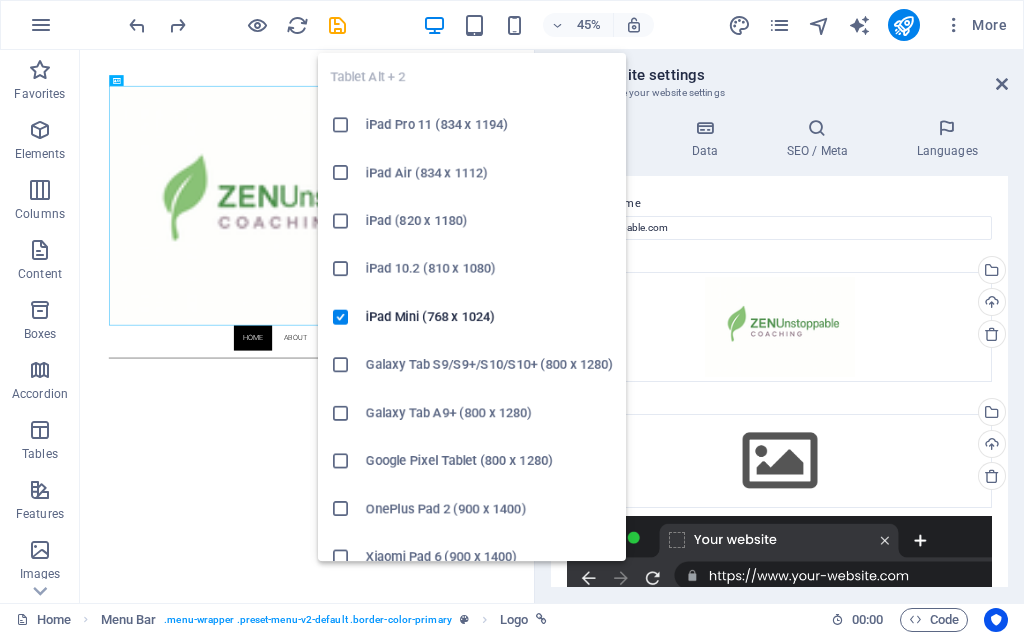 scroll, scrollTop: 0, scrollLeft: 0, axis: both 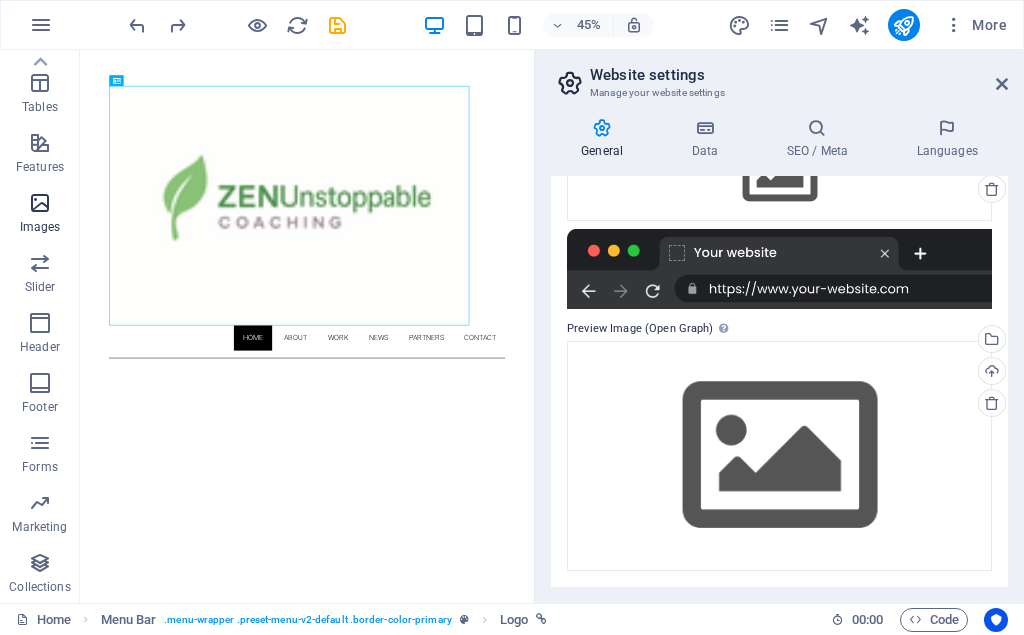 click at bounding box center [40, 203] 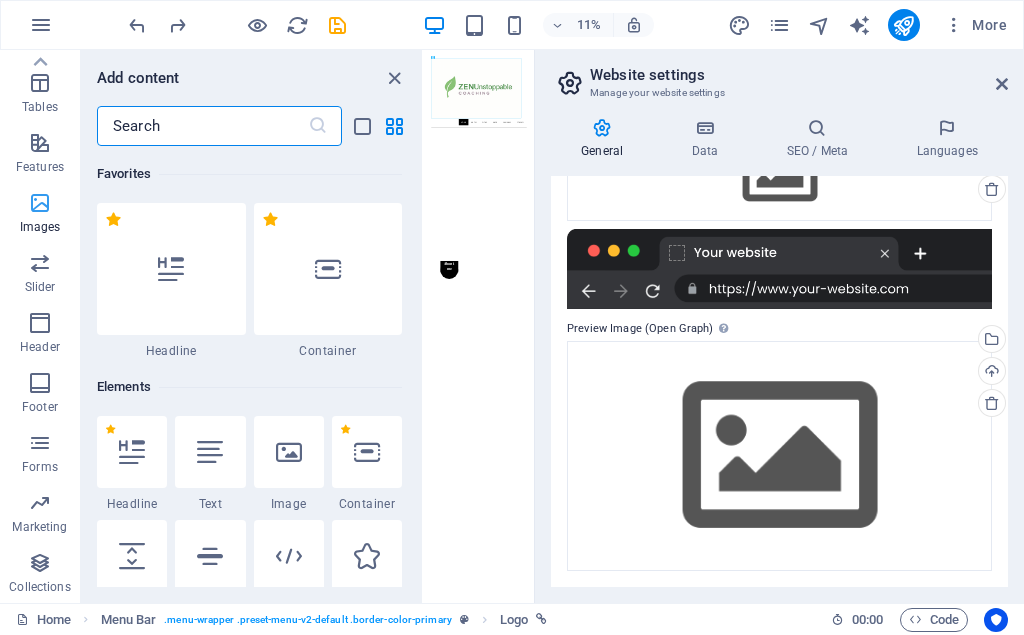 scroll, scrollTop: 347, scrollLeft: 0, axis: vertical 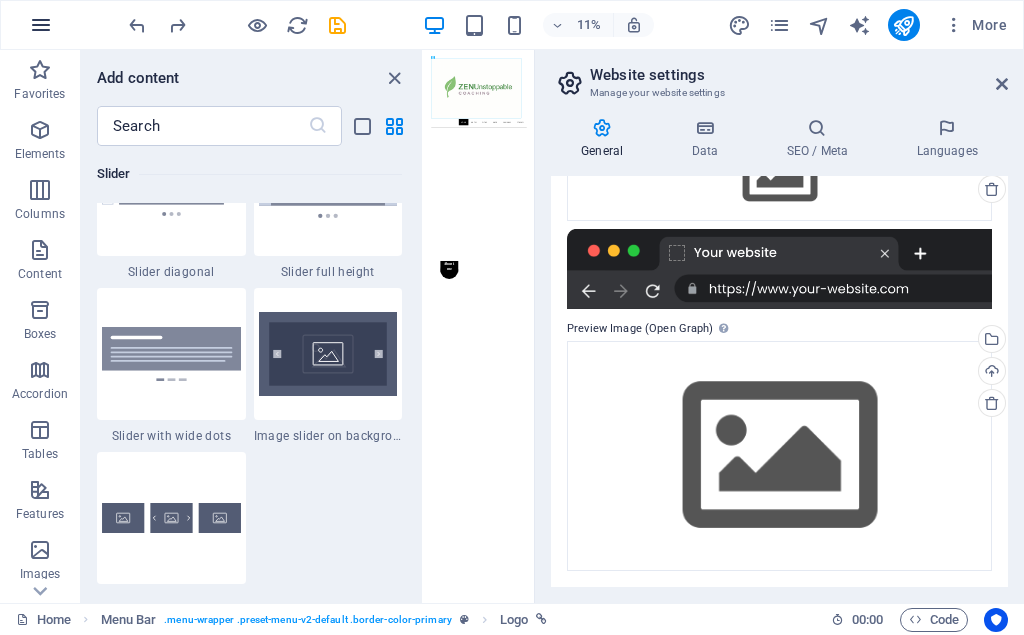 click at bounding box center (41, 25) 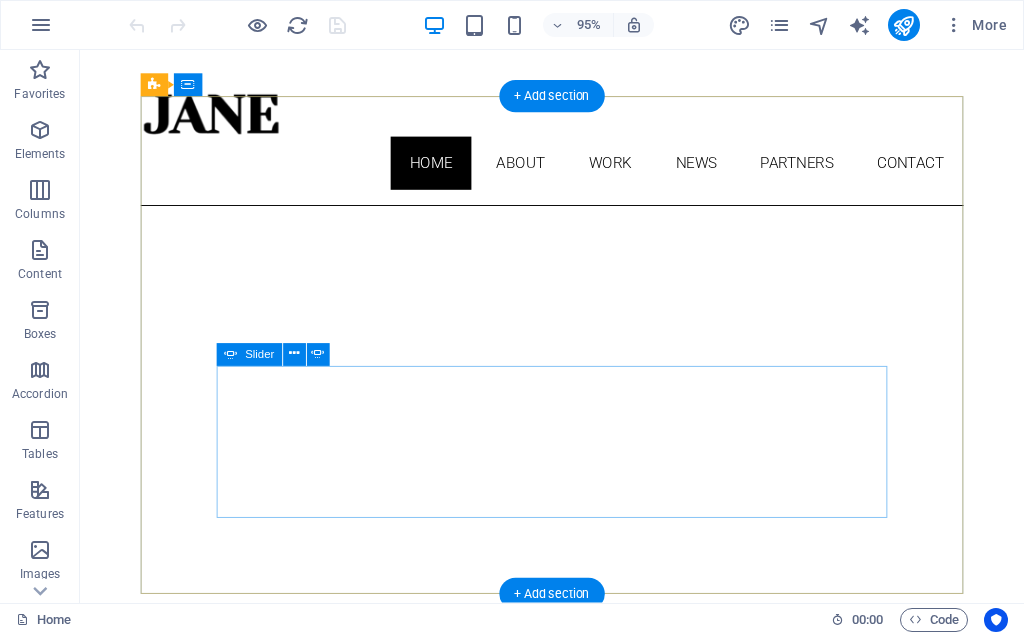 scroll, scrollTop: 2, scrollLeft: 0, axis: vertical 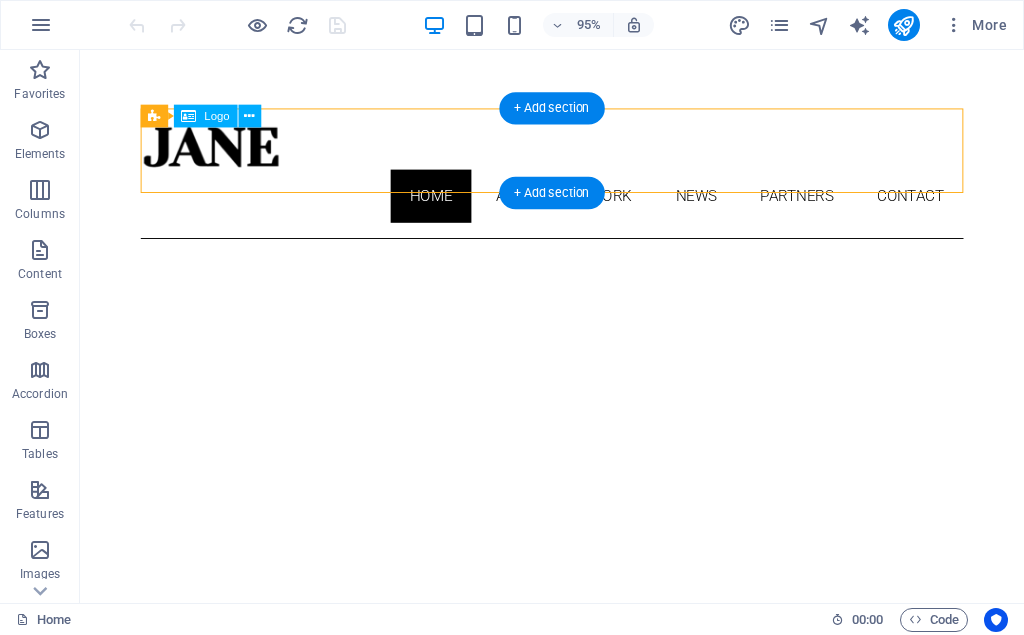 click at bounding box center (577, 152) 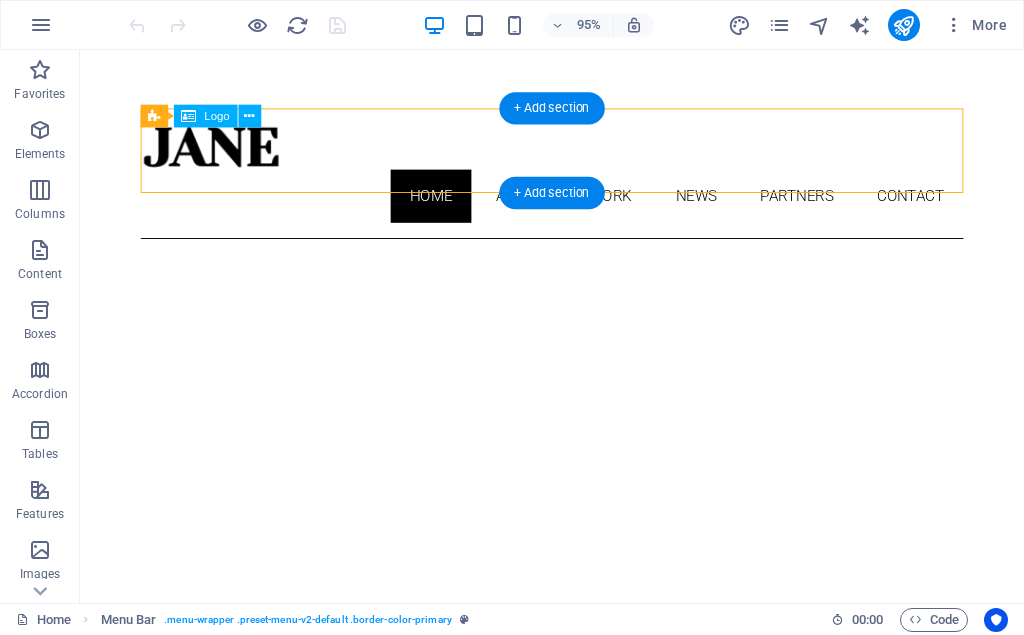 click at bounding box center (577, 152) 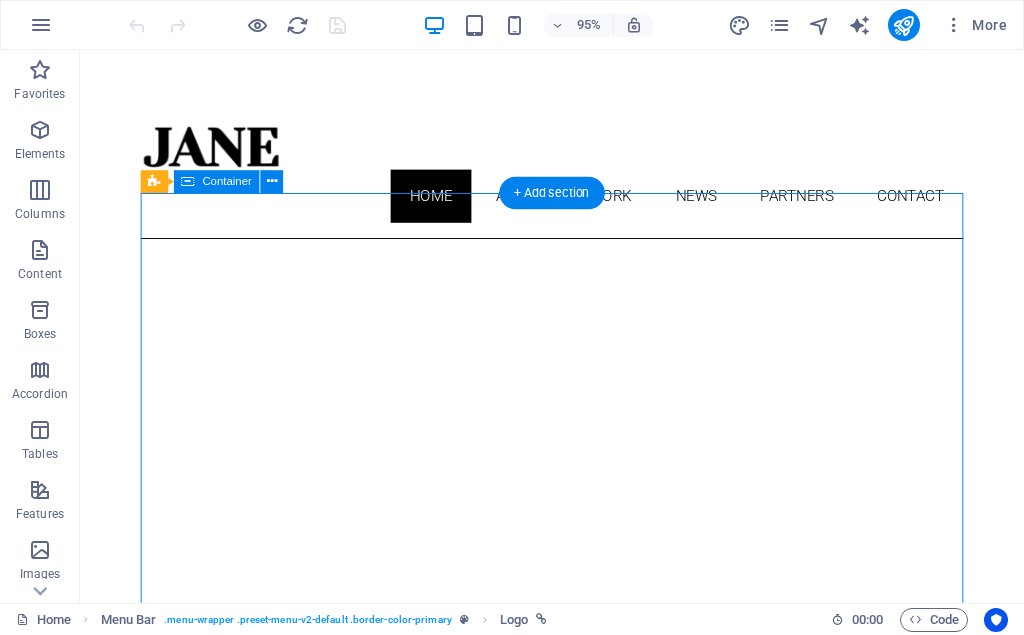 drag, startPoint x: 218, startPoint y: 268, endPoint x: 220, endPoint y: 288, distance: 20.09975 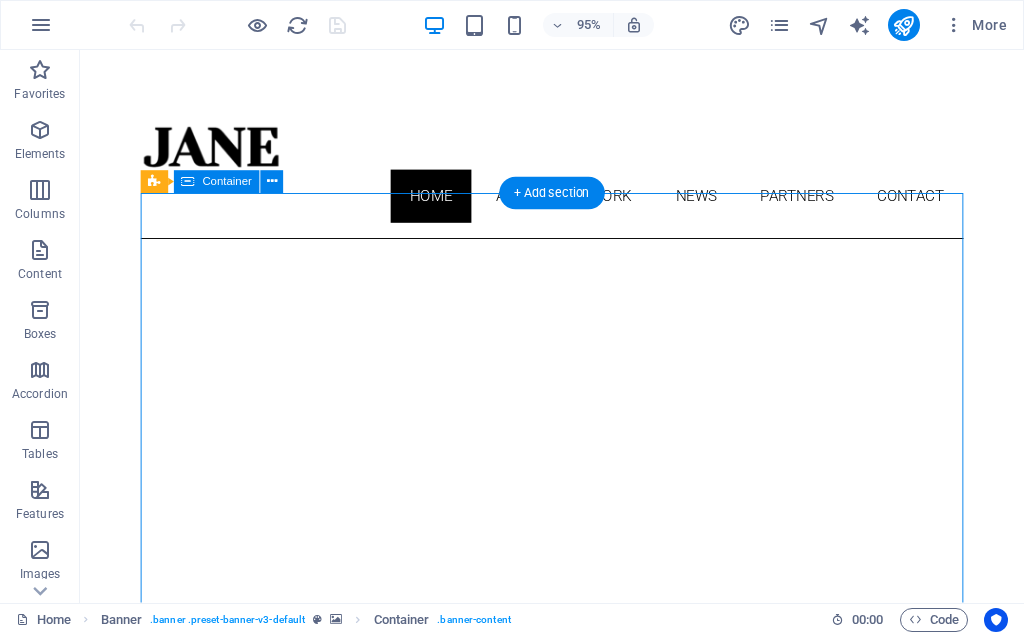 click on "About me My work Partners Contact" at bounding box center [577, 1173] 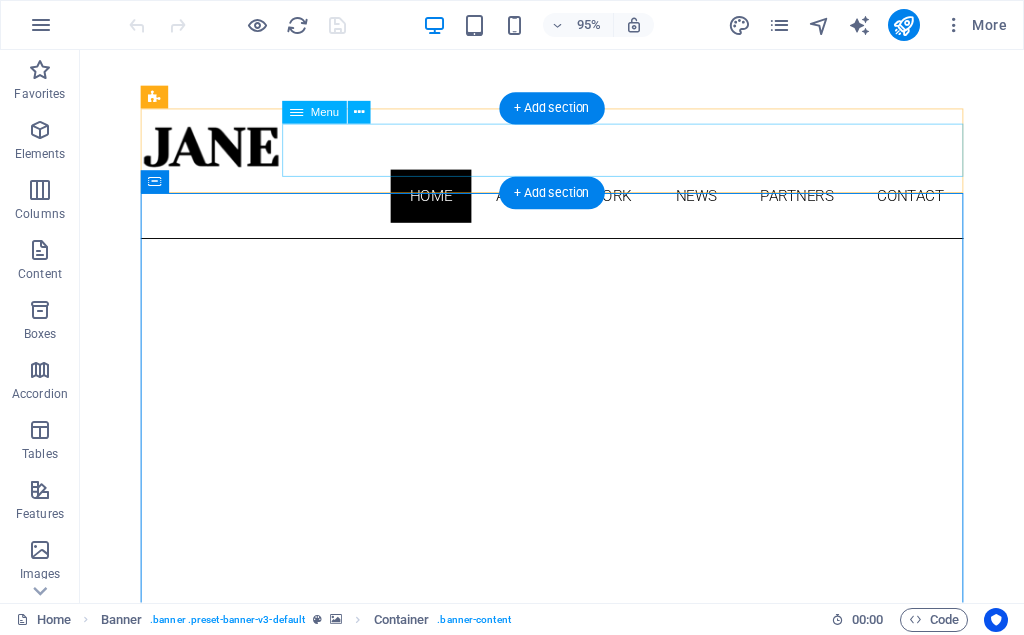 click on "Home About Work News Partners Contact" at bounding box center [577, 204] 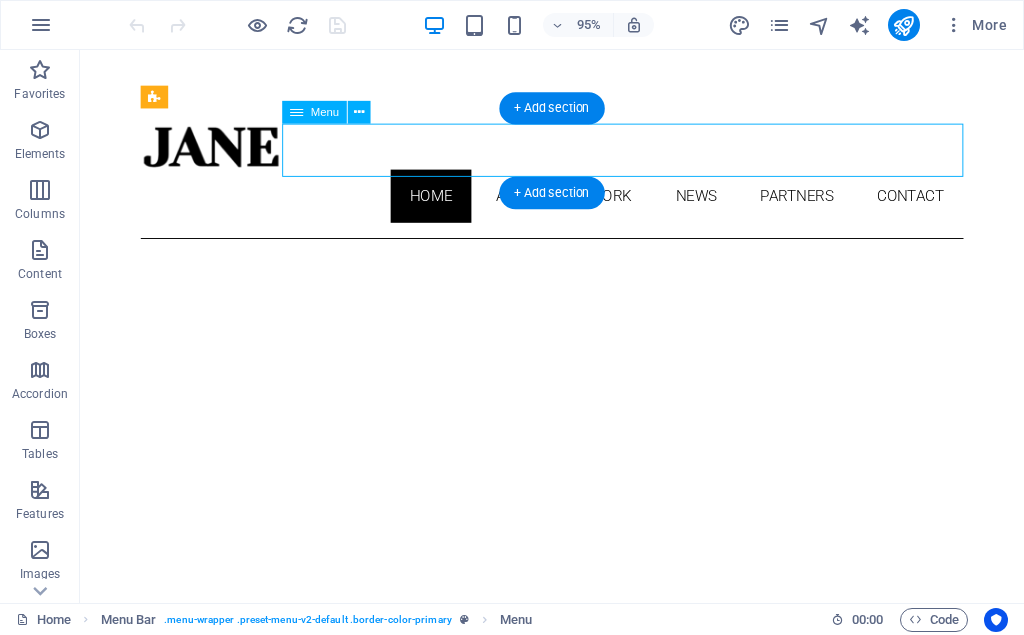 click on "Home About Work News Partners Contact" at bounding box center [577, 204] 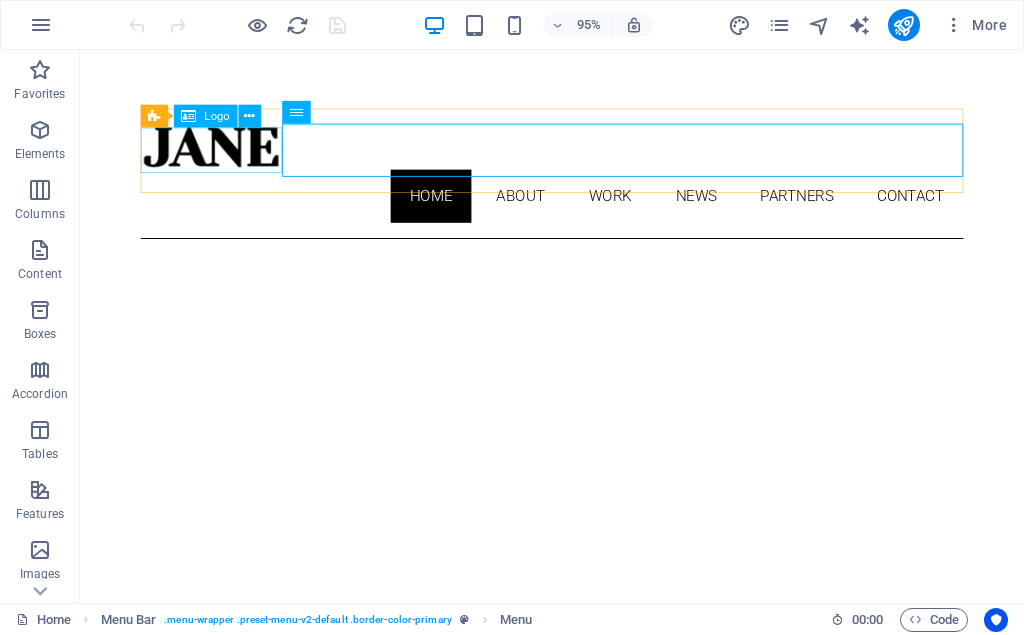 click on "Logo" at bounding box center (216, 116) 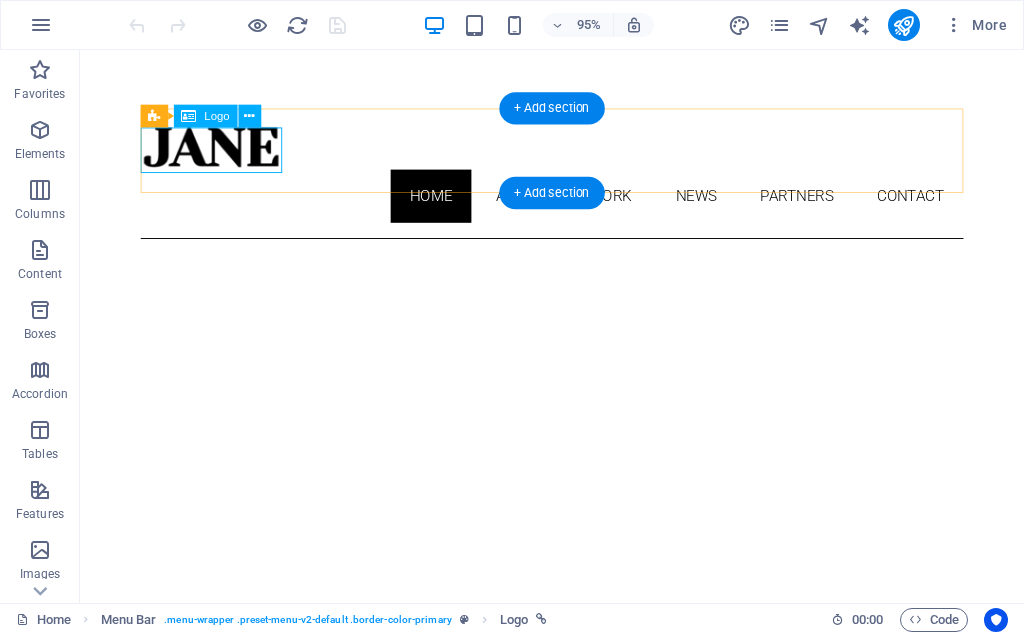 click at bounding box center (577, 152) 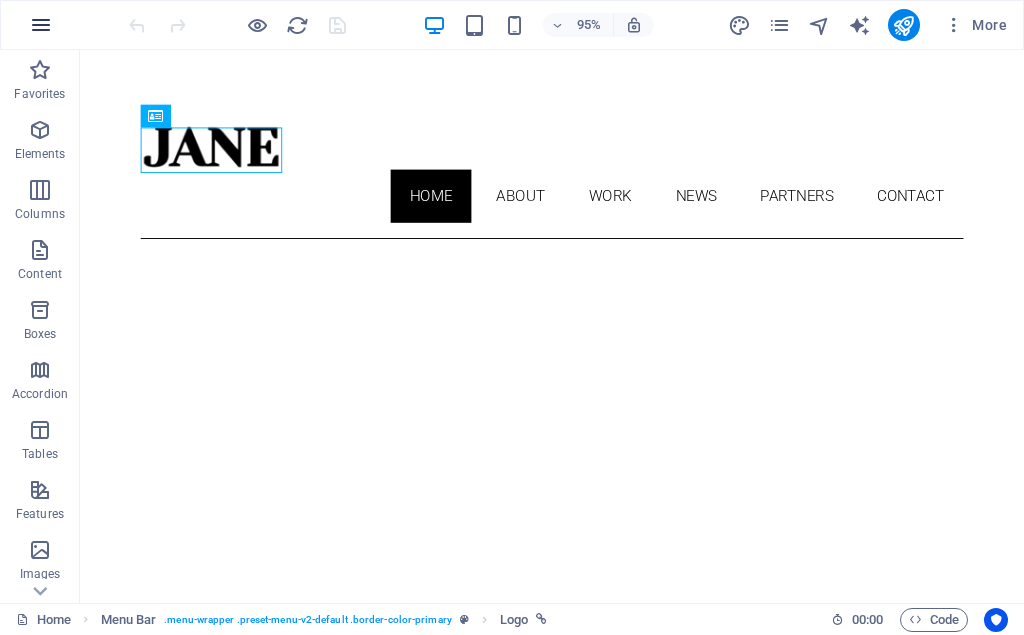 click at bounding box center (41, 25) 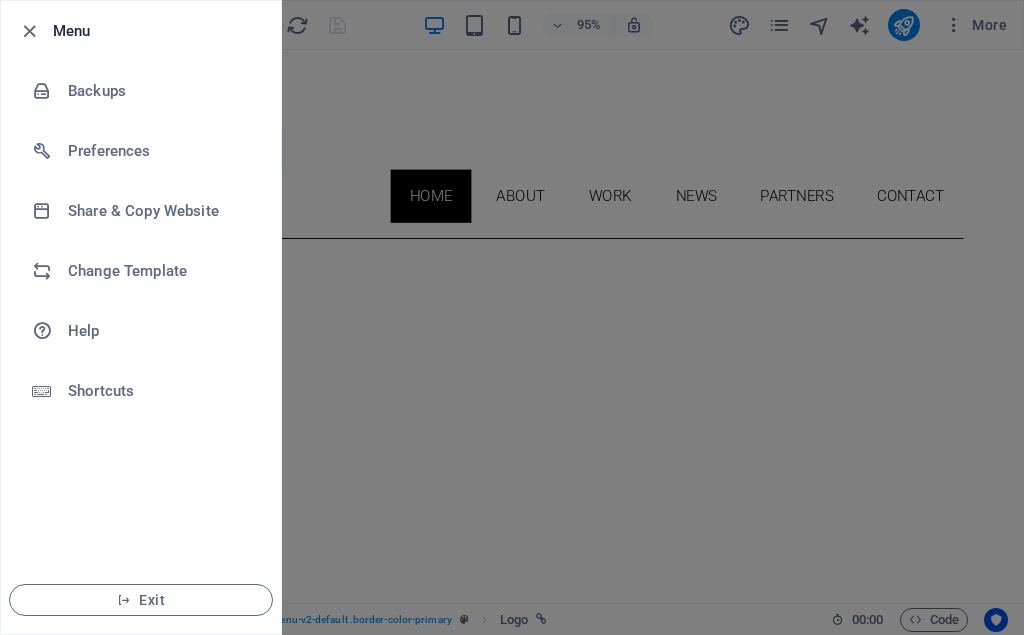 click at bounding box center (512, 317) 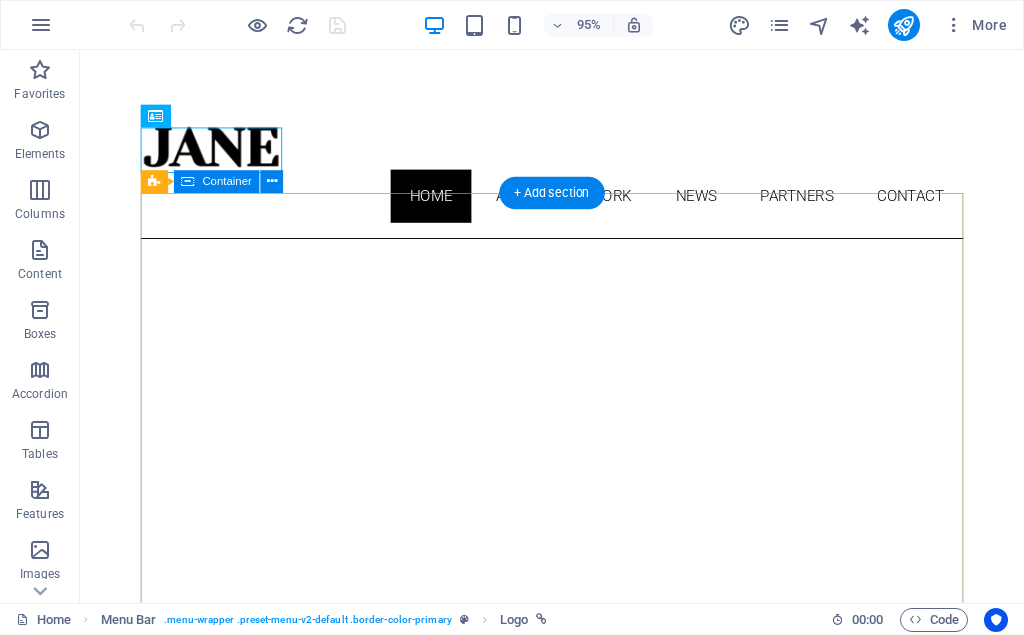 drag, startPoint x: 200, startPoint y: 205, endPoint x: 282, endPoint y: 242, distance: 89.961105 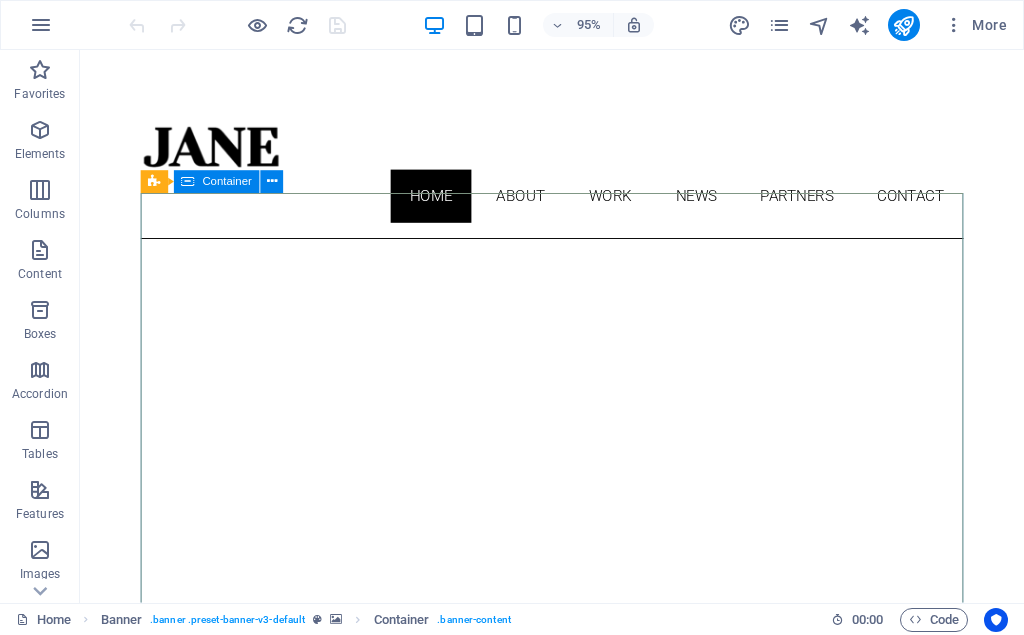 click on "Container" at bounding box center (227, 181) 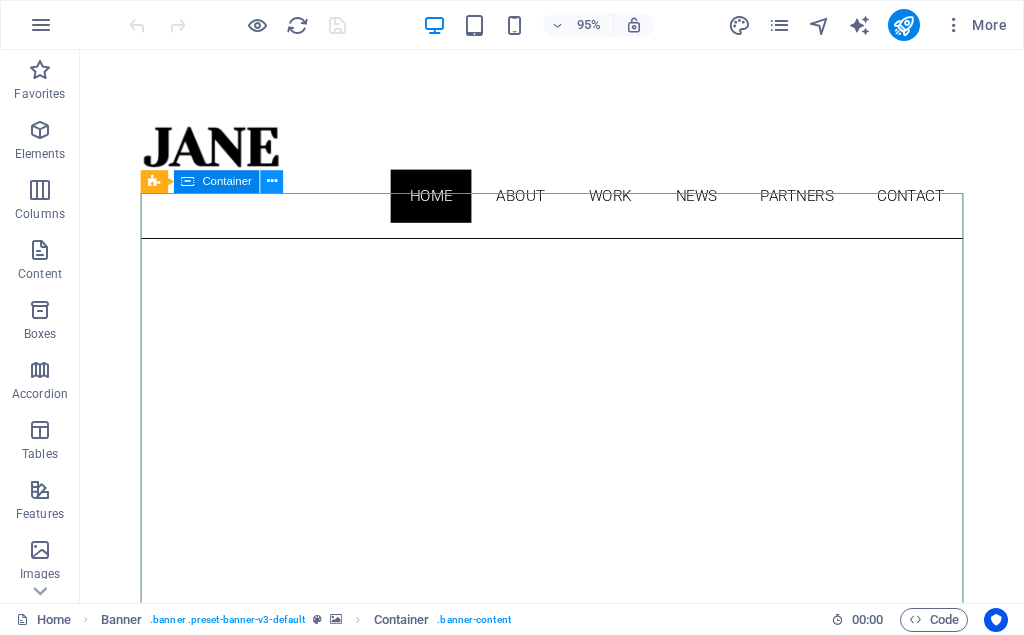 click at bounding box center [272, 182] 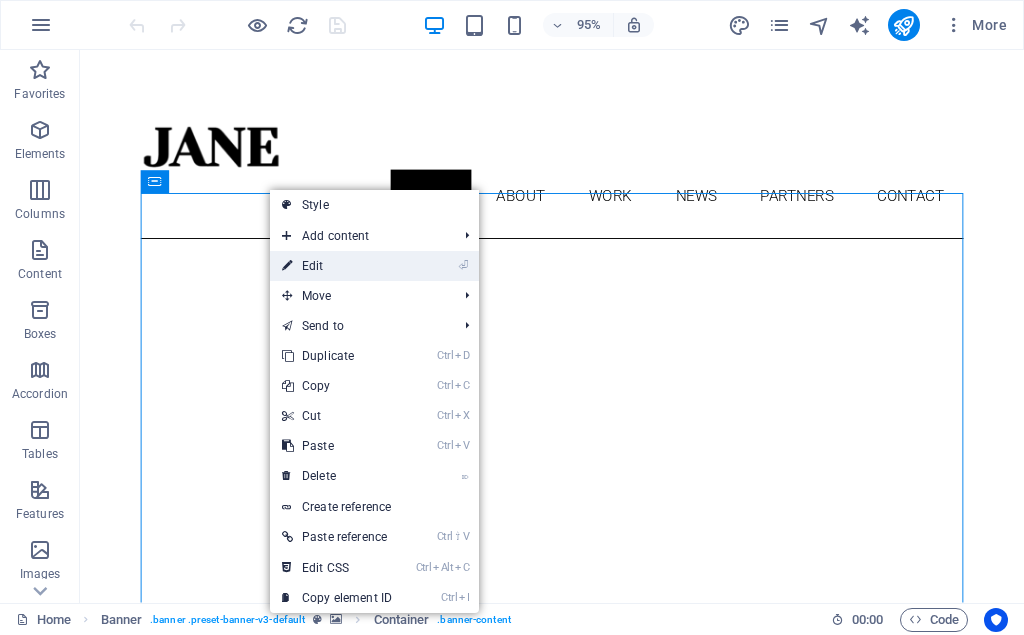 click on "⏎  Edit" at bounding box center [337, 266] 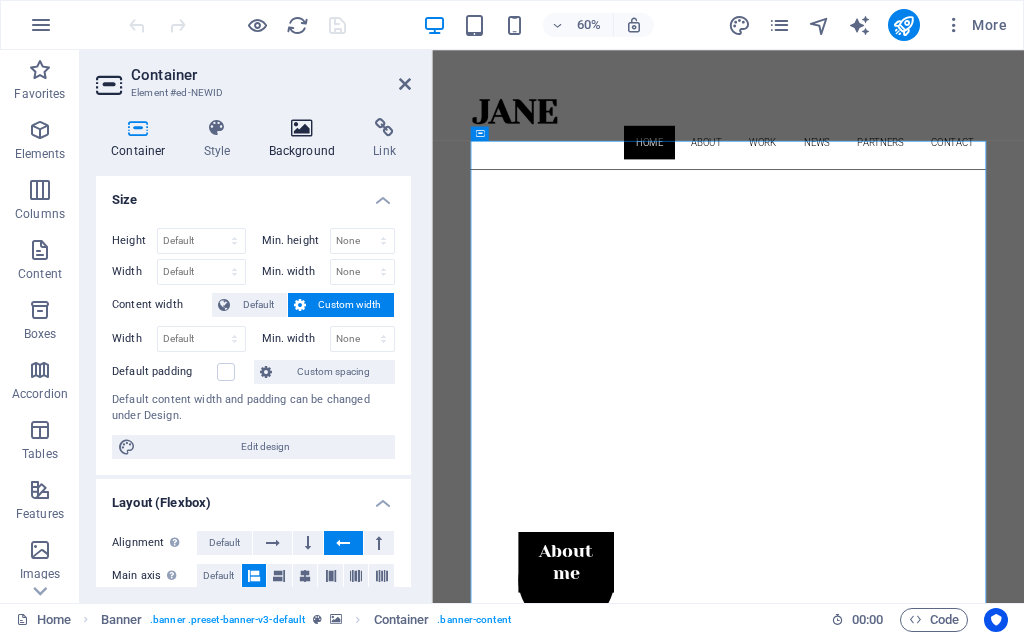 click on "Background" at bounding box center [306, 139] 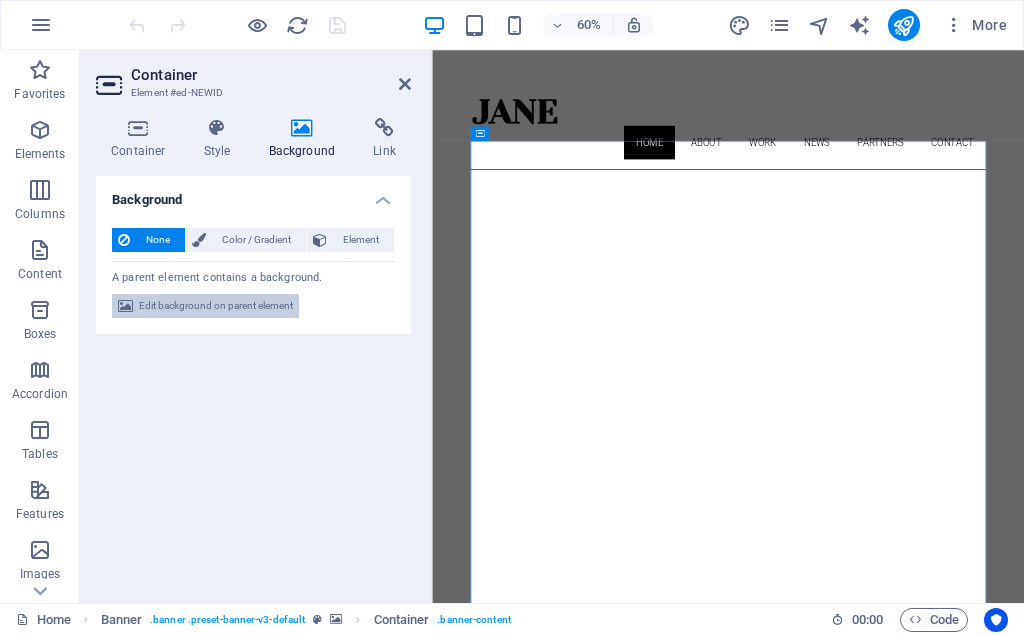 click on "Edit background on parent element" at bounding box center [216, 306] 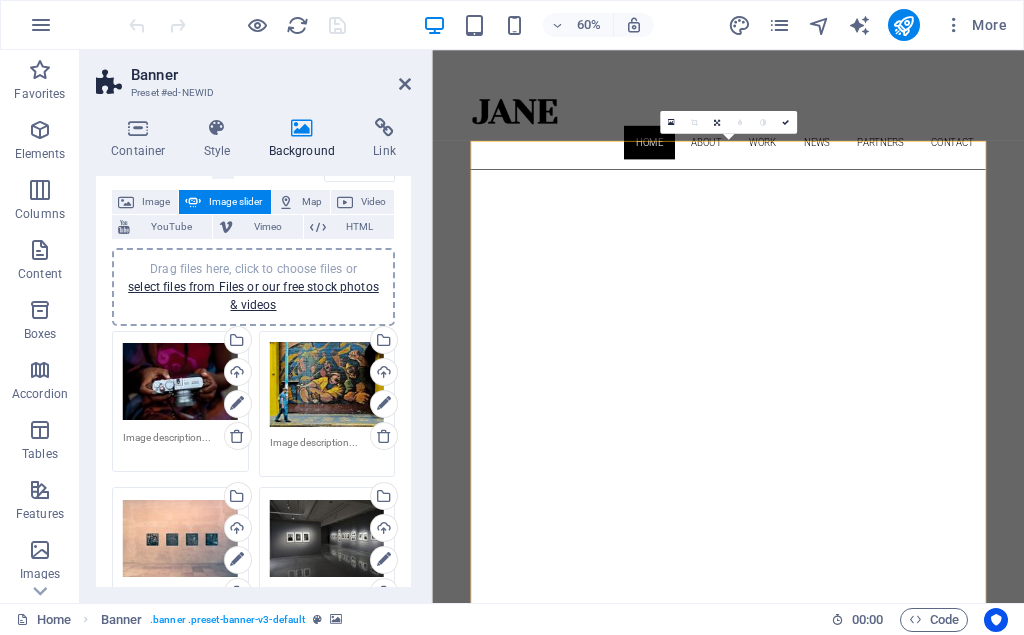 scroll, scrollTop: 180, scrollLeft: 0, axis: vertical 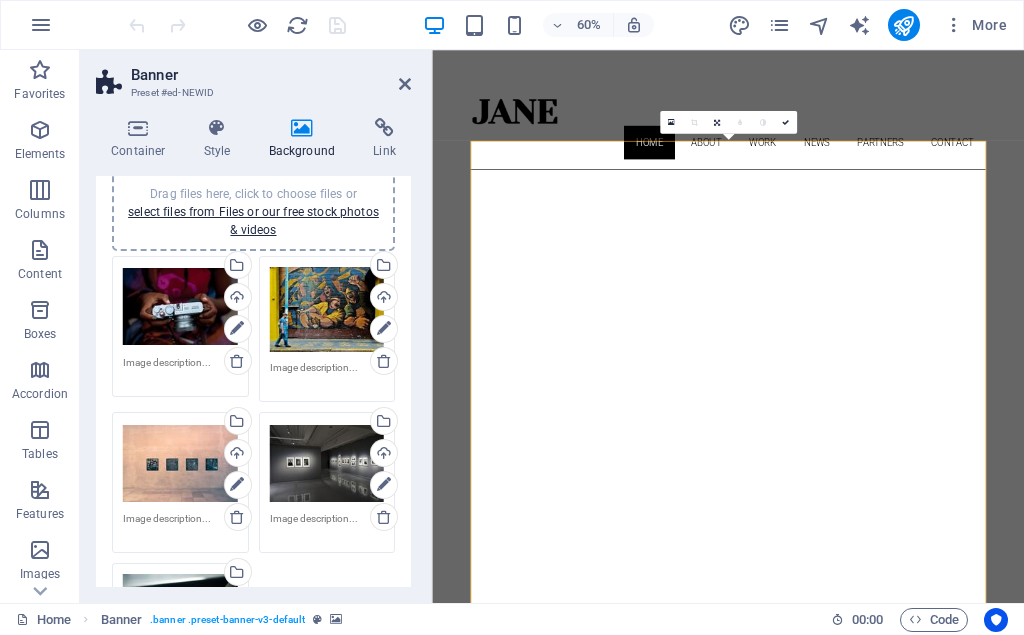 click on "Drag files here, click to choose files or select files from Files or our free stock photos & videos" at bounding box center [180, 307] 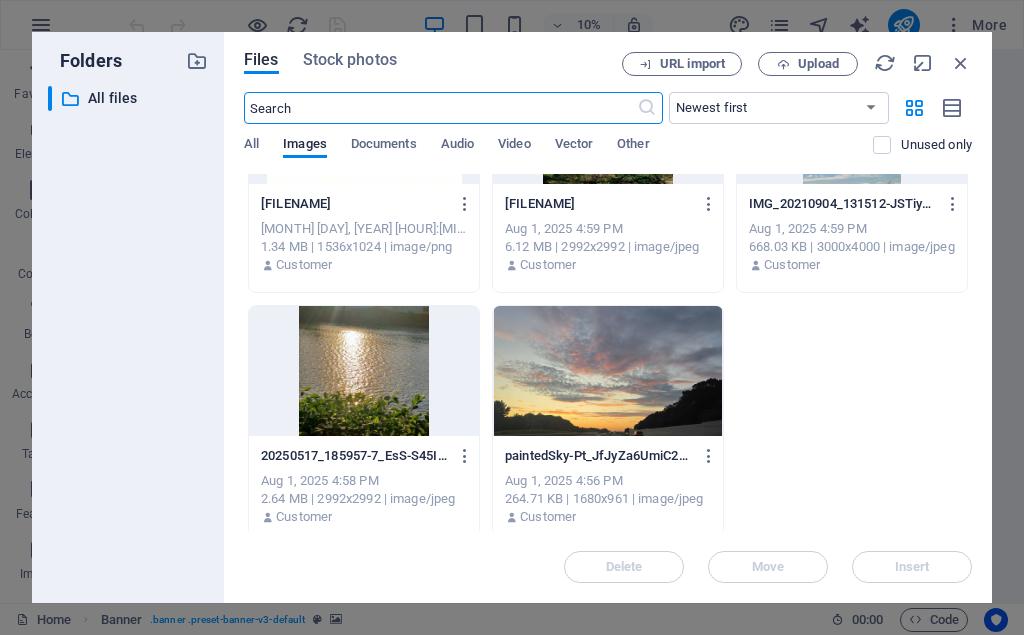 scroll, scrollTop: 135, scrollLeft: 0, axis: vertical 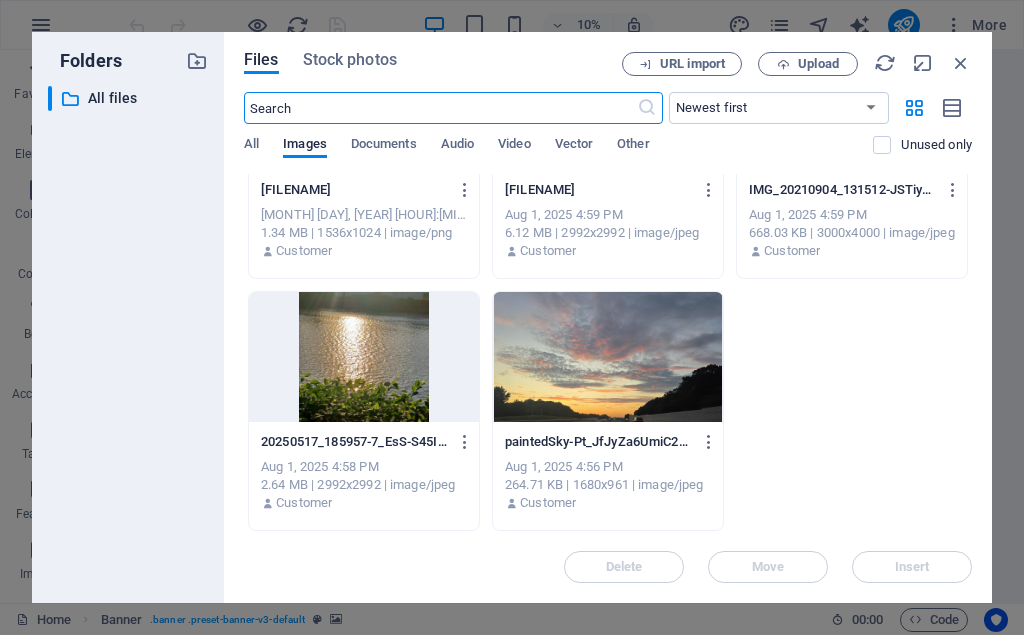click at bounding box center [608, 357] 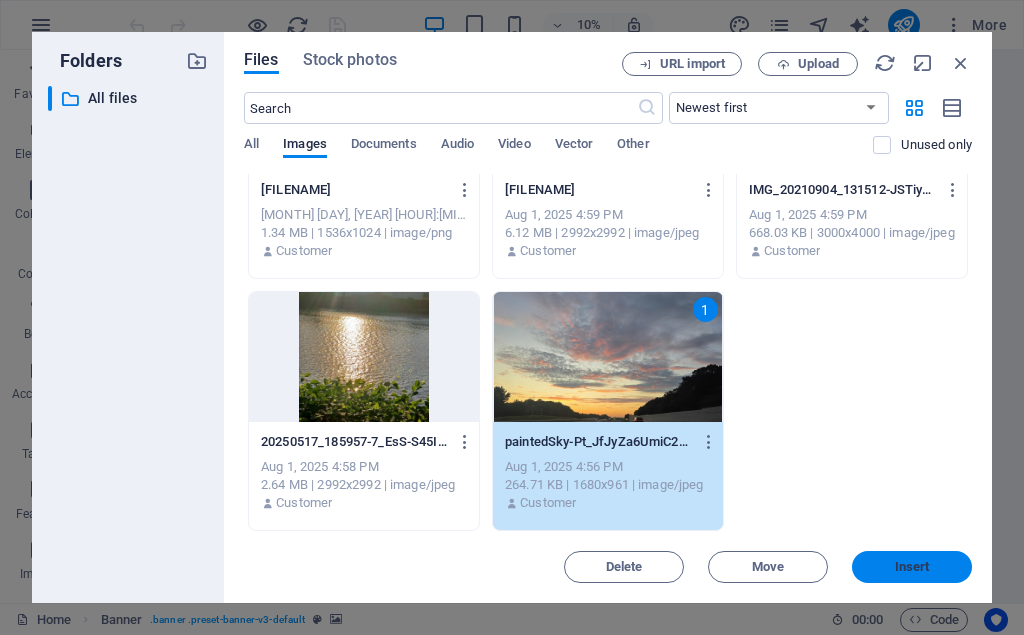click on "Insert" at bounding box center [912, 567] 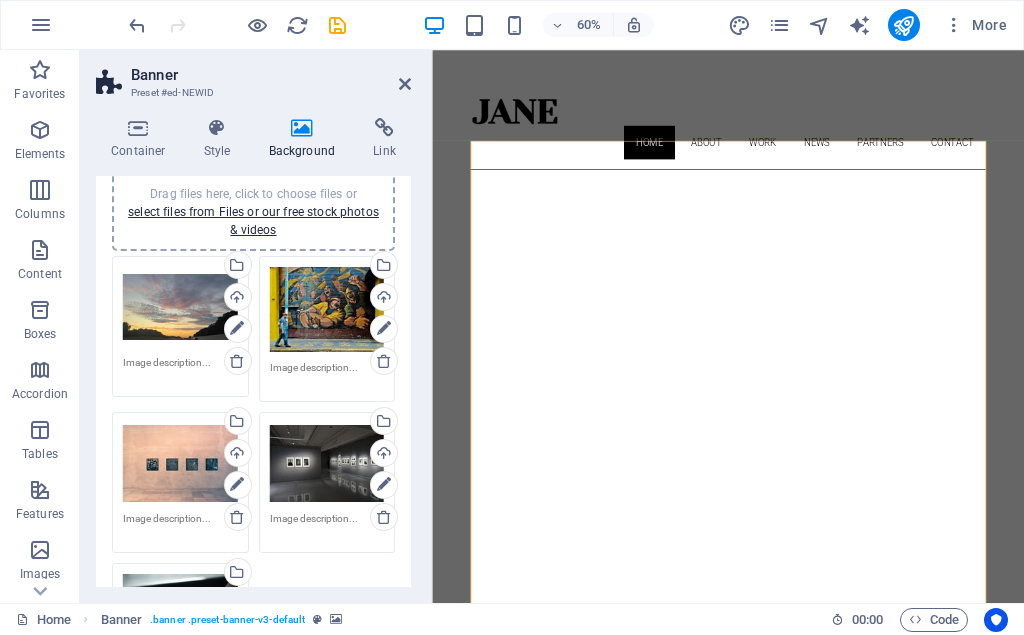 click on "Drag files here, click to choose files or select files from Files or our free stock photos & videos" at bounding box center [327, 310] 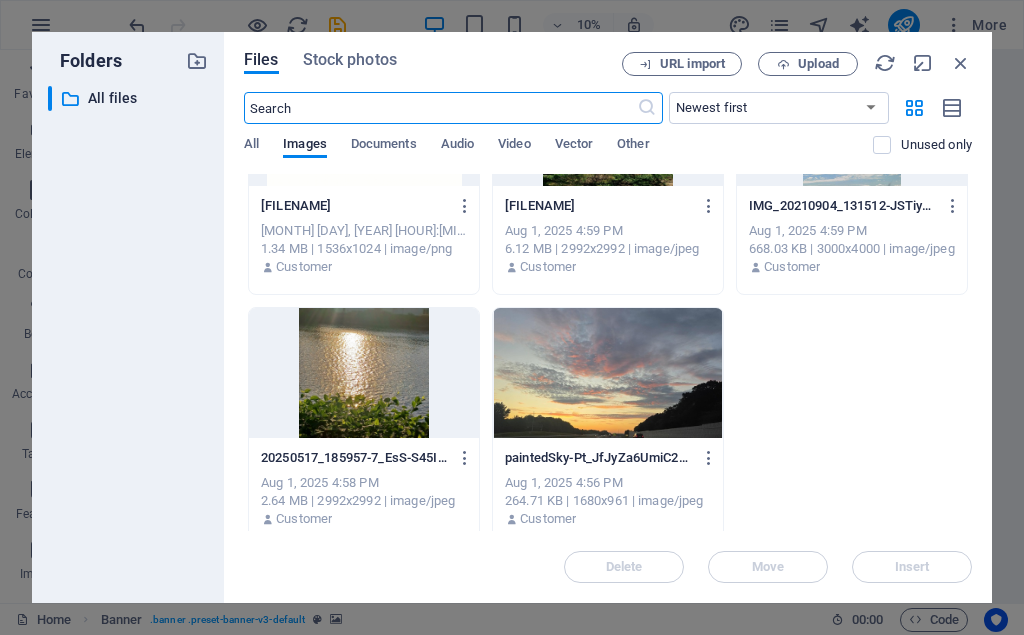 scroll, scrollTop: 135, scrollLeft: 0, axis: vertical 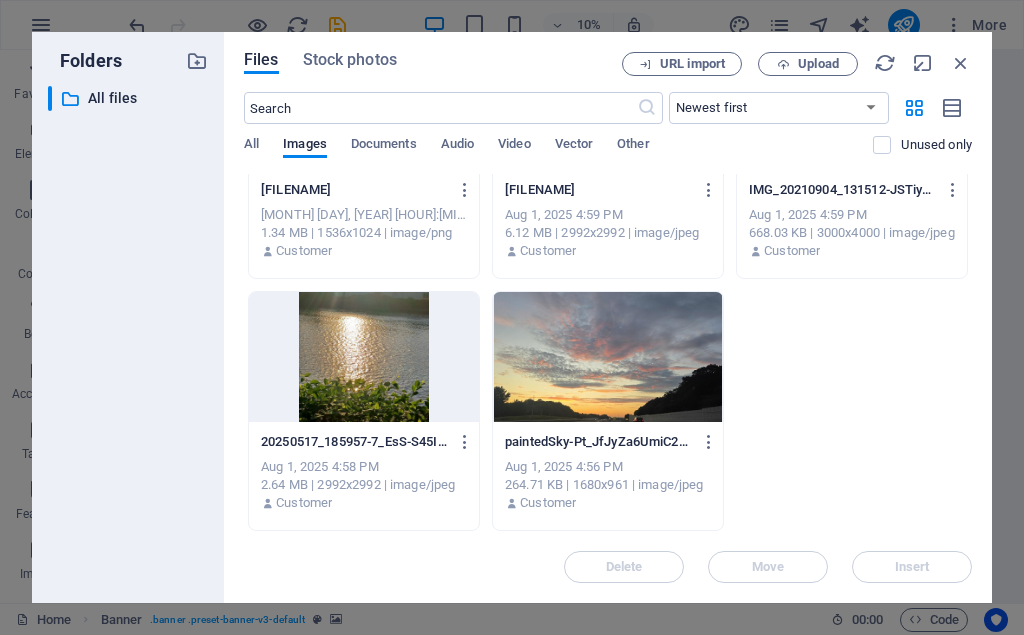 click at bounding box center (364, 357) 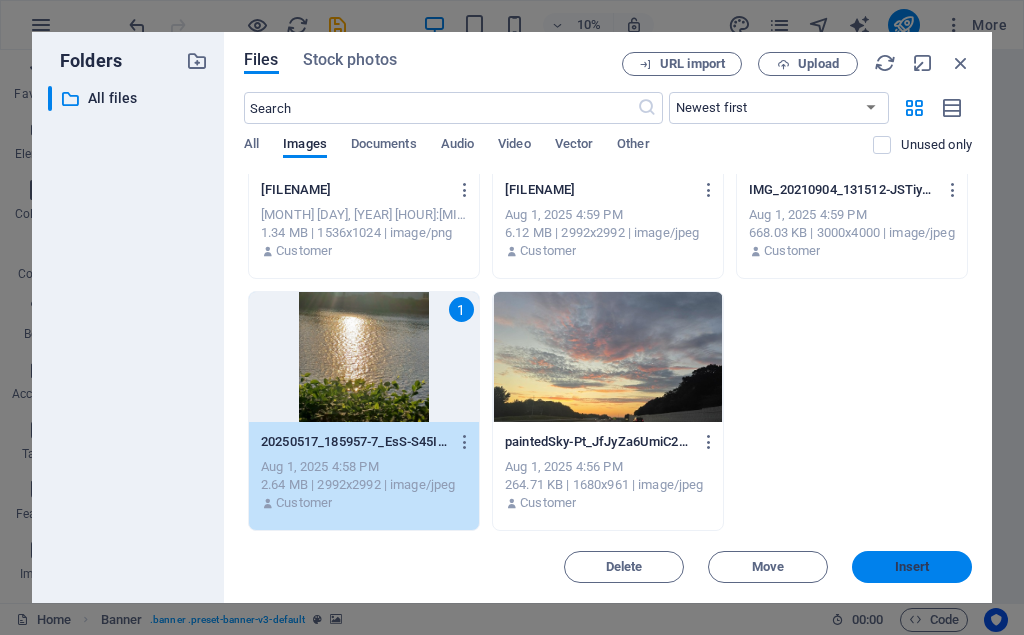 drag, startPoint x: 924, startPoint y: 560, endPoint x: 805, endPoint y: 850, distance: 313.4661 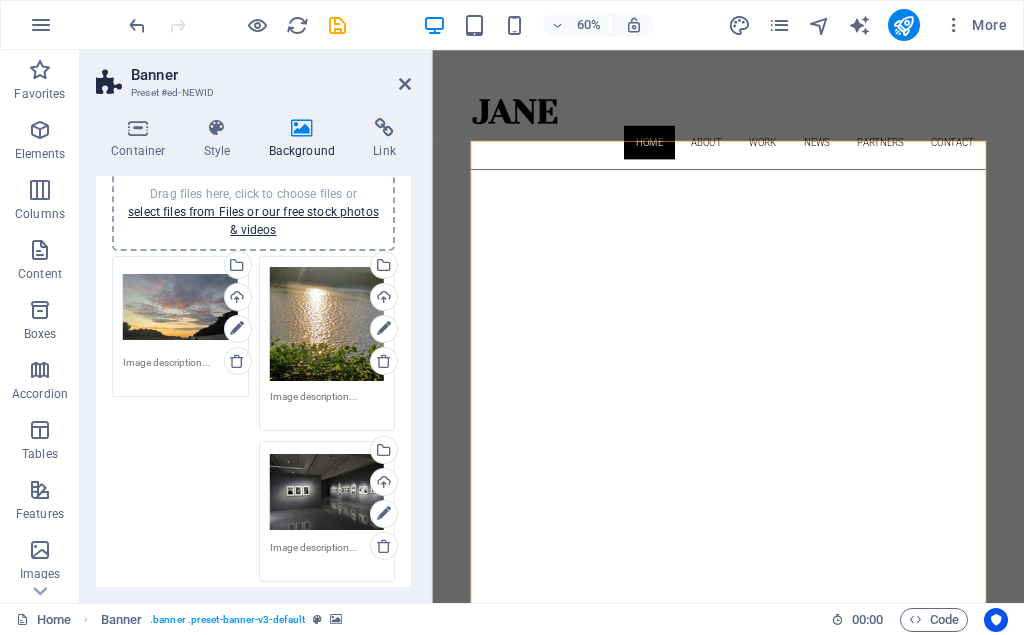 click on "Drag files here, click to choose files or select files from Files or our free stock photos & videos Select files from the file manager, stock photos, or upload file(s) Upload Drag files here, click to choose files or select files from Files or our free stock photos & videos Select files from the file manager, stock photos, or upload file(s) Upload Drag files here, click to choose files or select files from Files or our free stock photos & videos Select files from the file manager, stock photos, or upload file(s) Upload Drag files here, click to choose files or select files from Files or our free stock photos & videos Select files from the file manager, stock photos, or upload file(s) Upload Drag files here, click to choose files or select files from Files or our free stock photos & videos Select files from the file manager, stock photos, or upload file(s) Upload Drag files here, click to choose files or select files from Files or our free stock photos & videos Upload" at bounding box center (253, 523) 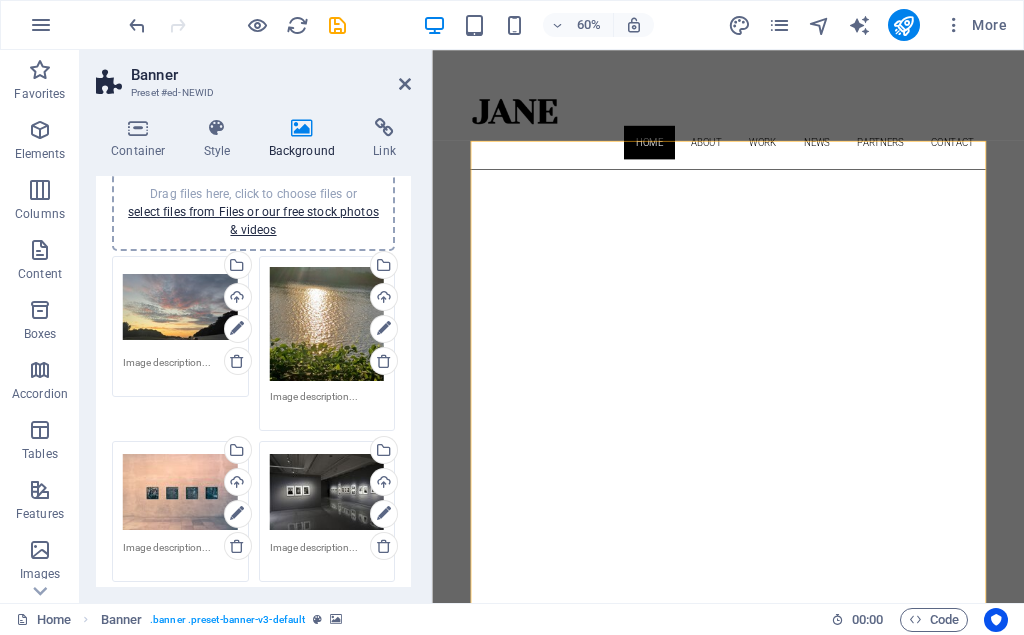 click on "Drag files here, click to choose files or select files from Files or our free stock photos & videos Select files from the file manager, stock photos, or upload file(s) Upload Drag files here, click to choose files or select files from Files or our free stock photos & videos Select files from the file manager, stock photos, or upload file(s) Upload Drag files here, click to choose files or select files from Files or our free stock photos & videos Select files from the file manager, stock photos, or upload file(s) Upload Drag files here, click to choose files or select files from Files or our free stock photos & videos Select files from the file manager, stock photos, or upload file(s) Upload Drag files here, click to choose files or select files from Files or our free stock photos & videos Select files from the file manager, stock photos, or upload file(s) Upload" at bounding box center [253, 495] 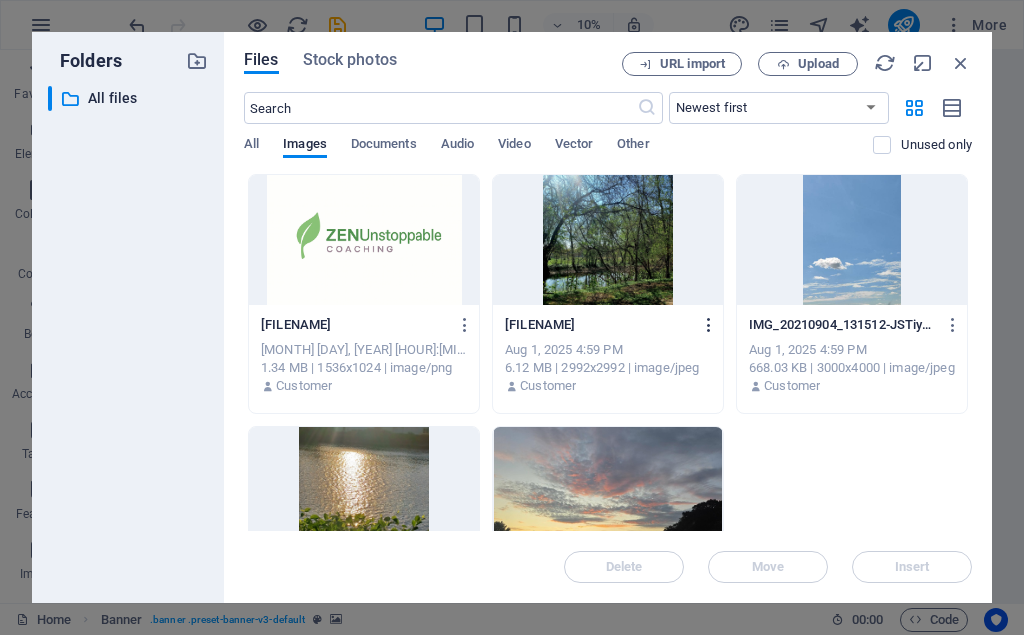 click at bounding box center (709, 325) 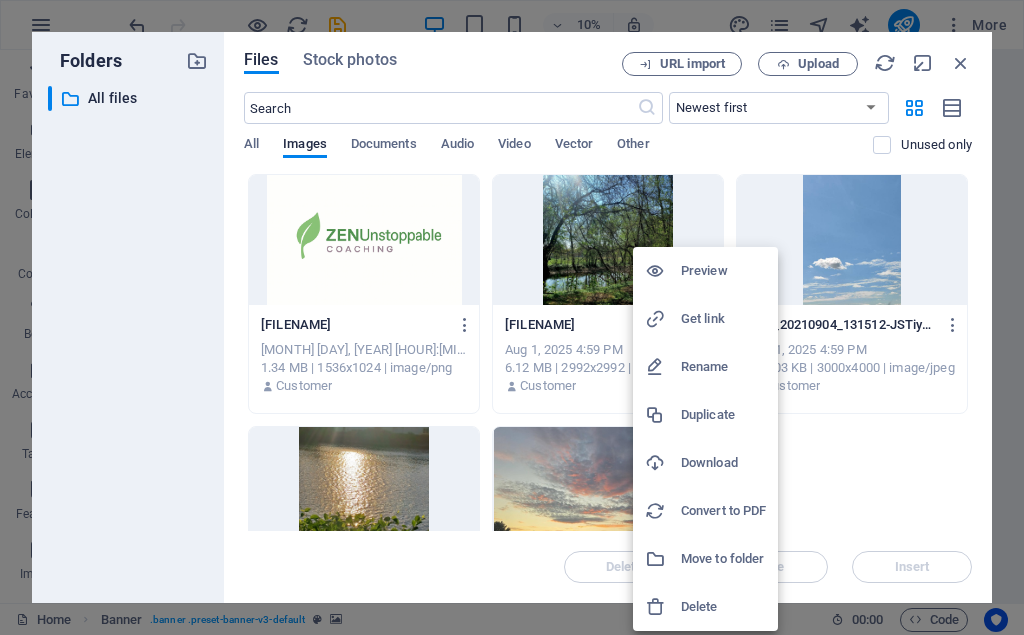 click on "Delete" at bounding box center (723, 607) 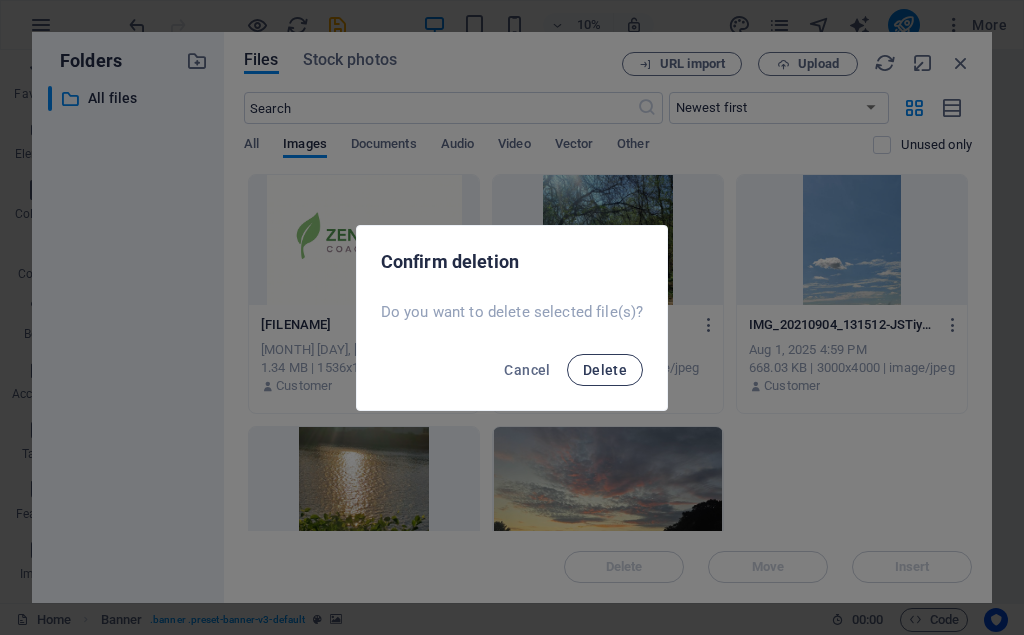 click on "Delete" at bounding box center [605, 370] 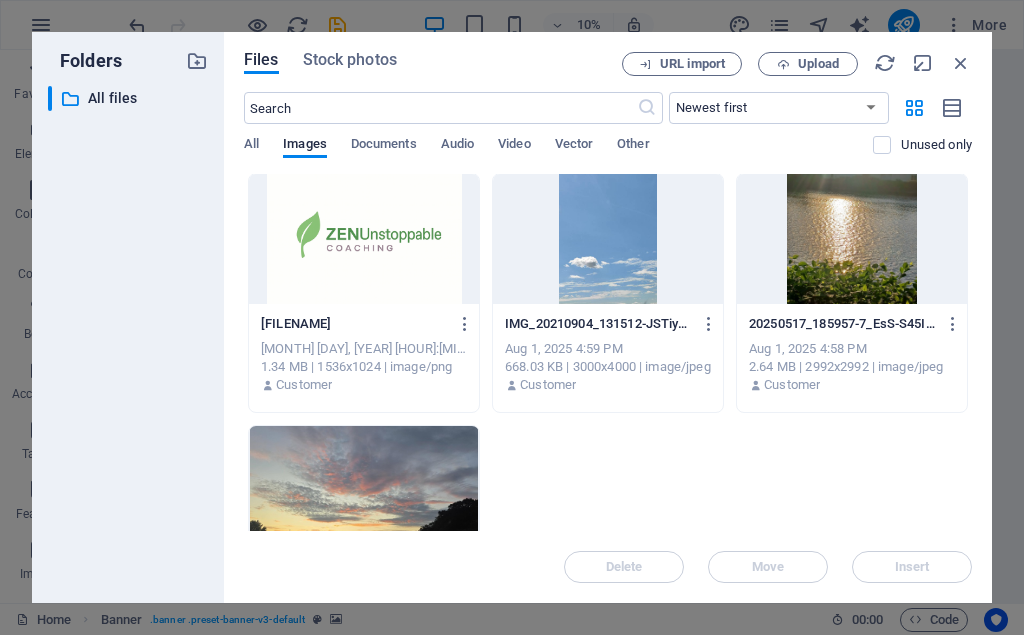 scroll, scrollTop: 0, scrollLeft: 0, axis: both 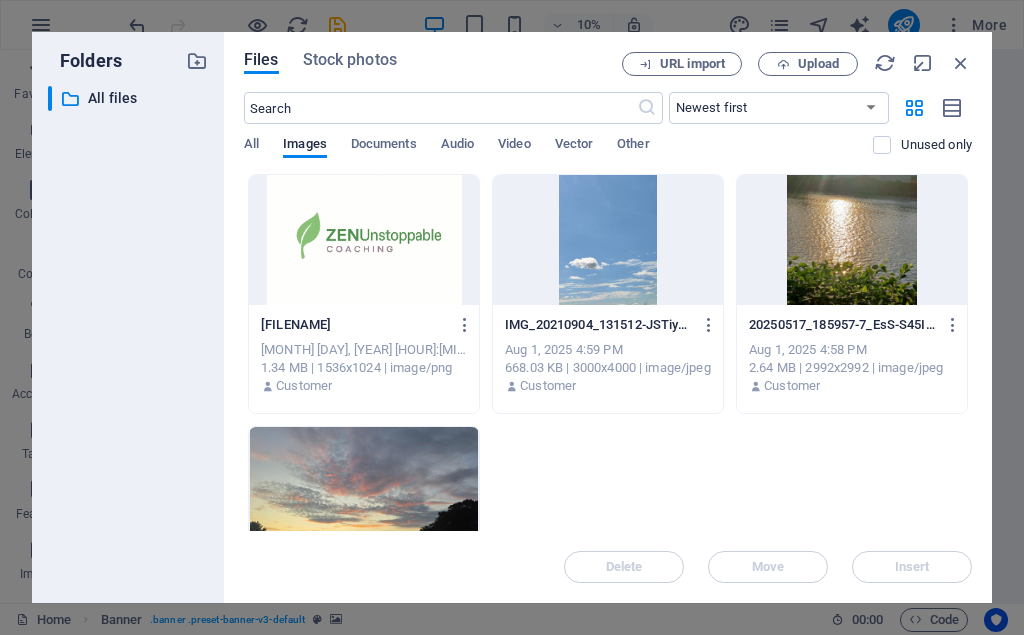 click at bounding box center (364, 240) 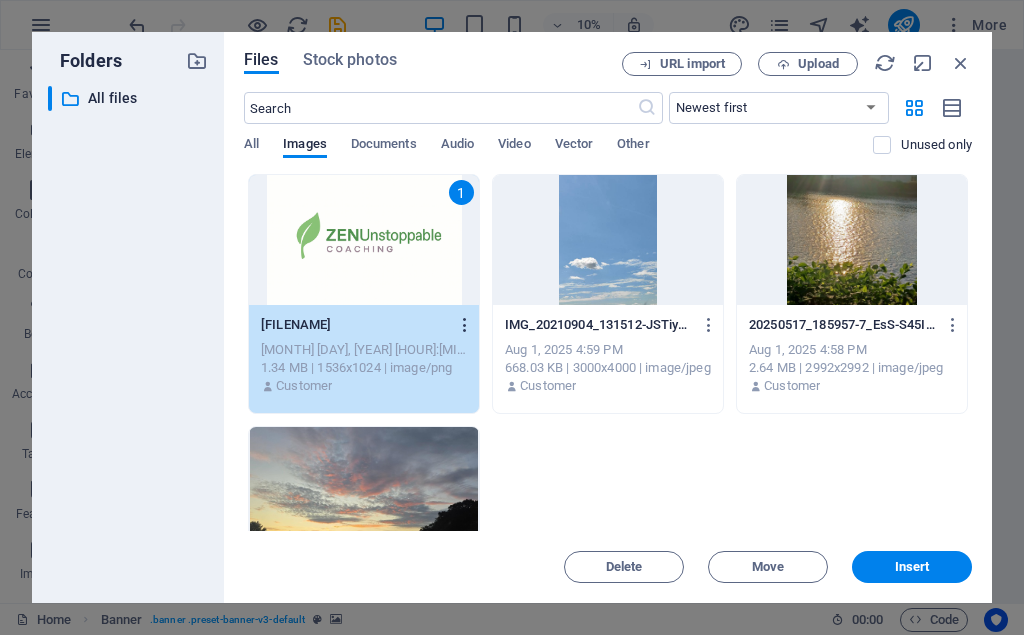 click at bounding box center [465, 325] 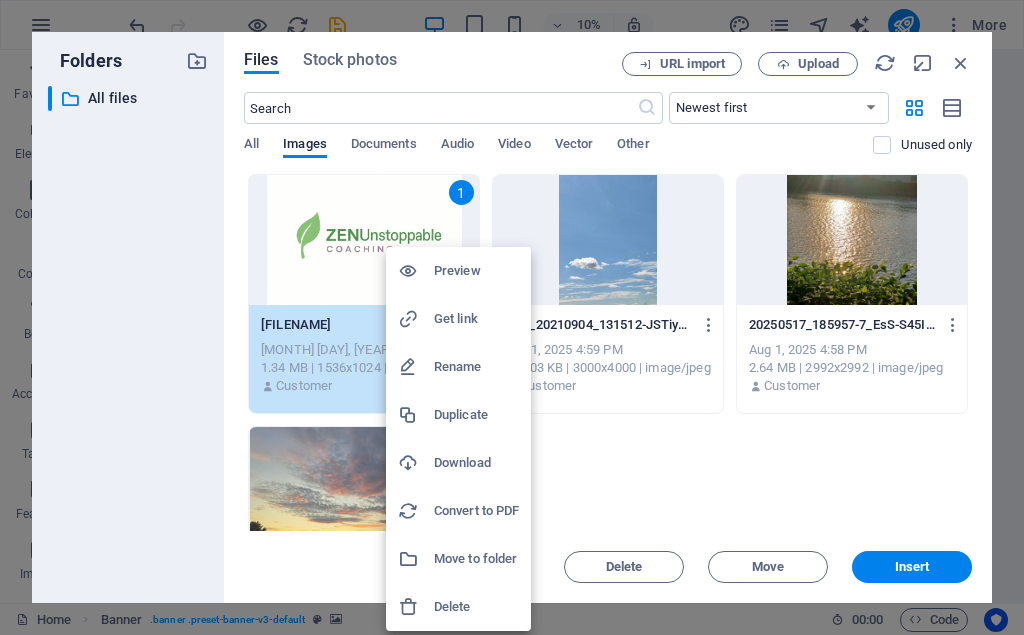 click on "Preview" at bounding box center [476, 271] 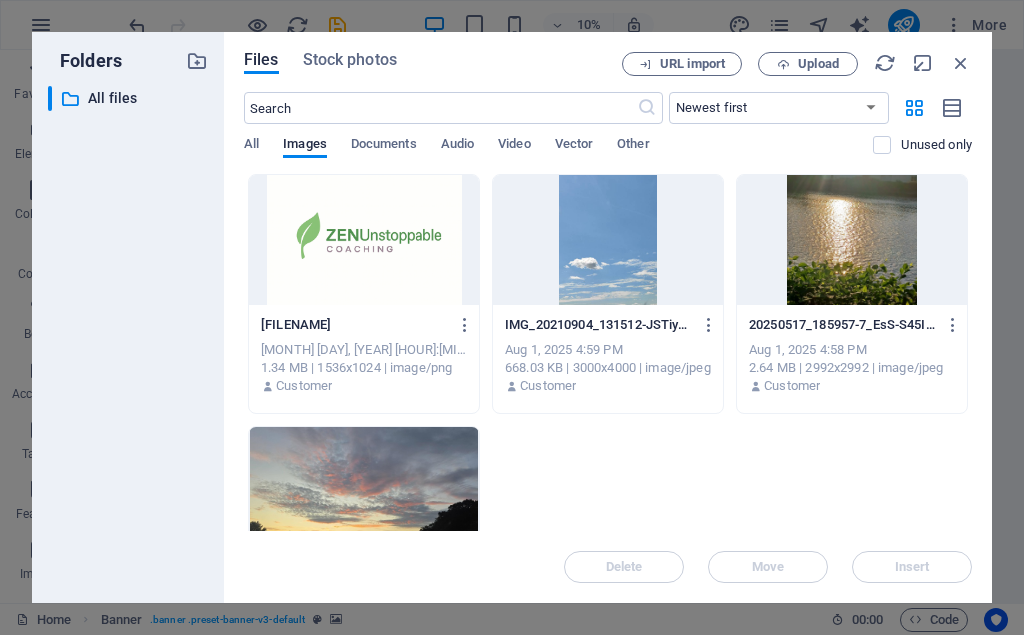 click at bounding box center (364, 240) 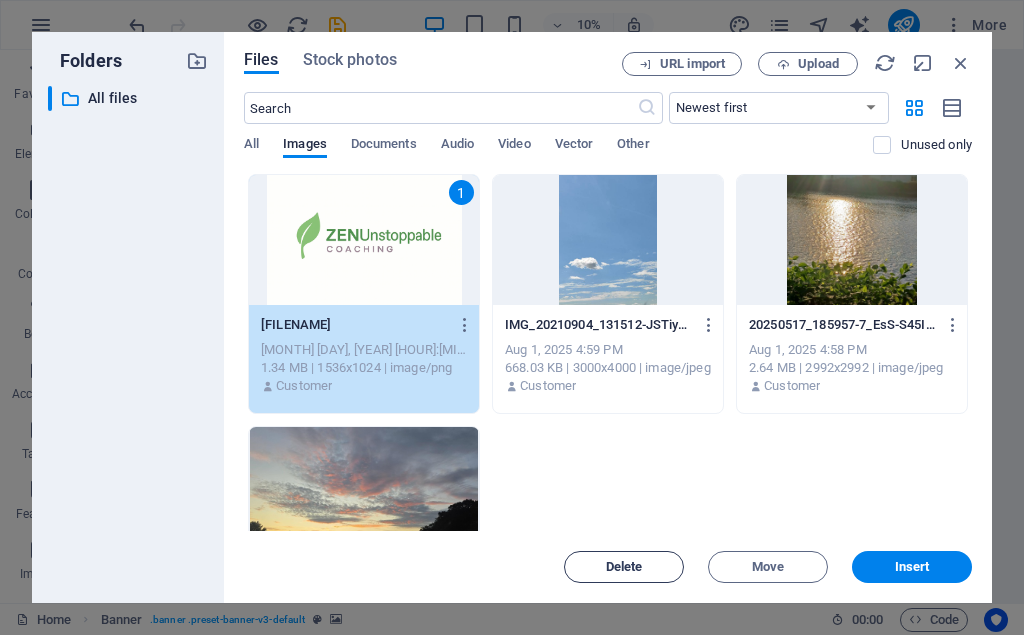 click on "Delete" at bounding box center [624, 567] 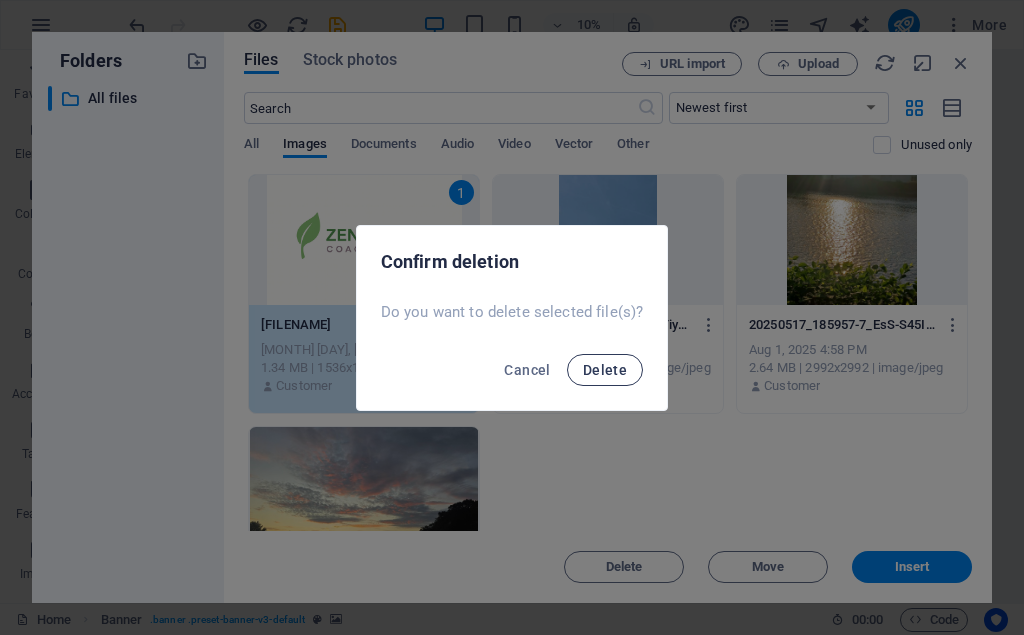 click on "Delete" at bounding box center [605, 370] 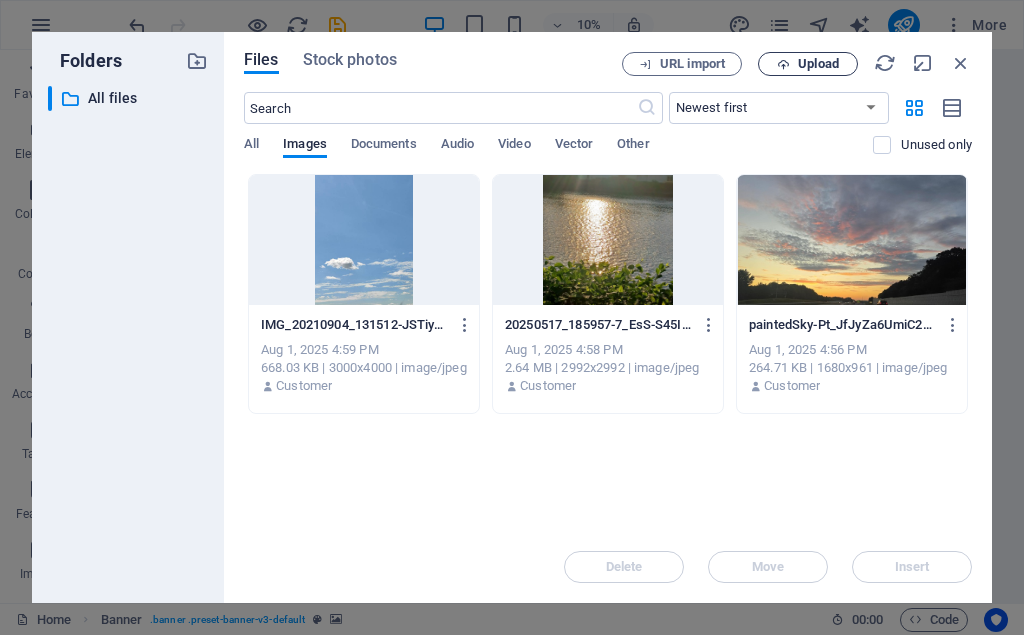 click at bounding box center [783, 64] 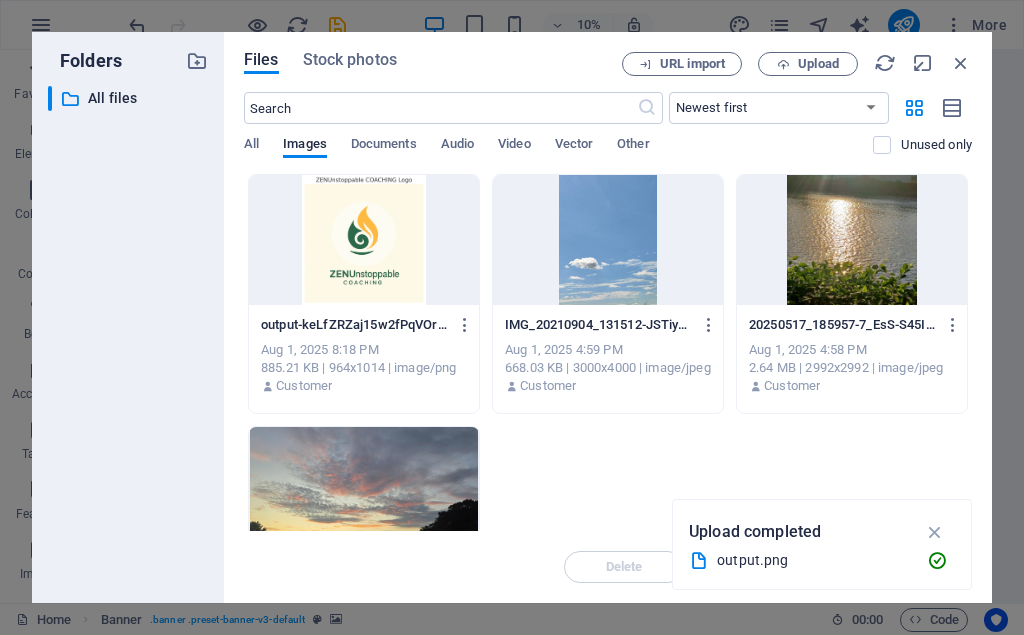 click at bounding box center (364, 240) 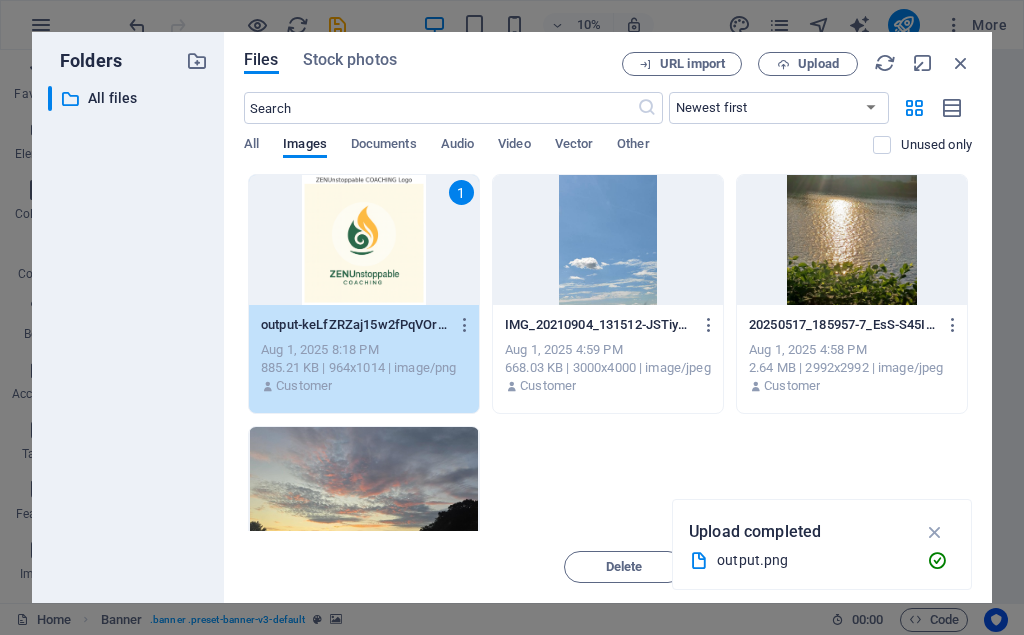 click on "1" at bounding box center [364, 240] 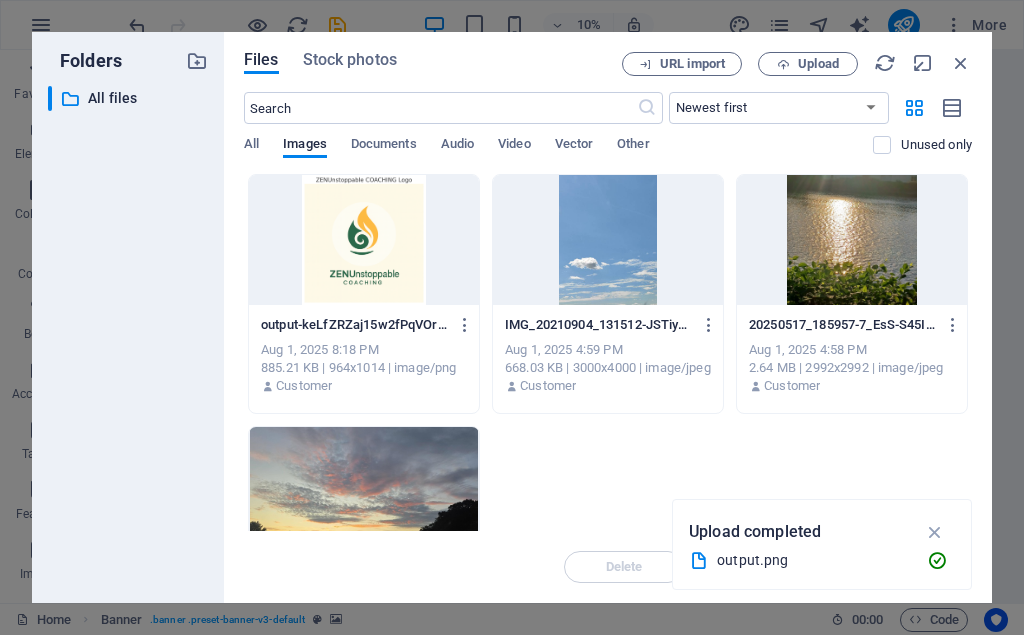 click at bounding box center [364, 240] 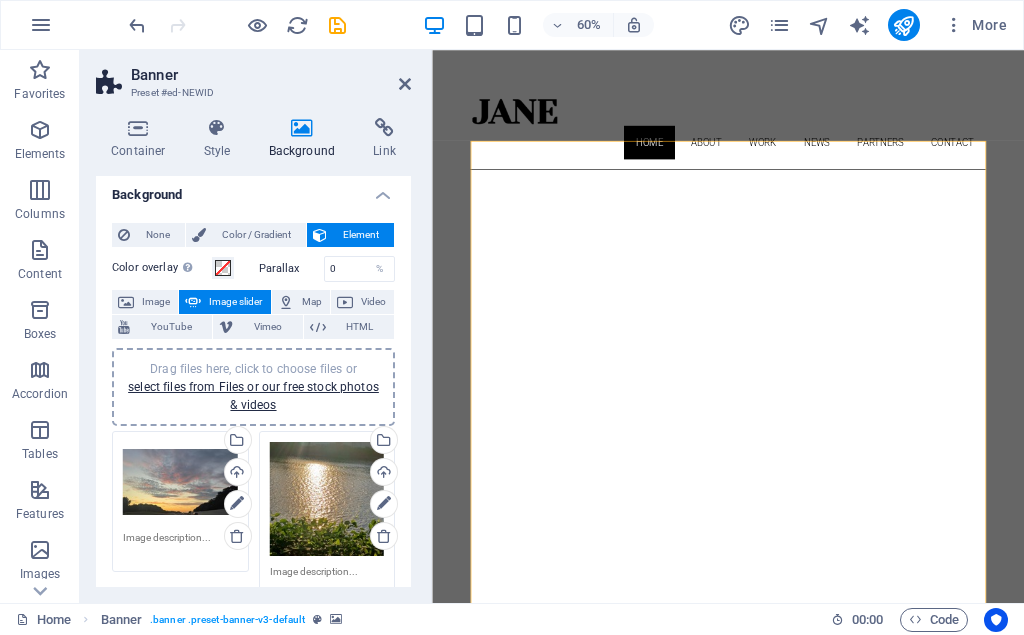 scroll, scrollTop: 0, scrollLeft: 0, axis: both 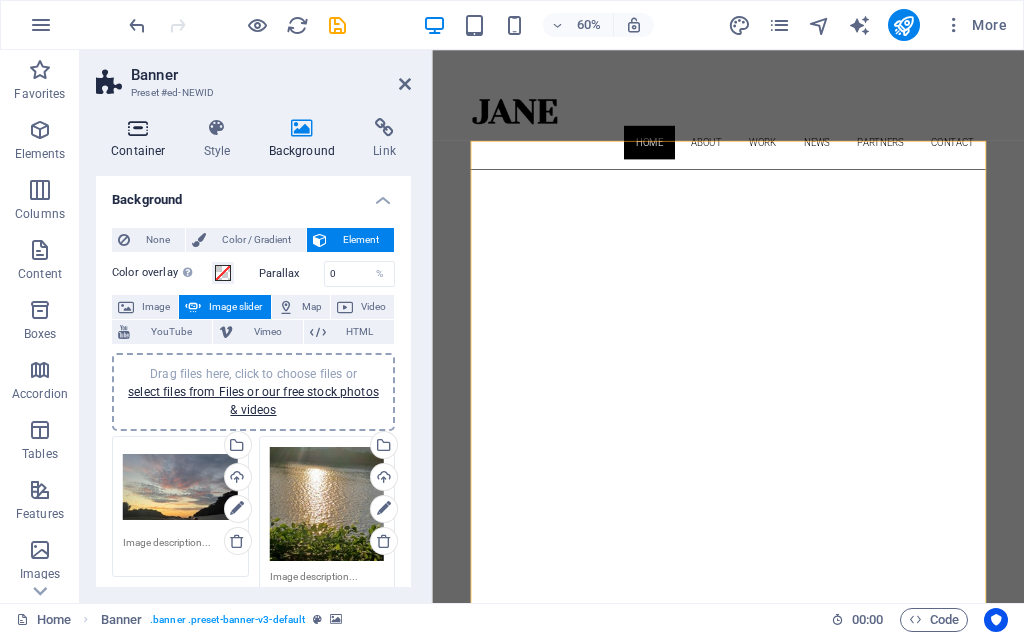 click on "Container" at bounding box center [142, 139] 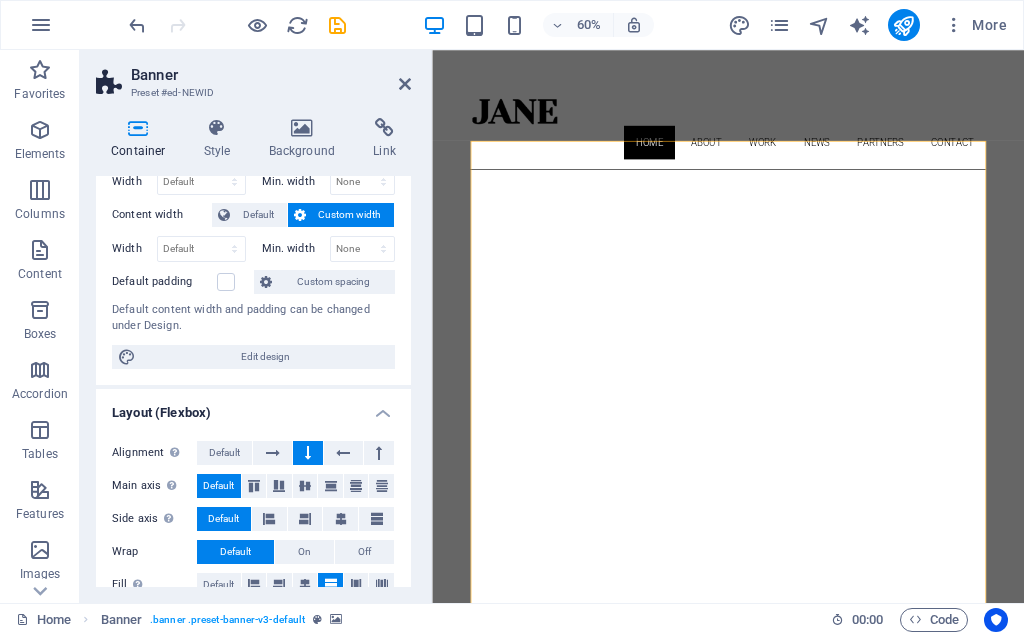 scroll, scrollTop: 0, scrollLeft: 0, axis: both 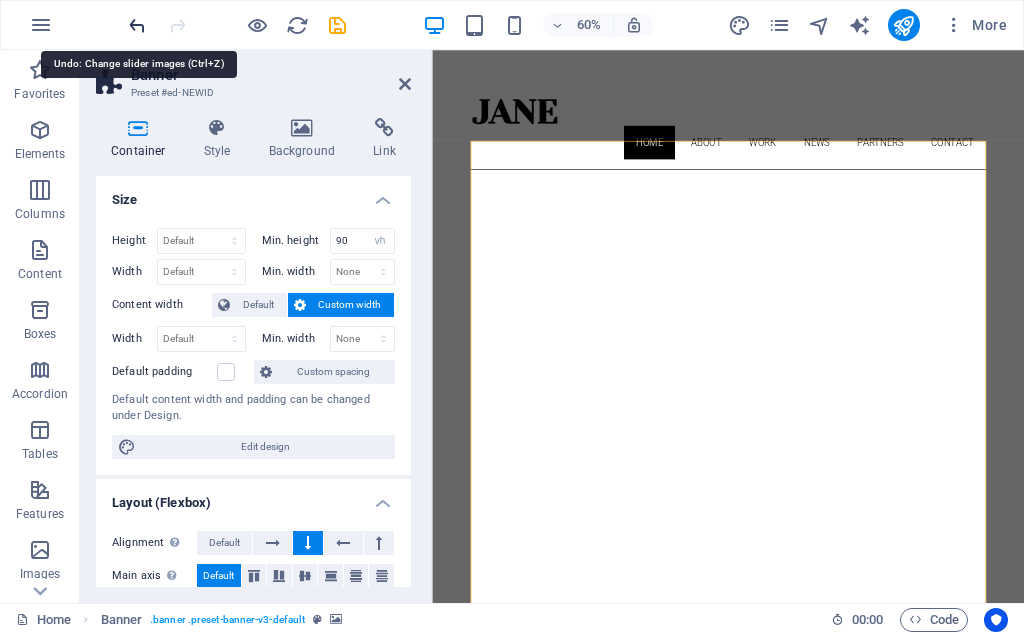 click at bounding box center (137, 25) 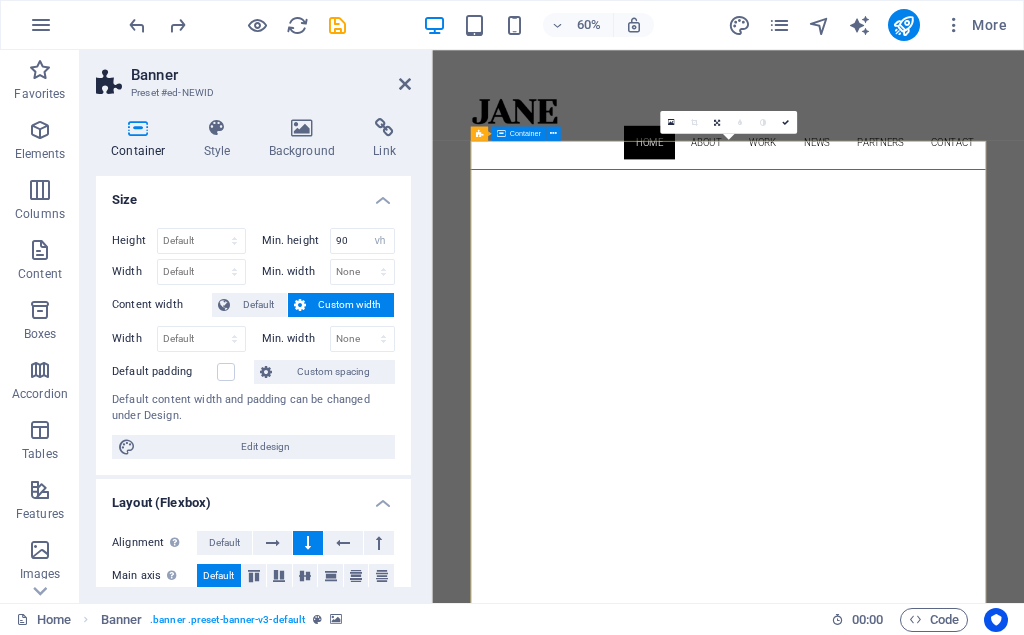 click on "About me My work Partners Contact" at bounding box center (925, 1479) 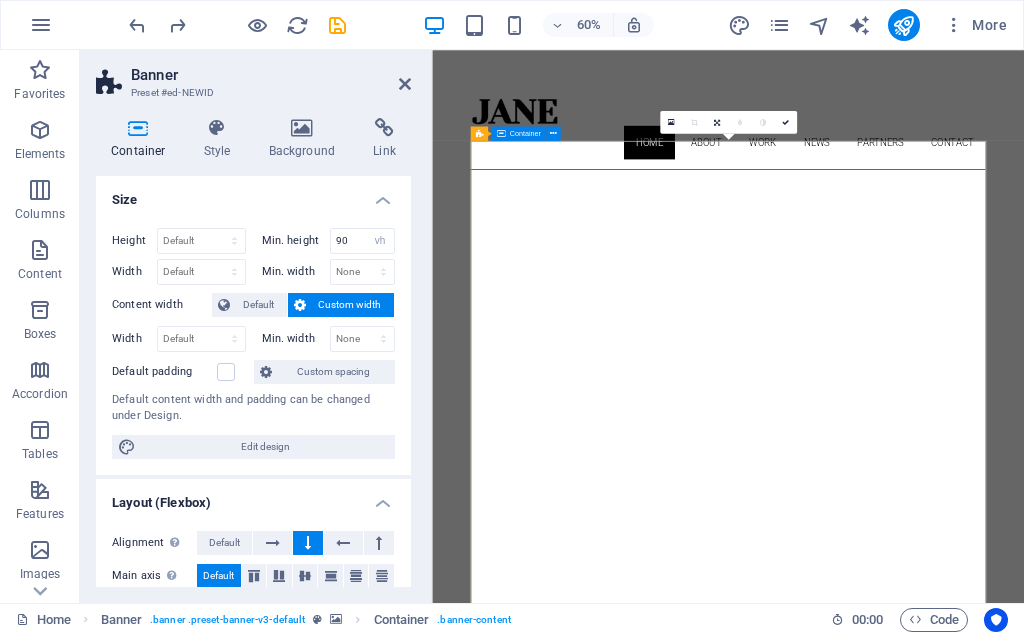 click on "About me My work Partners Contact" at bounding box center (925, 1479) 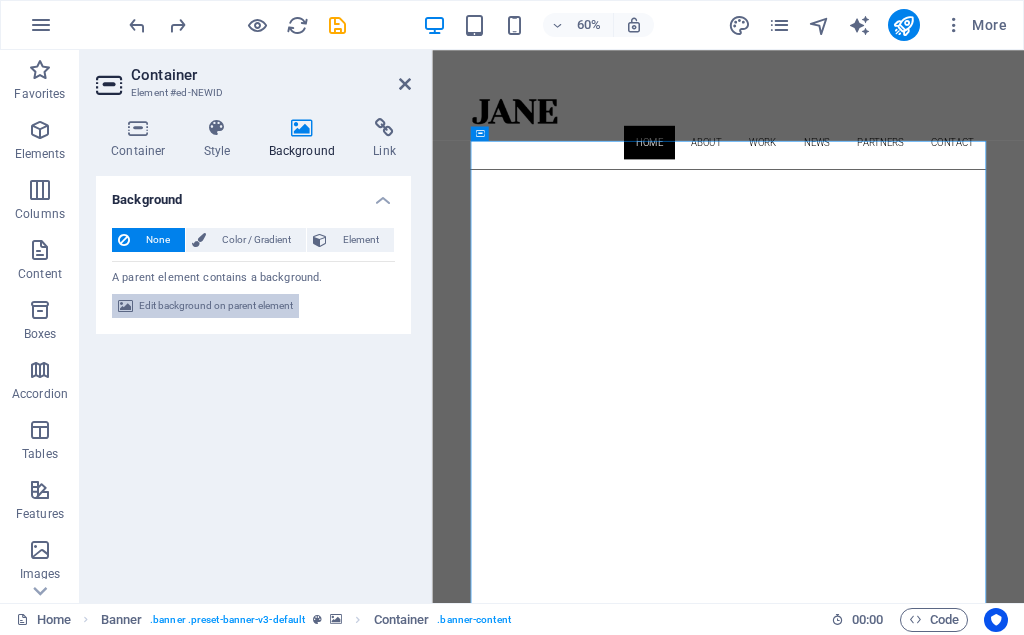 click on "Edit background on parent element" at bounding box center [216, 306] 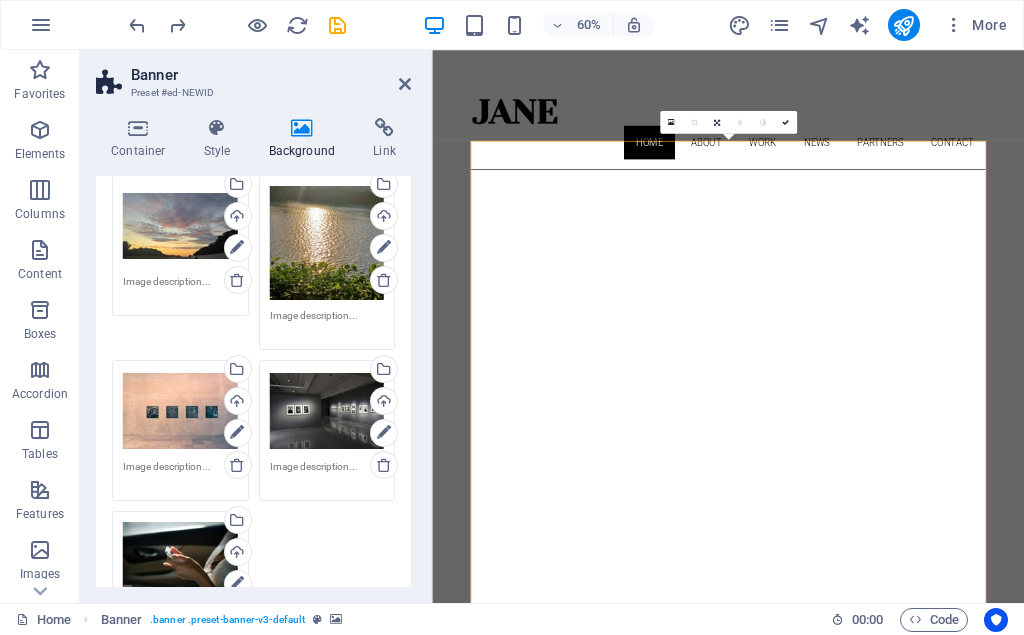 scroll, scrollTop: 360, scrollLeft: 0, axis: vertical 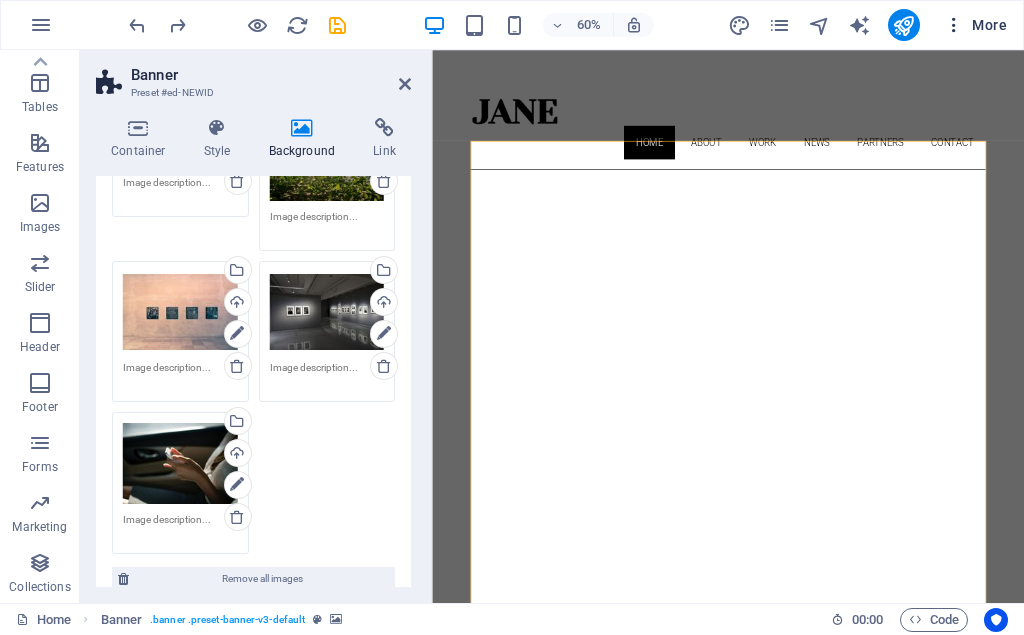 click at bounding box center (954, 25) 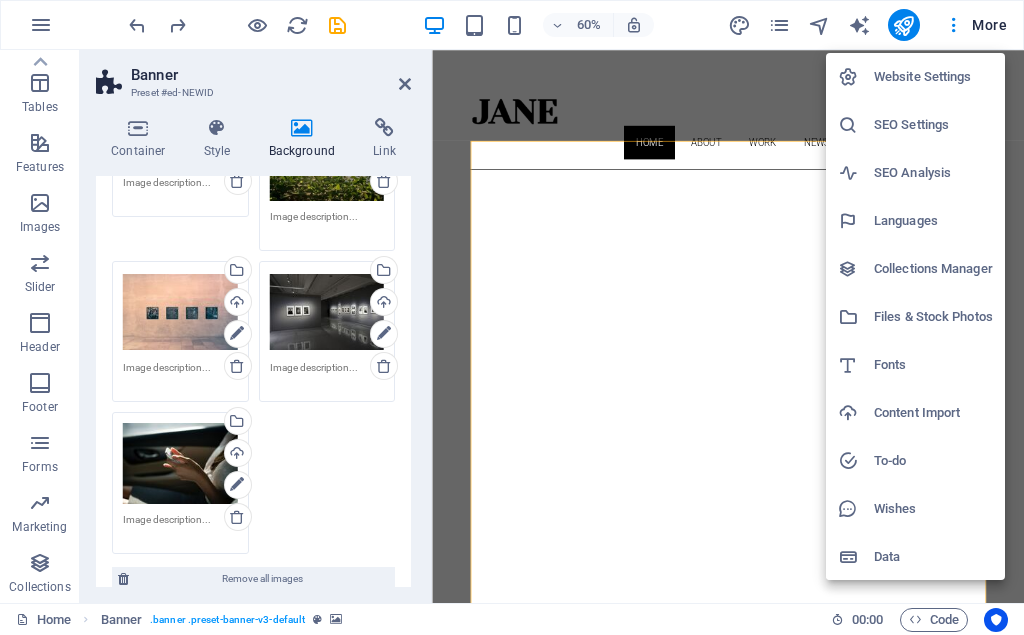 click at bounding box center (512, 317) 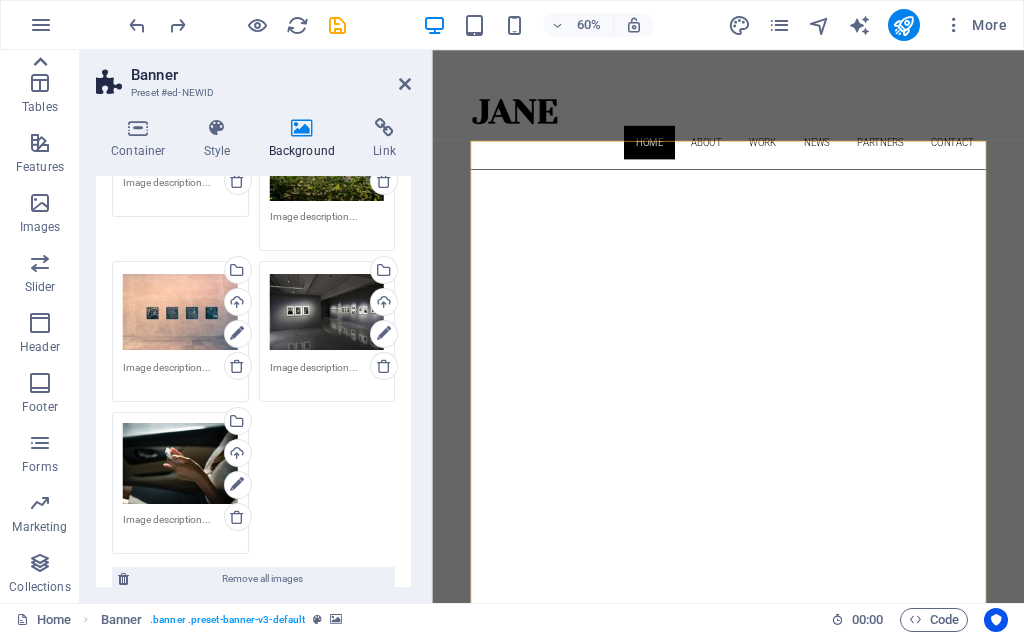 click 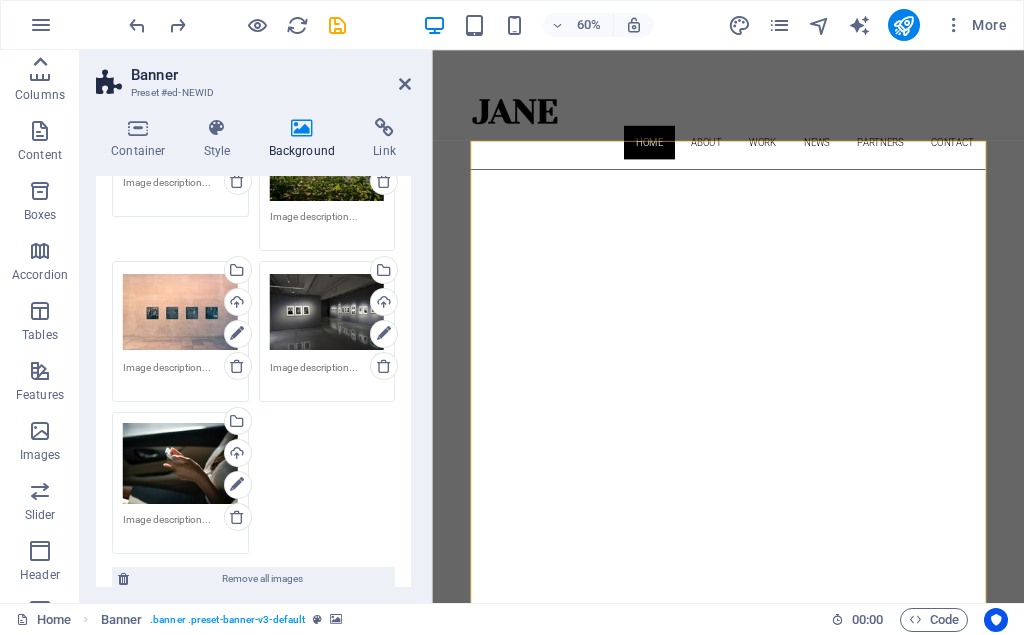 scroll, scrollTop: 0, scrollLeft: 0, axis: both 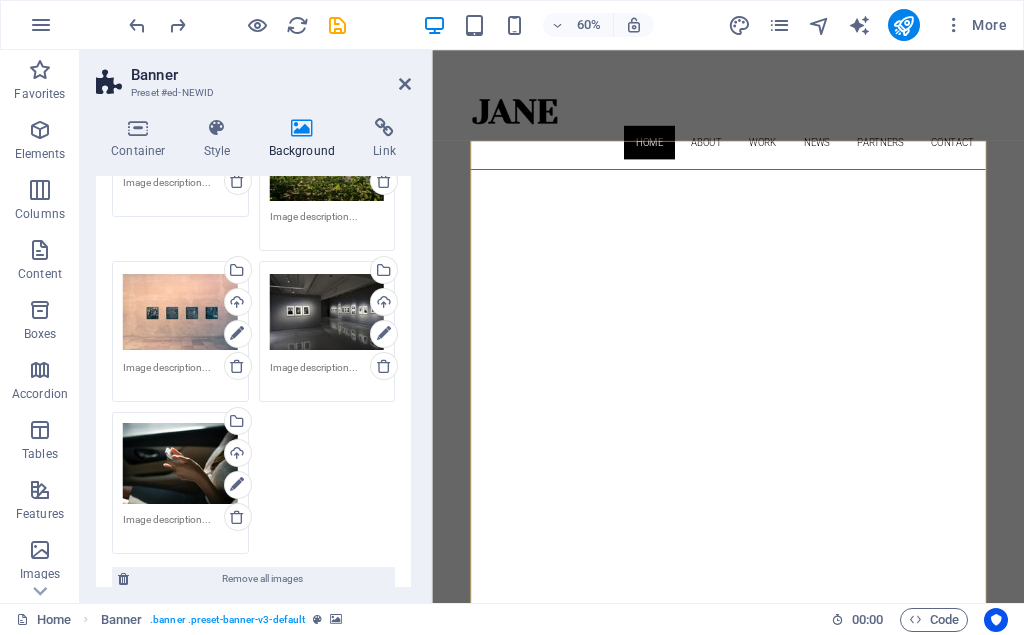 click at bounding box center [40, 70] 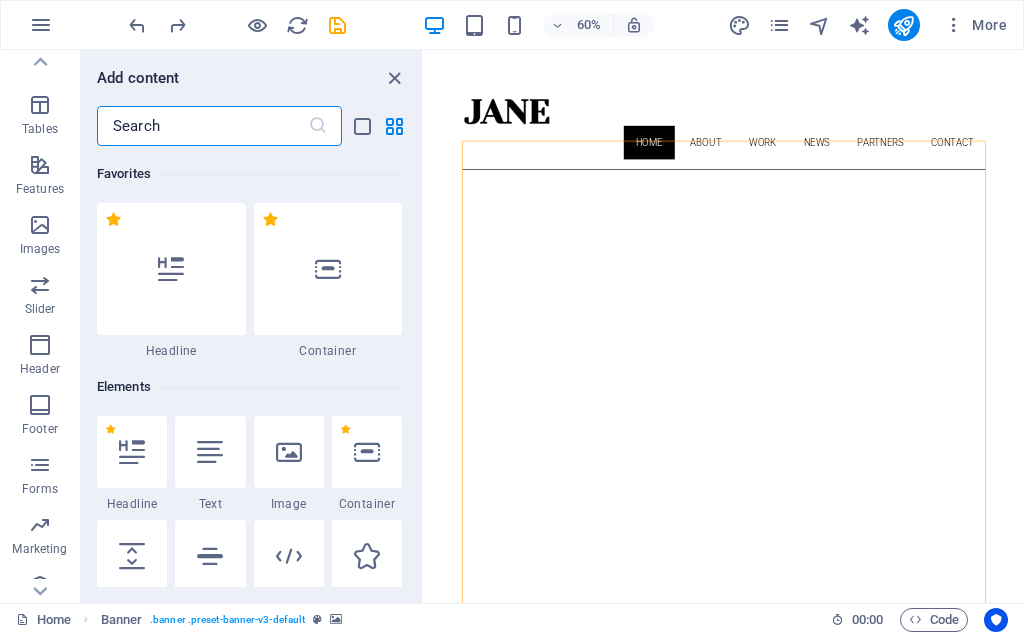 scroll, scrollTop: 347, scrollLeft: 0, axis: vertical 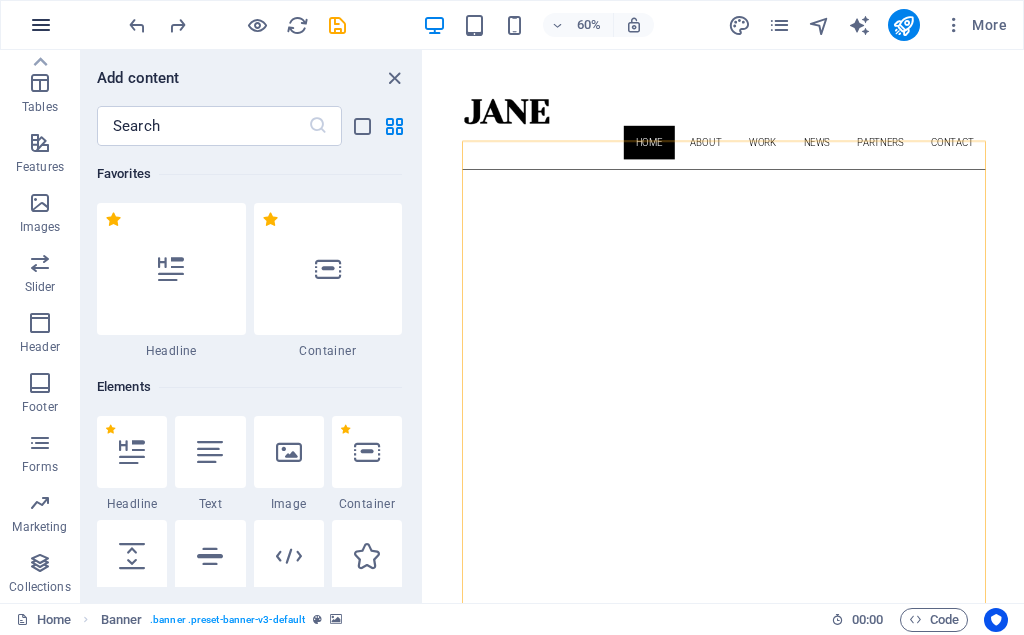 click at bounding box center (41, 25) 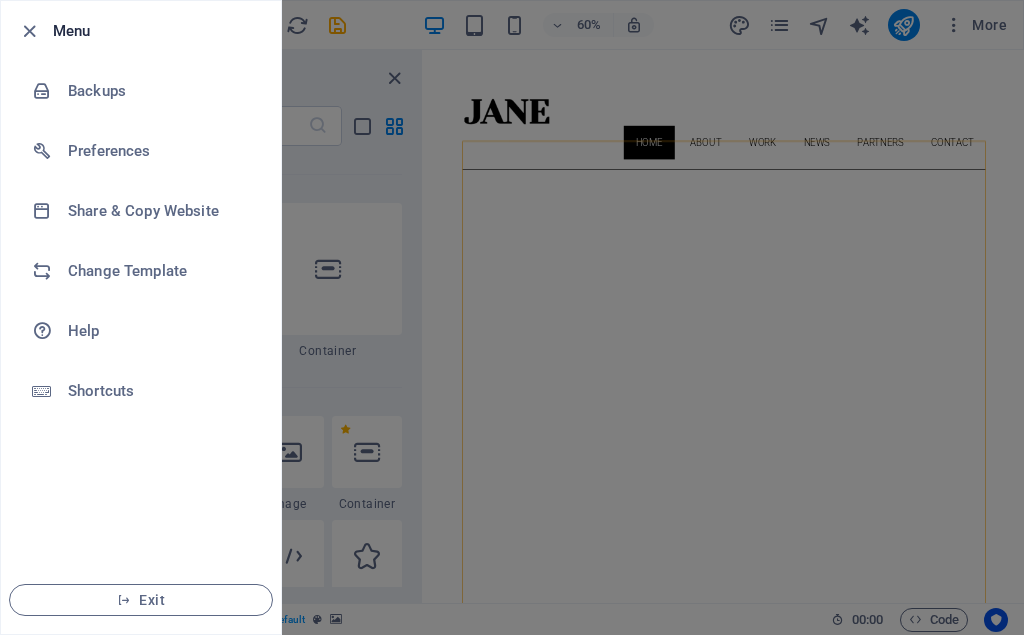 click at bounding box center [512, 317] 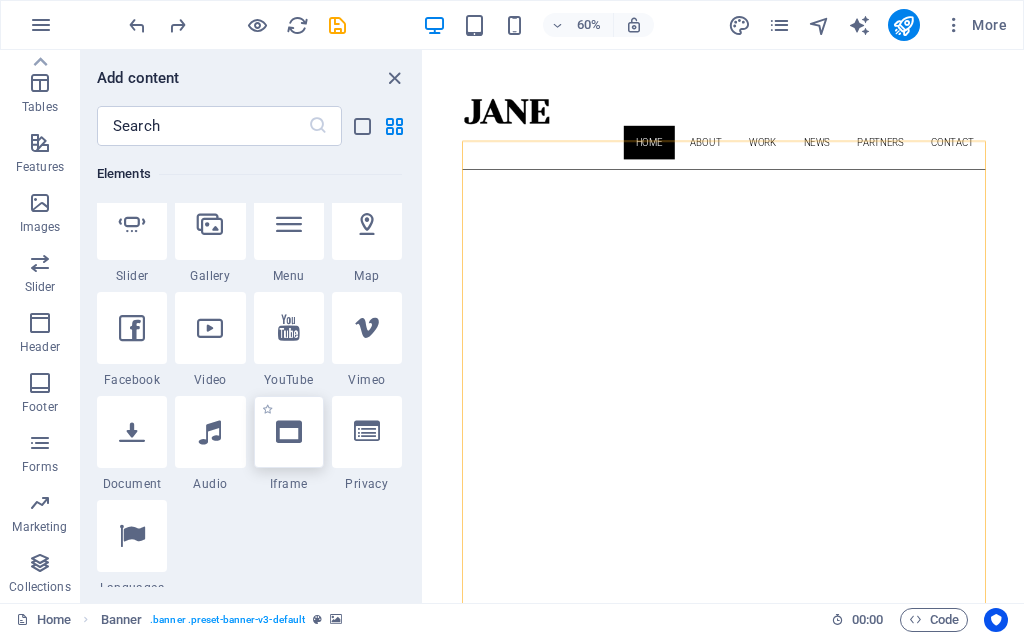 scroll, scrollTop: 630, scrollLeft: 0, axis: vertical 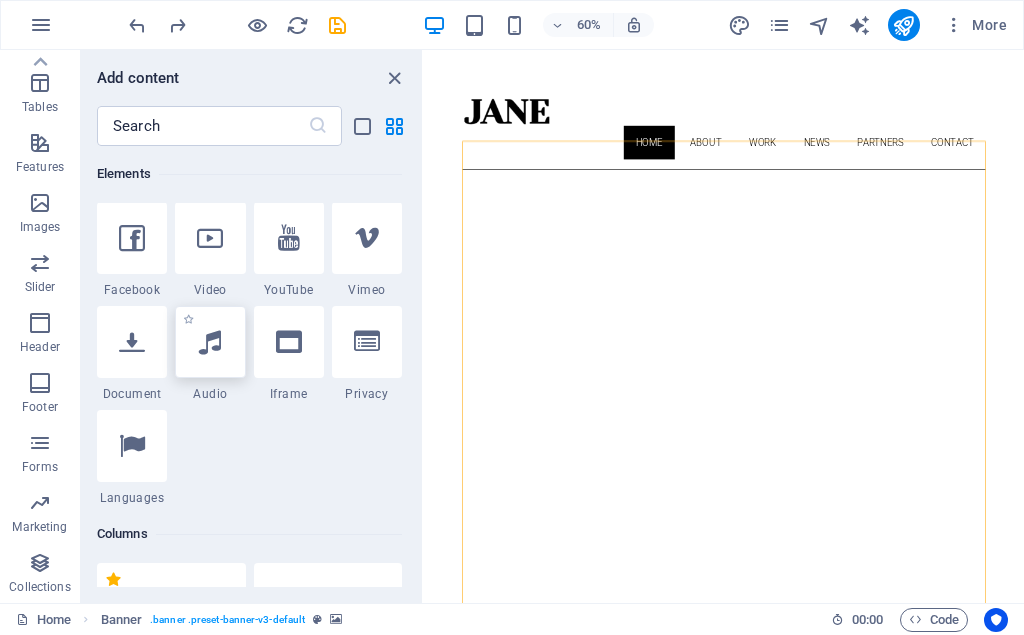 click at bounding box center (210, 342) 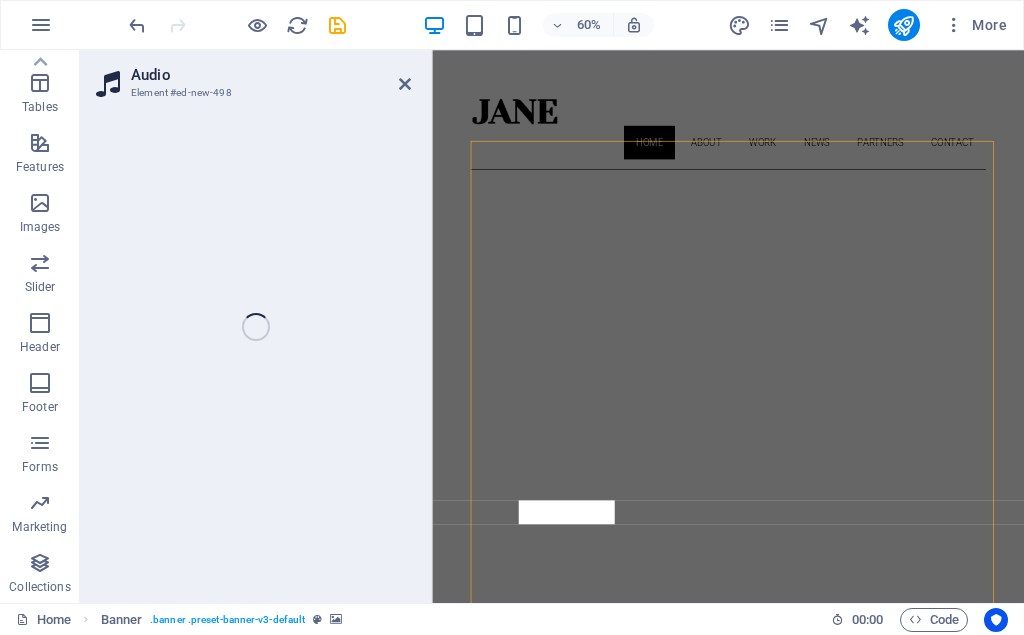 scroll, scrollTop: 347, scrollLeft: 0, axis: vertical 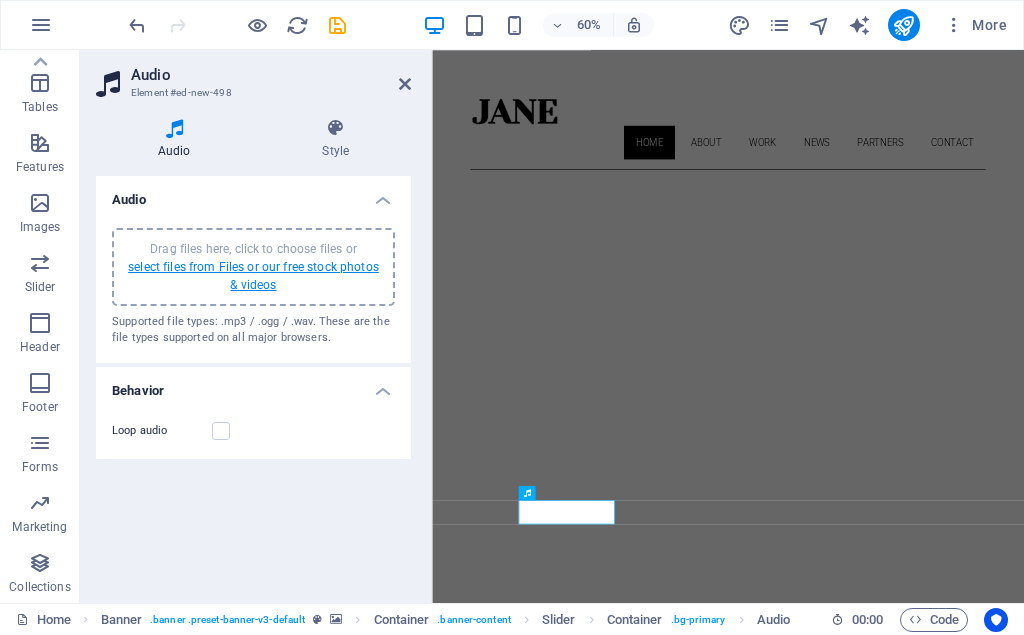 click on "select files from Files or our free stock photos & videos" at bounding box center [253, 276] 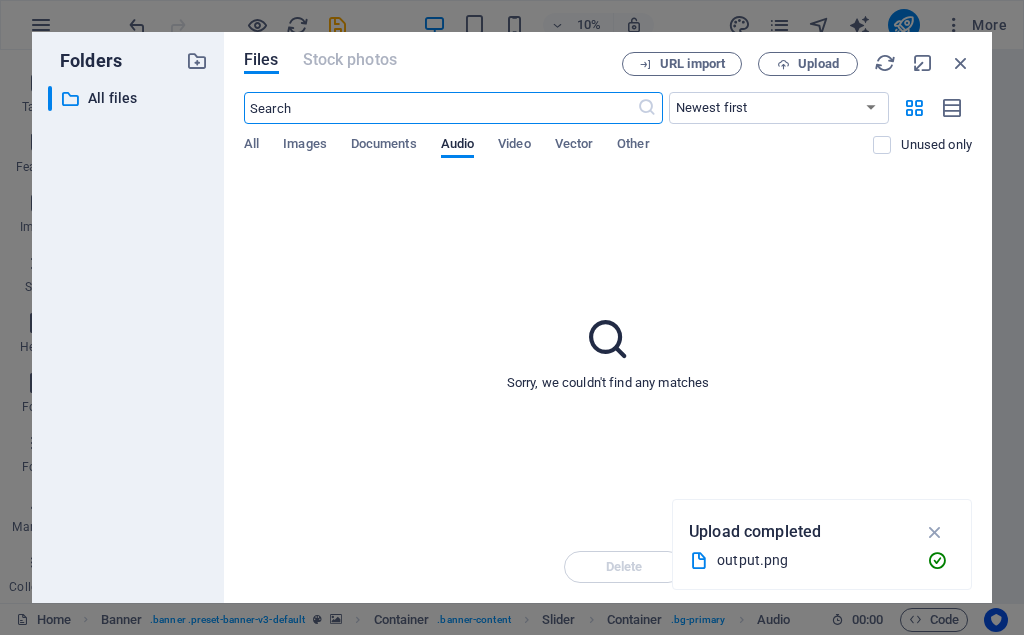click at bounding box center [440, 108] 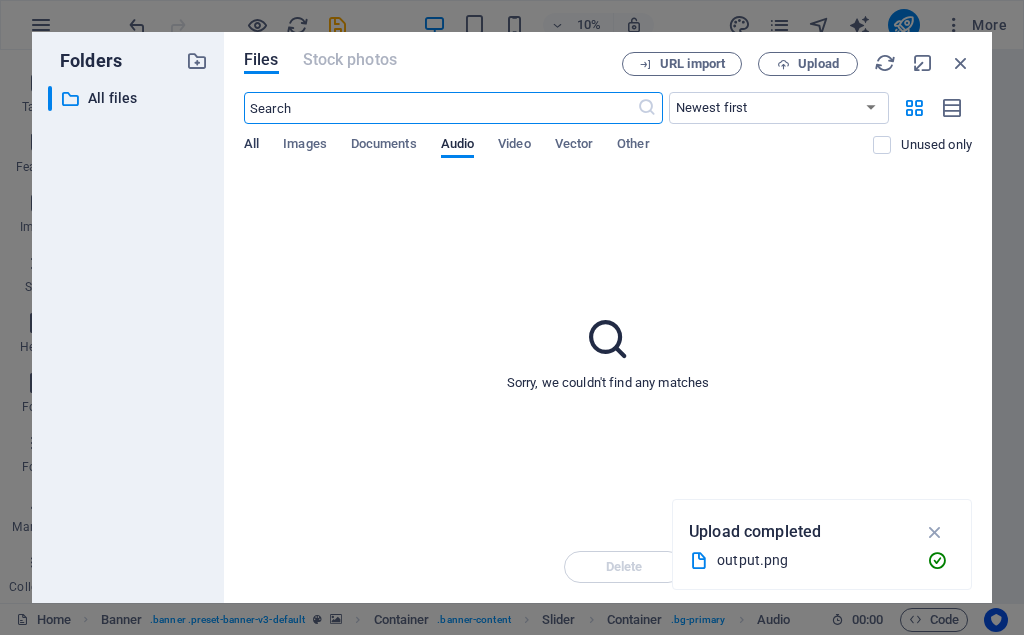 click on "All" at bounding box center [251, 146] 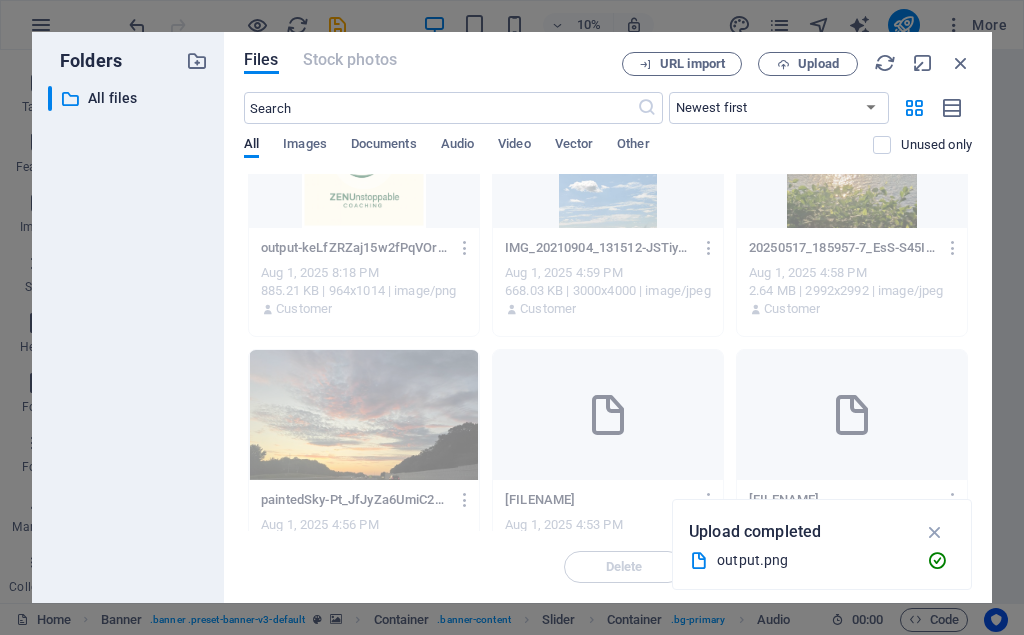 scroll, scrollTop: 0, scrollLeft: 0, axis: both 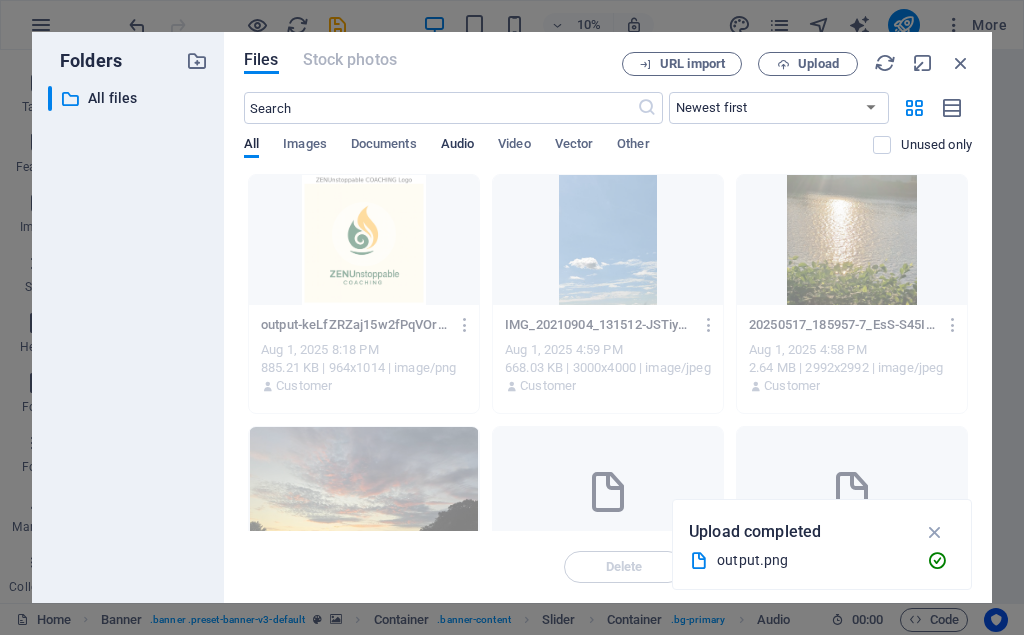 click on "Audio" at bounding box center (457, 146) 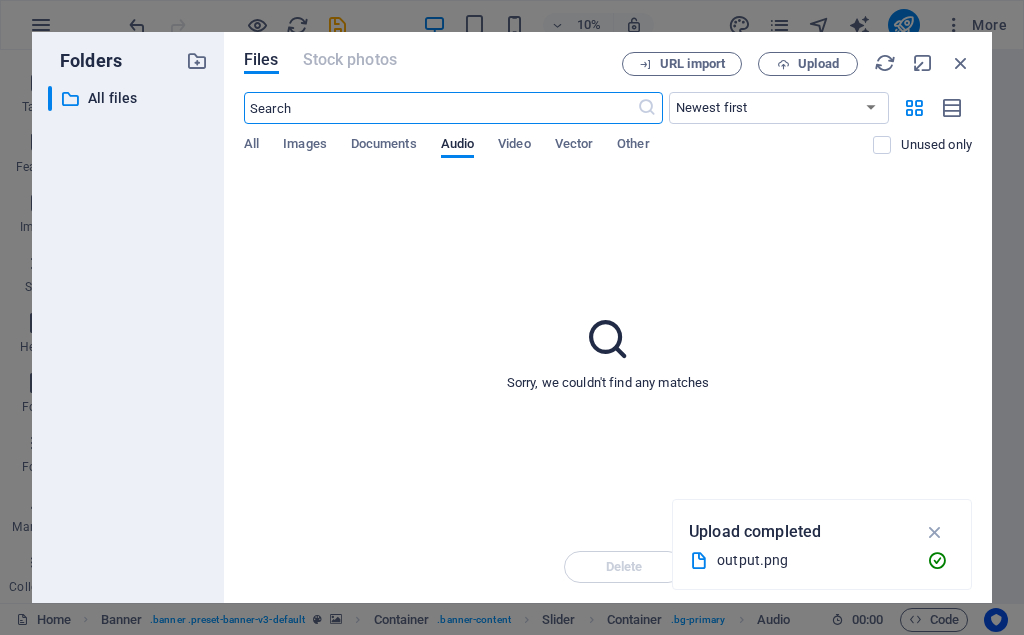 click at bounding box center [440, 108] 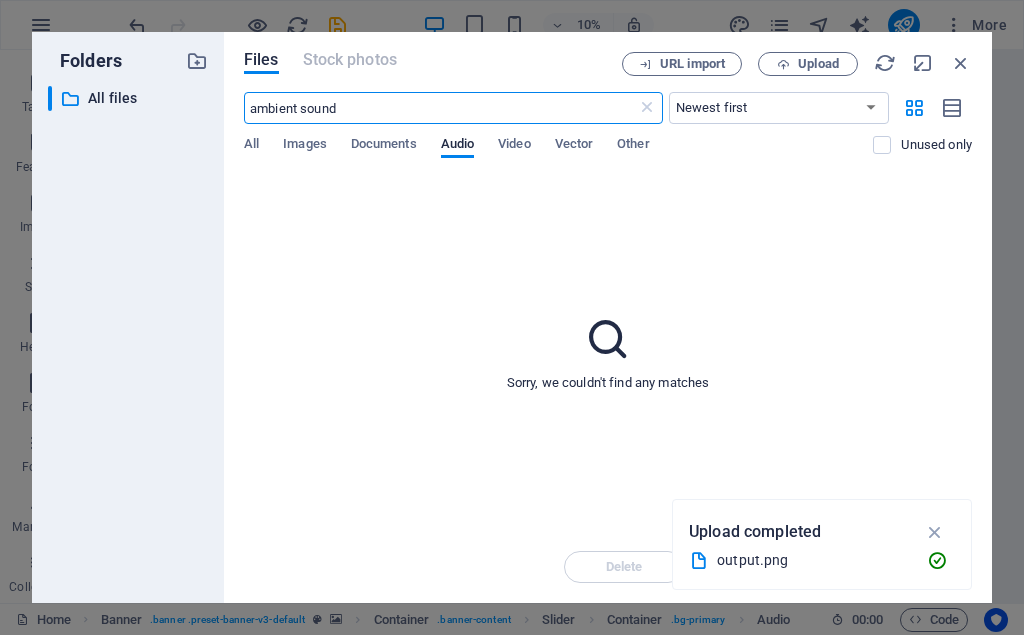 type on "ambient sound" 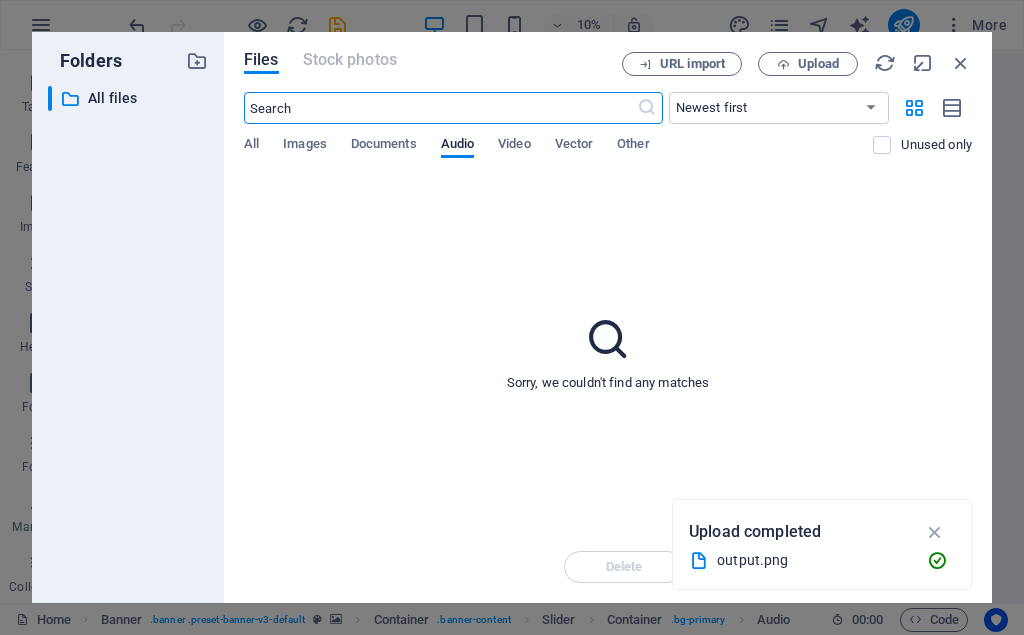 type 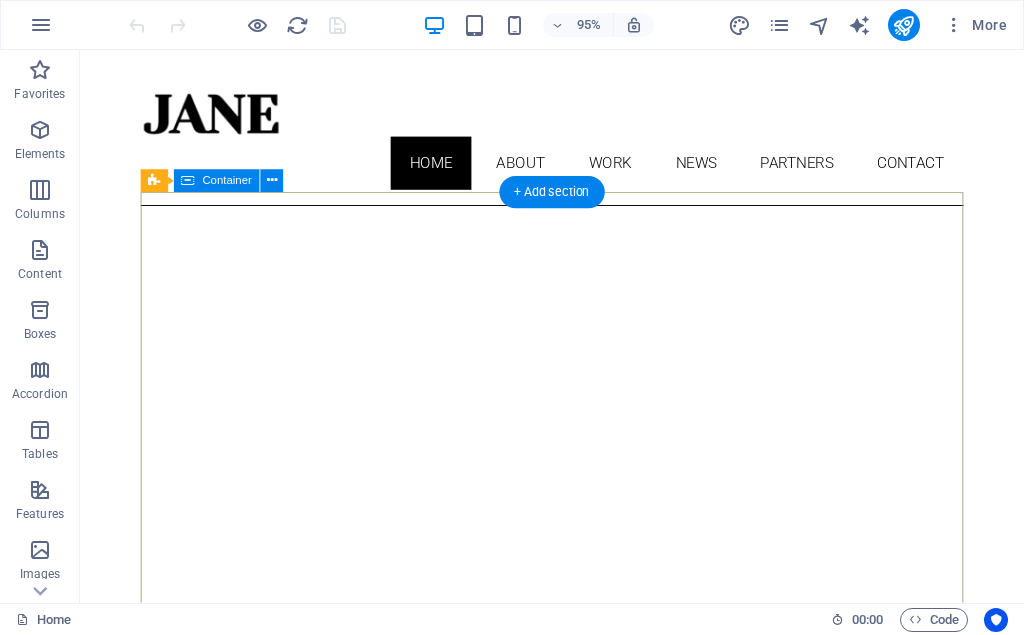 scroll, scrollTop: 0, scrollLeft: 0, axis: both 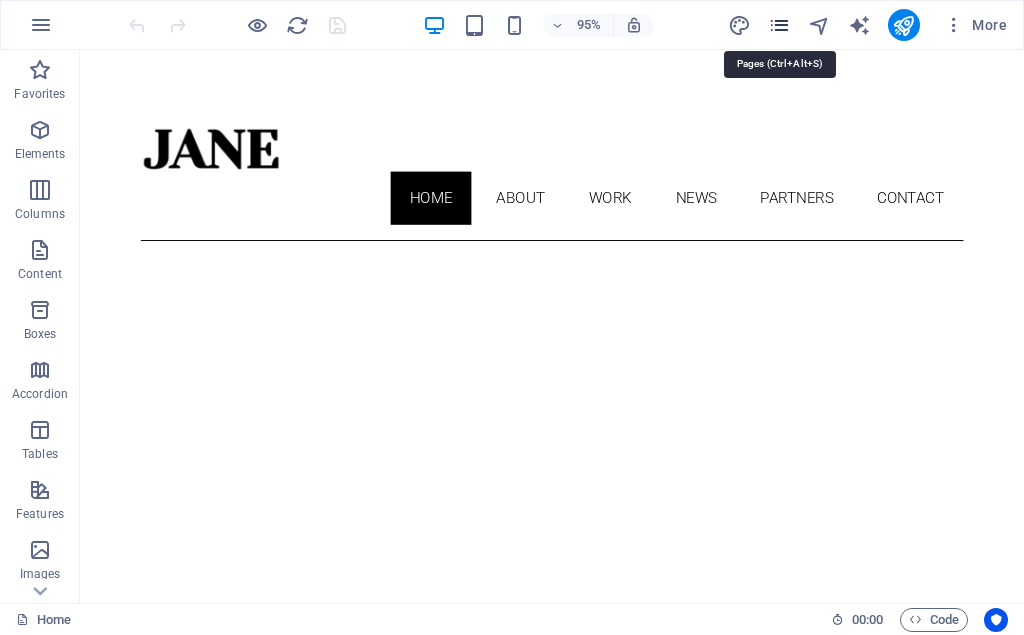 click at bounding box center (779, 25) 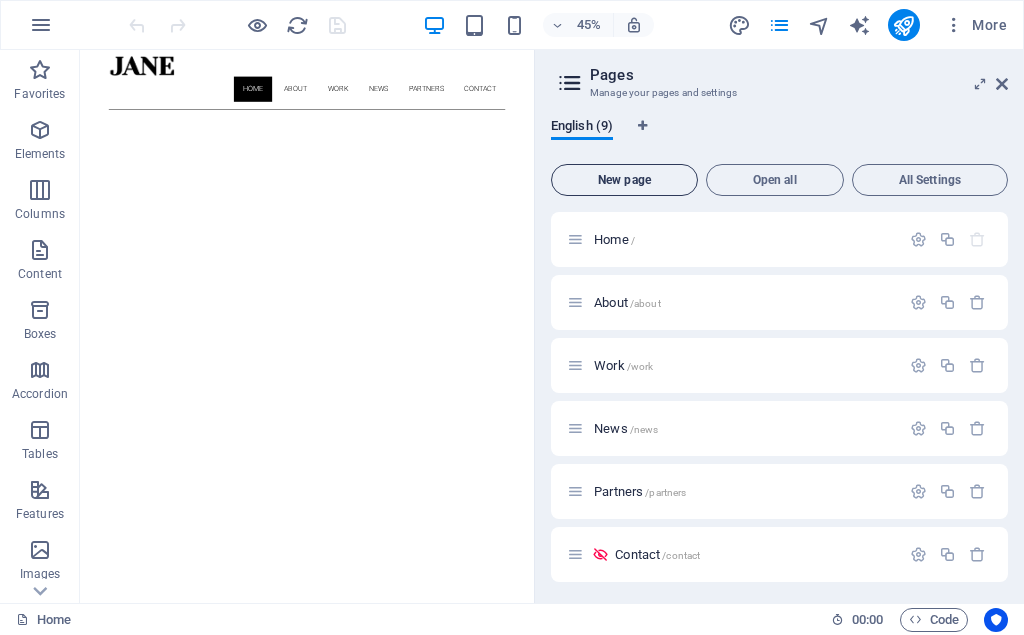 scroll, scrollTop: 102, scrollLeft: 0, axis: vertical 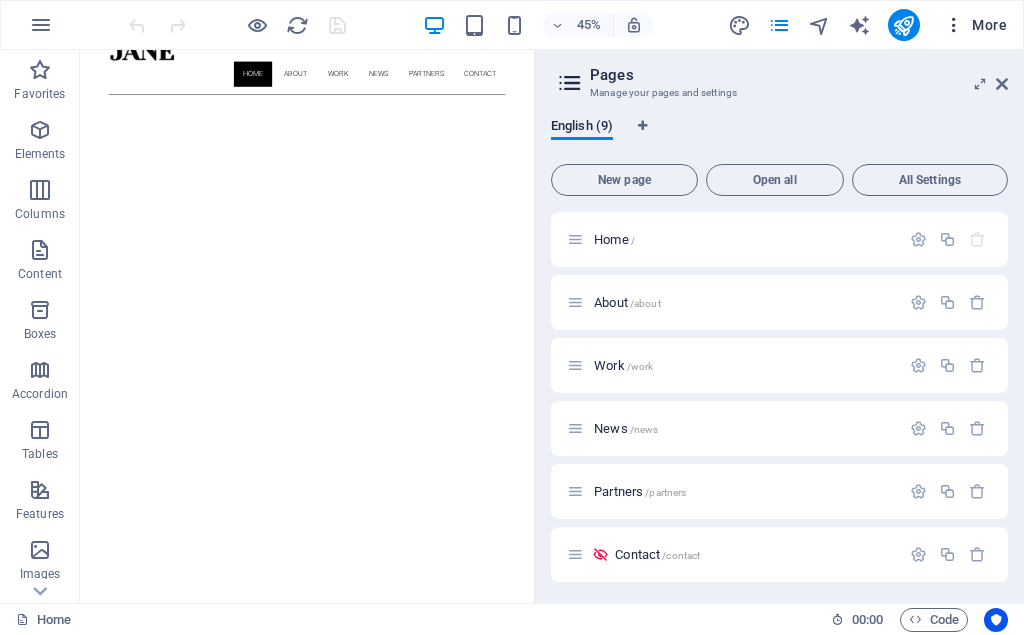 click at bounding box center [954, 25] 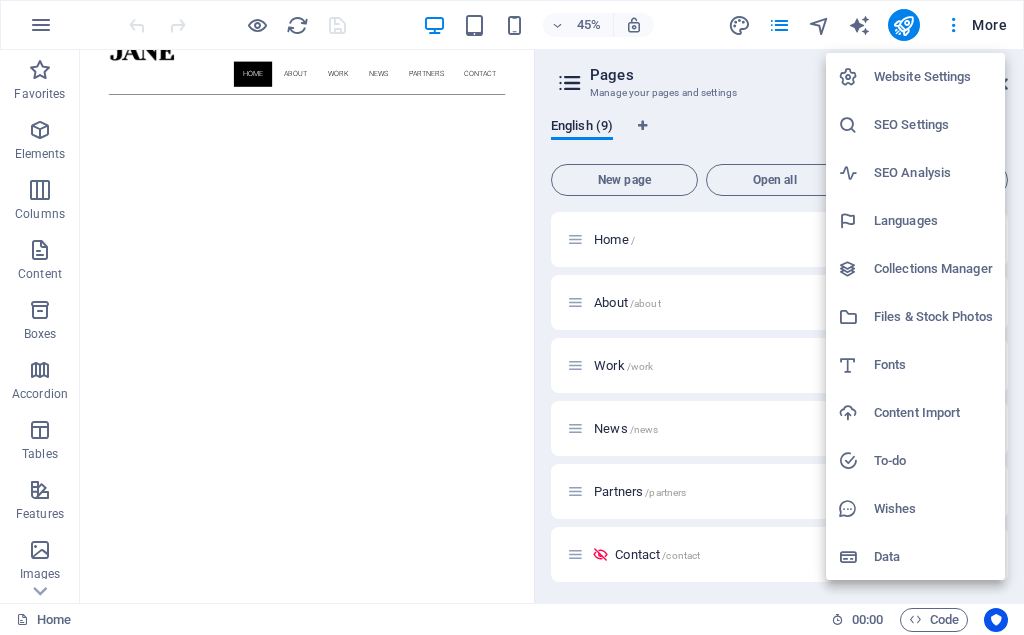 click at bounding box center (512, 317) 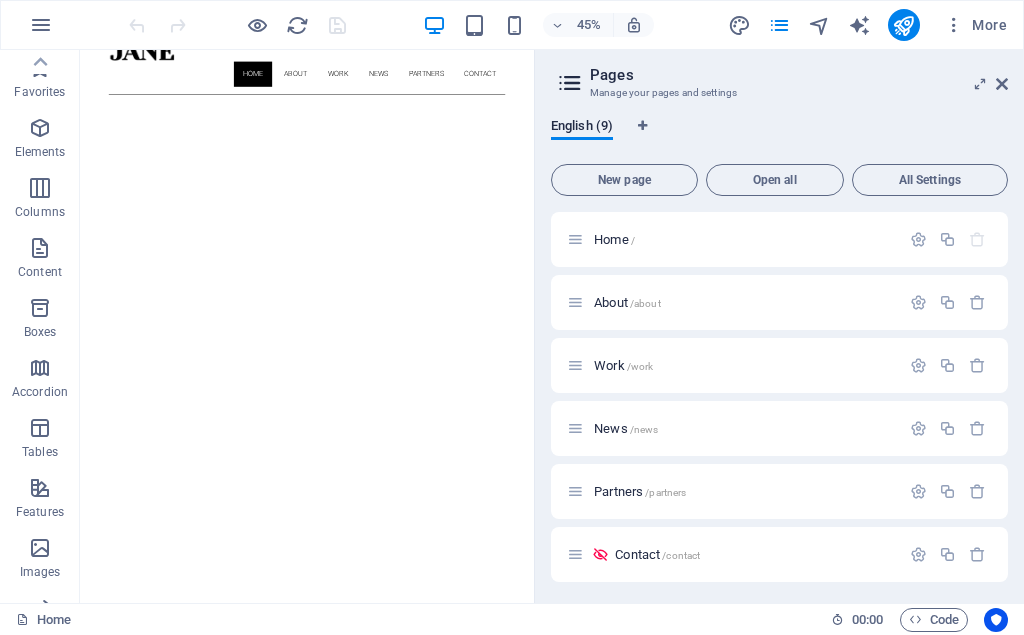 scroll, scrollTop: 0, scrollLeft: 0, axis: both 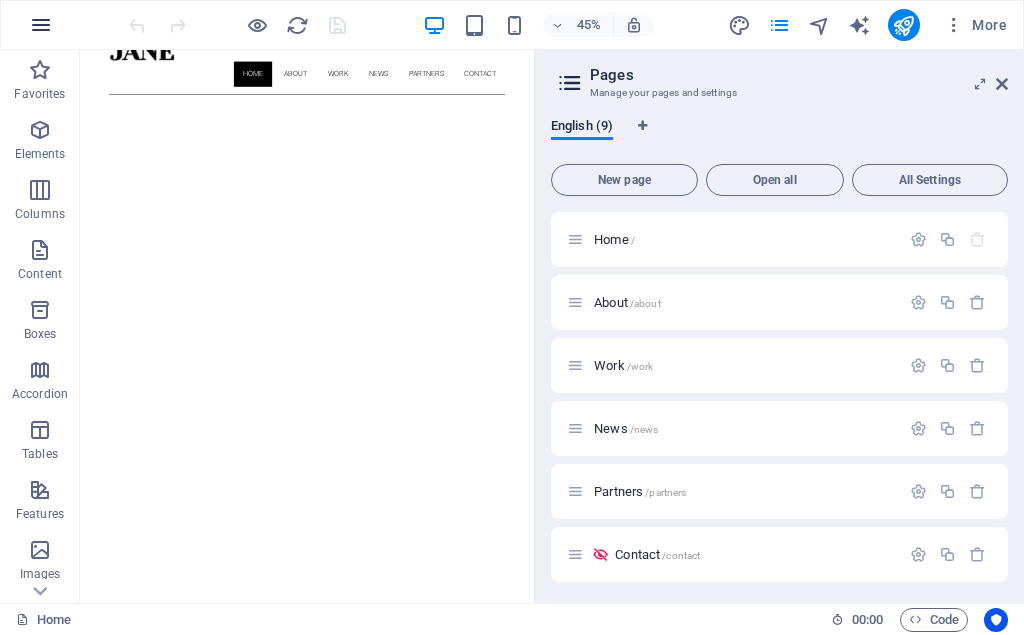 click at bounding box center [41, 25] 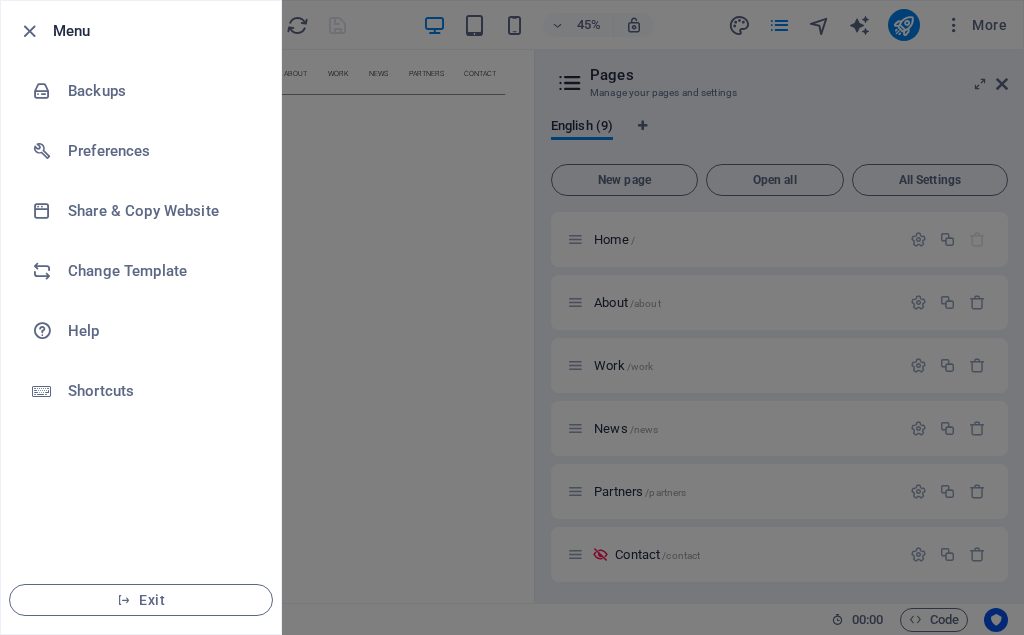 click at bounding box center [512, 317] 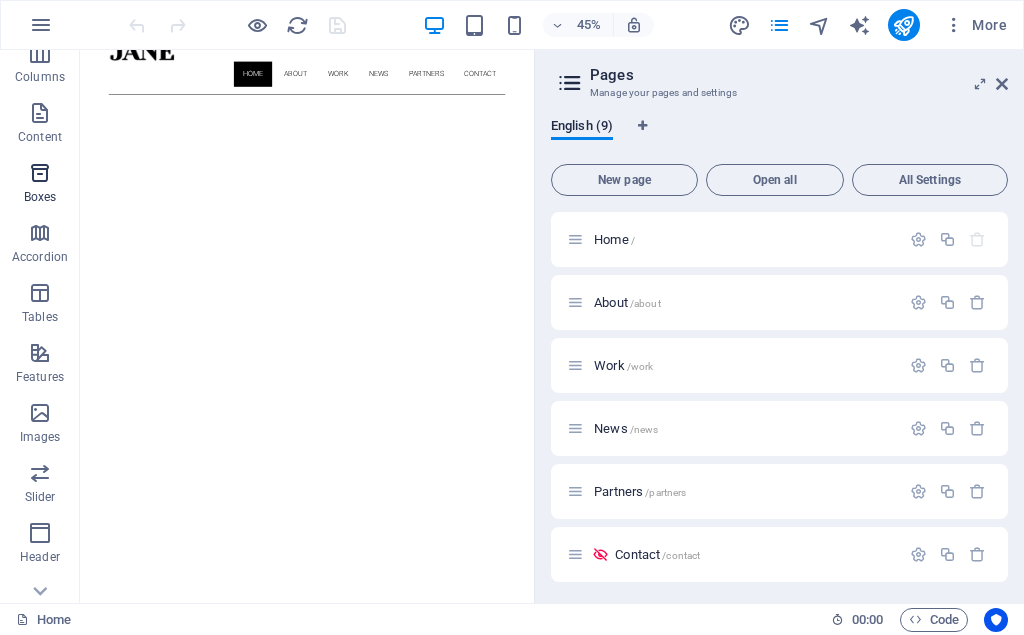 scroll, scrollTop: 180, scrollLeft: 0, axis: vertical 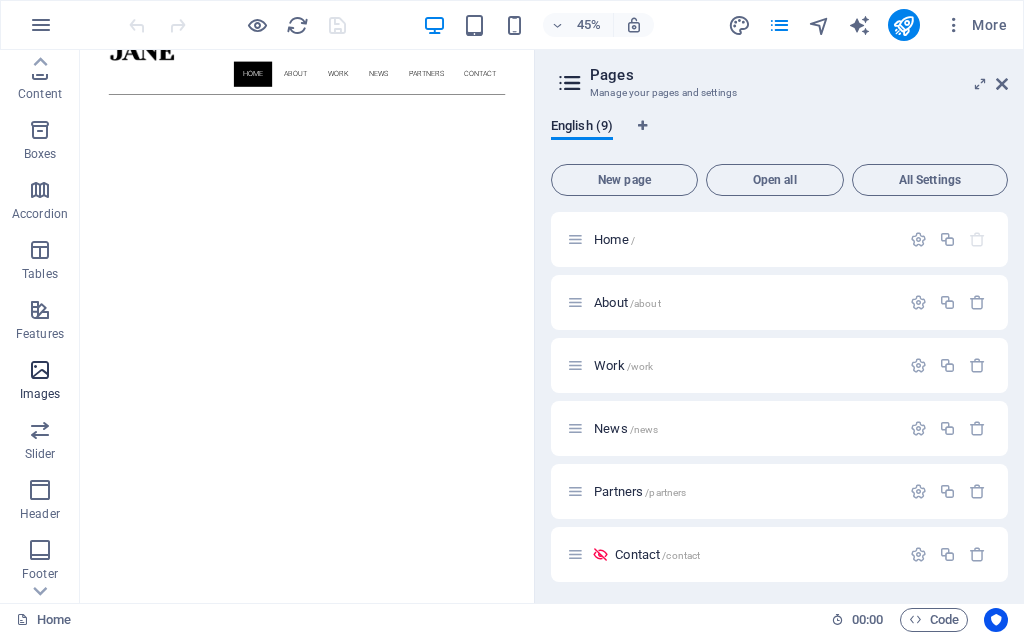 click at bounding box center (40, 370) 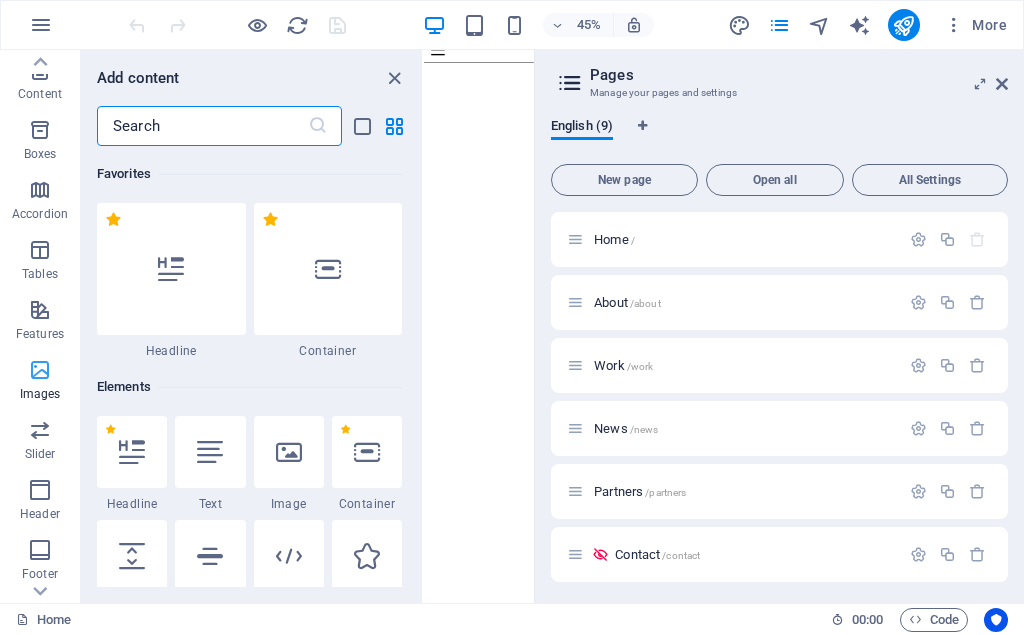 scroll, scrollTop: 180, scrollLeft: 0, axis: vertical 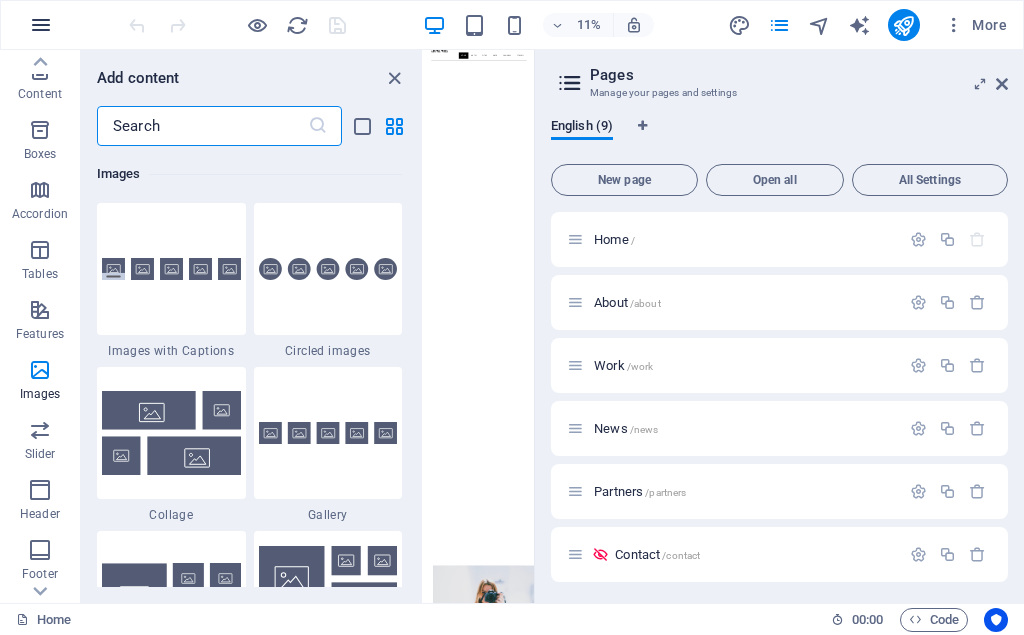 click at bounding box center (41, 25) 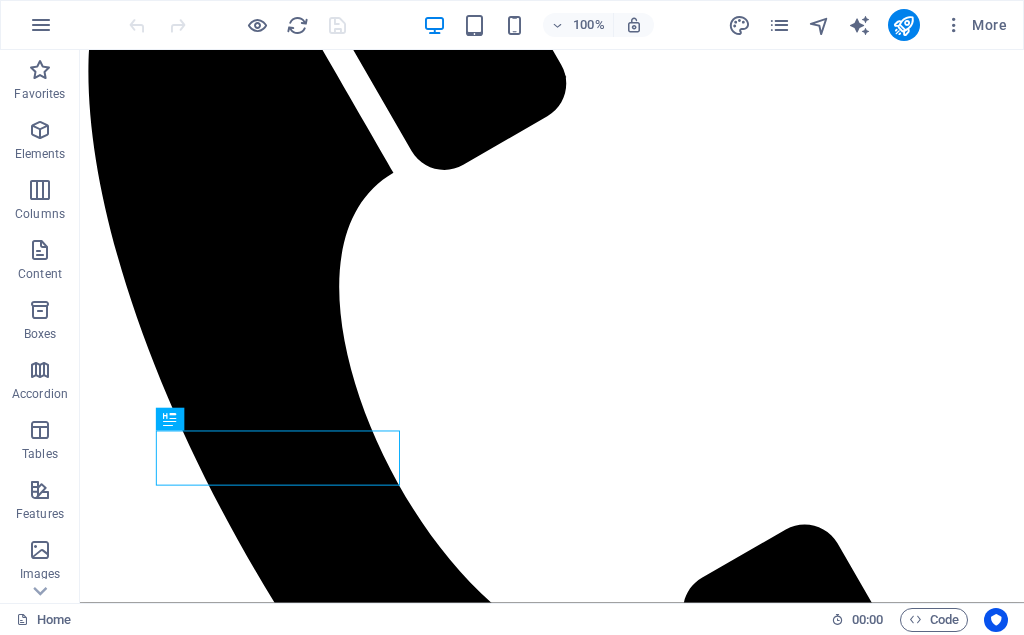 scroll, scrollTop: 512, scrollLeft: 0, axis: vertical 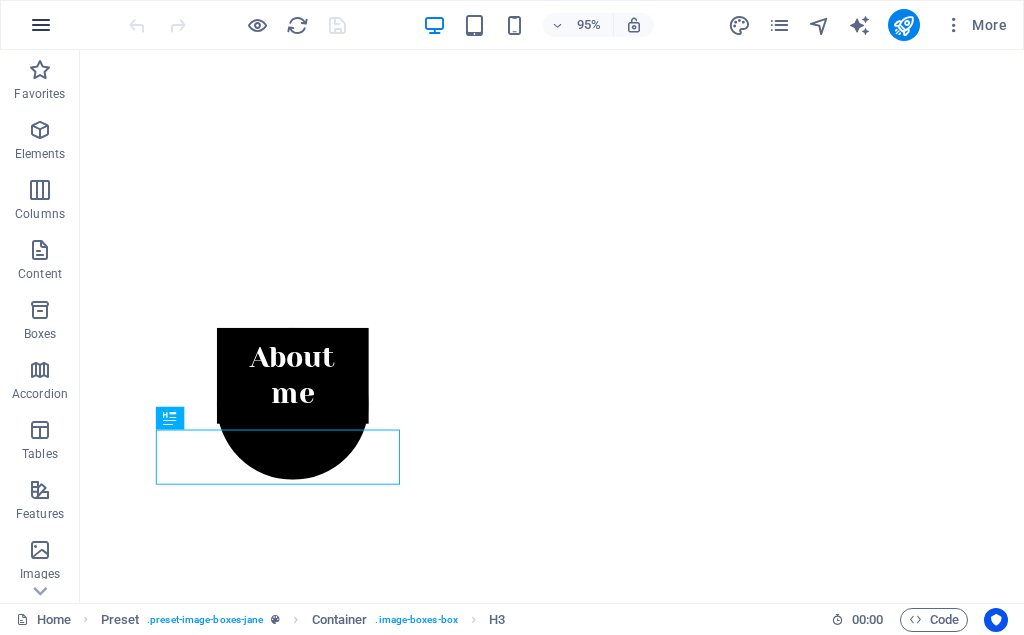 click at bounding box center [41, 25] 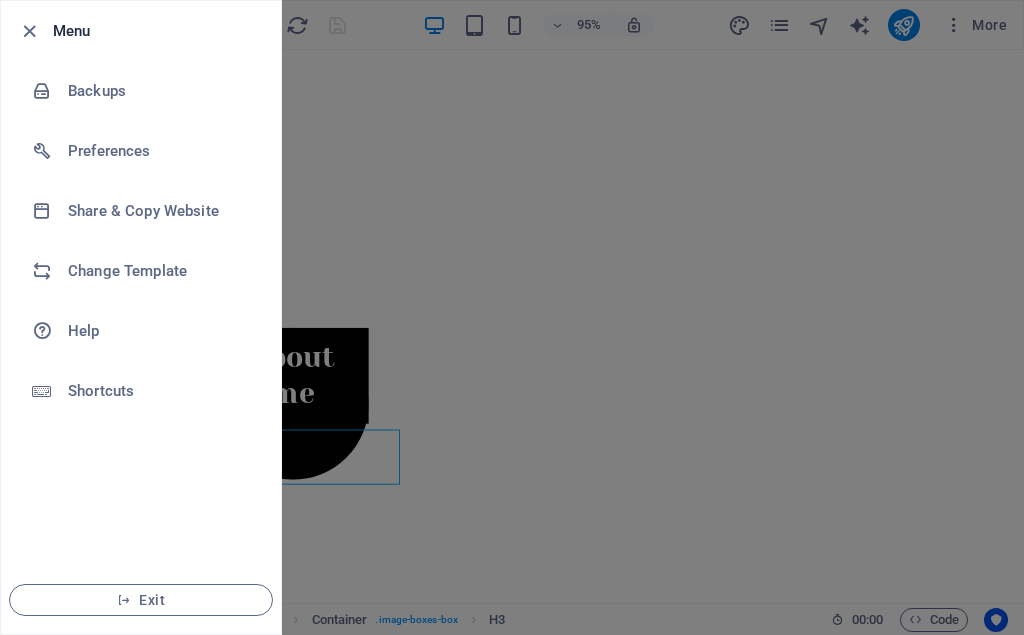 click at bounding box center [512, 317] 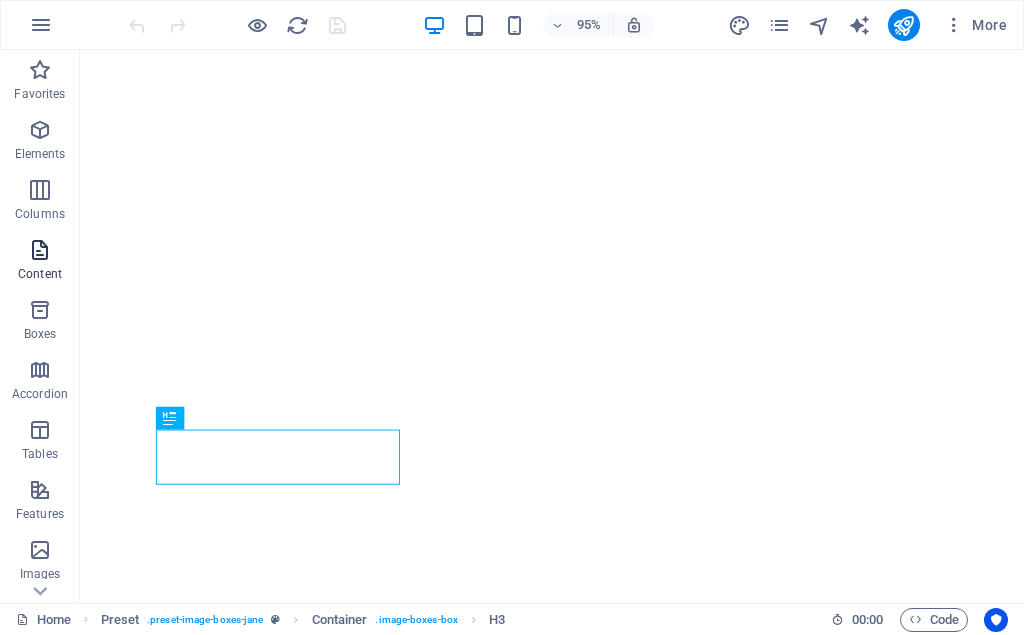 click at bounding box center (40, 250) 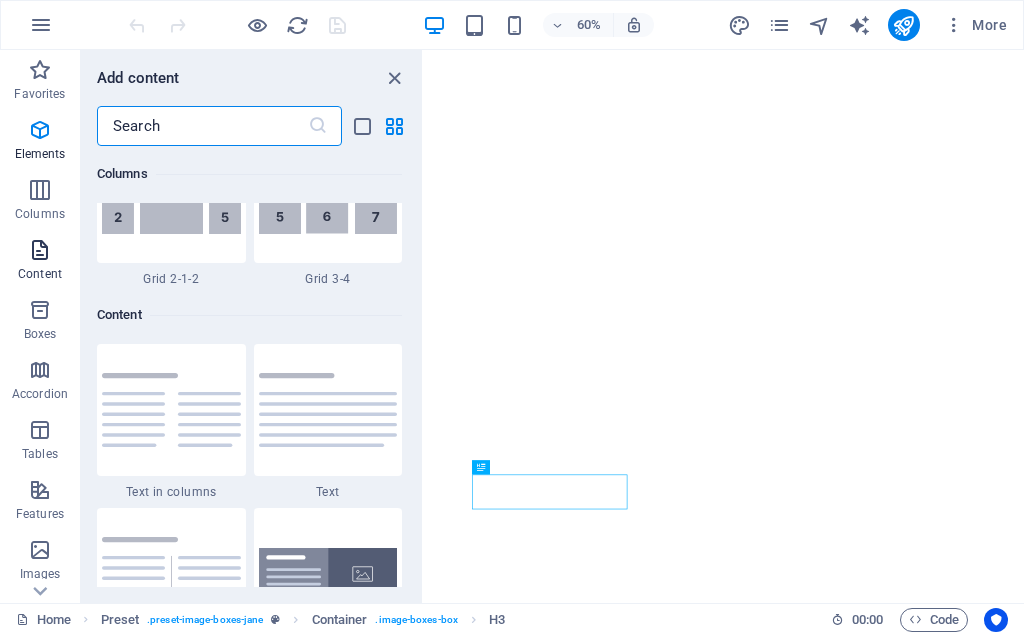 scroll, scrollTop: 3499, scrollLeft: 0, axis: vertical 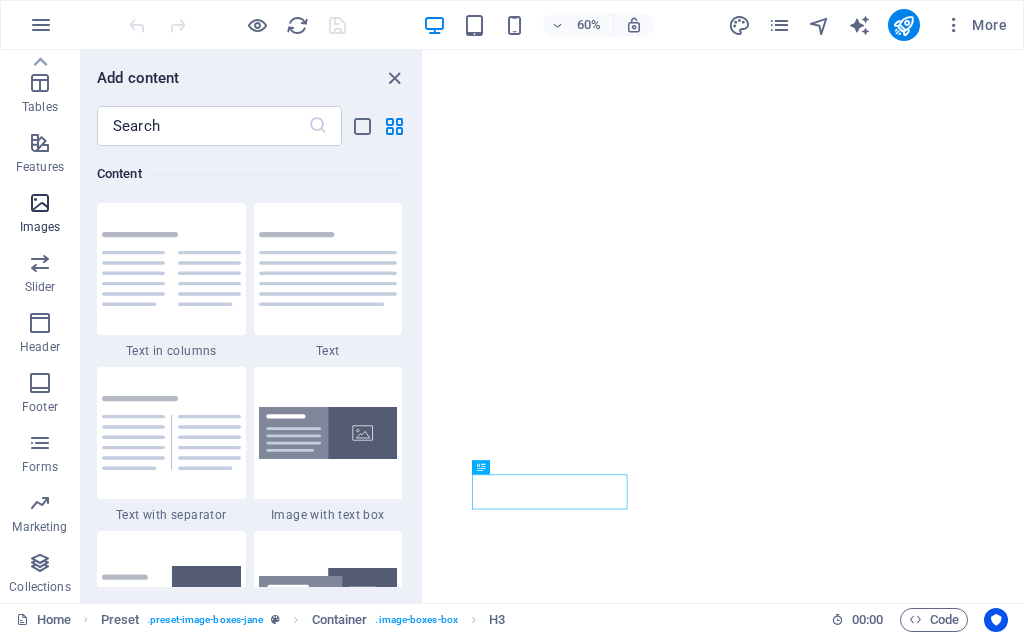 click at bounding box center (40, 203) 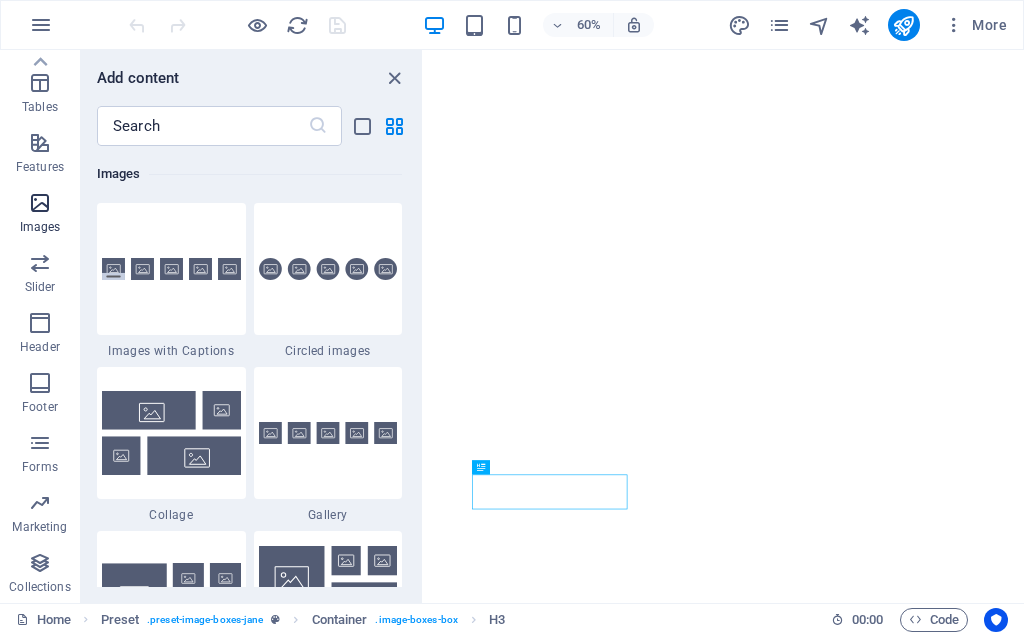 scroll, scrollTop: 10140, scrollLeft: 0, axis: vertical 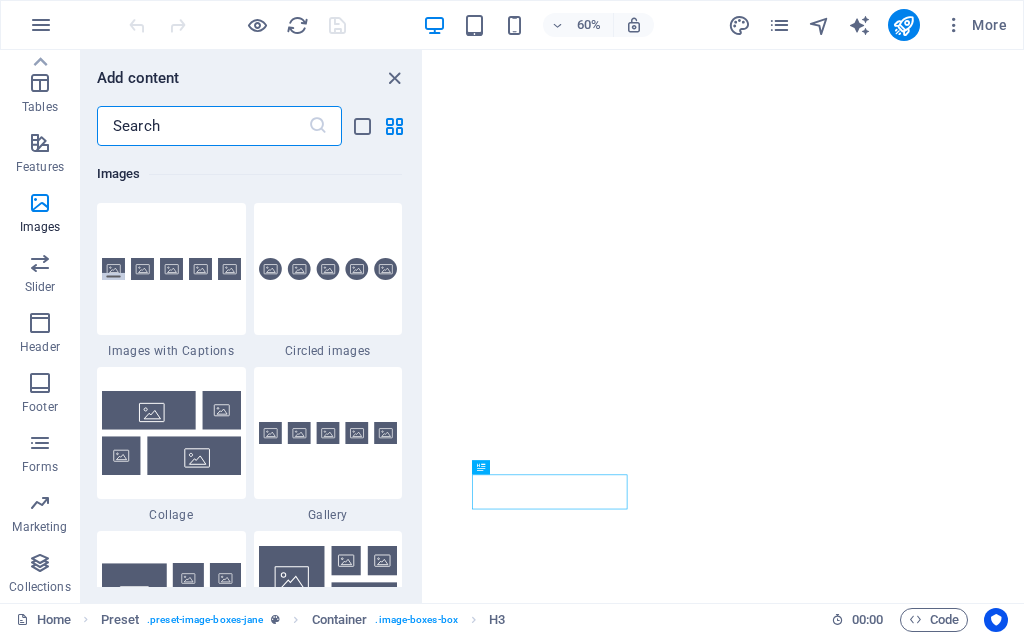 click at bounding box center (202, 126) 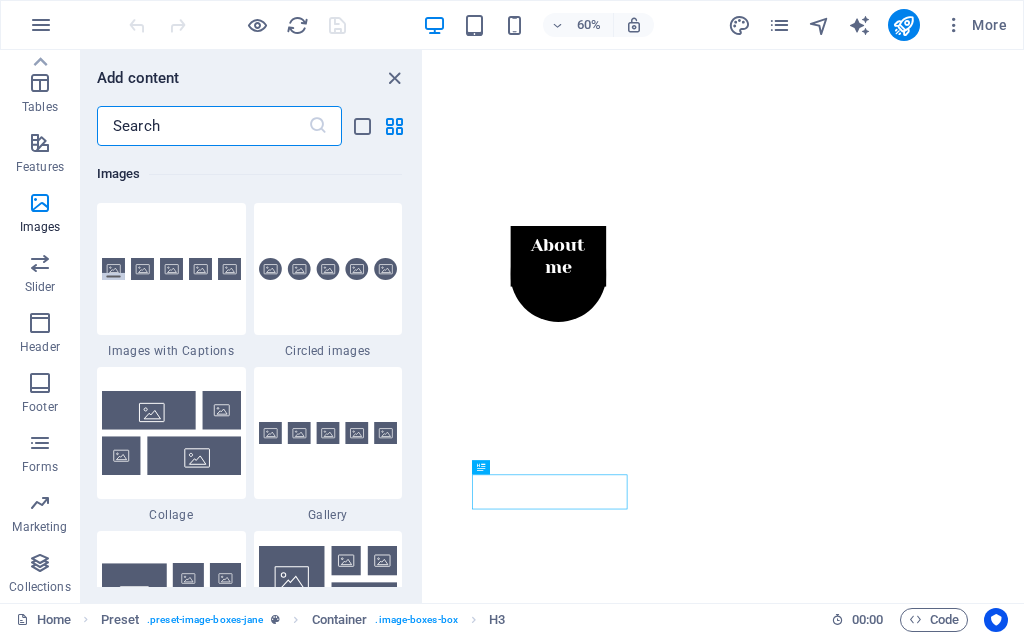 click at bounding box center [202, 126] 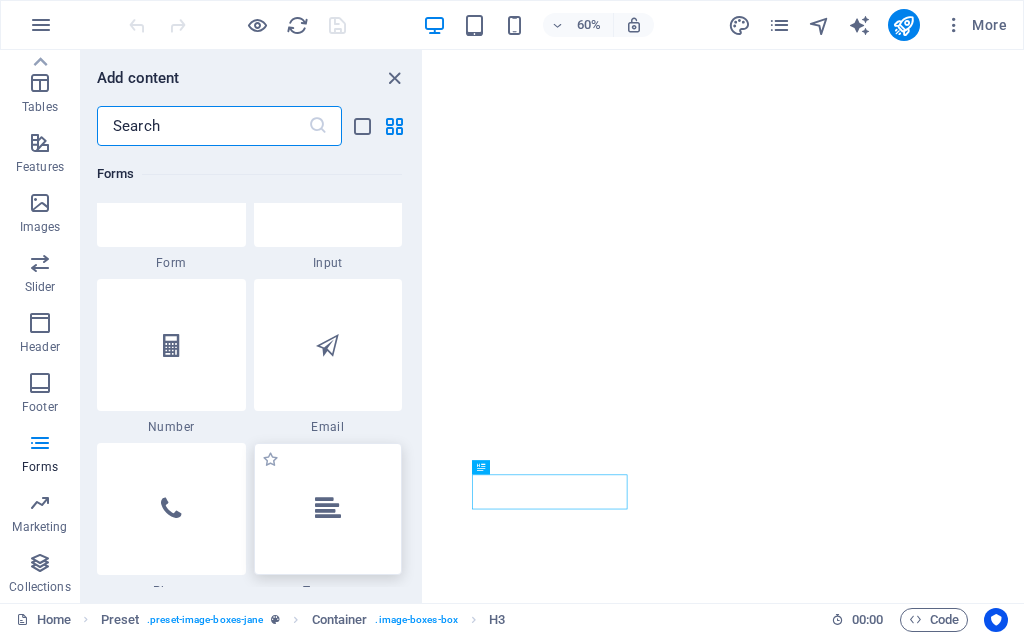scroll, scrollTop: 15090, scrollLeft: 0, axis: vertical 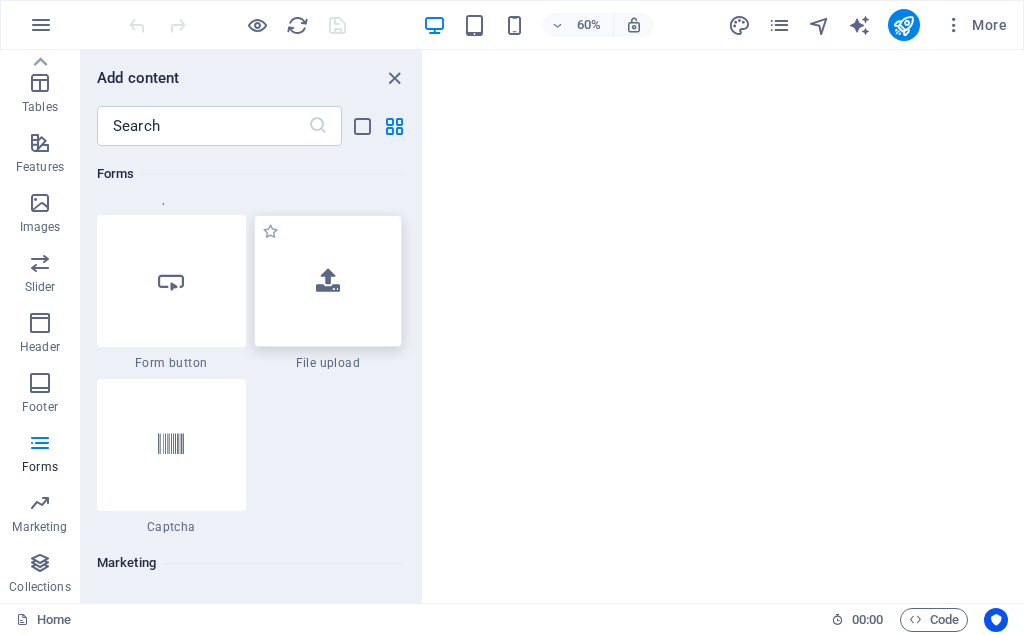 click at bounding box center [328, 281] 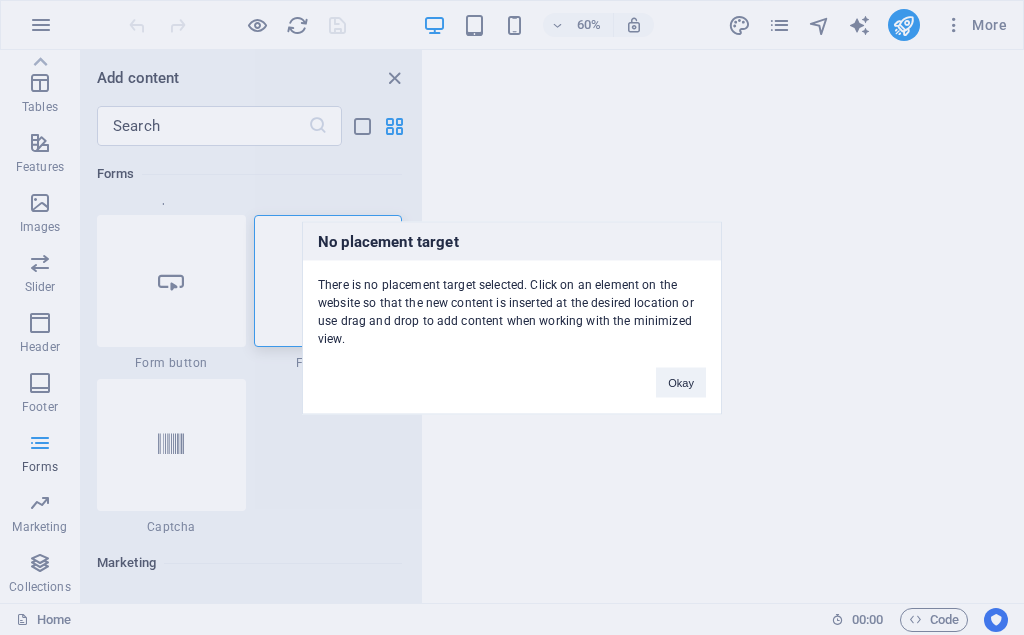 click on "No placement target There is no placement target selected. Click on an element on the website so that the new content is inserted at the desired location or use drag and drop to add content when working with the minimized view. Okay" at bounding box center [512, 317] 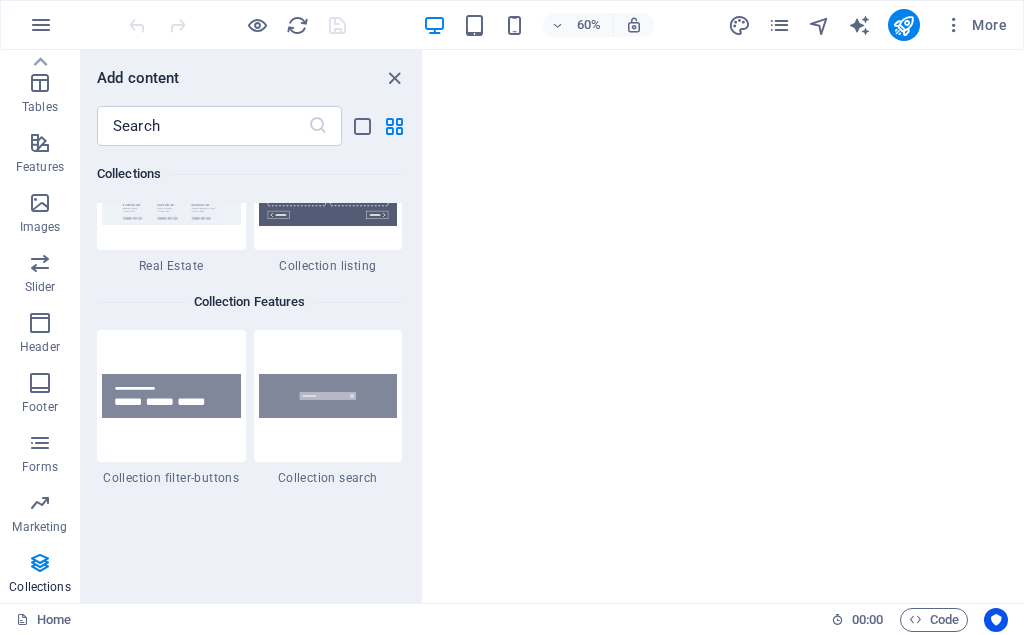 scroll, scrollTop: 18895, scrollLeft: 0, axis: vertical 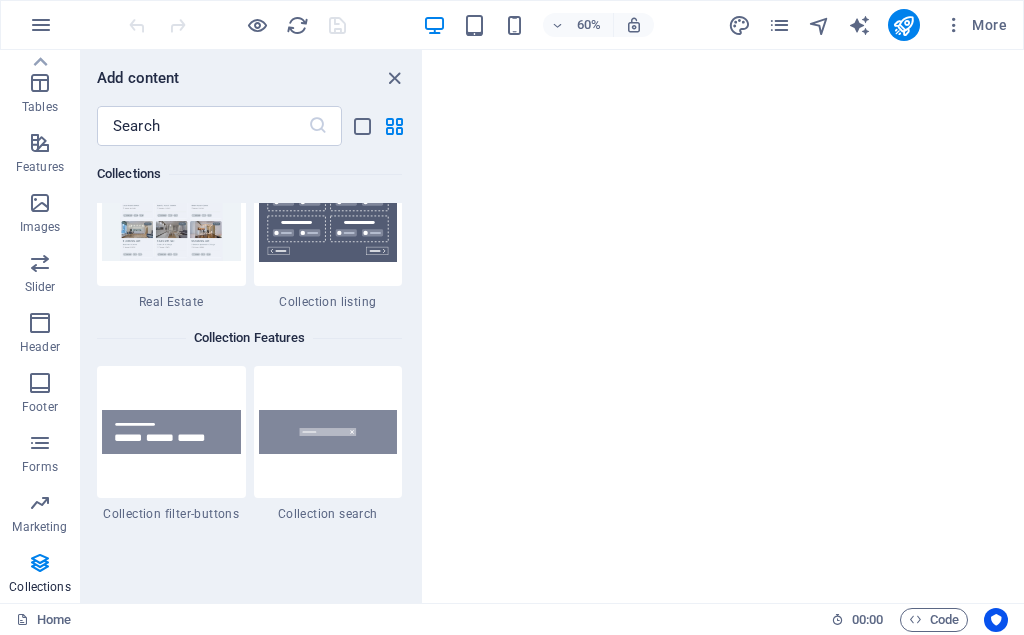click on "Add content" at bounding box center [251, 78] 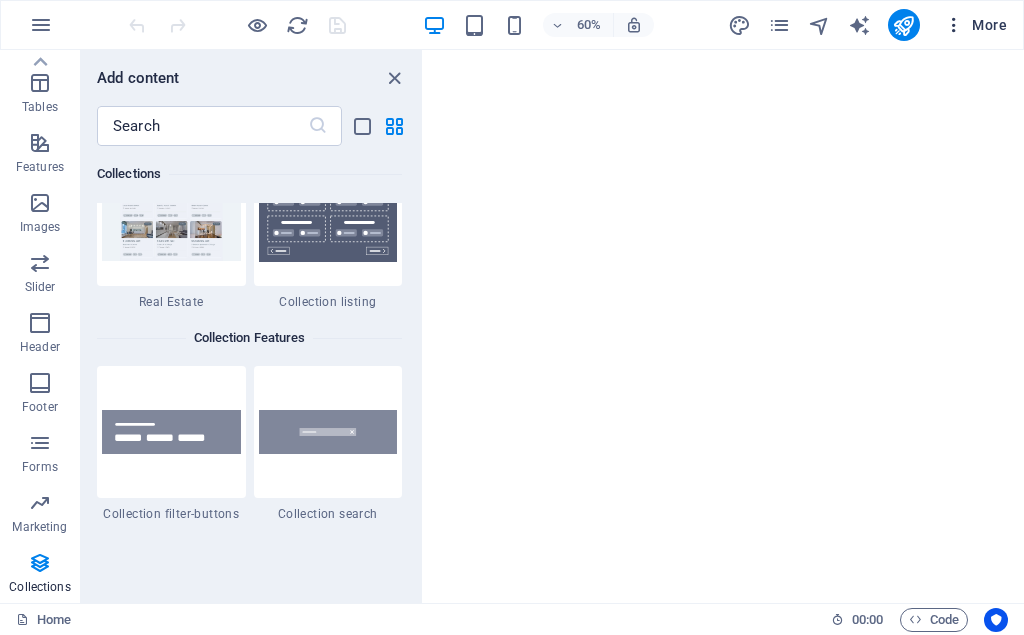 click at bounding box center (954, 25) 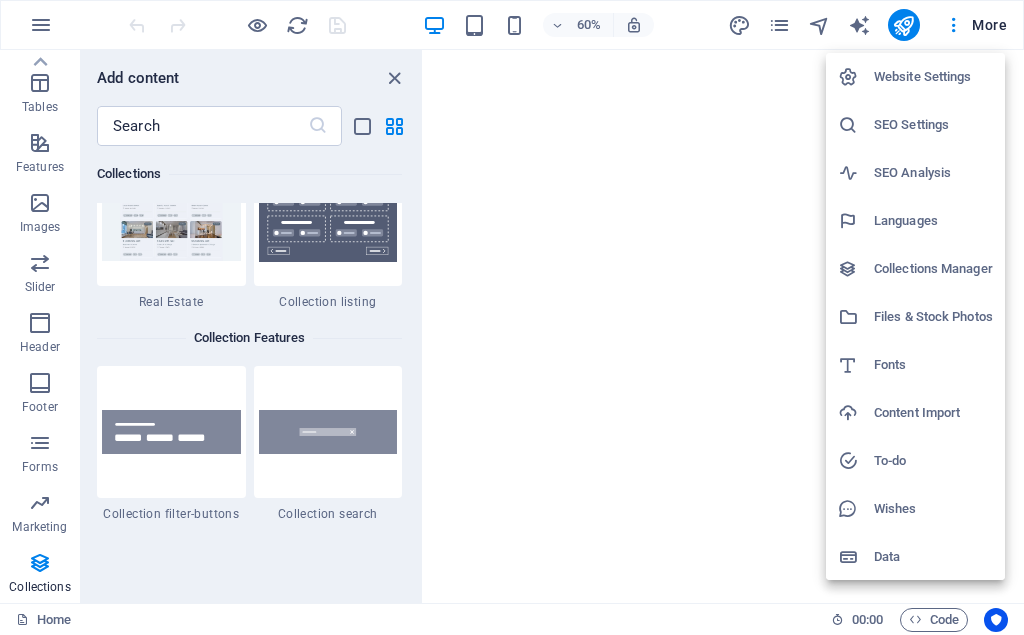 click on "Content Import" at bounding box center (933, 413) 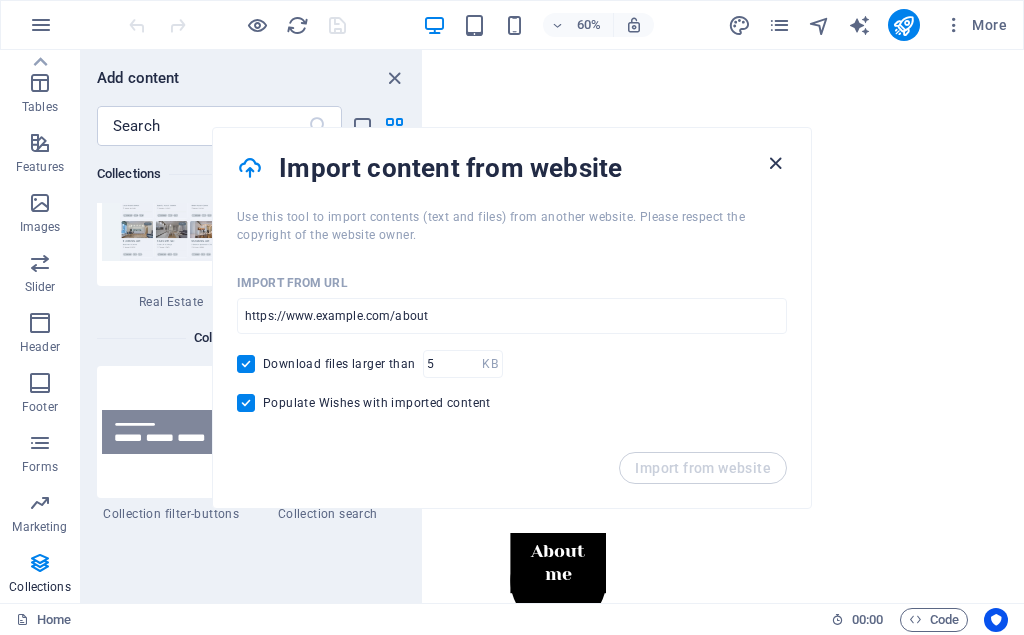click at bounding box center [775, 163] 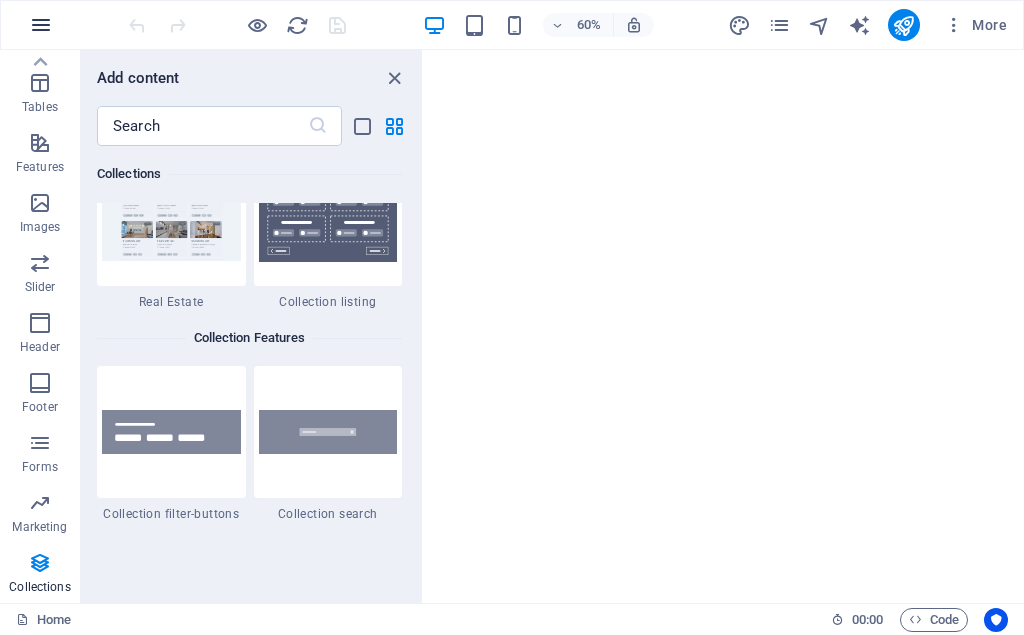 click at bounding box center [41, 25] 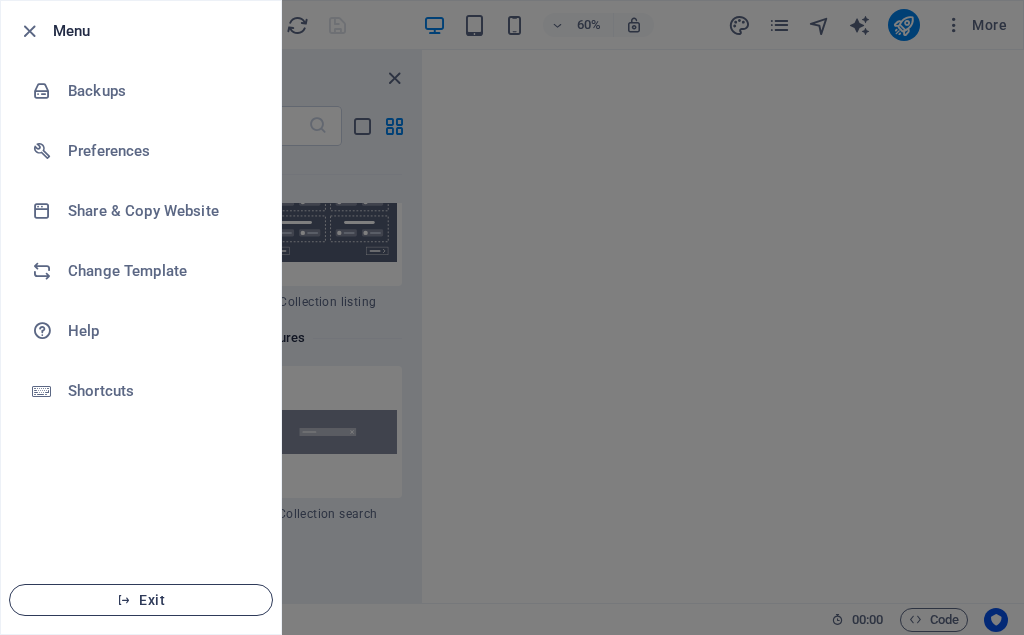 click on "Exit" at bounding box center [141, 600] 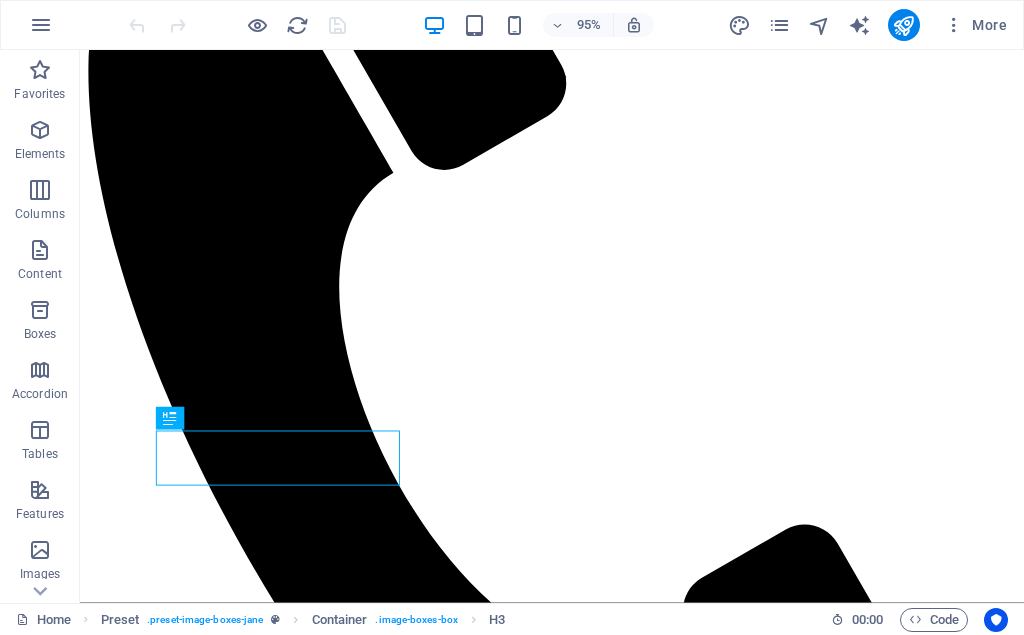 scroll, scrollTop: 512, scrollLeft: 0, axis: vertical 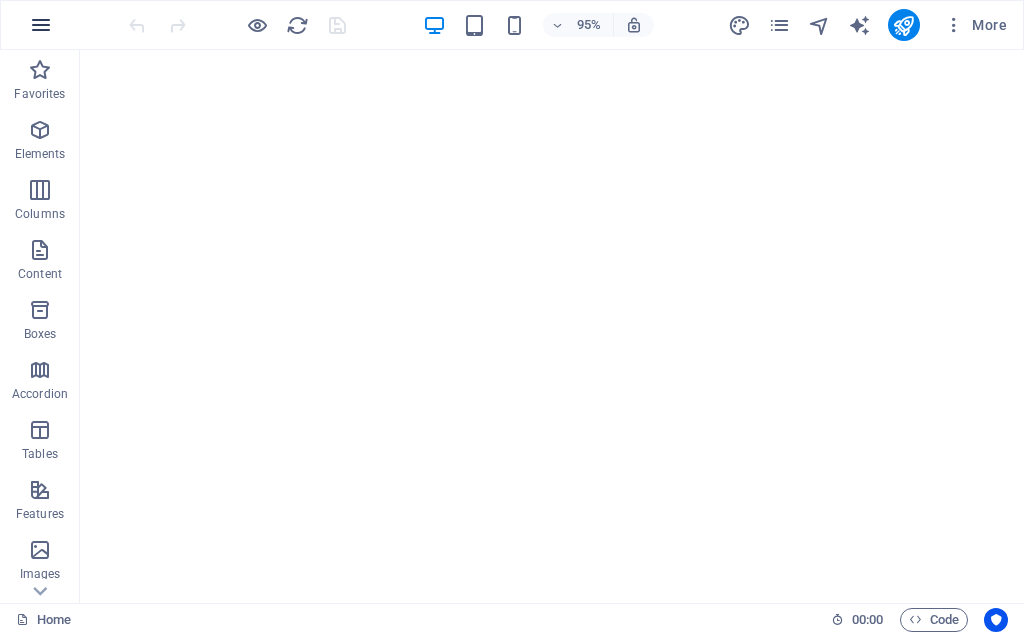 click at bounding box center (41, 25) 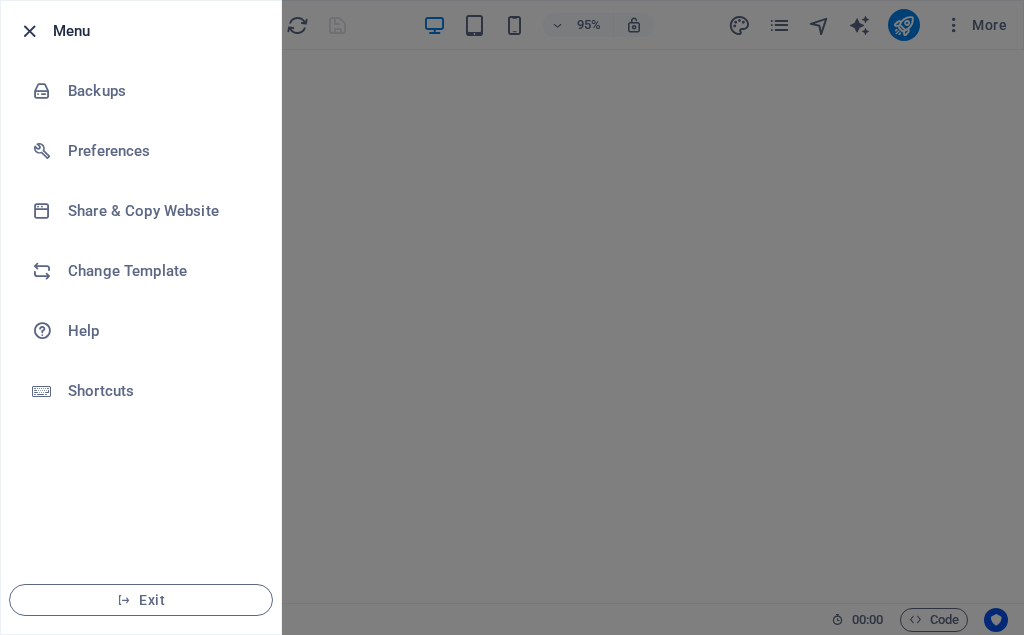 click at bounding box center [29, 31] 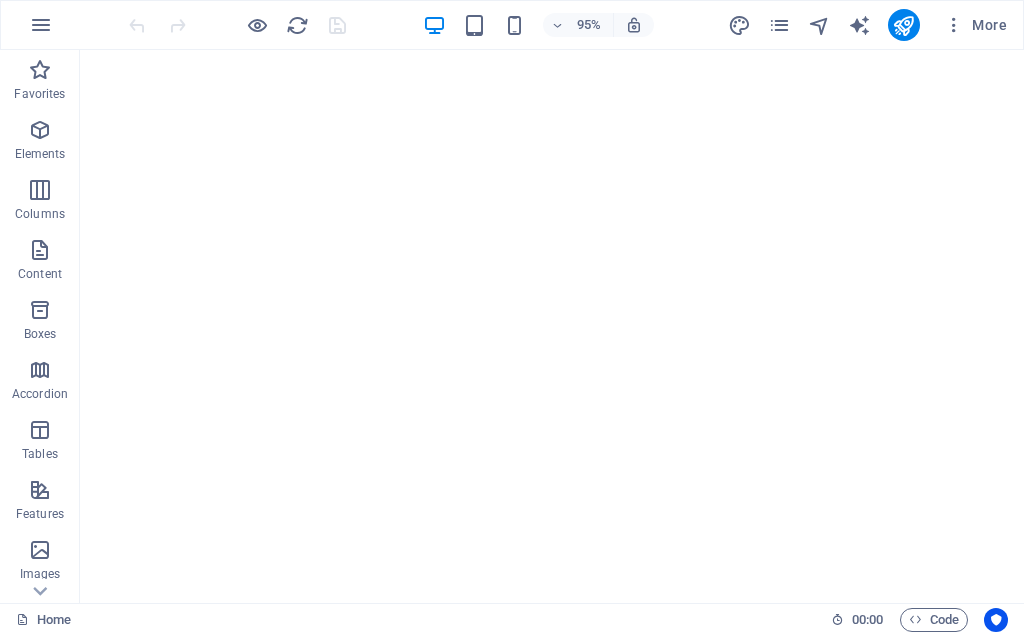 scroll, scrollTop: 409, scrollLeft: 0, axis: vertical 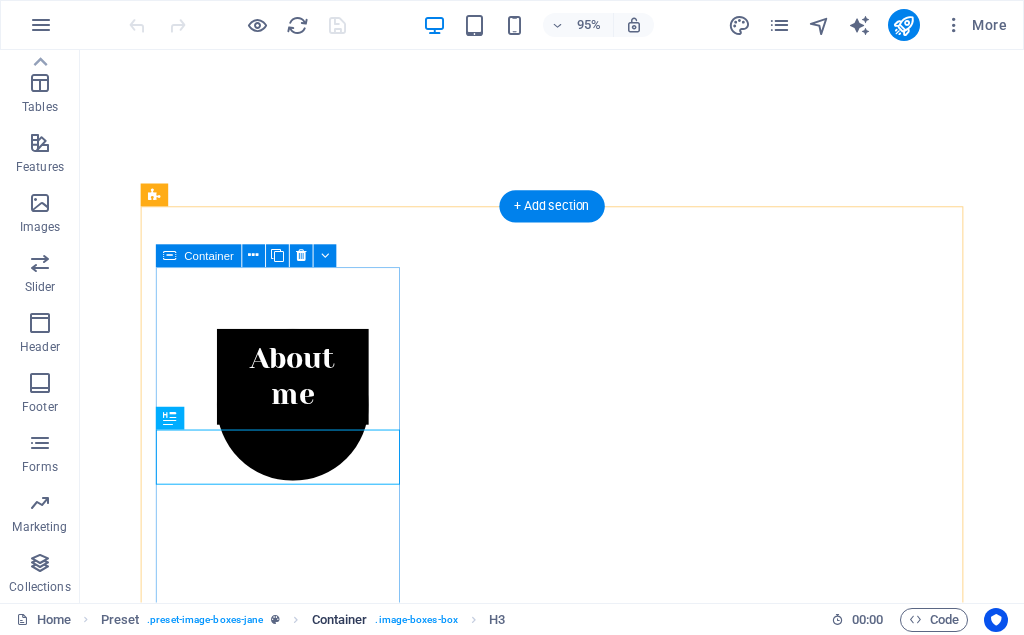 click on ". image-boxes-box" at bounding box center [416, 620] 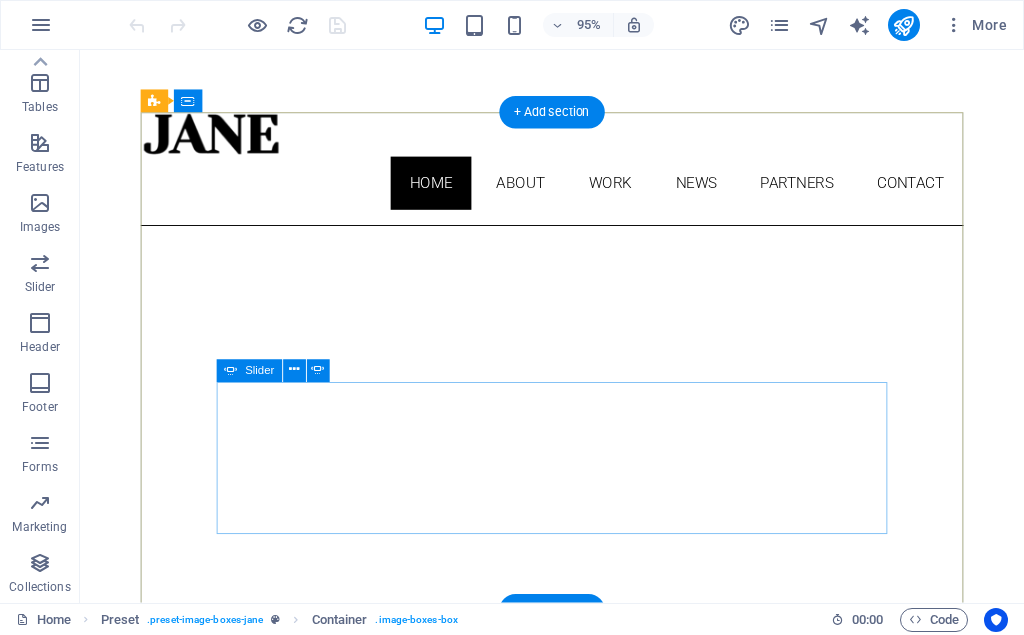 scroll, scrollTop: 0, scrollLeft: 0, axis: both 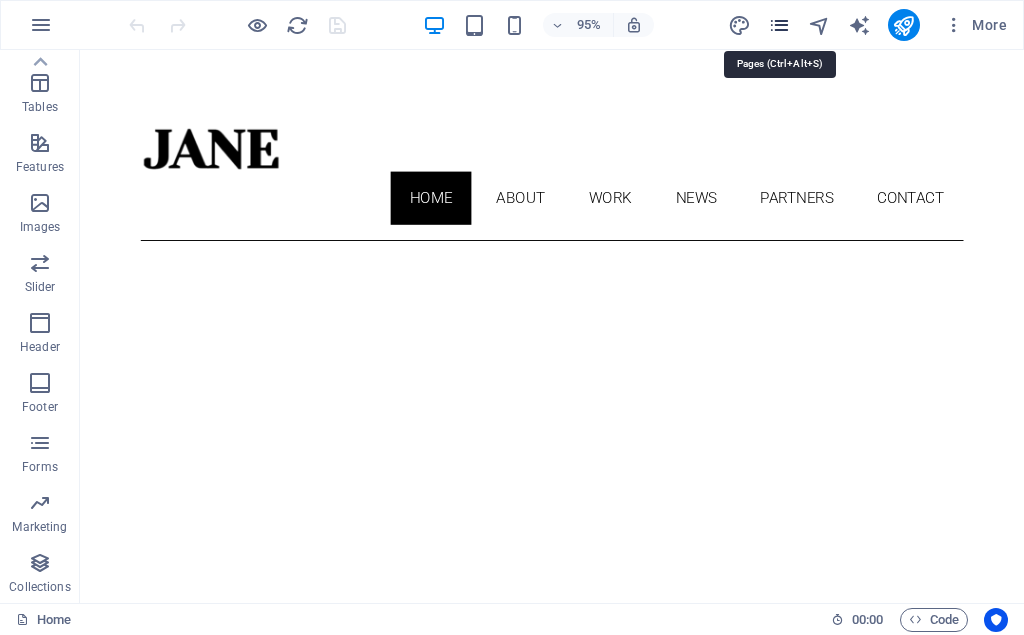 click at bounding box center (779, 25) 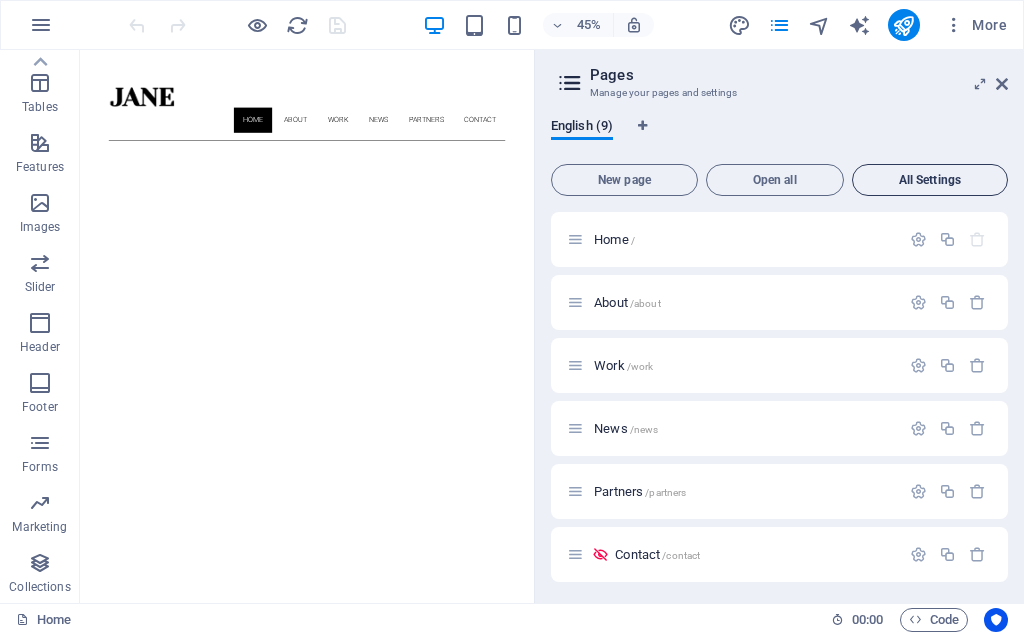 click on "All Settings" at bounding box center [930, 180] 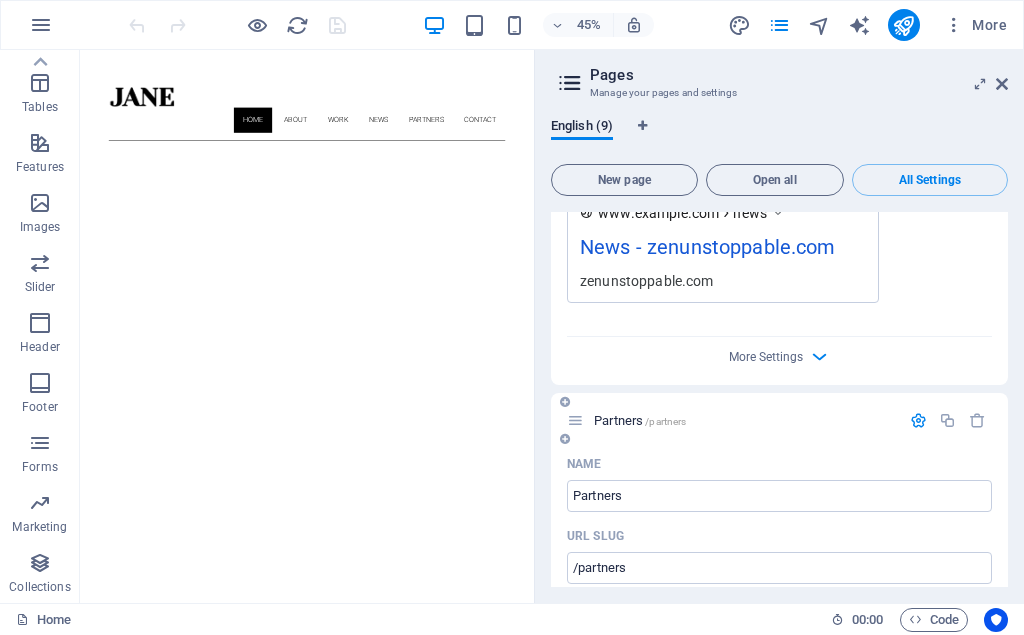 scroll, scrollTop: 3080, scrollLeft: 0, axis: vertical 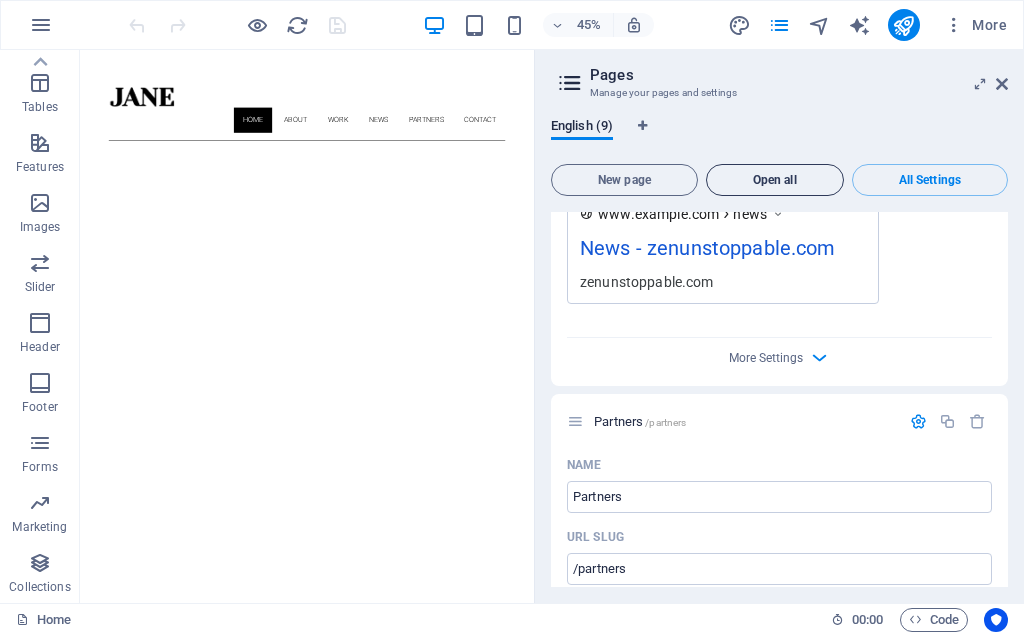 click on "Open all" at bounding box center [775, 180] 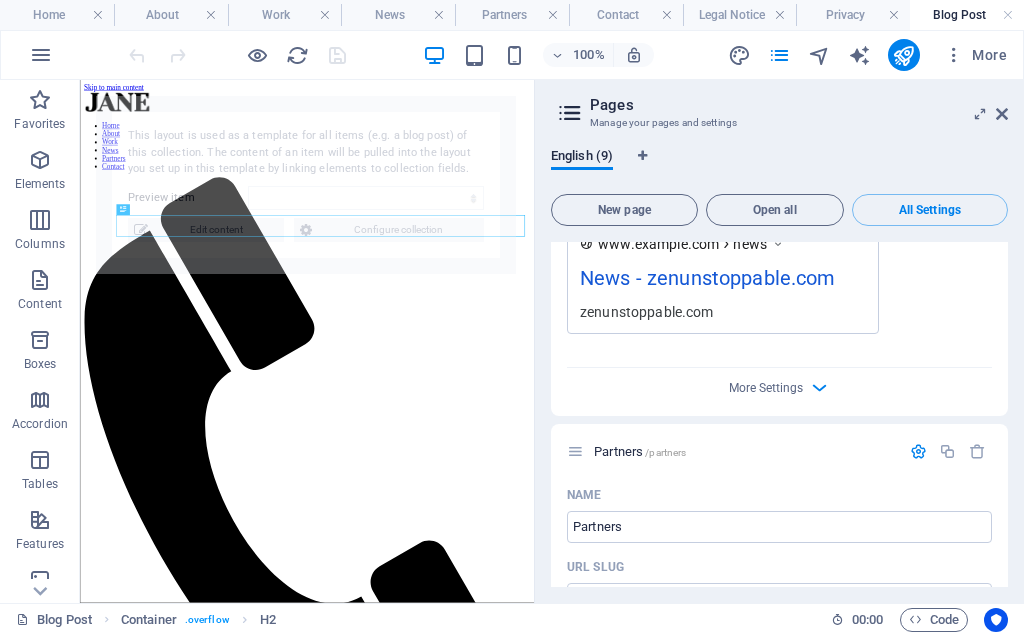 scroll, scrollTop: 0, scrollLeft: 0, axis: both 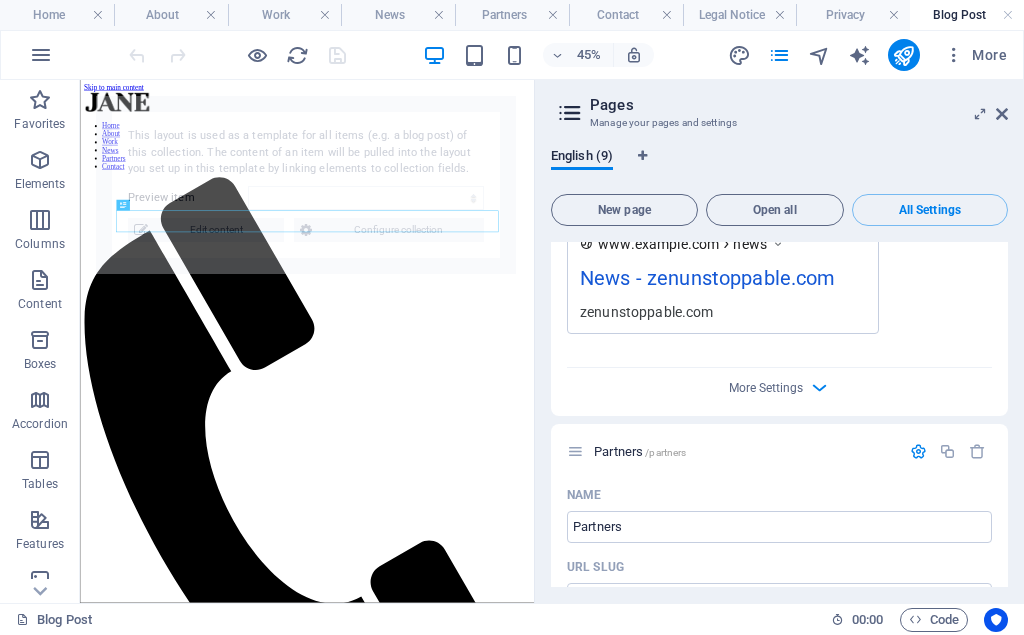 select on "688ccc1396b480700207d5c0" 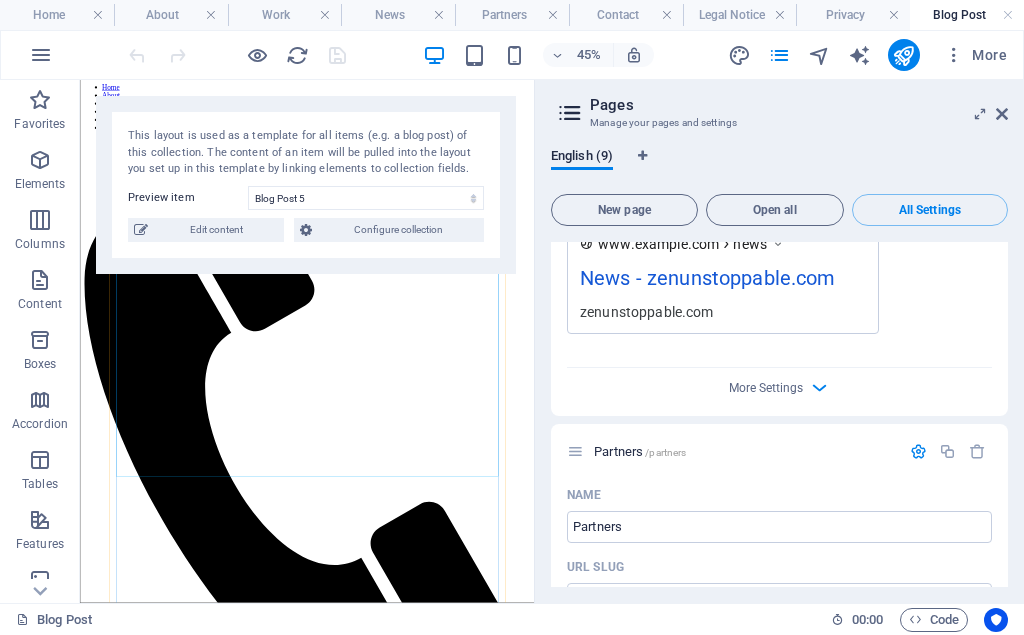 scroll, scrollTop: 0, scrollLeft: 0, axis: both 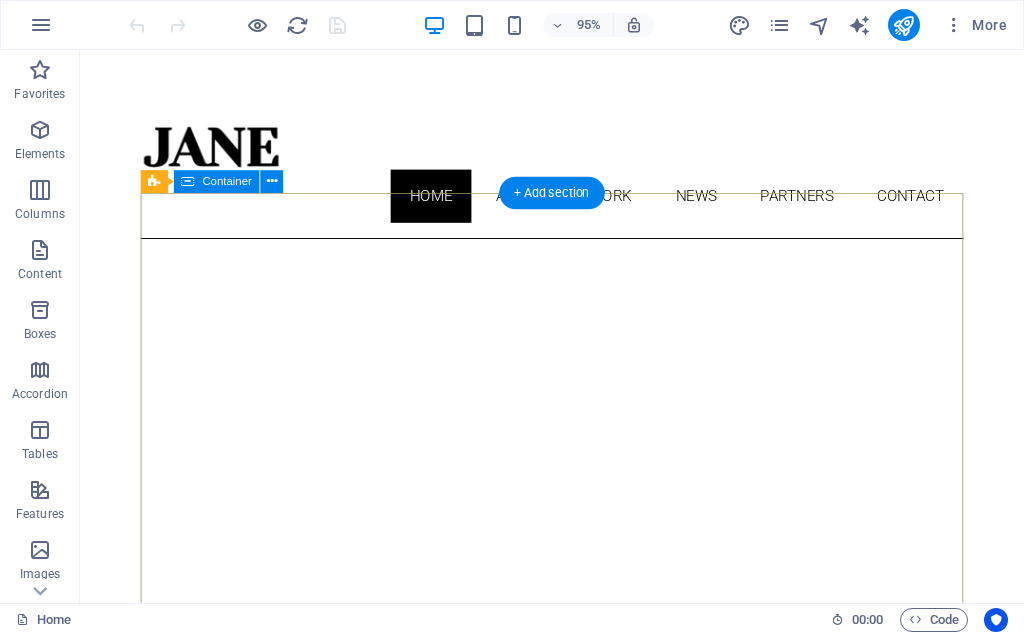 click on "About me My work Partners Contact" at bounding box center (577, 1173) 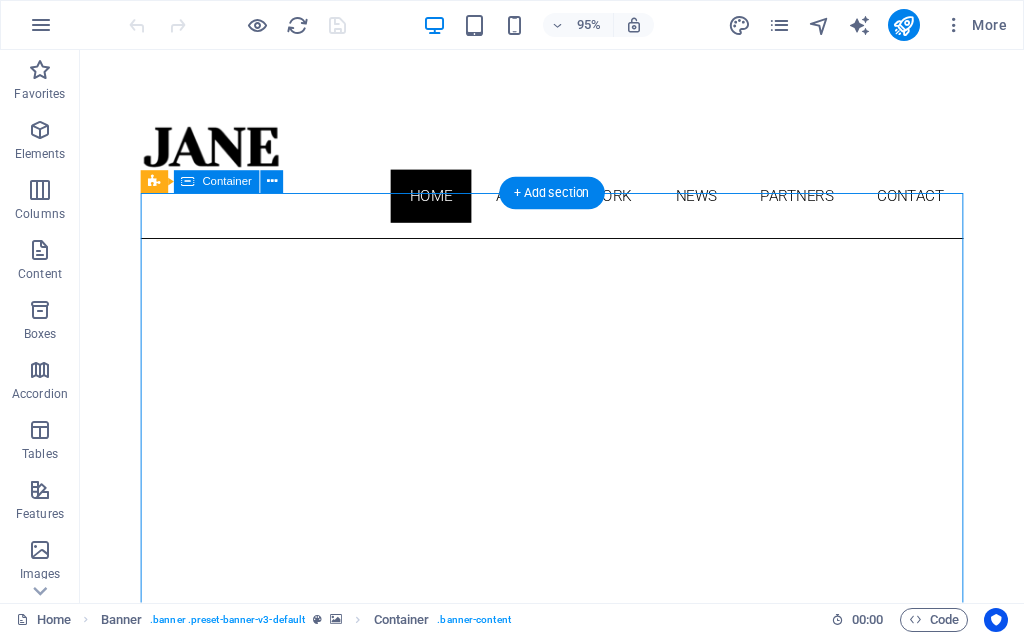 click on "About me My work Partners Contact" at bounding box center [577, 1173] 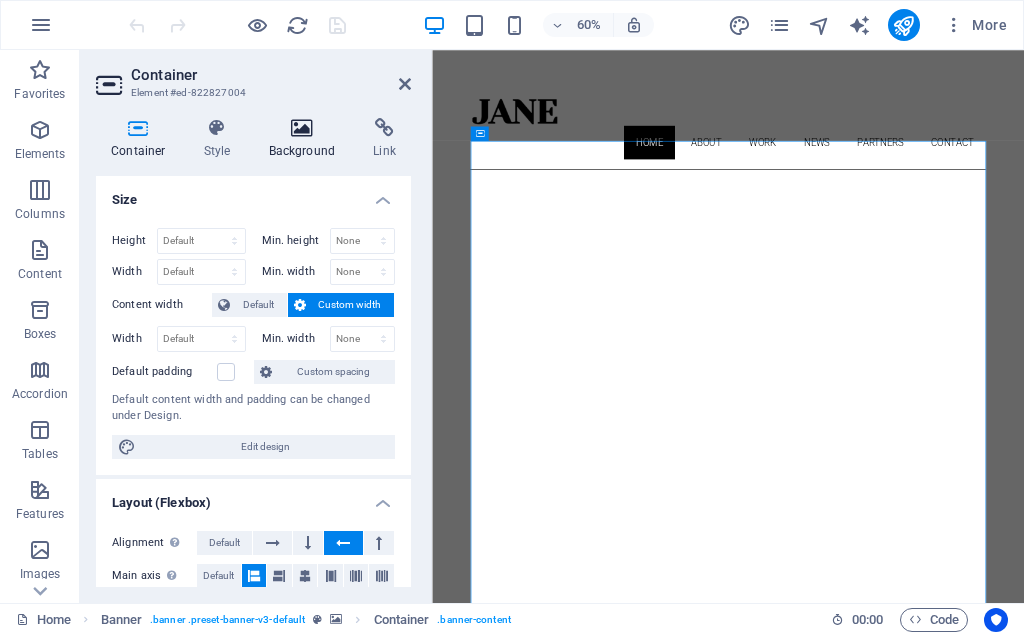 click on "Background" at bounding box center (306, 139) 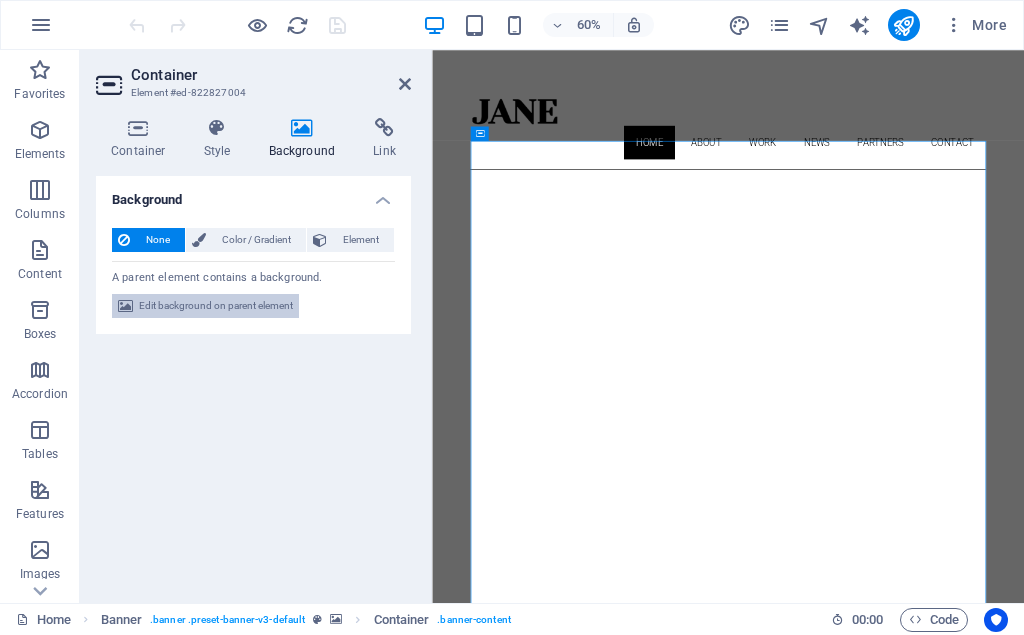 click on "Edit background on parent element" at bounding box center [216, 306] 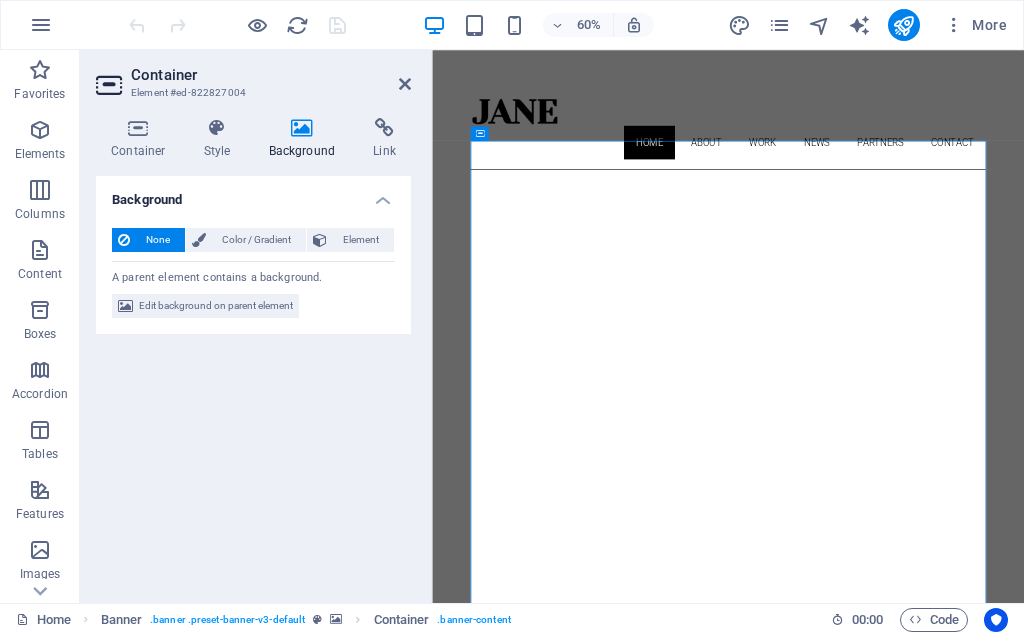 select on "ms" 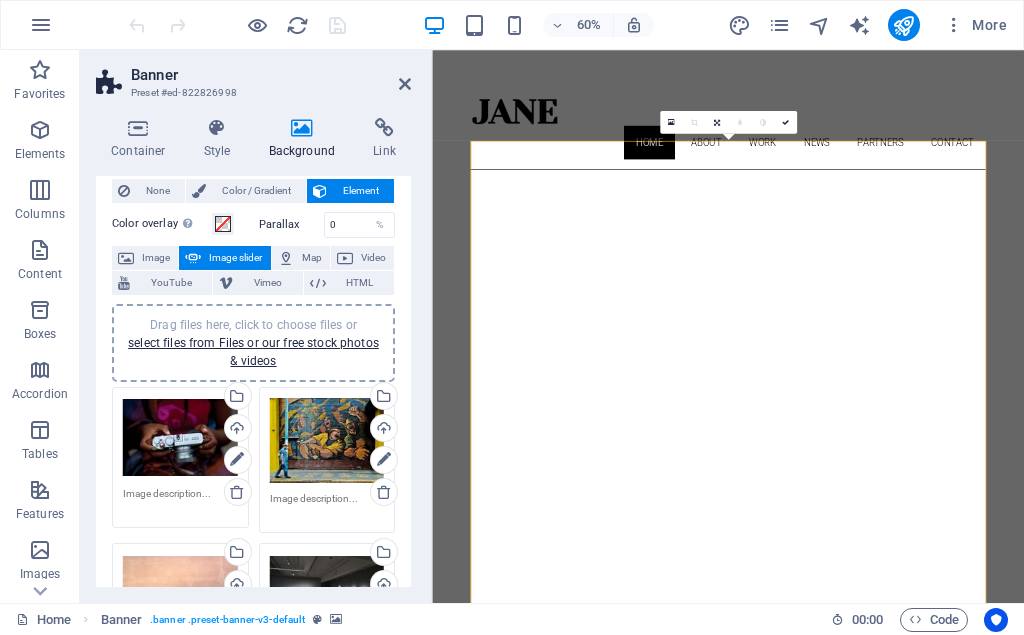 scroll, scrollTop: 23, scrollLeft: 0, axis: vertical 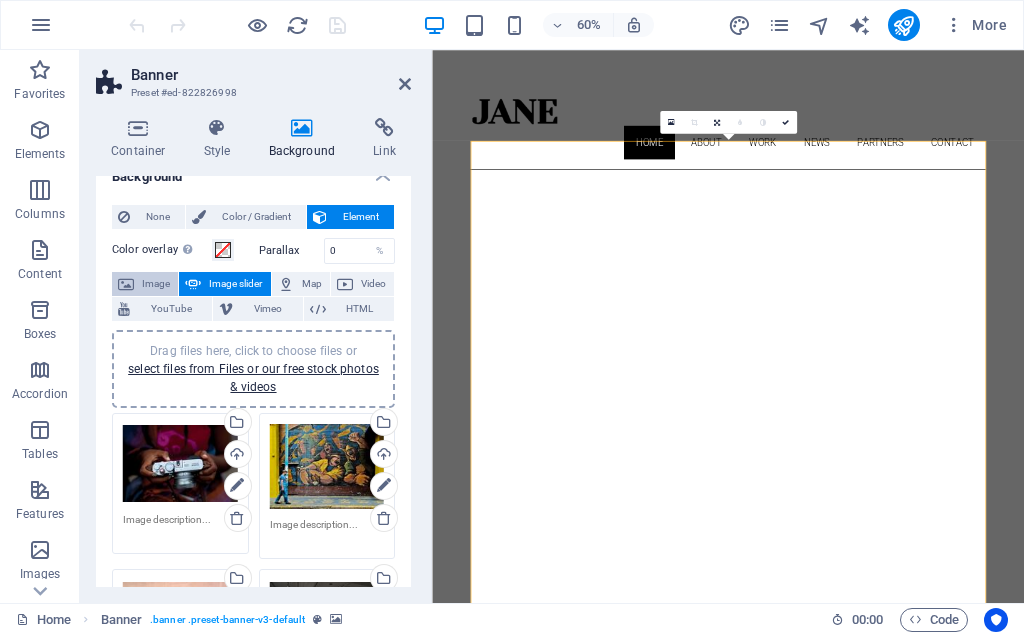 click on "Image" at bounding box center (156, 284) 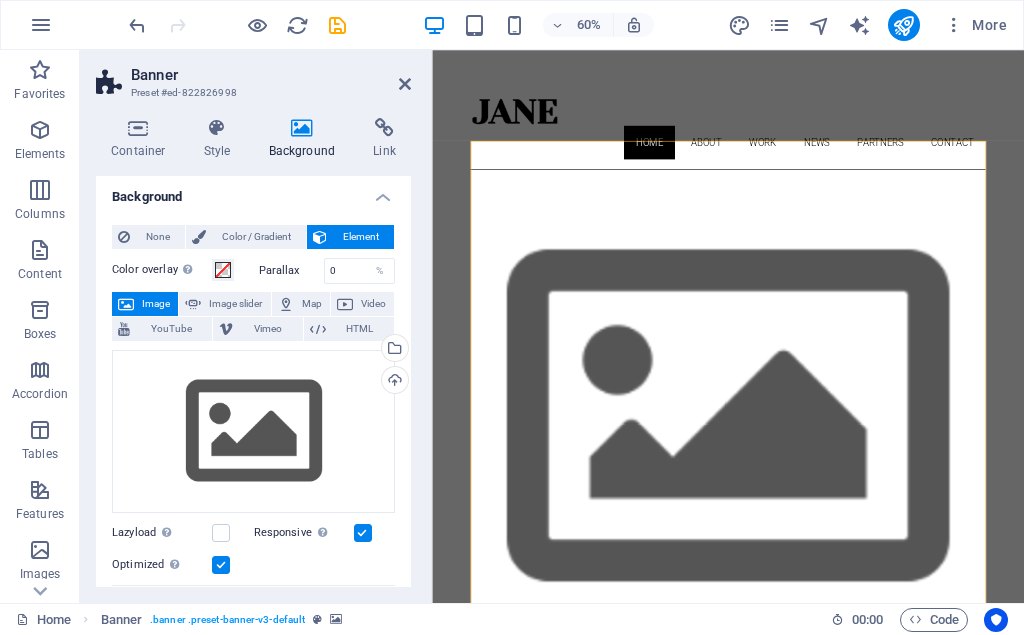 scroll, scrollTop: 0, scrollLeft: 0, axis: both 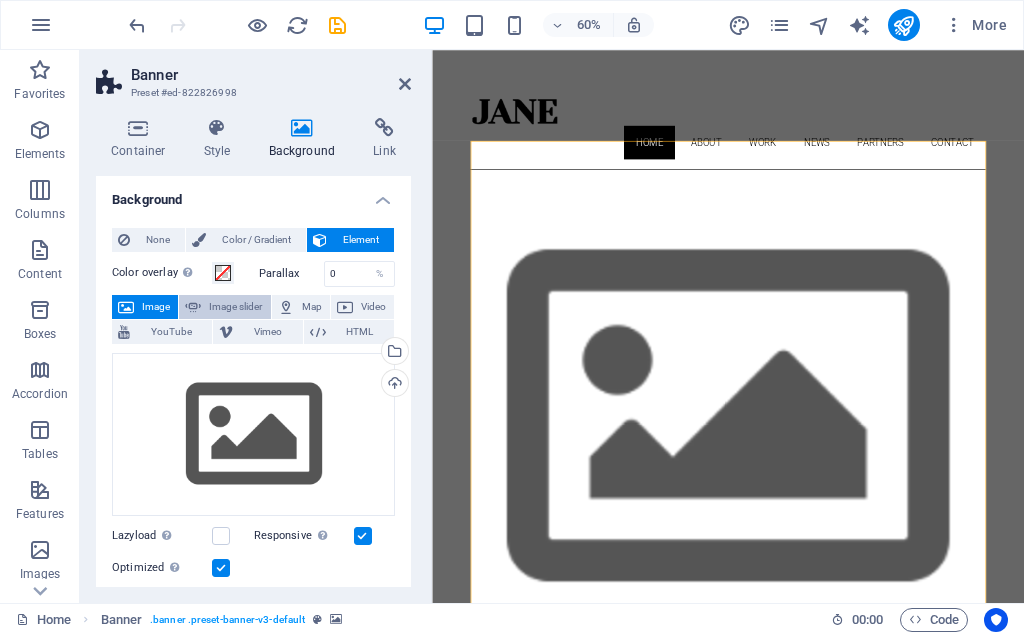click on "Image slider" at bounding box center [235, 307] 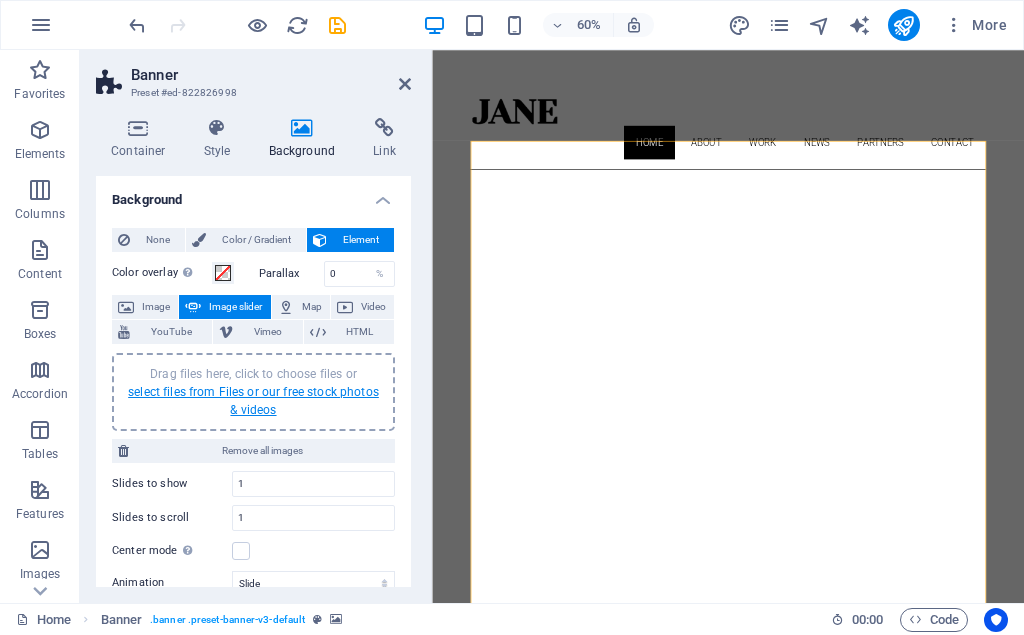 click on "select files from Files or our free stock photos & videos" at bounding box center (253, 401) 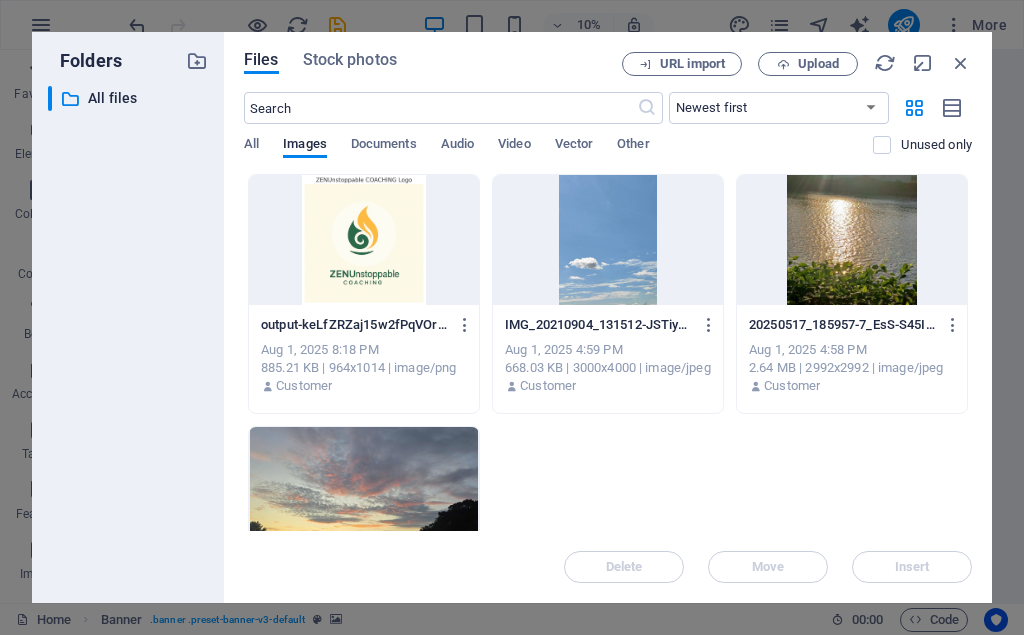 click at bounding box center (364, 492) 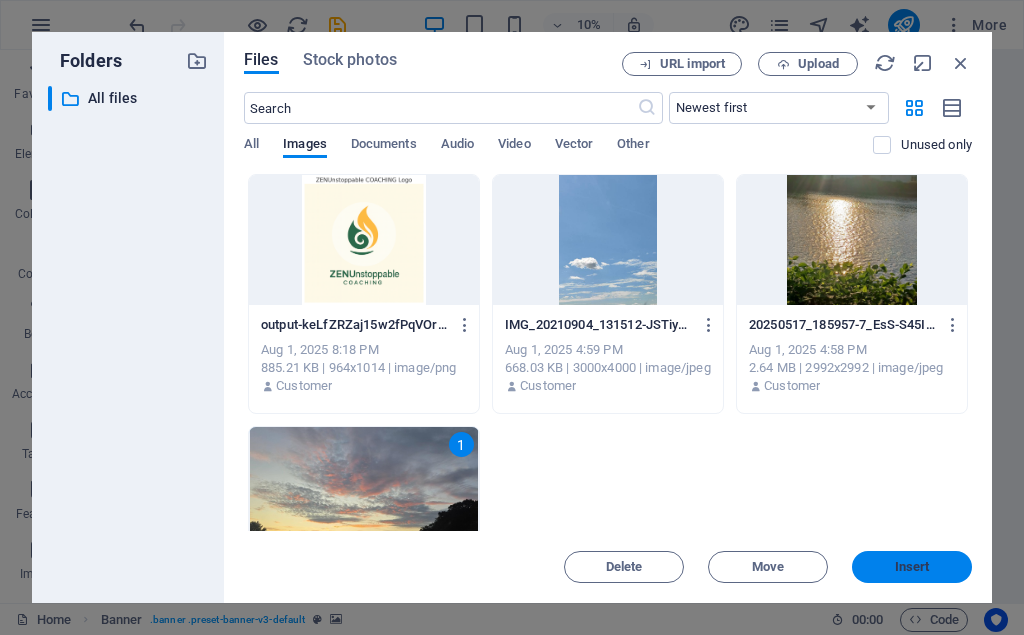 drag, startPoint x: 912, startPoint y: 565, endPoint x: 800, endPoint y: 857, distance: 312.7427 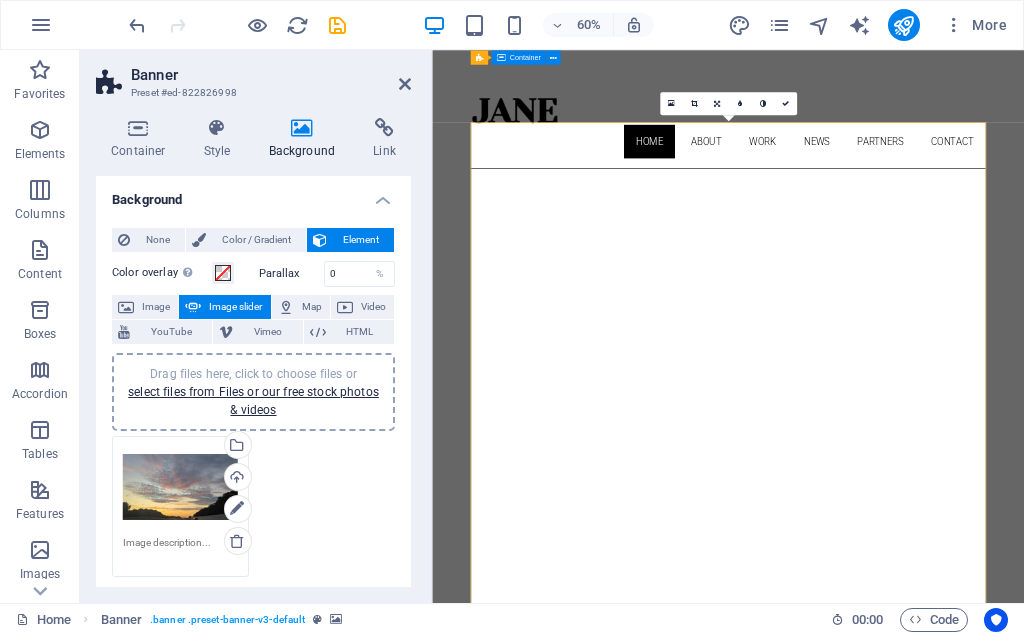 scroll, scrollTop: 0, scrollLeft: 0, axis: both 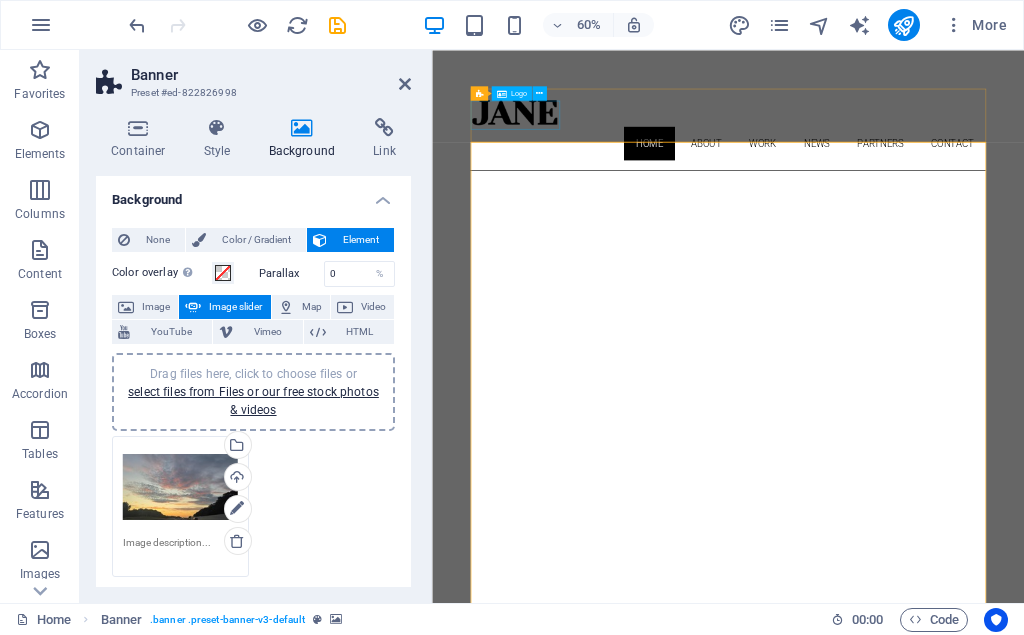 click at bounding box center (925, 154) 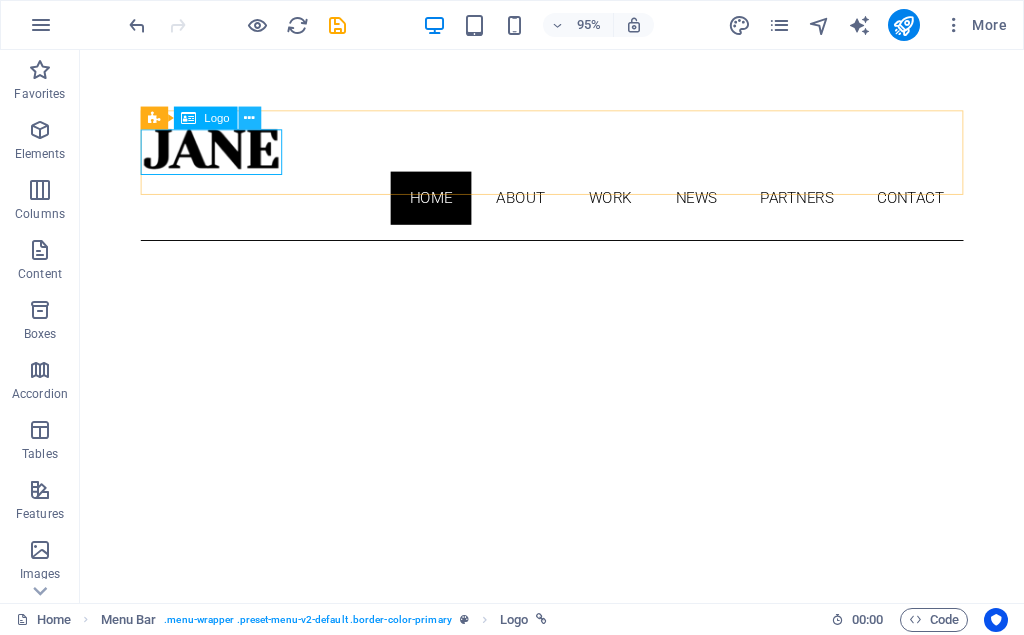 click at bounding box center (250, 118) 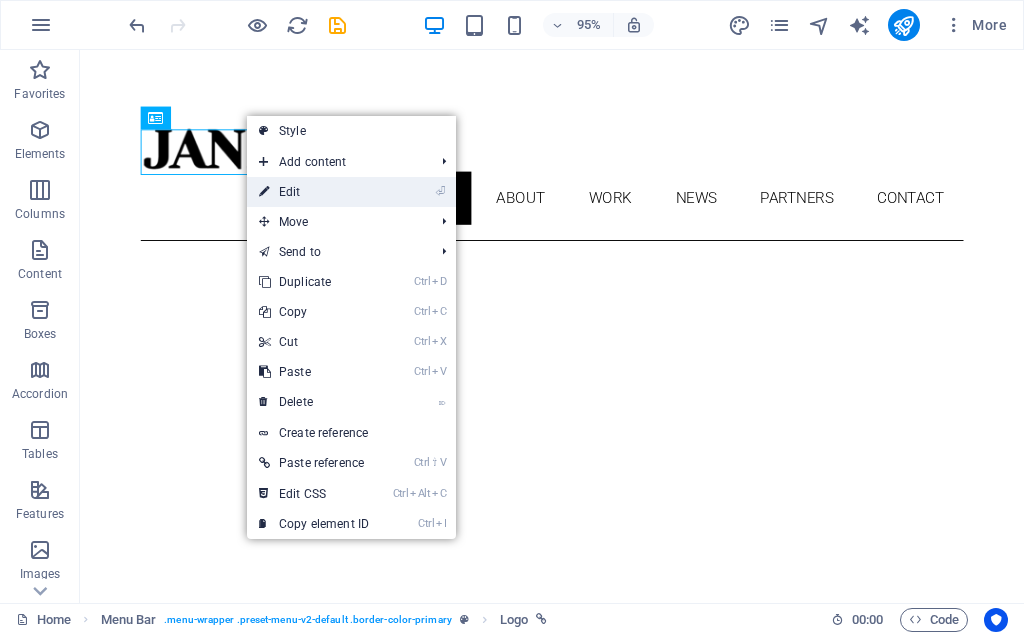 click on "⏎  Edit" at bounding box center (314, 192) 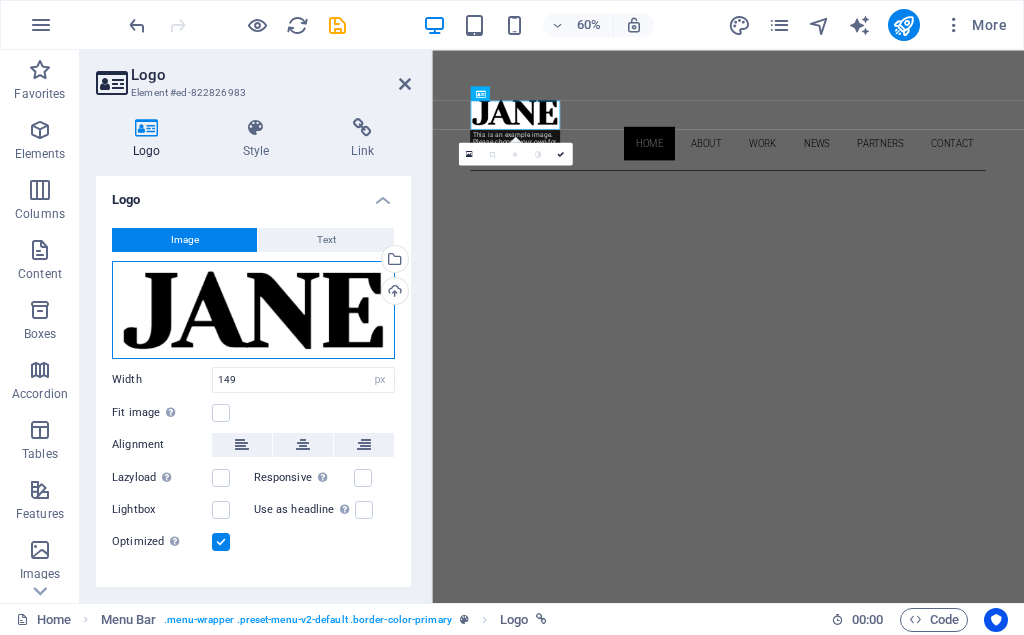 click on "Drag files here, click to choose files or select files from Files or our free stock photos & videos" at bounding box center [253, 310] 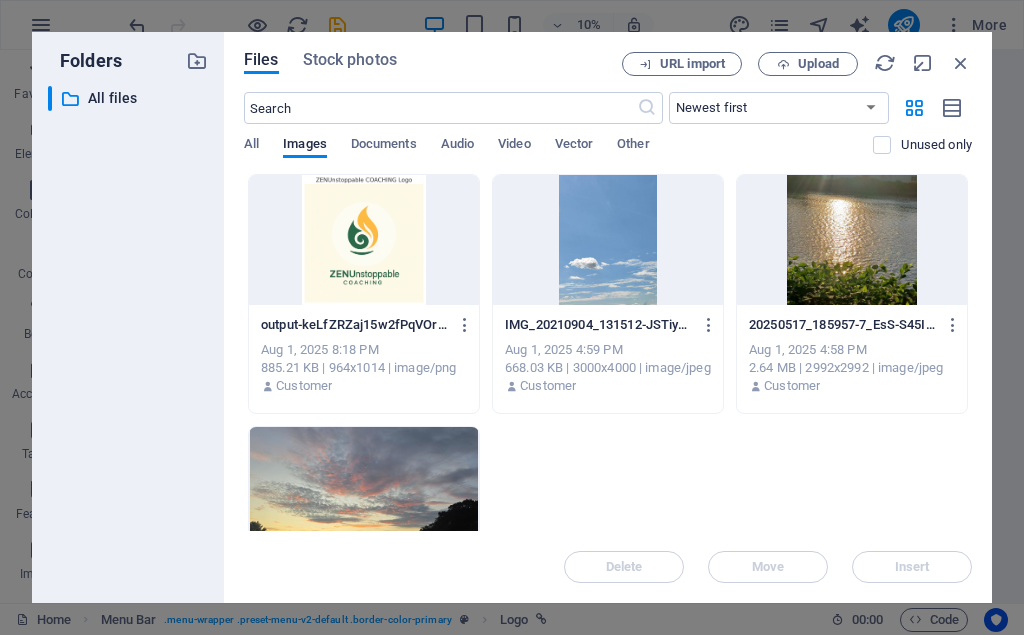 click at bounding box center (364, 240) 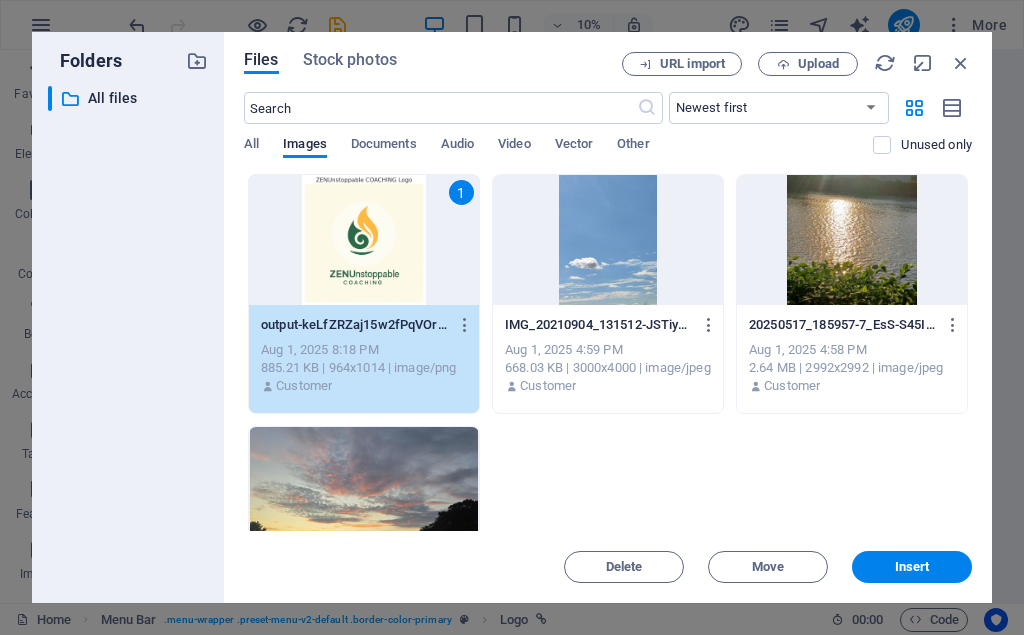 click on "1" at bounding box center (364, 240) 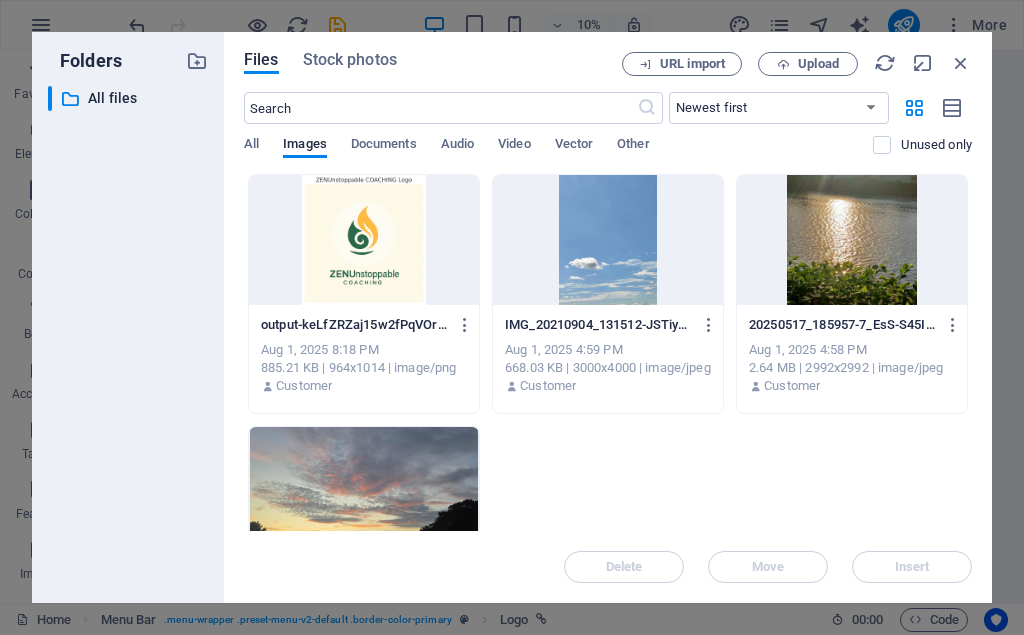 click at bounding box center (364, 240) 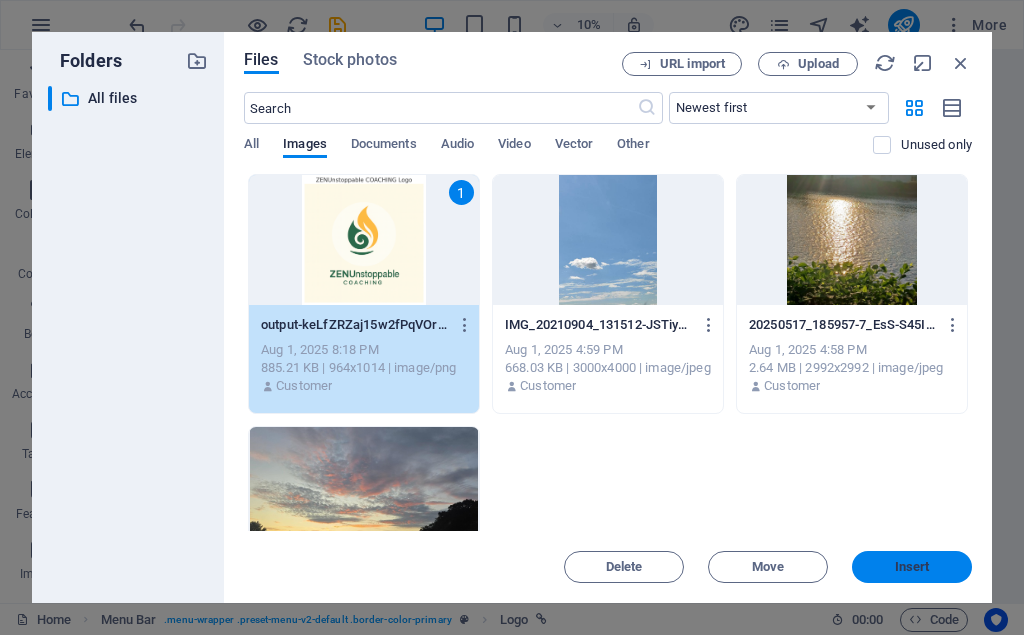 click on "Insert" at bounding box center (912, 567) 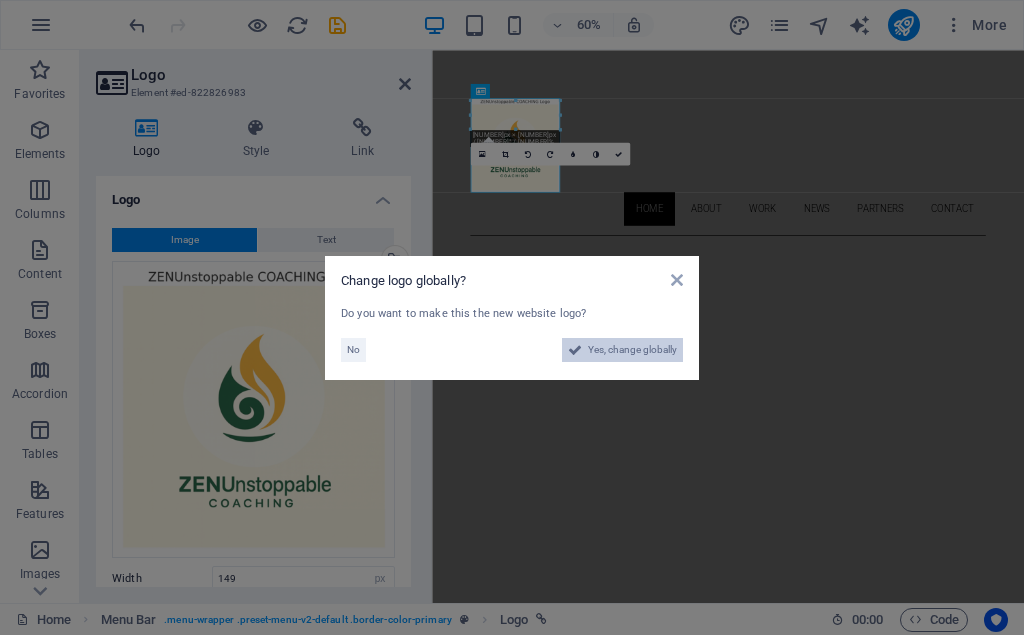 click on "Yes, change globally" at bounding box center (632, 350) 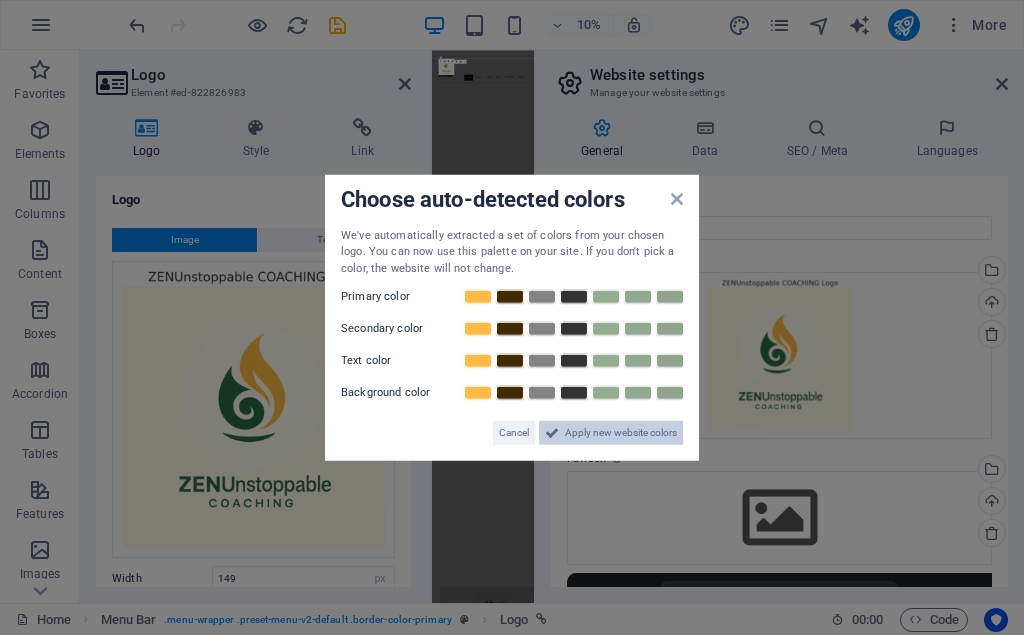 click on "Apply new website colors" at bounding box center (621, 433) 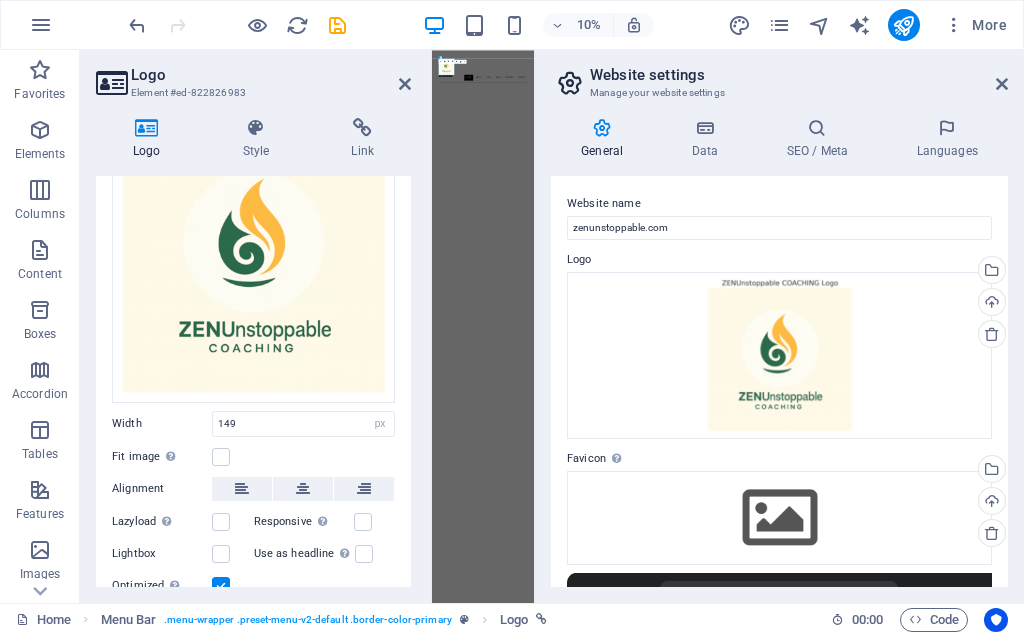 scroll, scrollTop: 180, scrollLeft: 0, axis: vertical 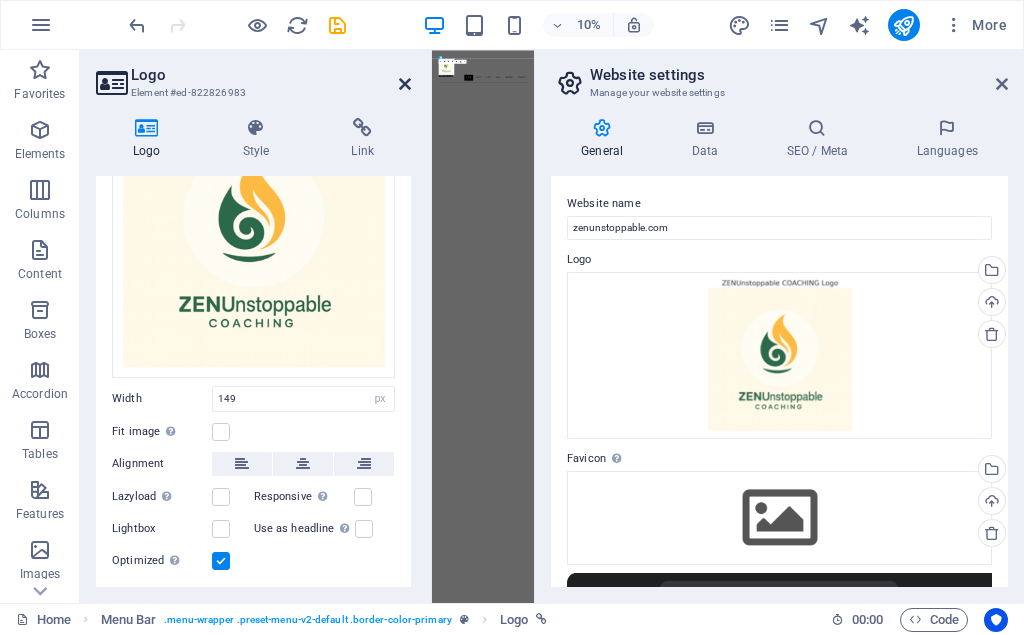 click at bounding box center [405, 84] 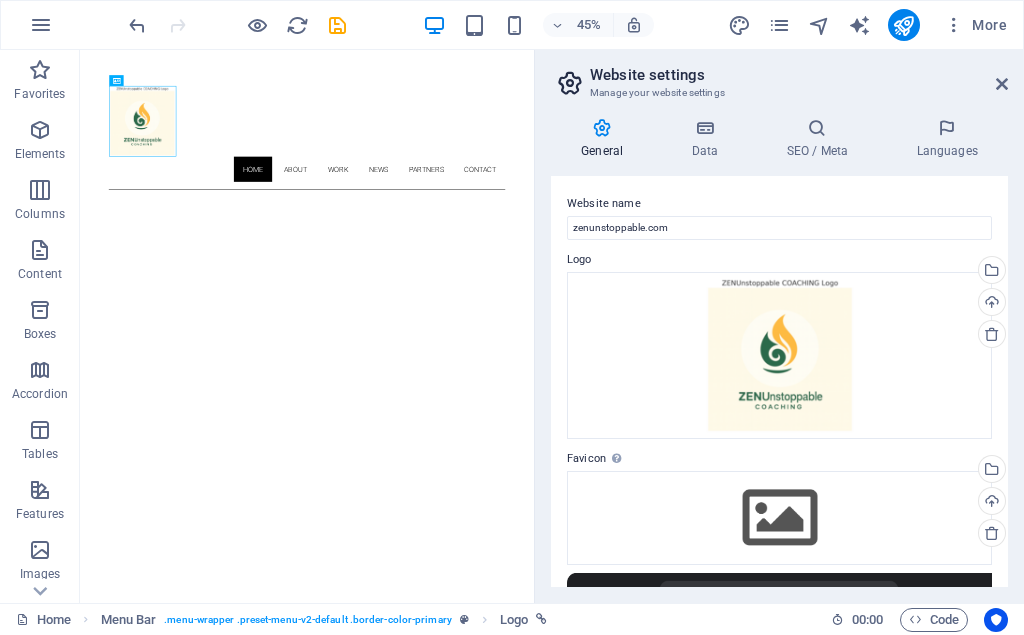 click at bounding box center (602, 128) 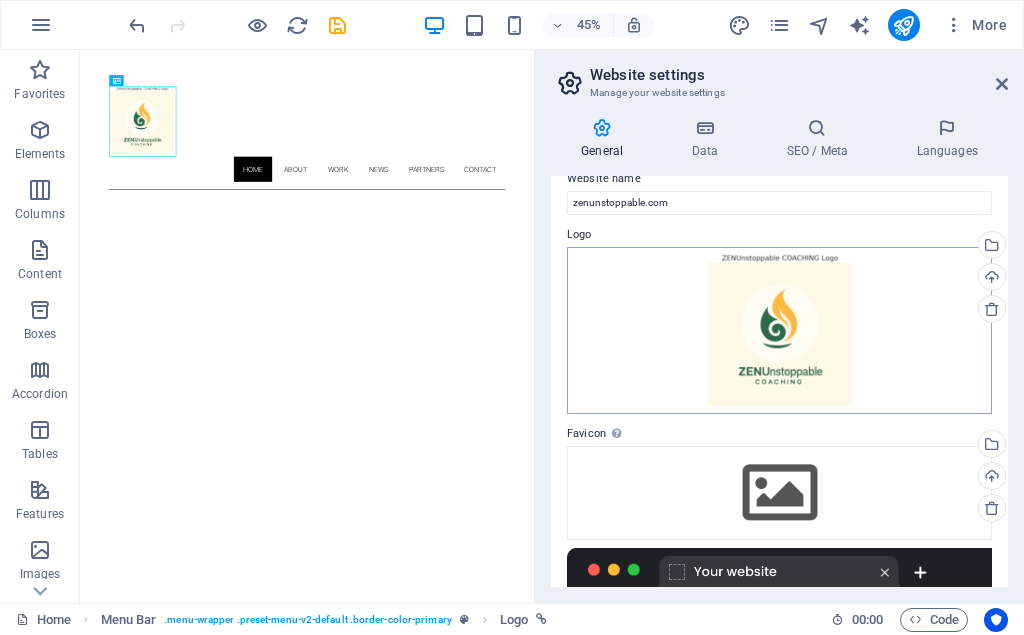 scroll, scrollTop: 0, scrollLeft: 0, axis: both 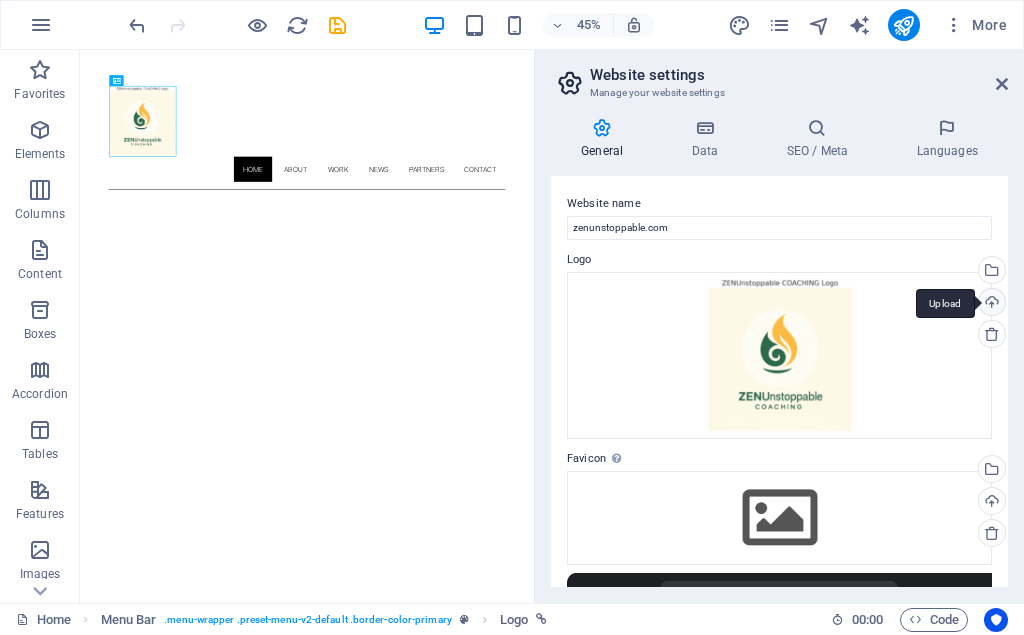 click on "Upload" at bounding box center [990, 304] 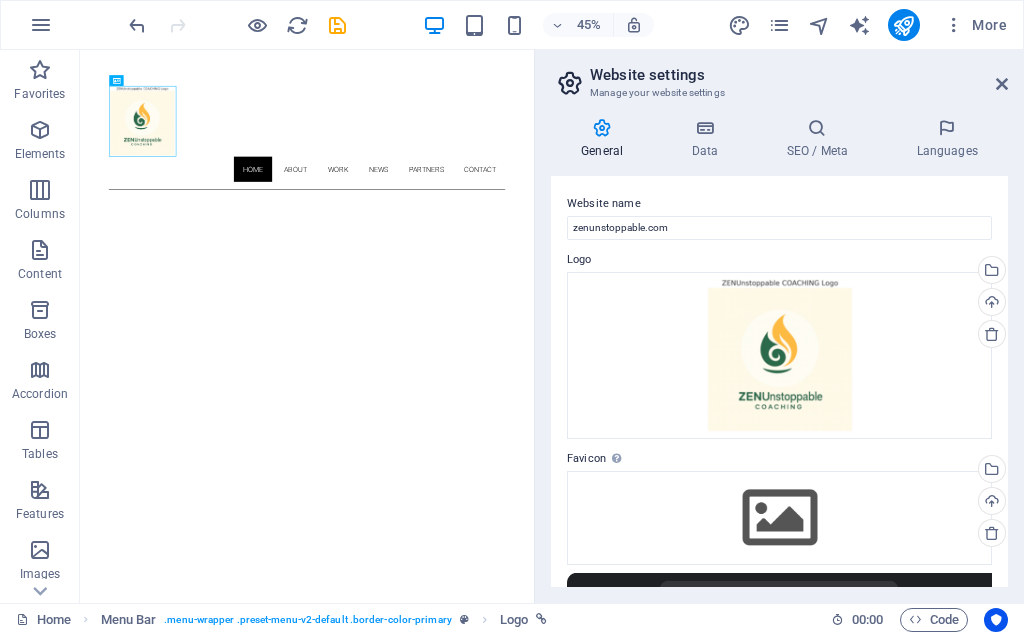 scroll, scrollTop: 90, scrollLeft: 0, axis: vertical 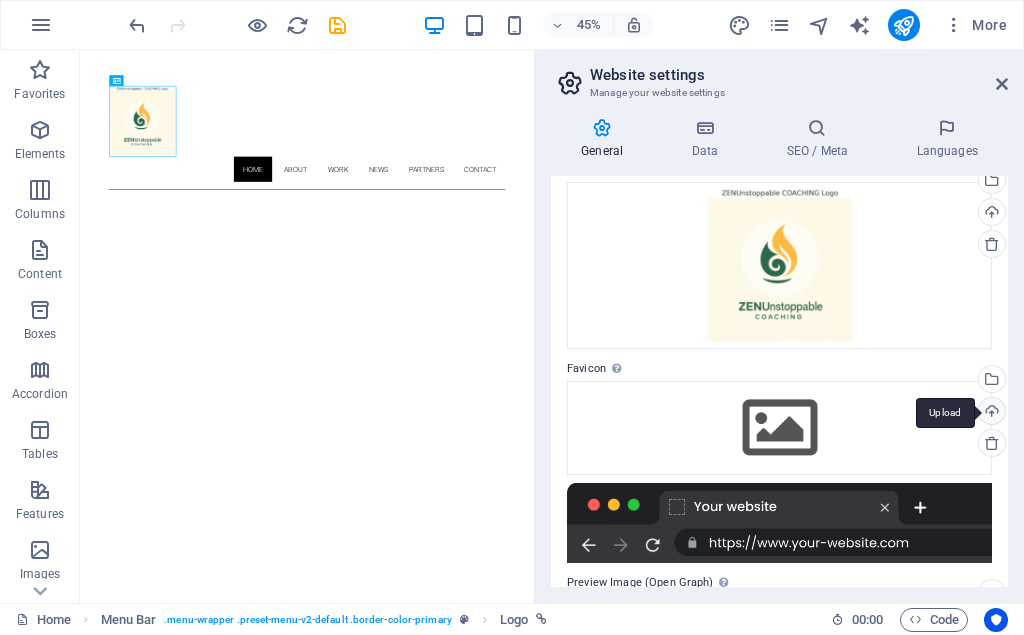 click on "Upload" at bounding box center [990, 413] 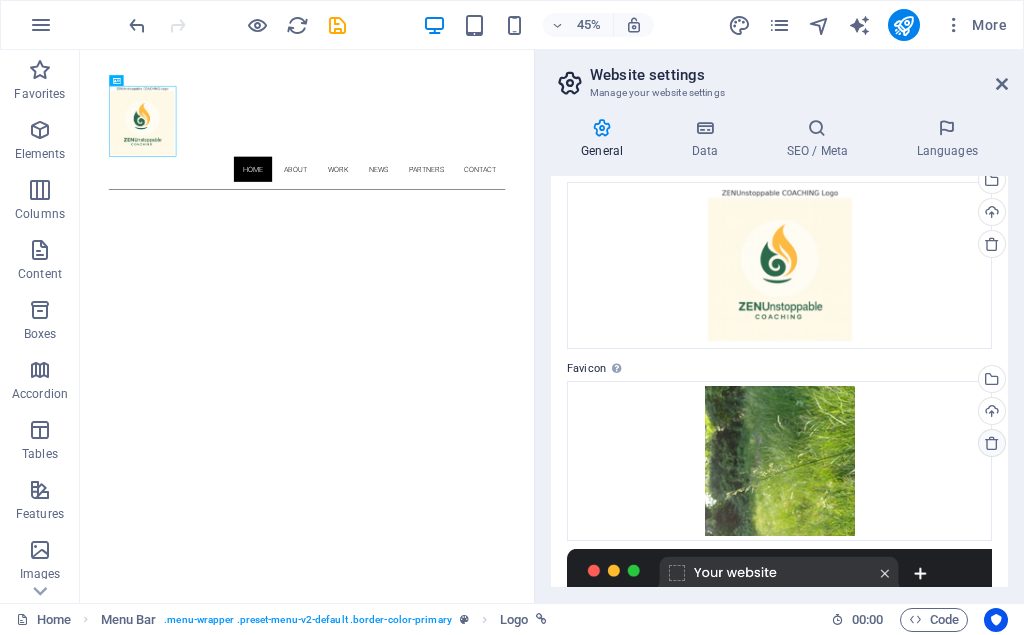 click at bounding box center [992, 443] 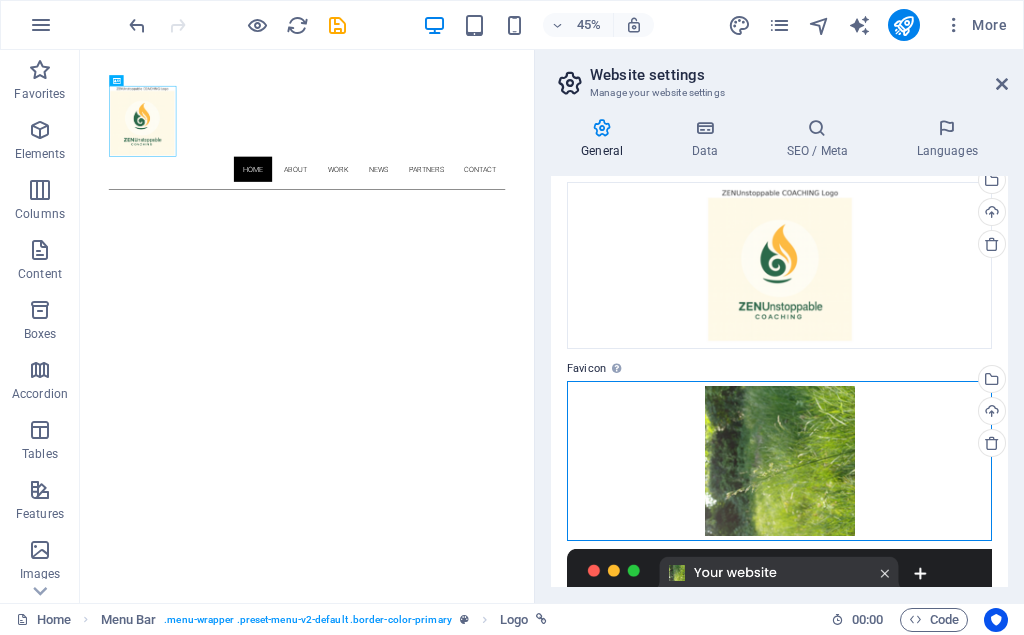 click on "Drag files here, click to choose files or select files from Files or our free stock photos & videos" at bounding box center (779, 461) 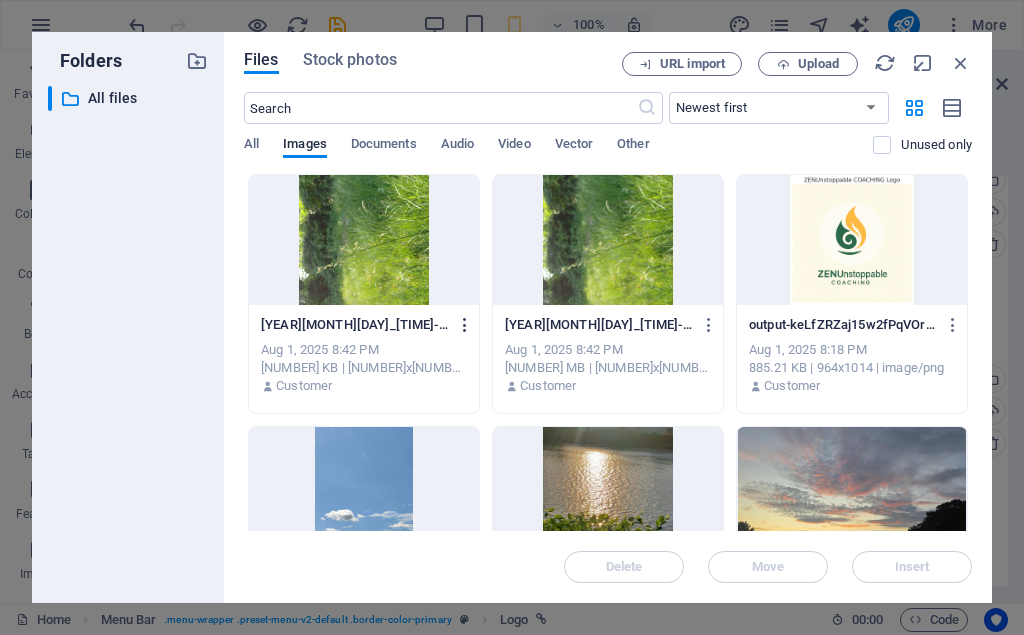 click at bounding box center (465, 325) 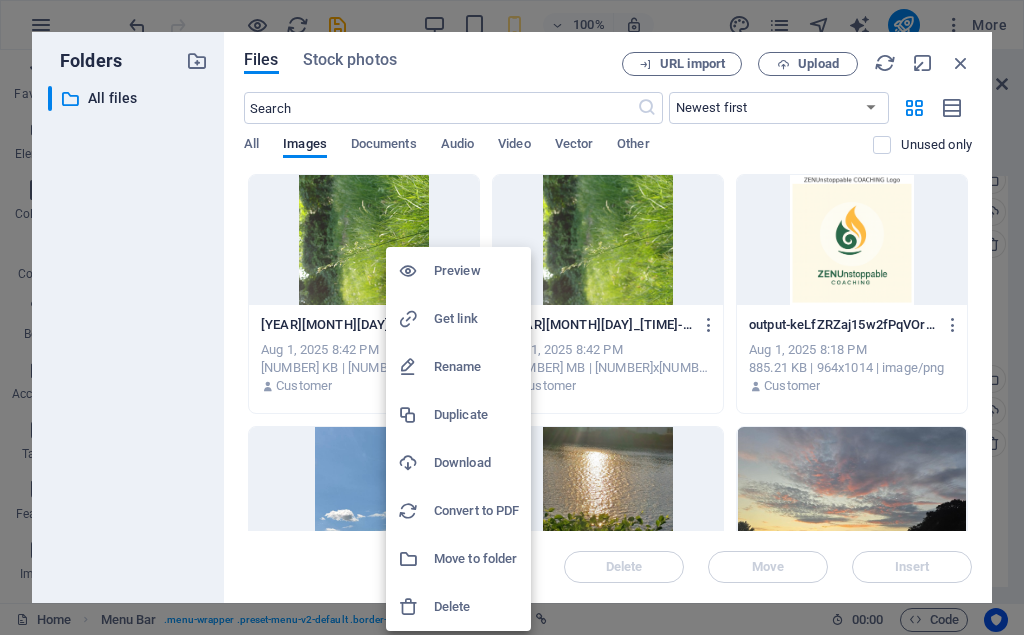 click at bounding box center (512, 317) 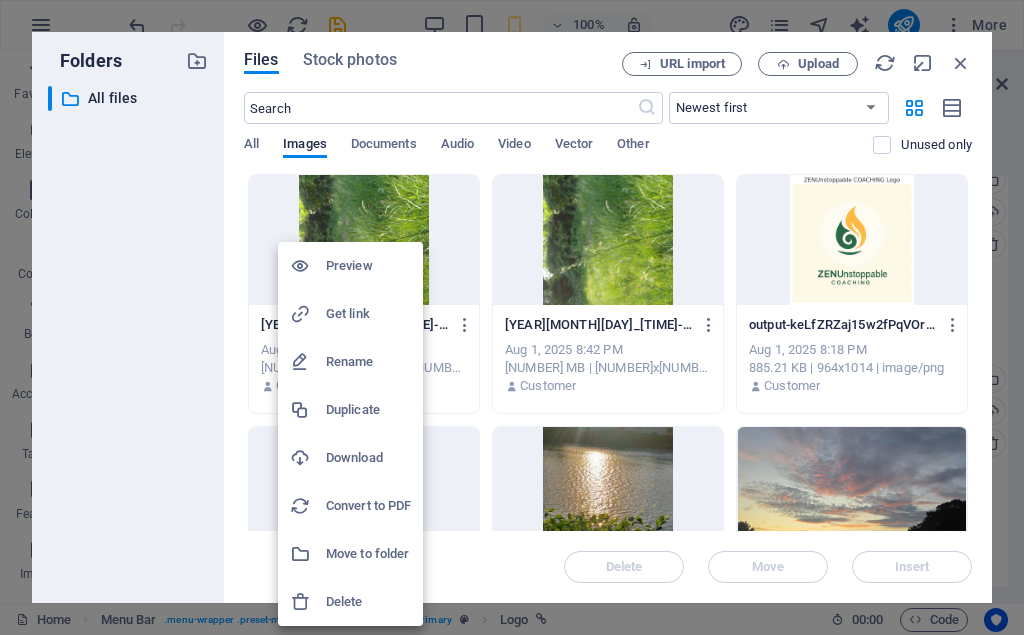 click at bounding box center (512, 317) 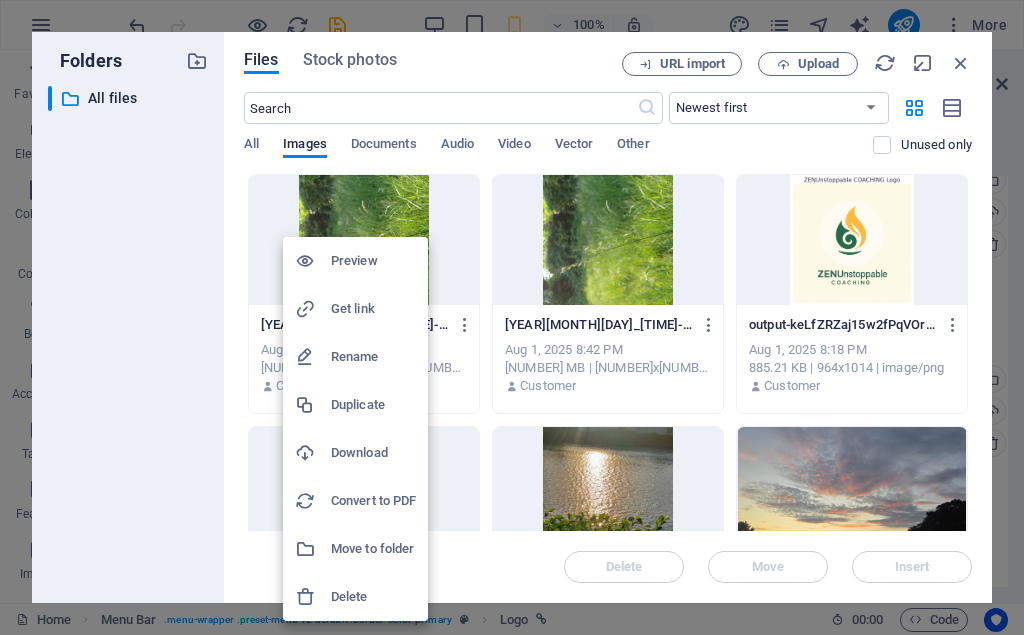 click at bounding box center [512, 317] 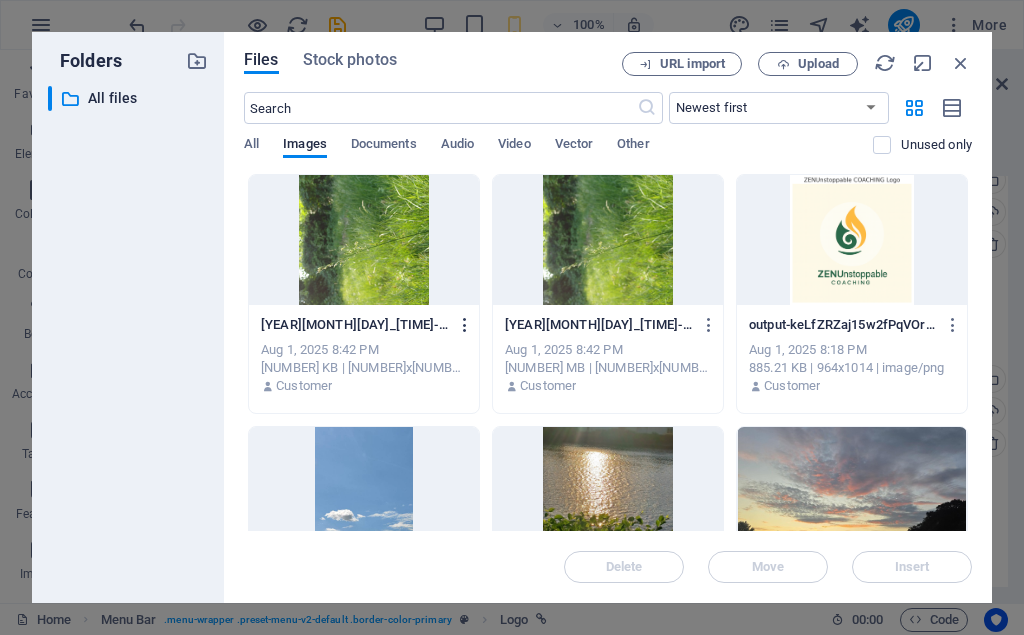 click at bounding box center [465, 325] 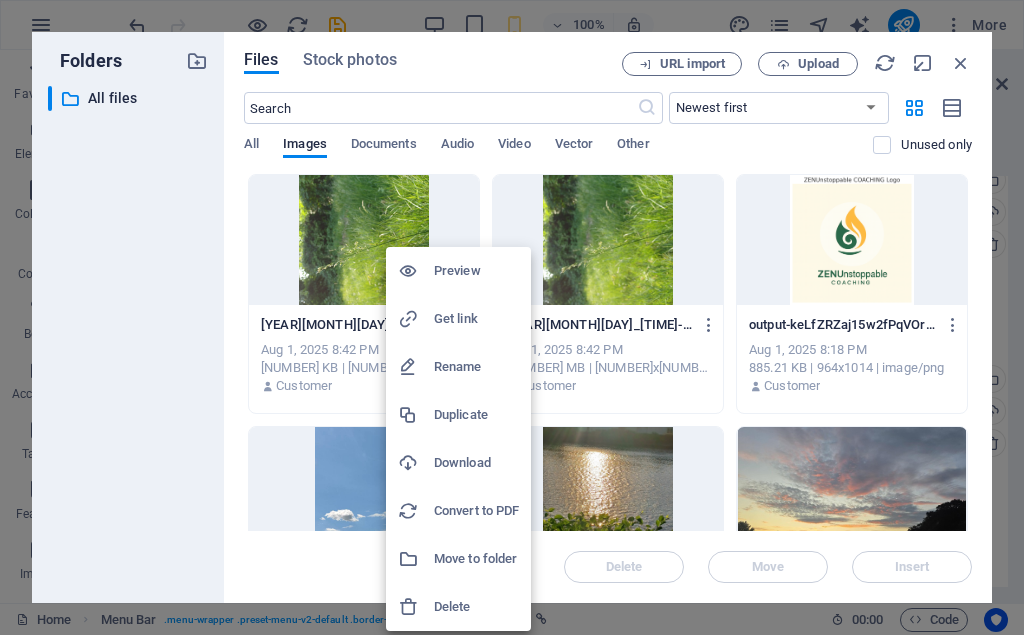 click at bounding box center (512, 317) 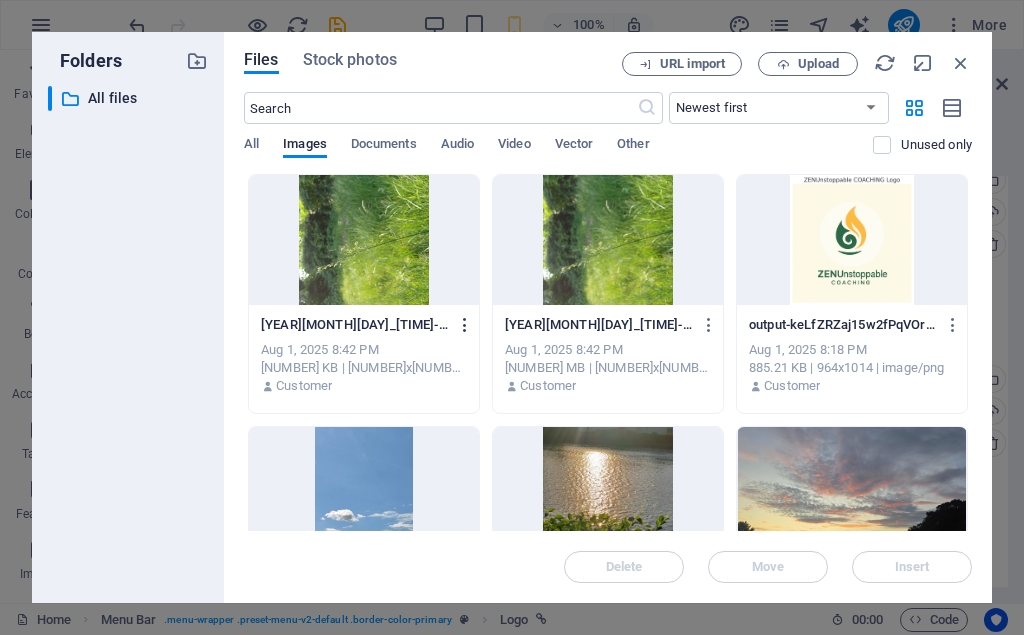 click at bounding box center (465, 325) 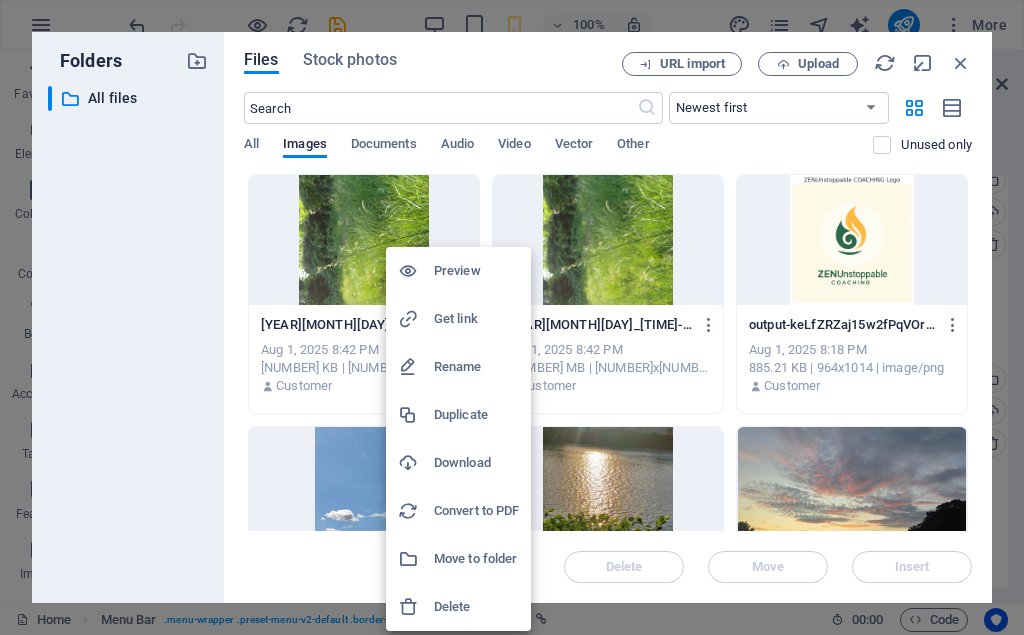 click on "Delete" at bounding box center (476, 607) 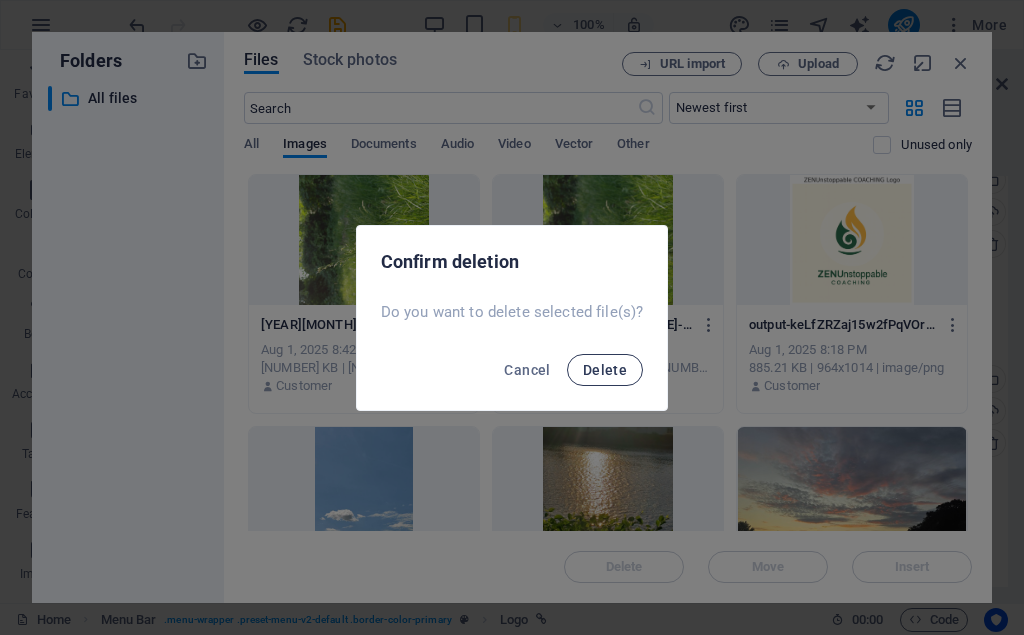 click on "Delete" at bounding box center (605, 370) 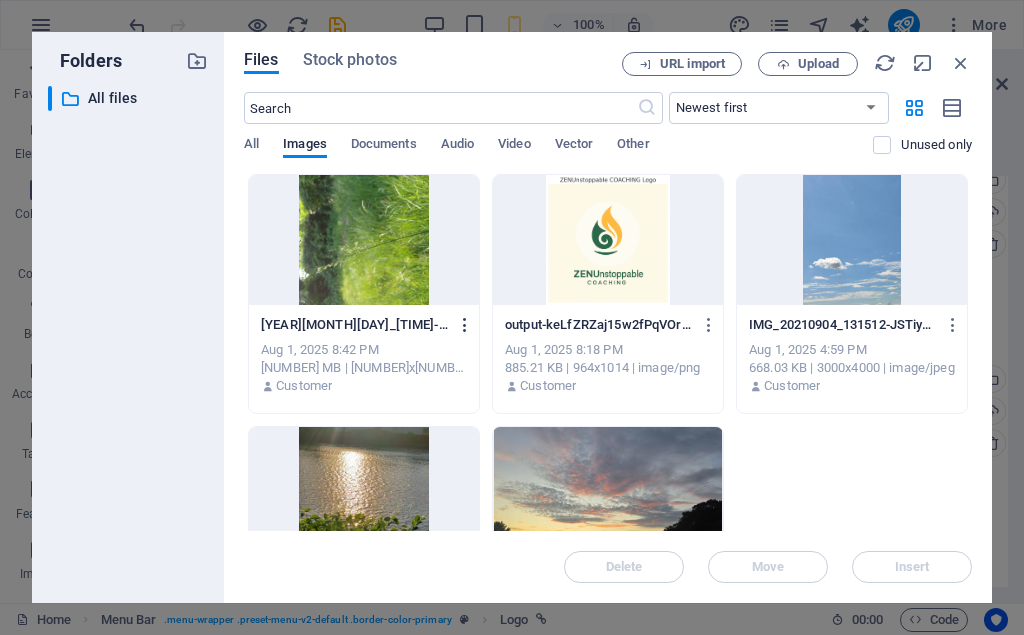 click at bounding box center (465, 325) 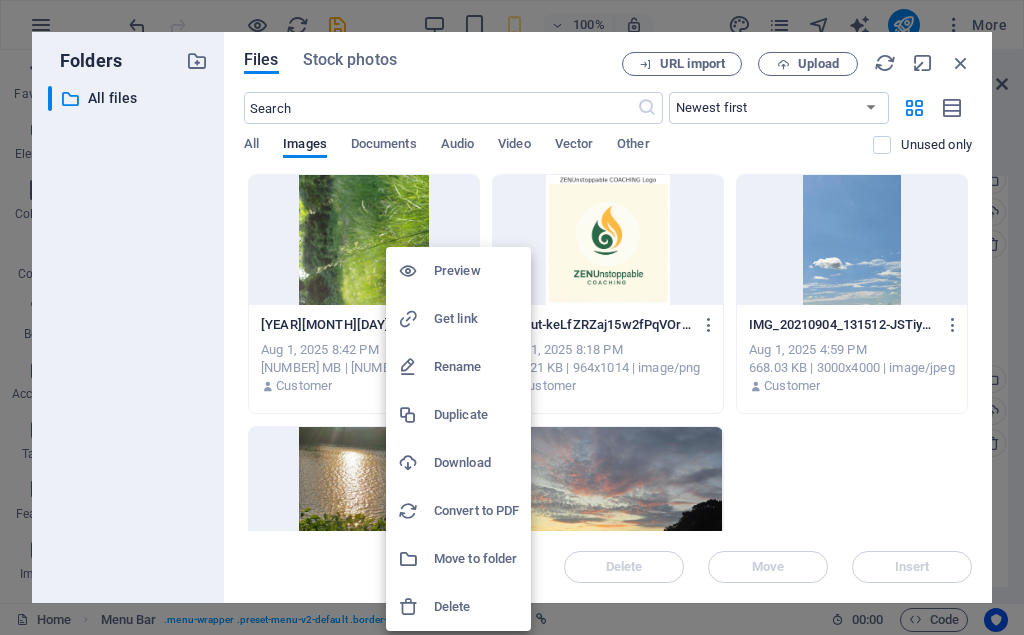 click on "Delete" at bounding box center [476, 607] 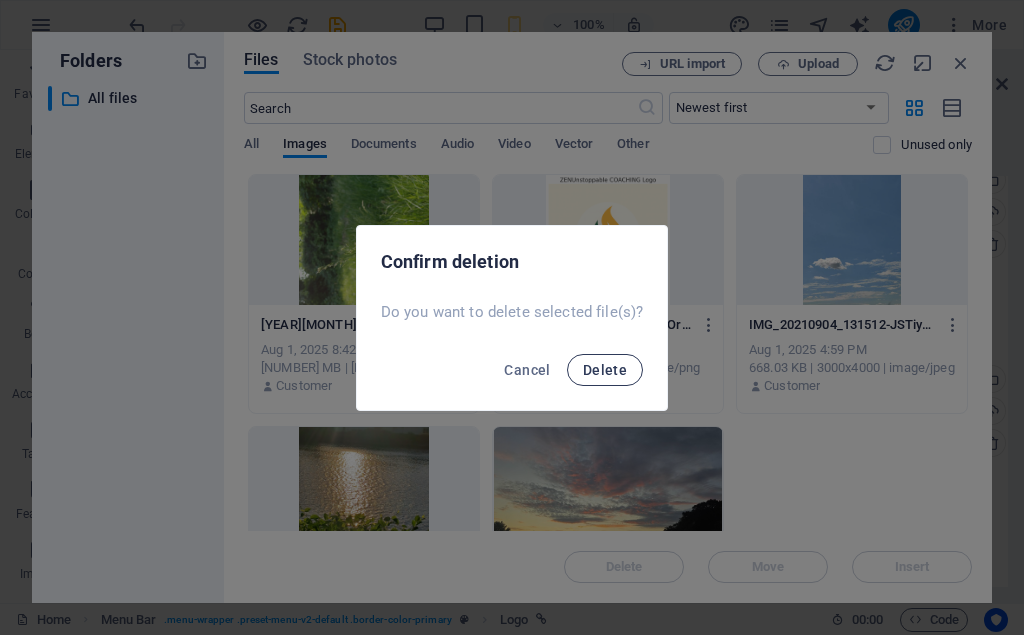 click on "Delete" at bounding box center [605, 370] 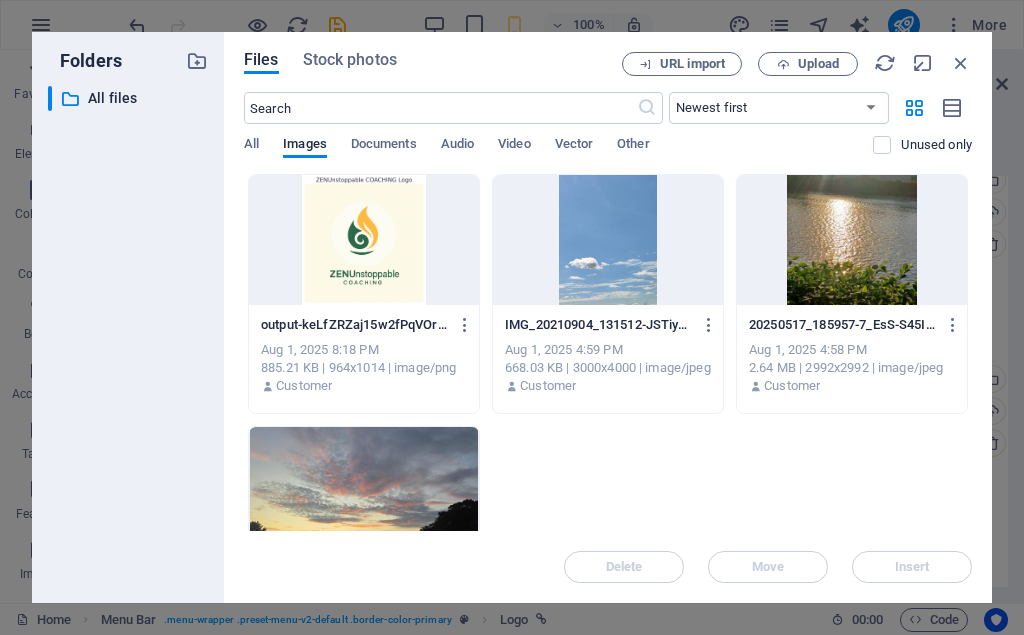 click on "​ All files All files" at bounding box center (128, 336) 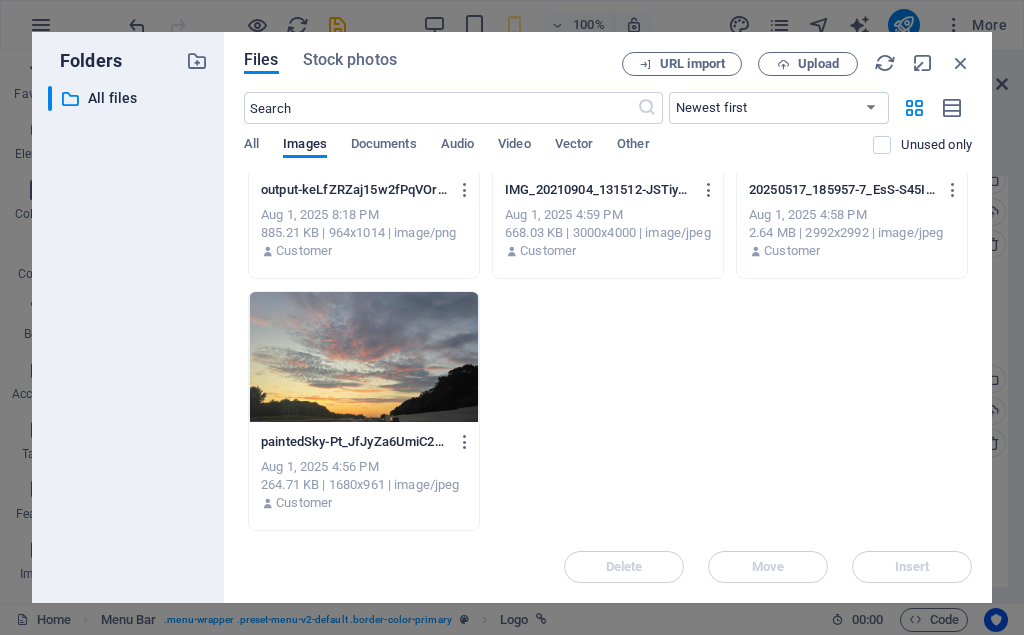 scroll, scrollTop: 0, scrollLeft: 0, axis: both 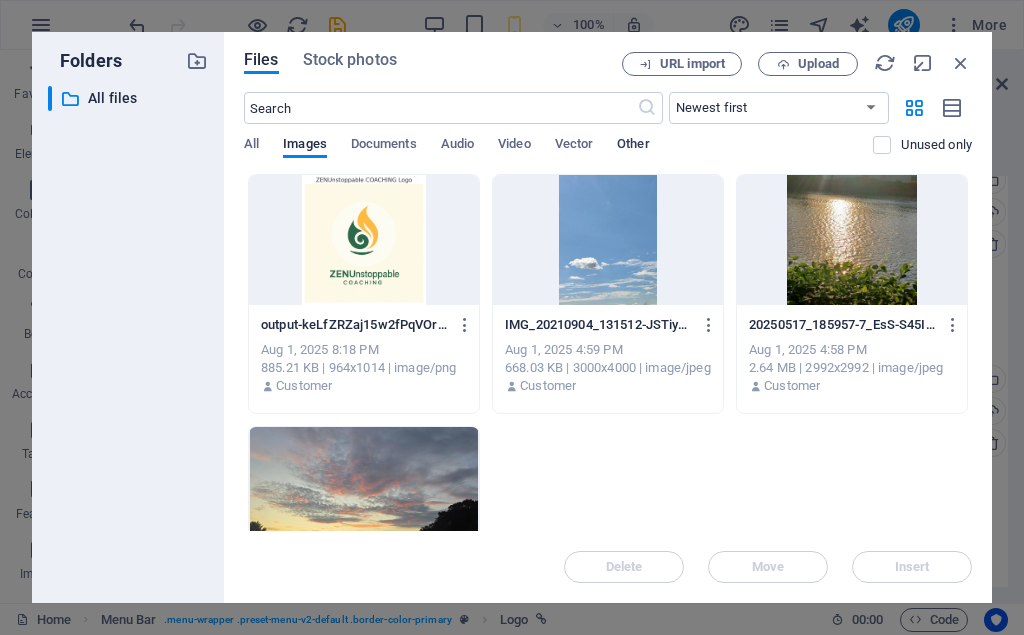 click on "Other" at bounding box center [633, 146] 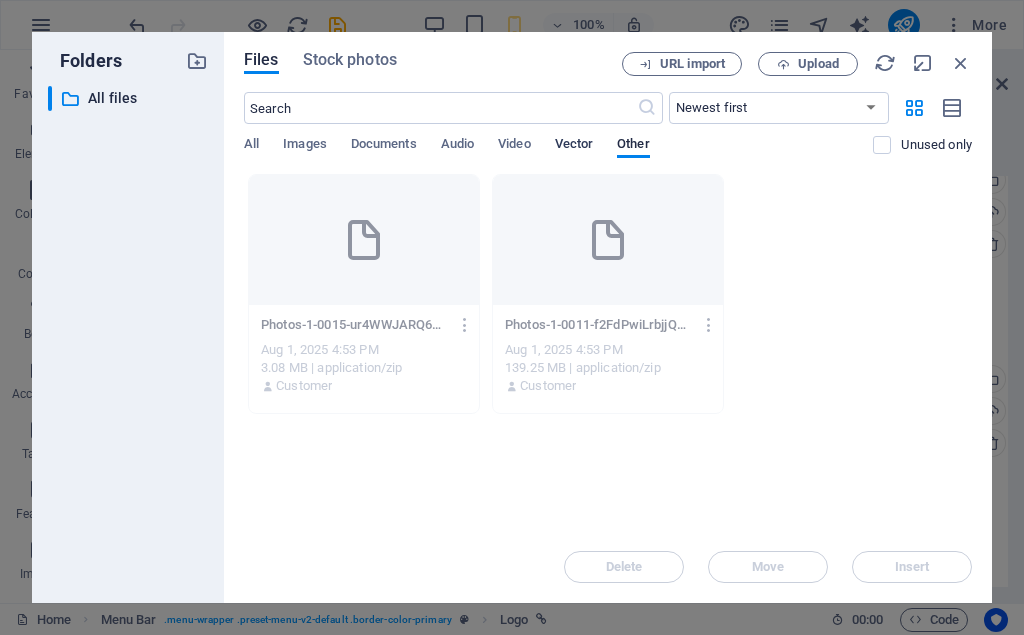 click on "Vector" at bounding box center (574, 146) 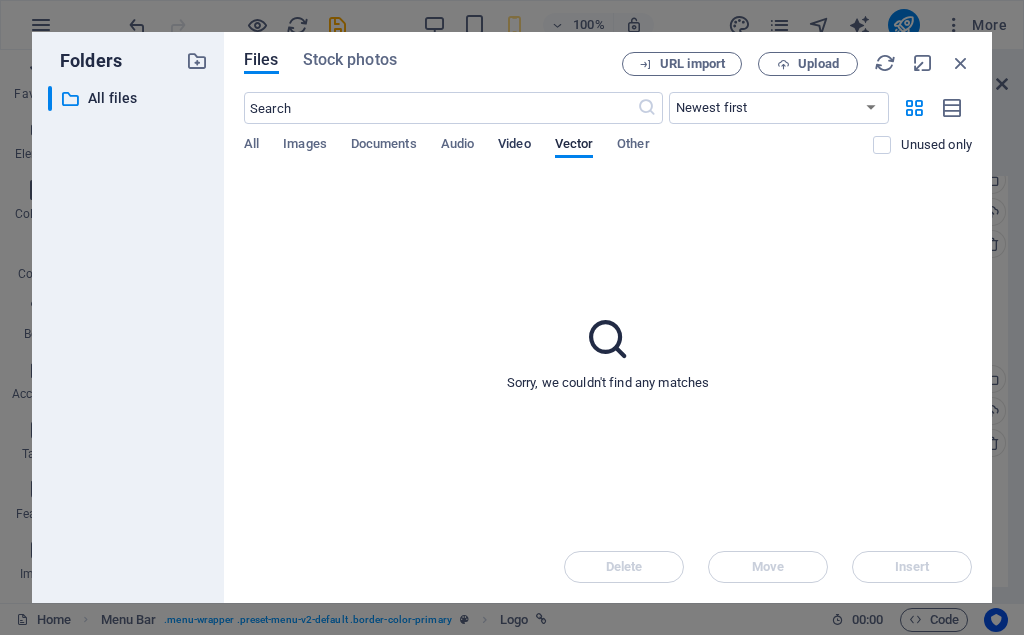 click on "Video" at bounding box center (514, 146) 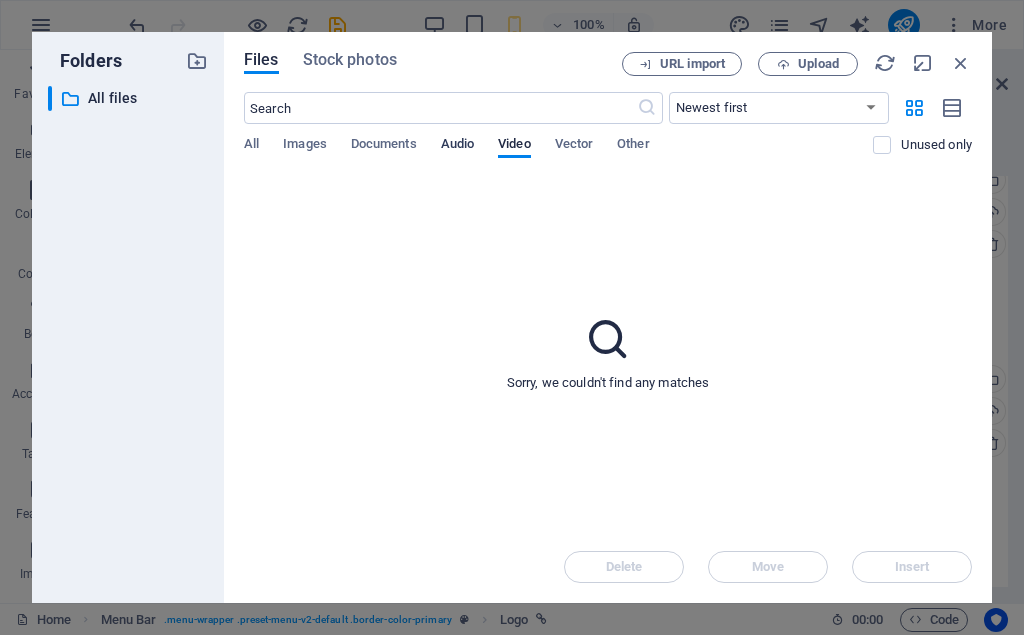click on "Audio" at bounding box center (457, 146) 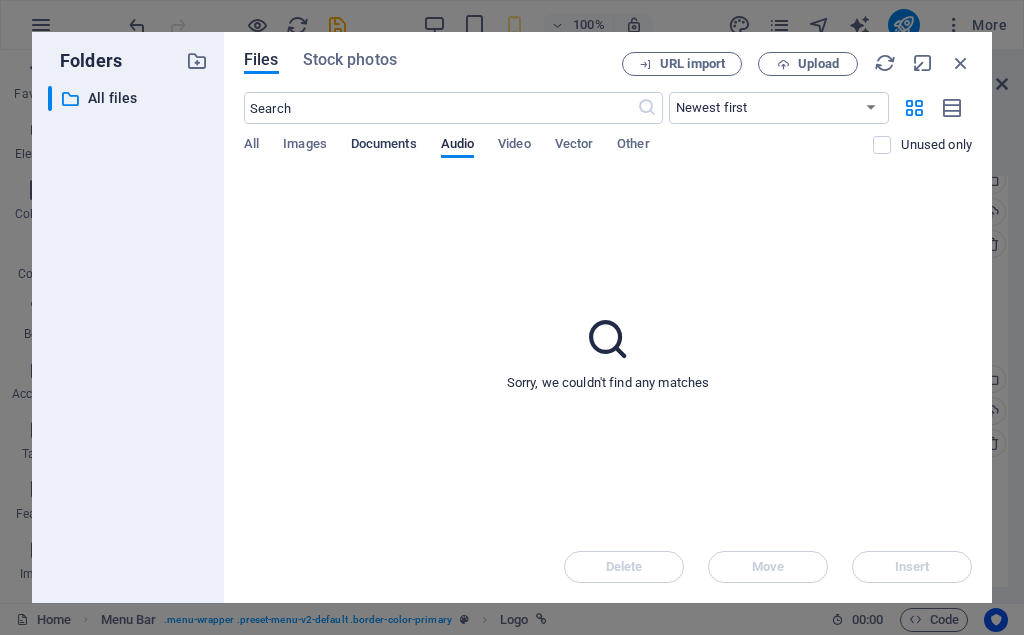 click on "Documents" at bounding box center (384, 146) 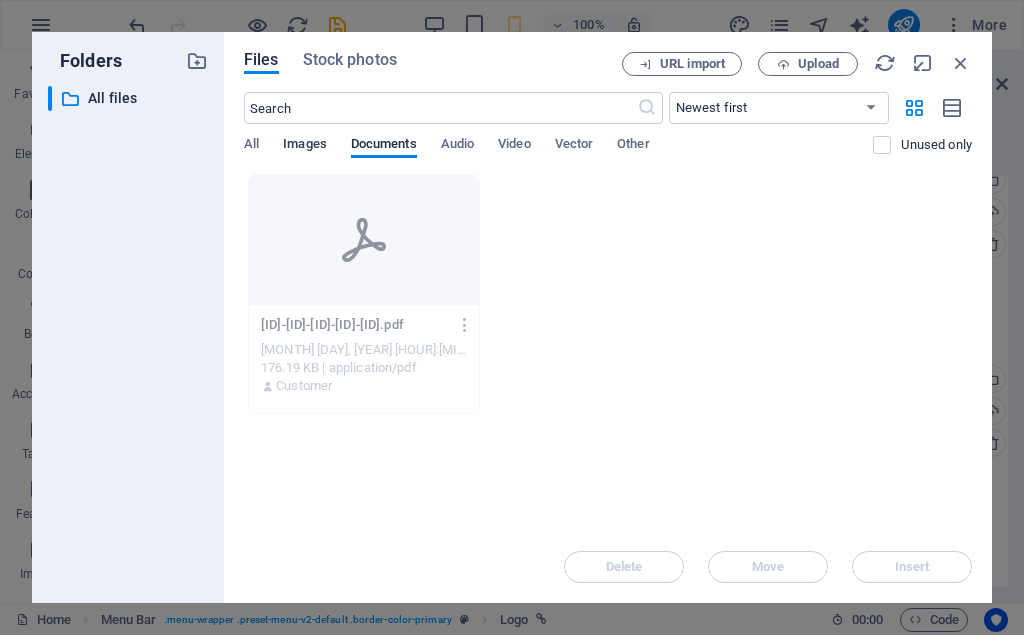 click on "Images" at bounding box center (305, 146) 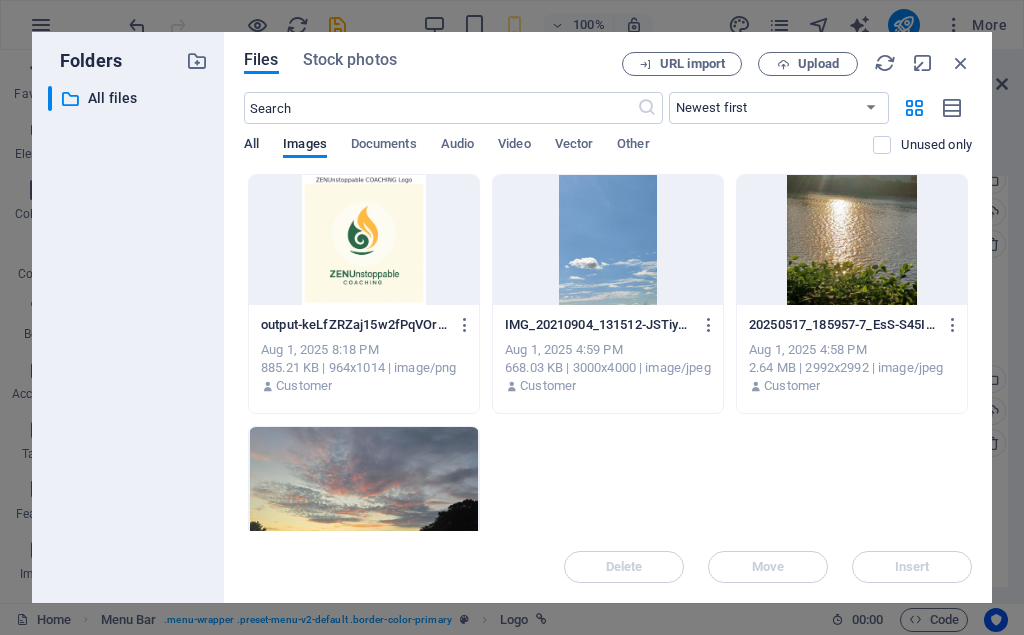 click on "All" at bounding box center (251, 146) 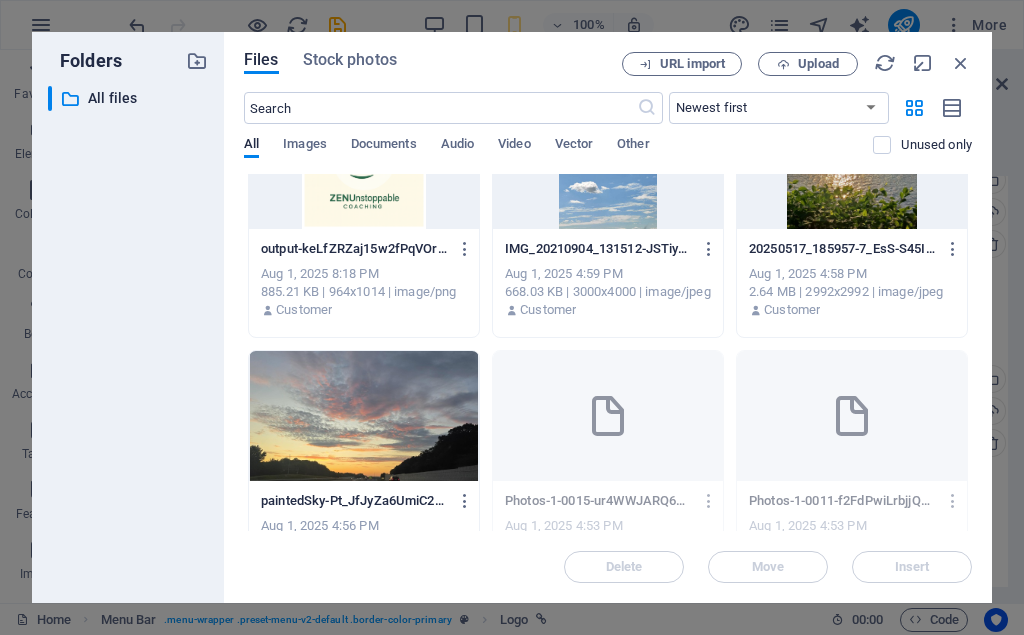 scroll, scrollTop: 0, scrollLeft: 0, axis: both 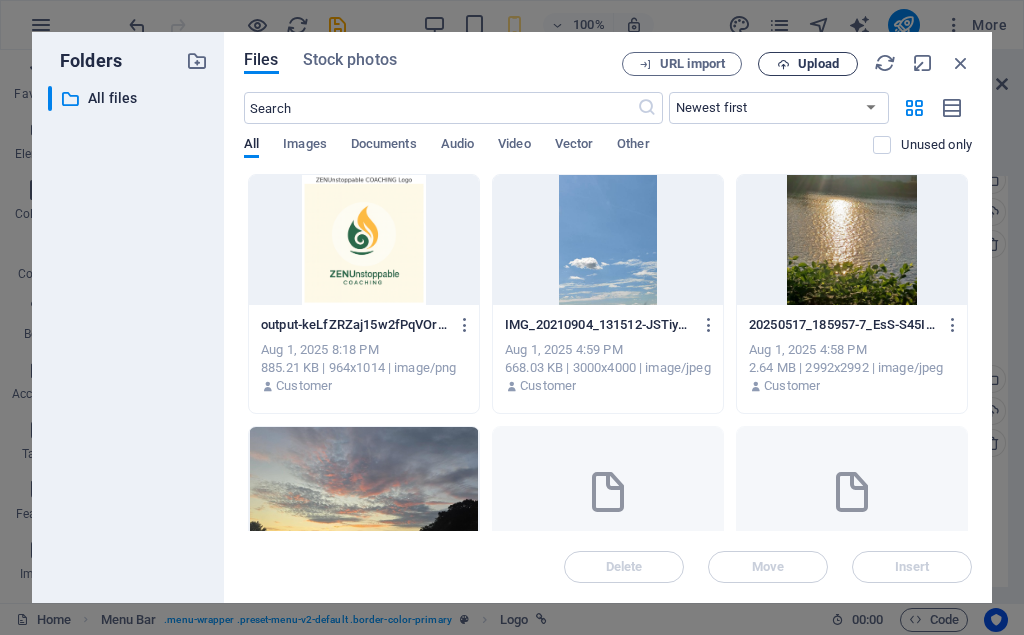 click on "Upload" at bounding box center [818, 64] 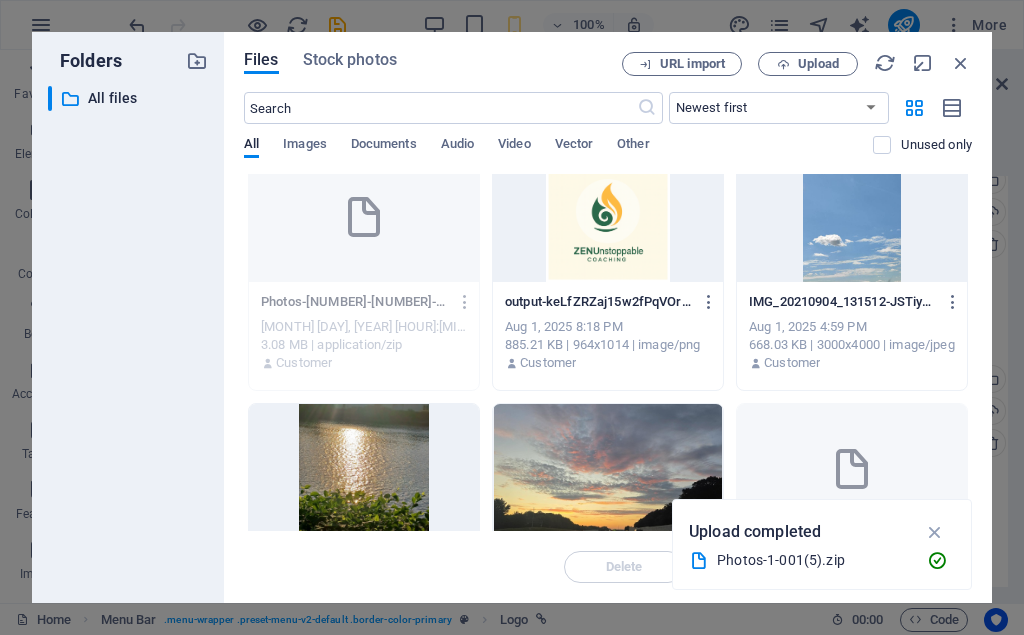 scroll, scrollTop: 0, scrollLeft: 0, axis: both 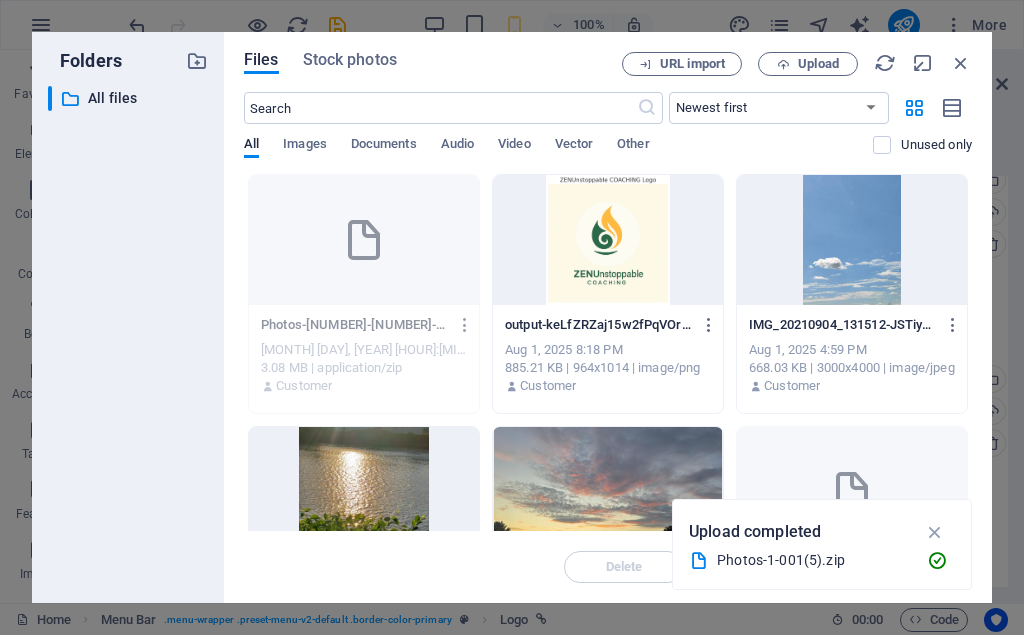 click at bounding box center [465, 325] 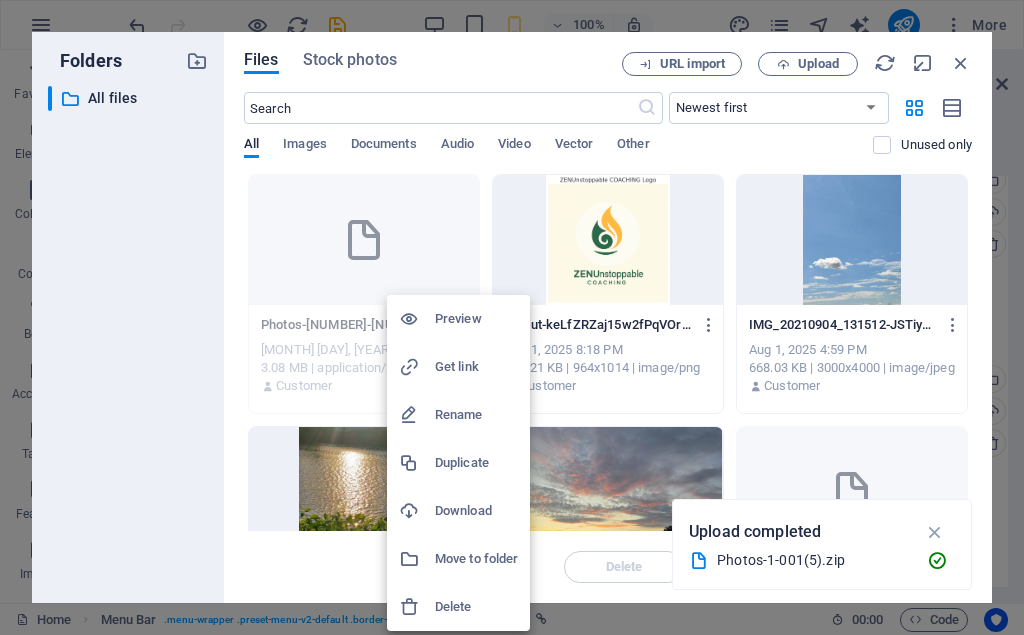 click on "Preview" at bounding box center (476, 319) 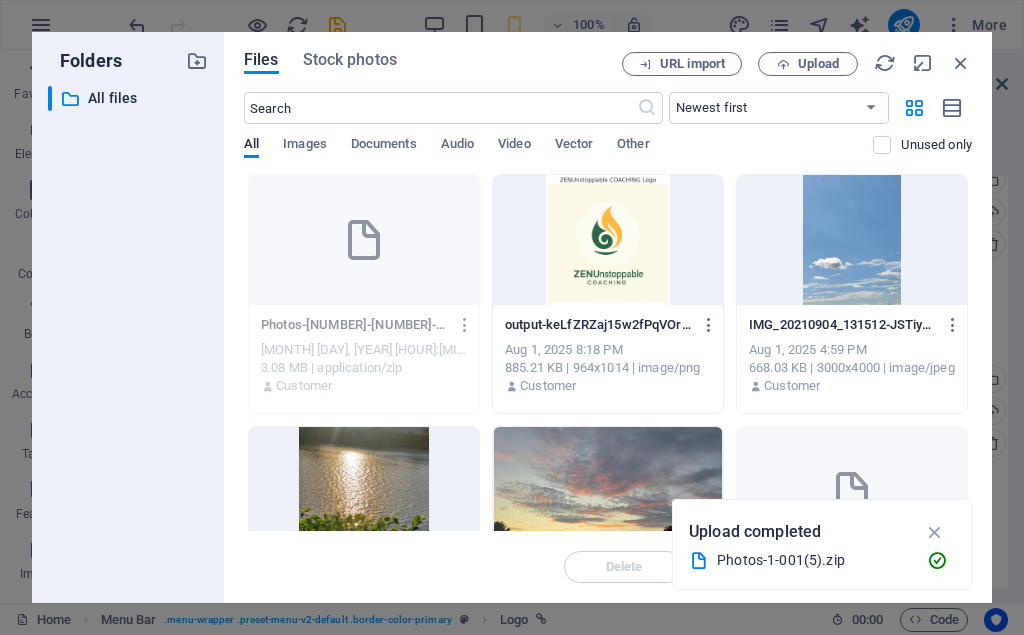 click at bounding box center (465, 325) 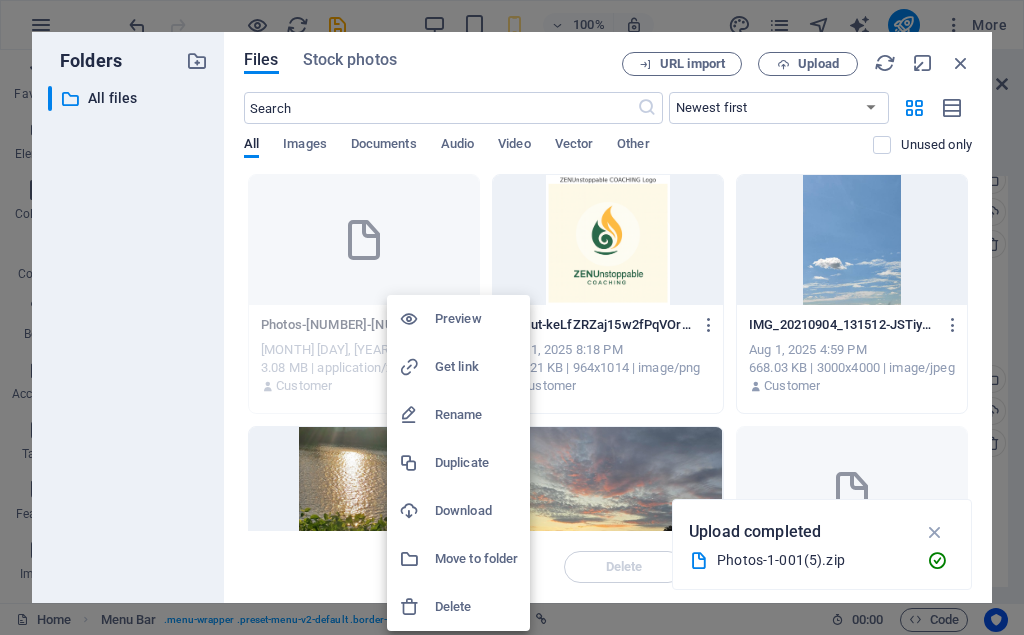 click on "Download" at bounding box center (476, 511) 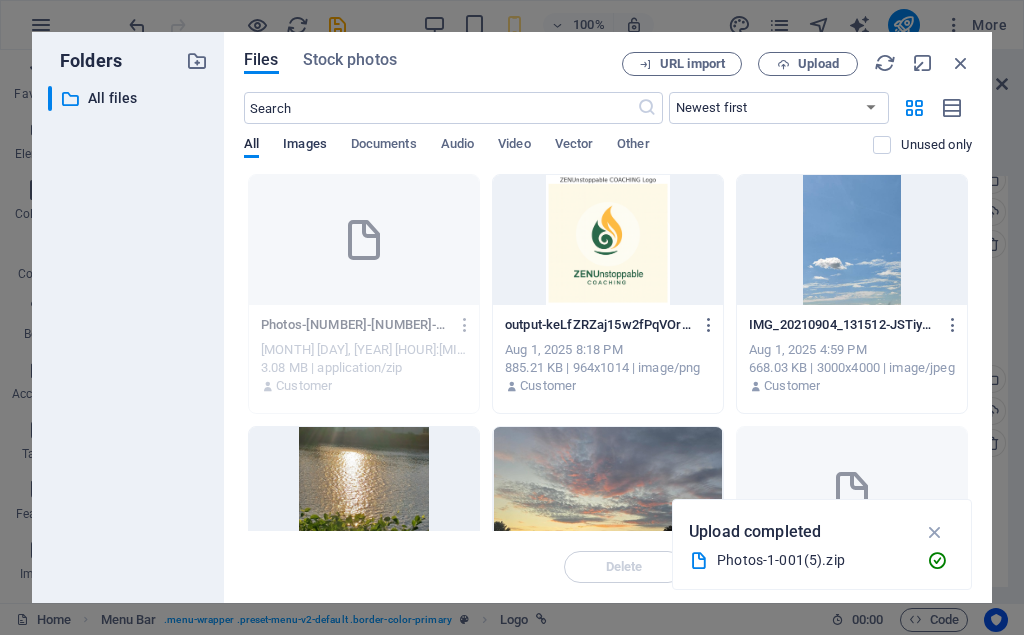 click on "Images" at bounding box center [305, 146] 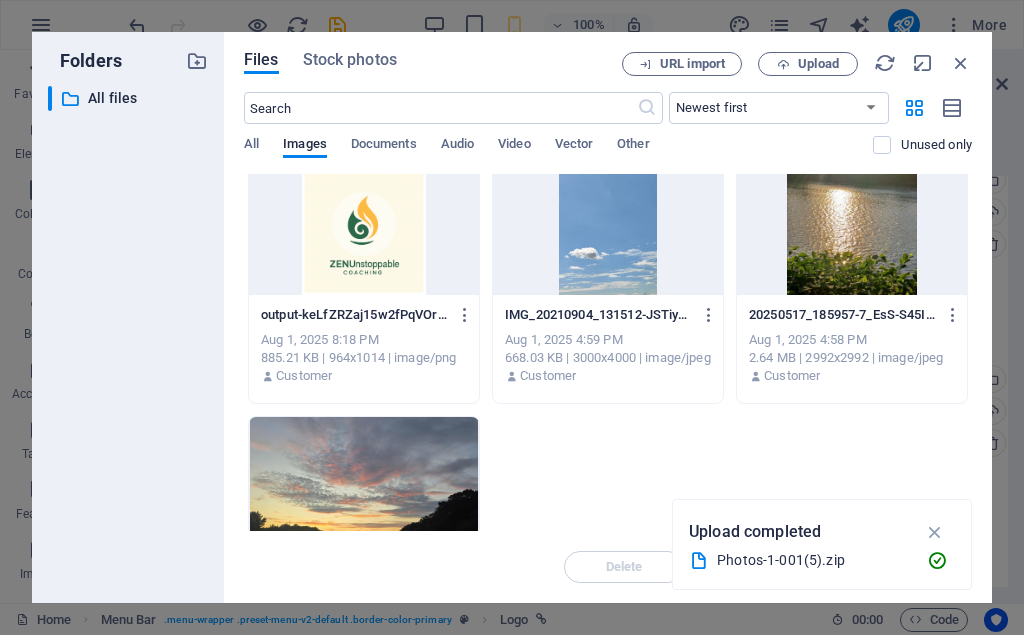 scroll, scrollTop: 0, scrollLeft: 0, axis: both 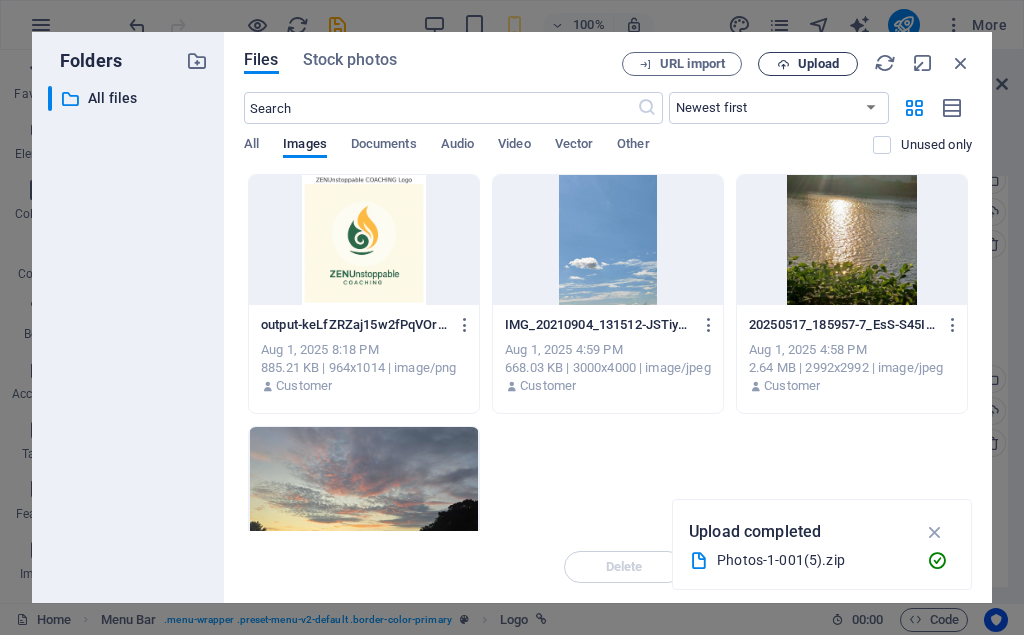 click at bounding box center (783, 64) 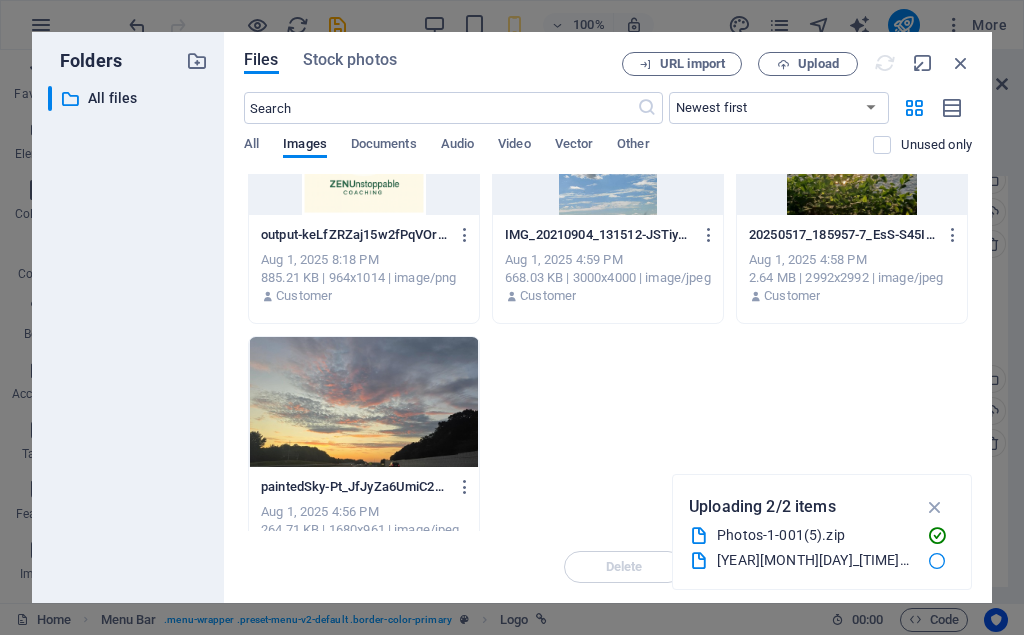 scroll, scrollTop: 135, scrollLeft: 0, axis: vertical 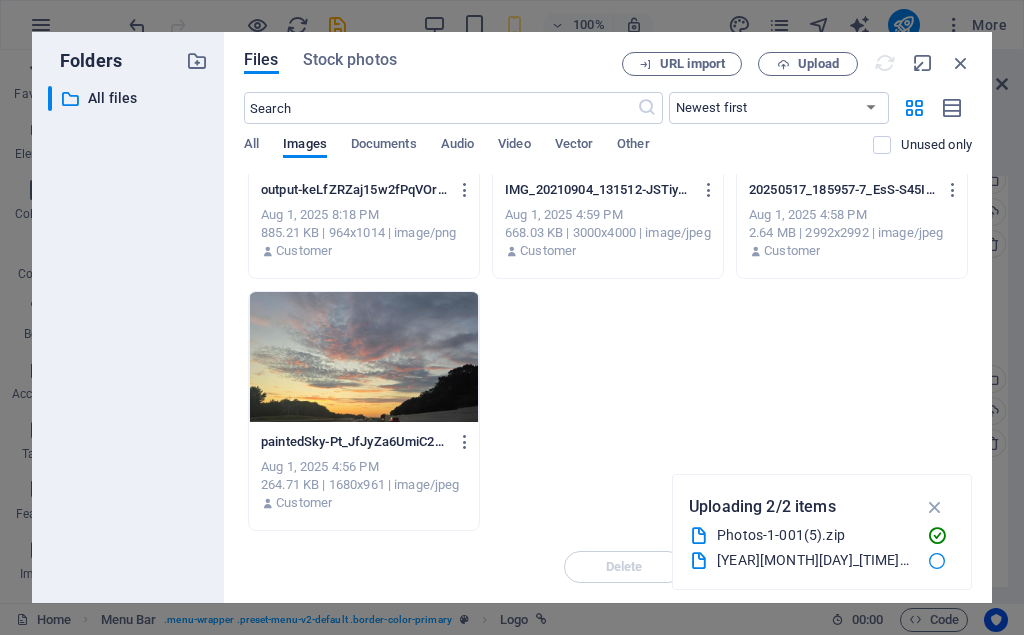 click at bounding box center (699, 536) 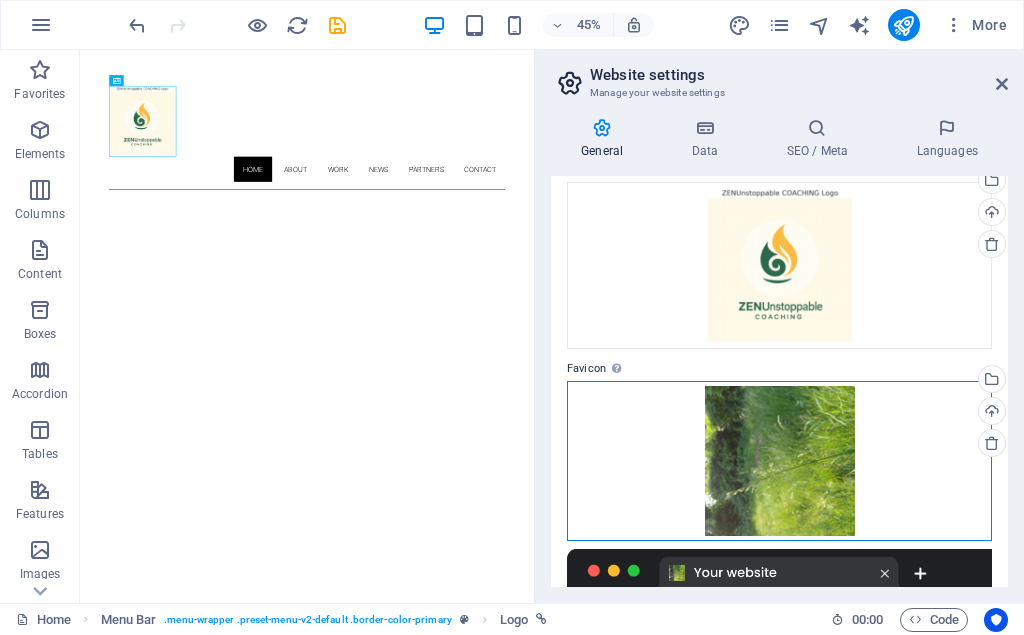 click on "Drag files here, click to choose files or select files from Files or our free stock photos & videos" at bounding box center (779, 461) 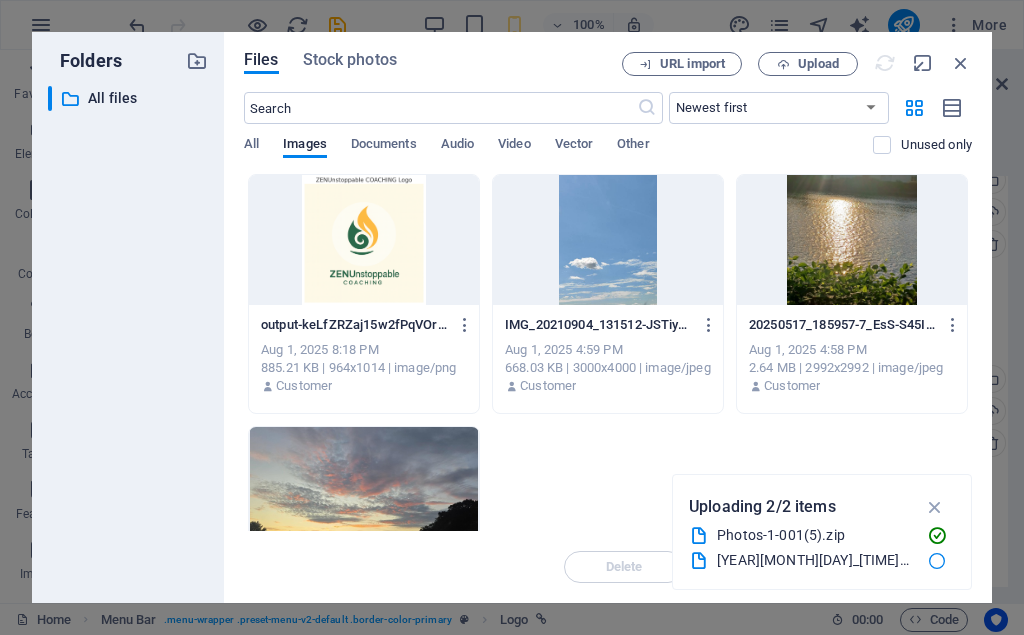click on "Photos-1-001(5).zip" at bounding box center (814, 535) 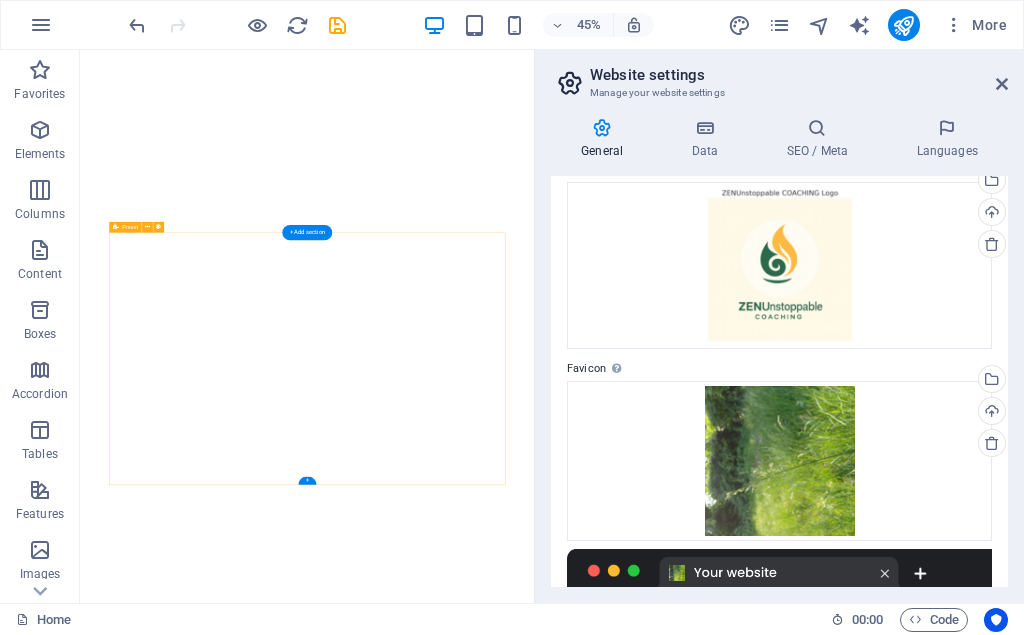 scroll, scrollTop: 993, scrollLeft: 0, axis: vertical 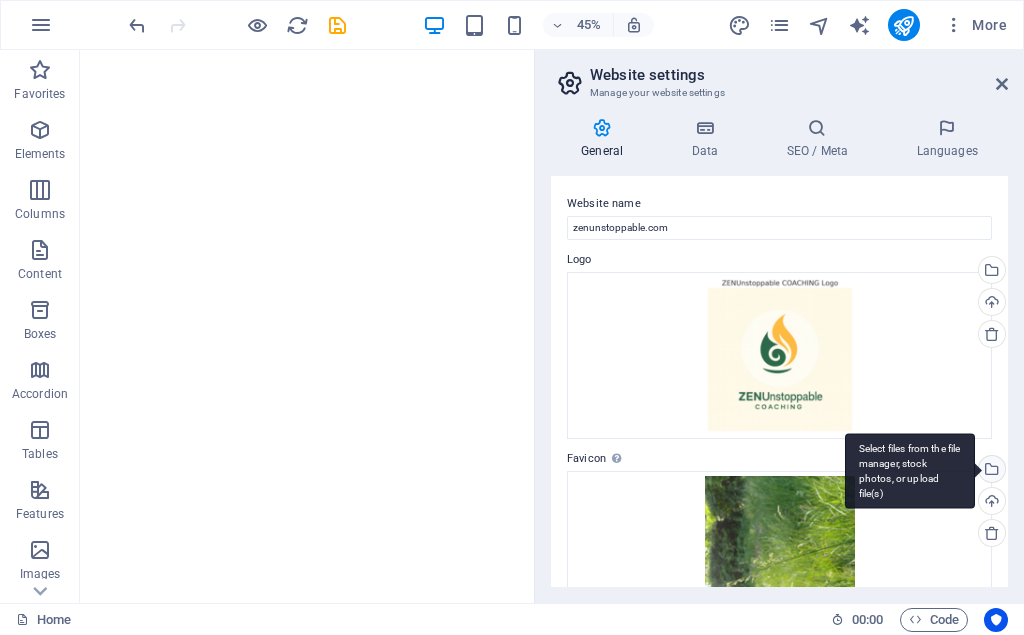 click on "Select files from the file manager, stock photos, or upload file(s)" at bounding box center (990, 471) 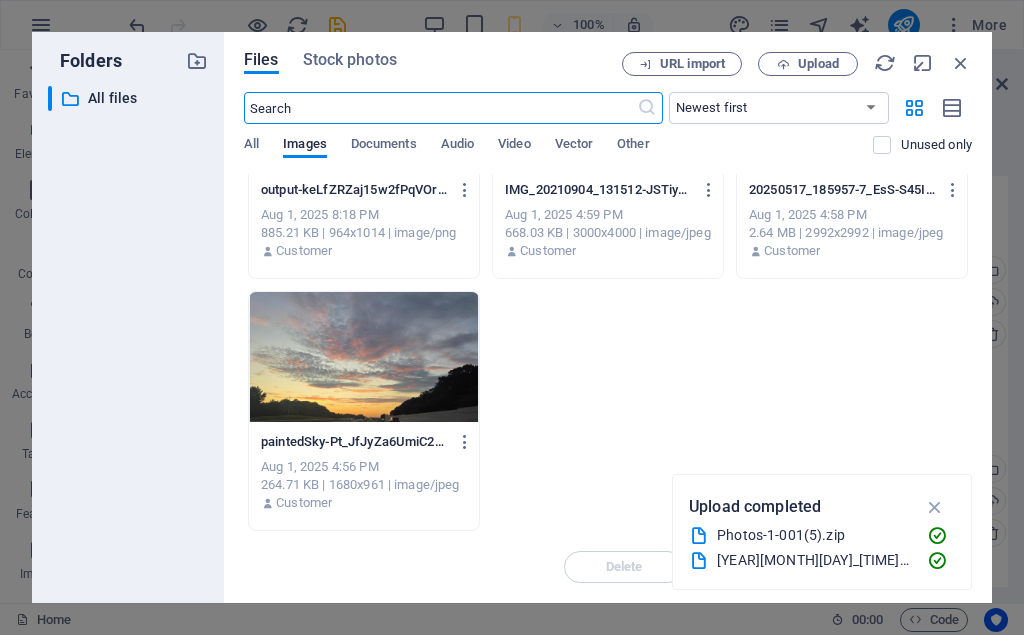 scroll, scrollTop: 0, scrollLeft: 0, axis: both 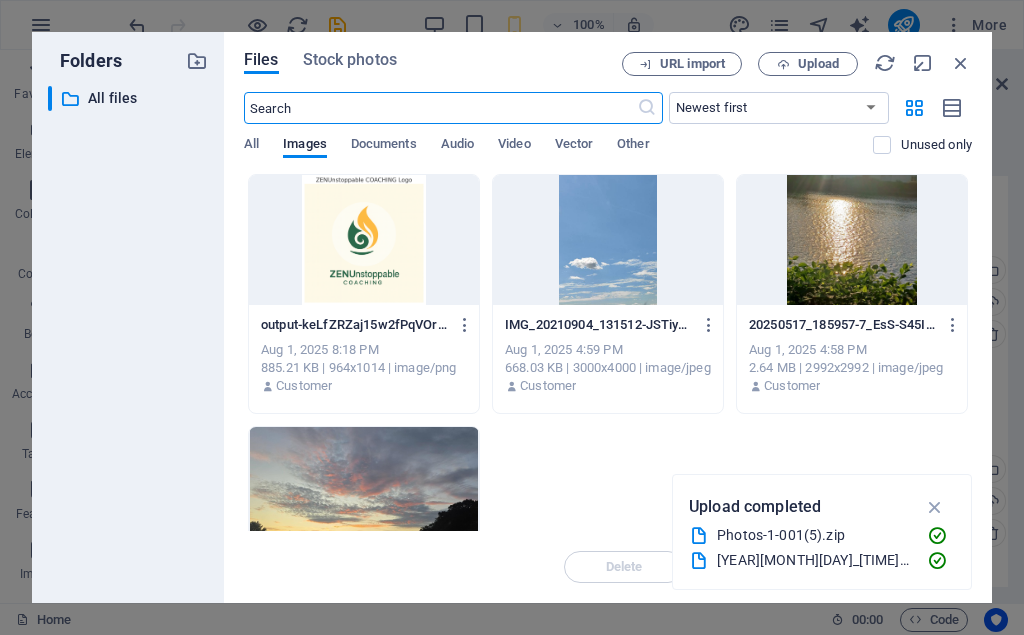 click at bounding box center [699, 536] 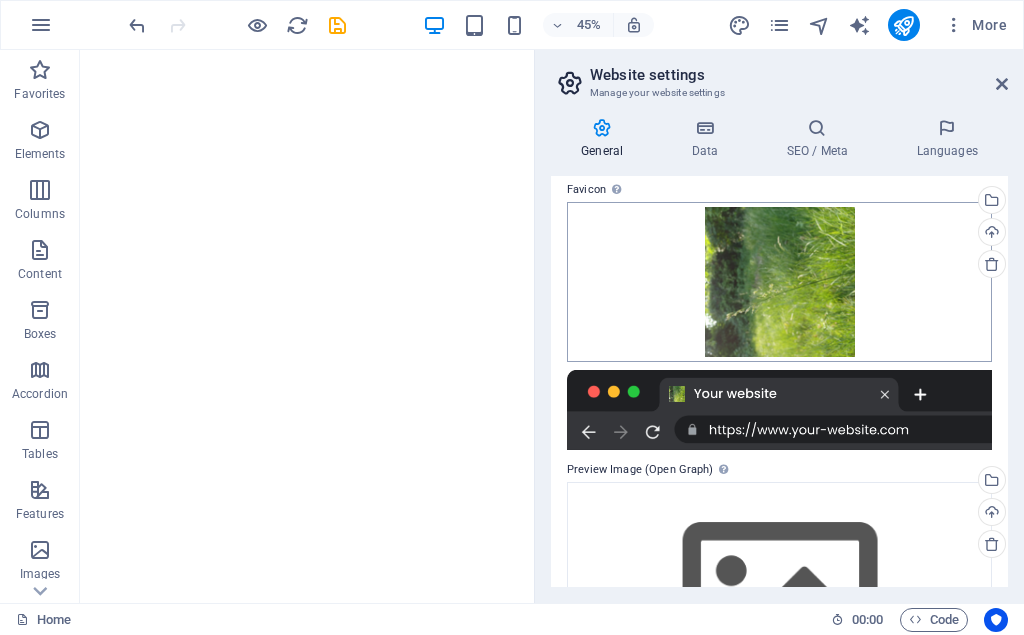 scroll, scrollTop: 270, scrollLeft: 0, axis: vertical 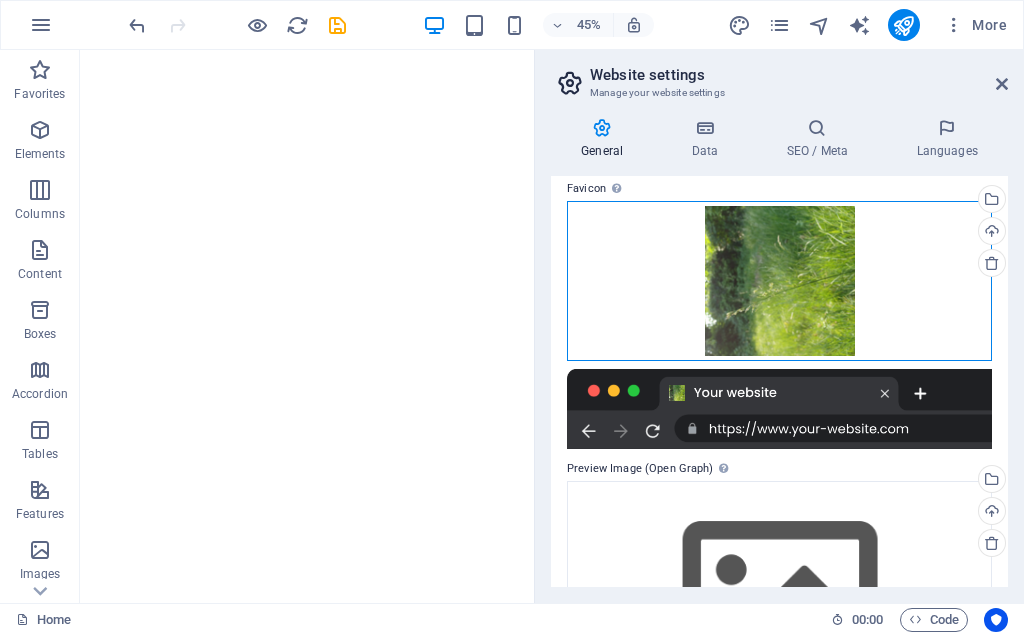 click on "Drag files here, click to choose files or select files from Files or our free stock photos & videos" at bounding box center (779, 281) 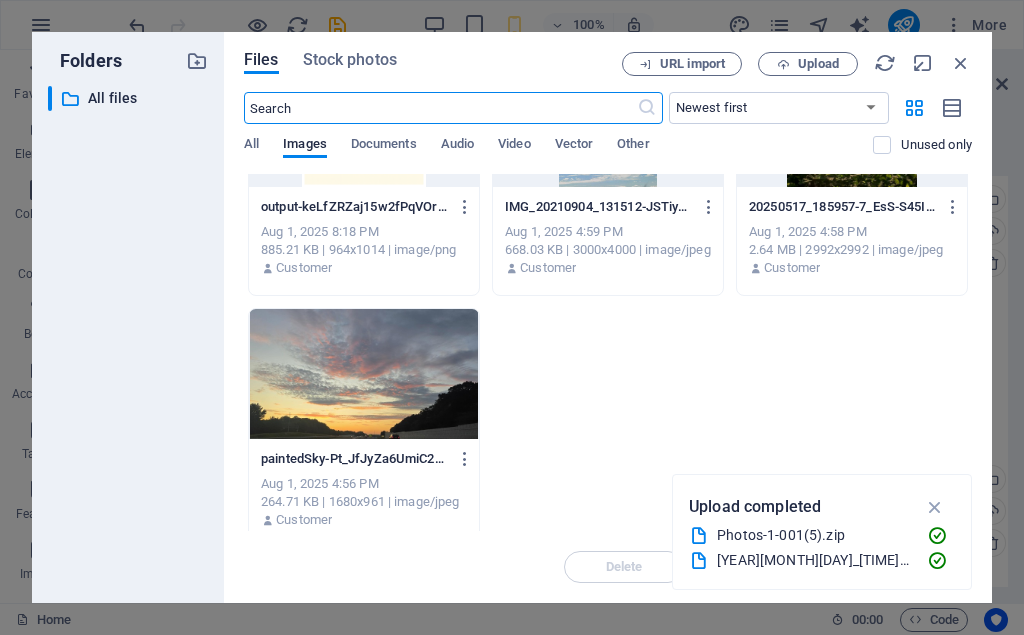 scroll, scrollTop: 135, scrollLeft: 0, axis: vertical 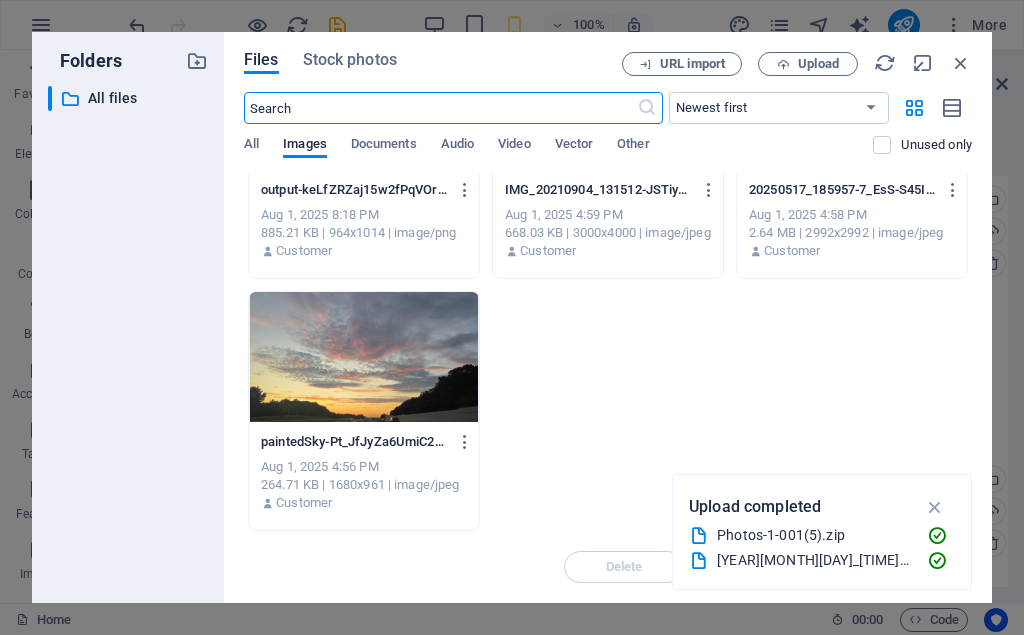 click on "Photos-1-001(5).zip" at bounding box center (814, 535) 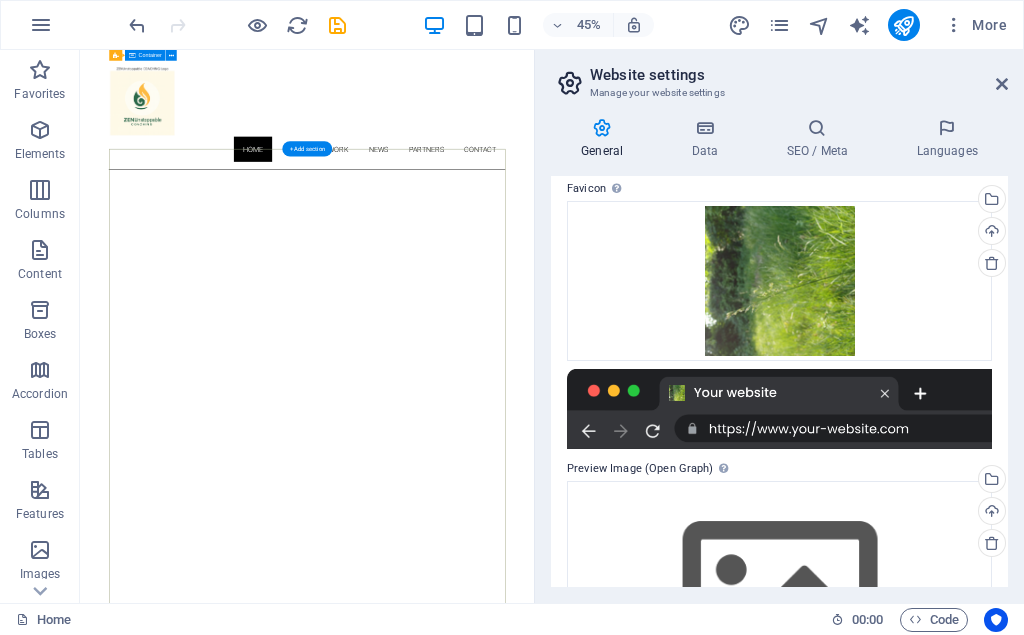 scroll, scrollTop: 0, scrollLeft: 0, axis: both 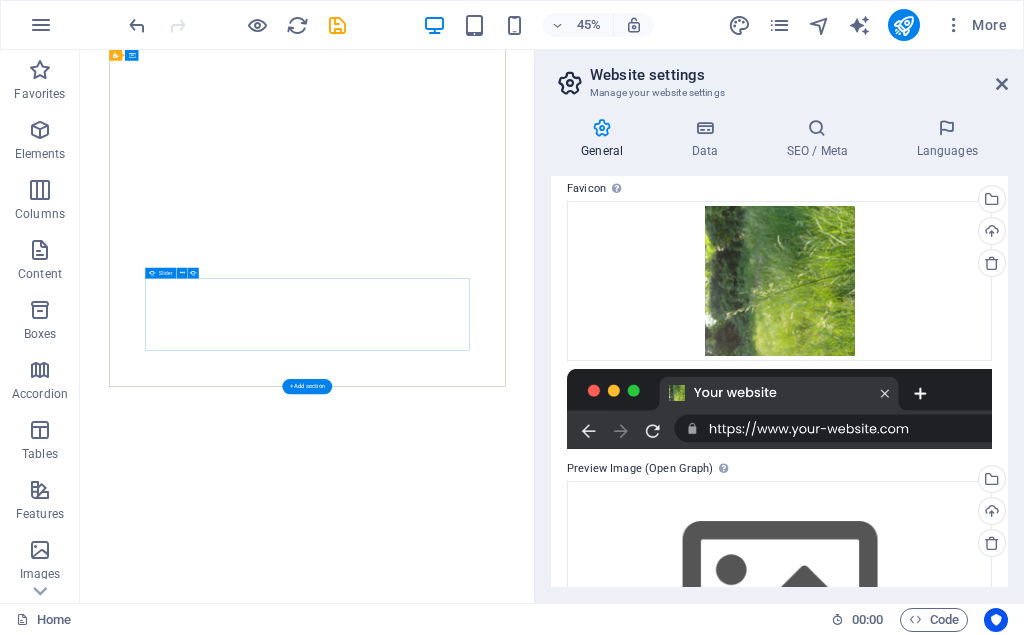 click on "About me My work Partners Contact" at bounding box center [584, 1255] 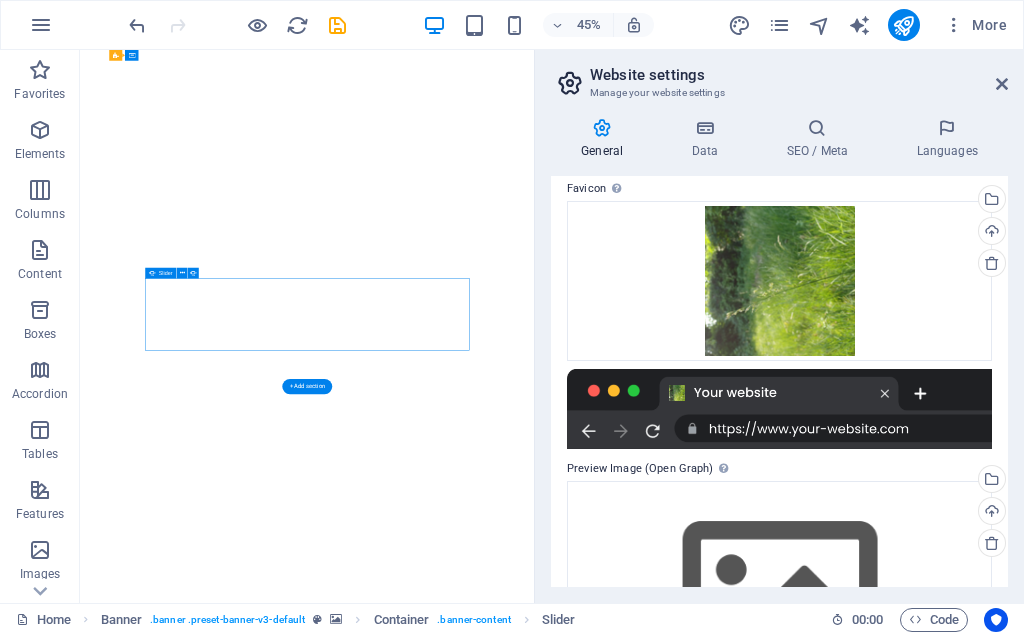 click on "About me My work Partners Contact" at bounding box center (584, 1255) 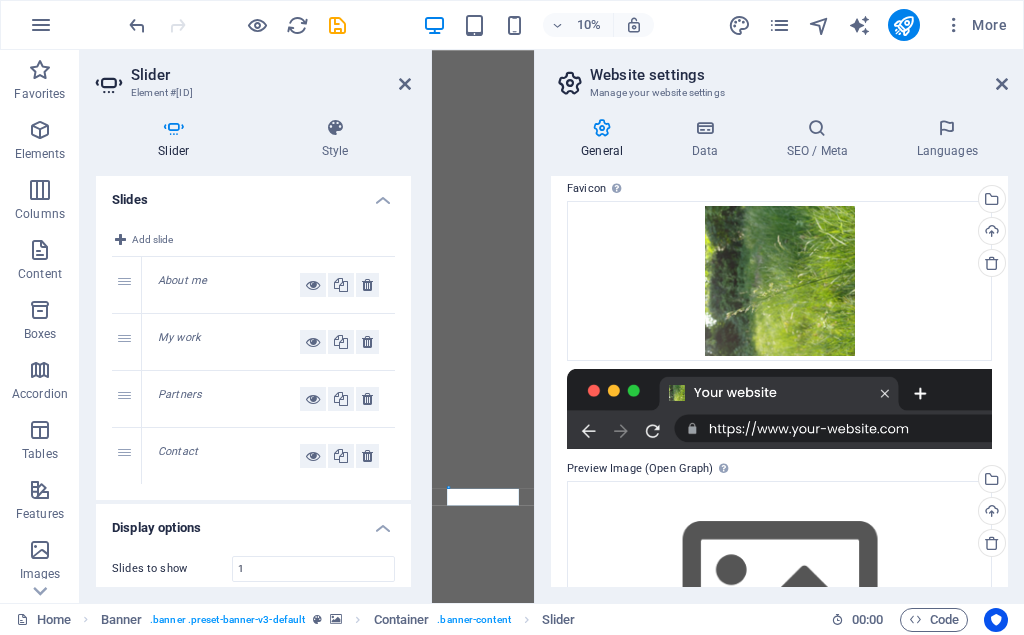 click at bounding box center (174, 128) 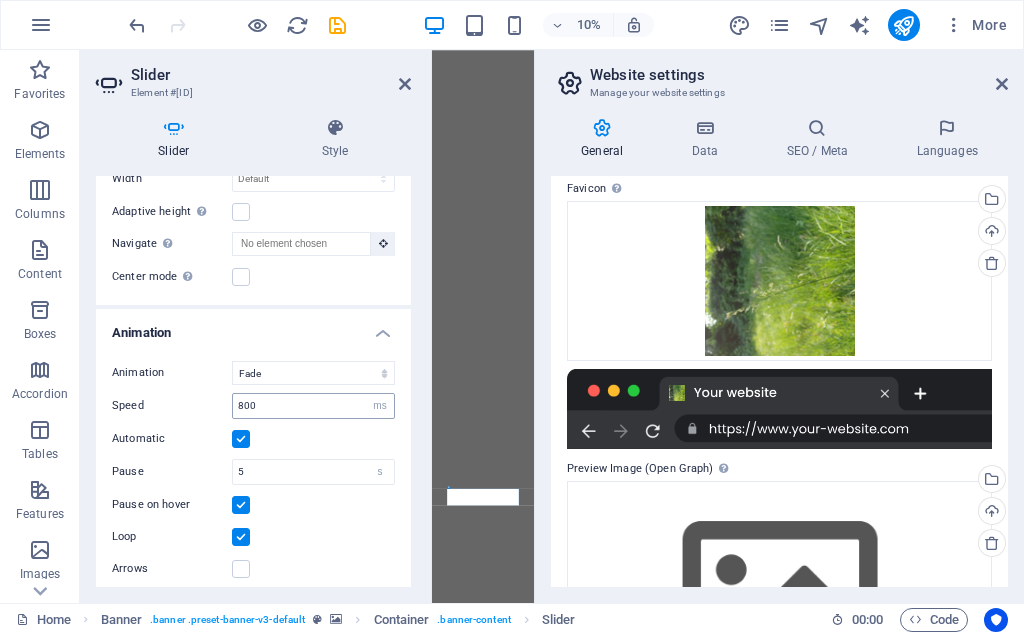 scroll, scrollTop: 500, scrollLeft: 0, axis: vertical 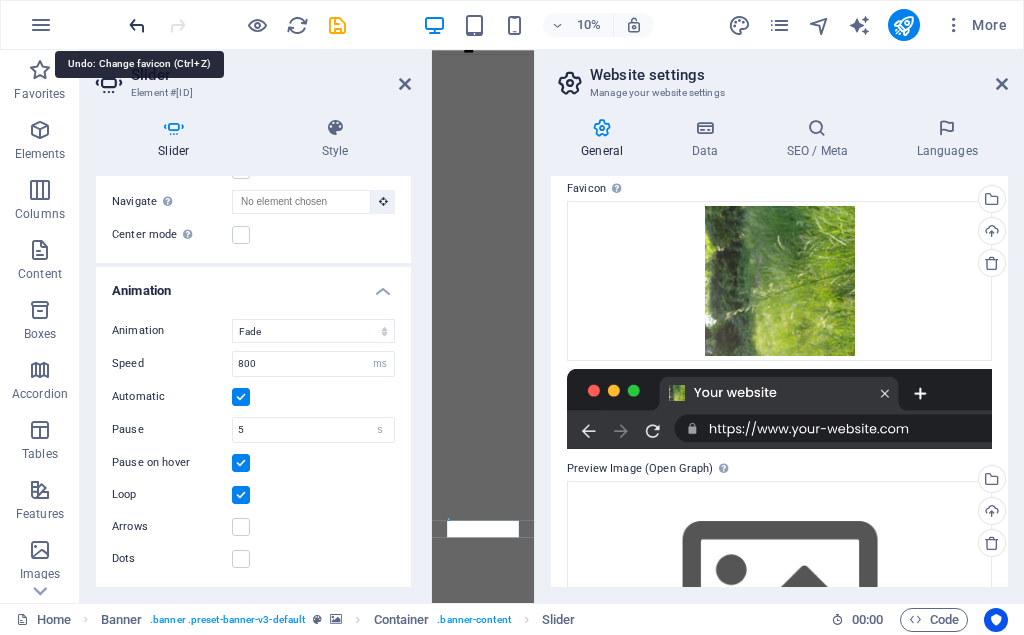 click at bounding box center (137, 25) 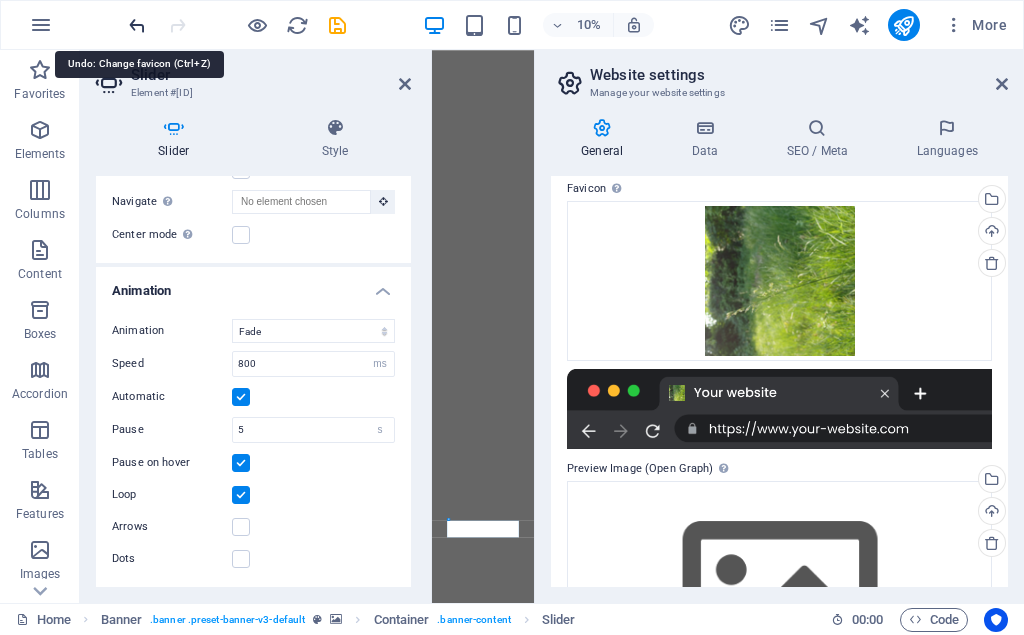 scroll, scrollTop: 0, scrollLeft: 0, axis: both 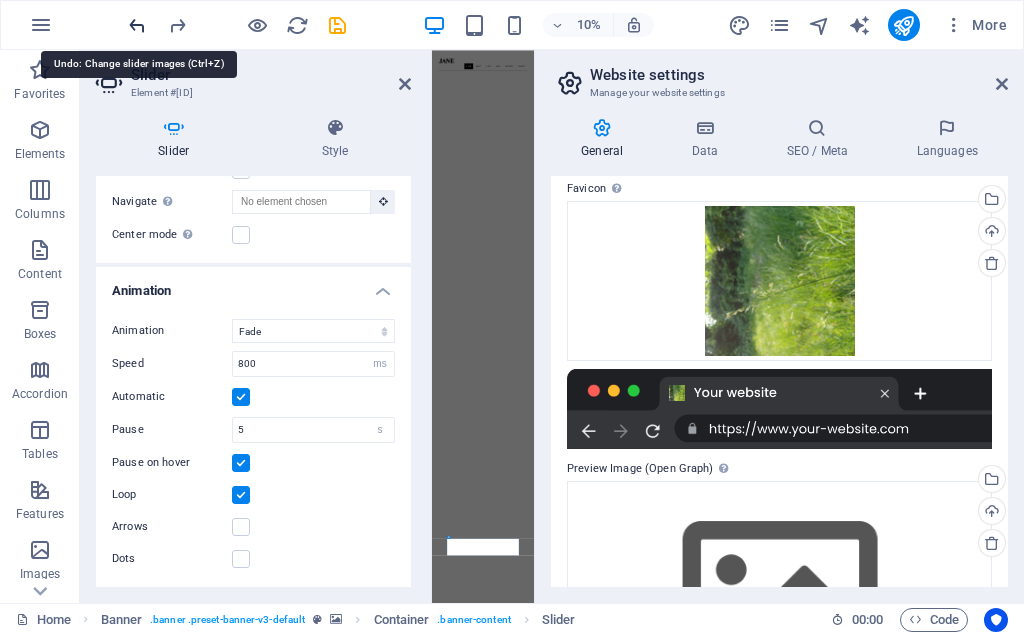 click at bounding box center [137, 25] 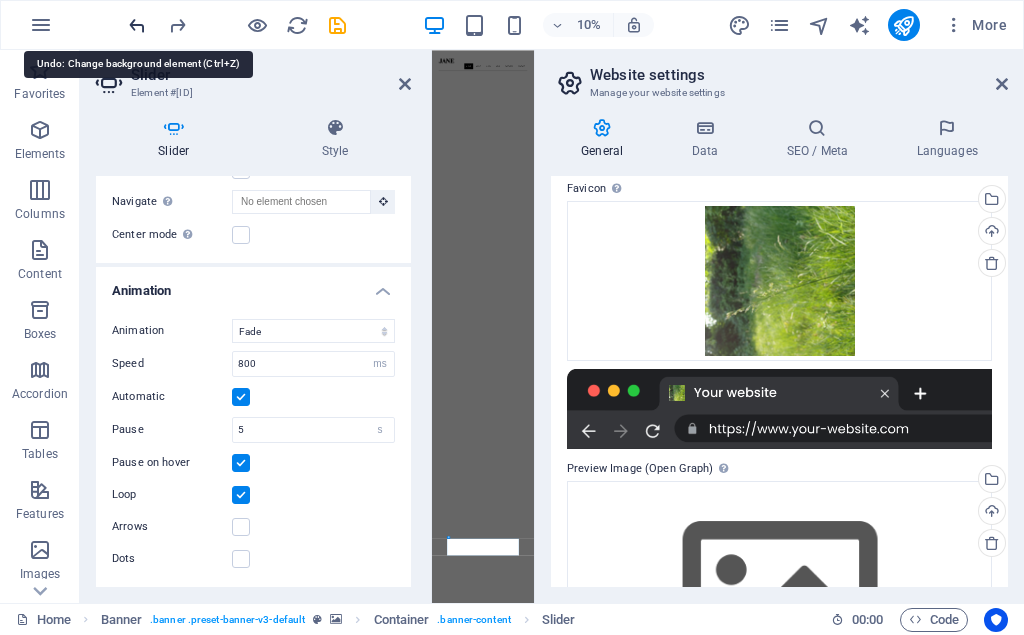 click at bounding box center [137, 25] 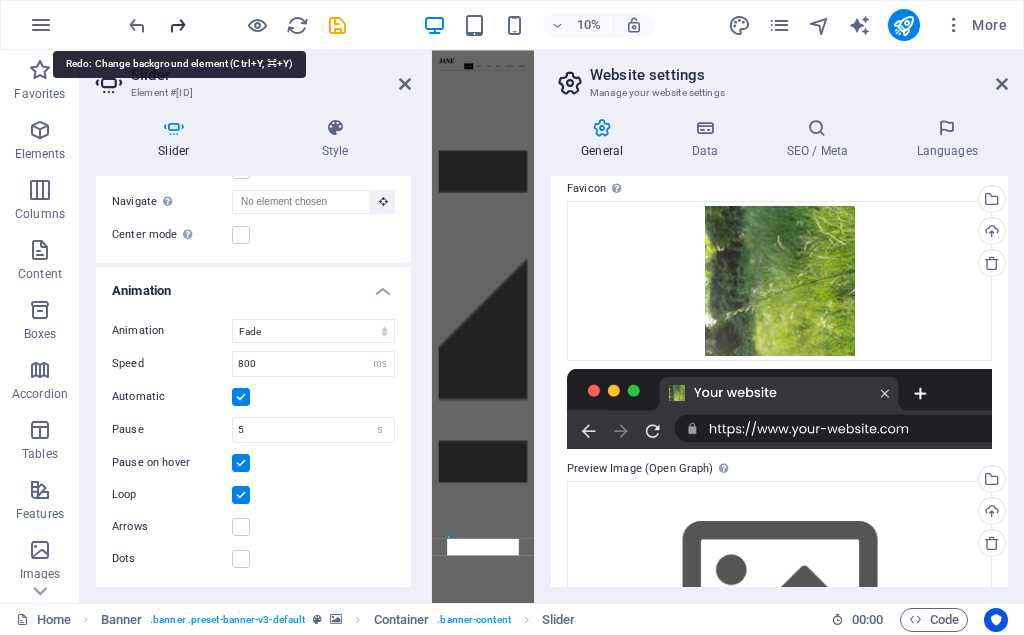 click at bounding box center [177, 25] 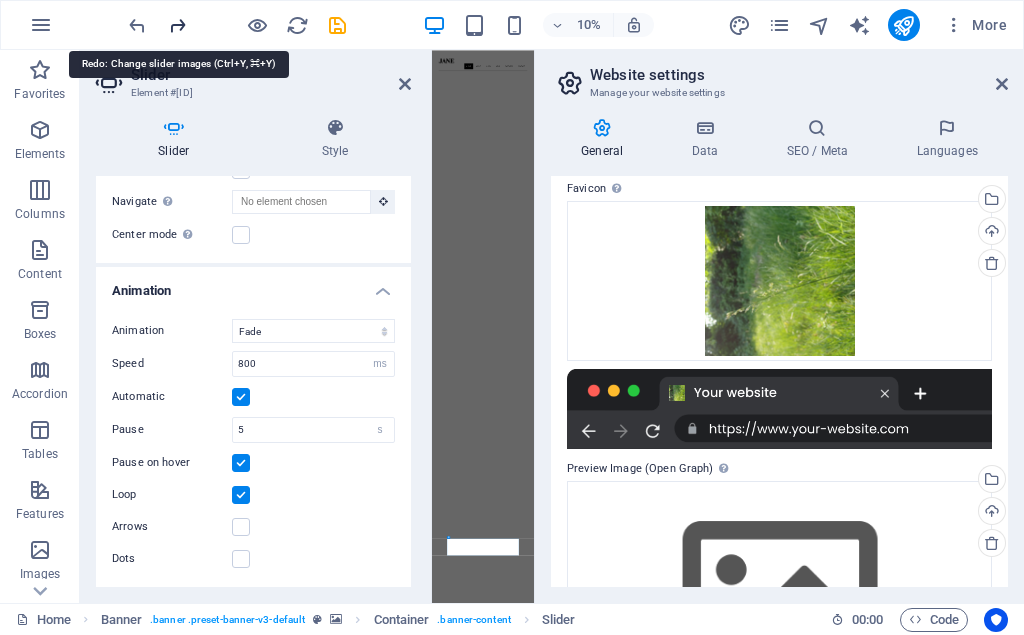 click at bounding box center (177, 25) 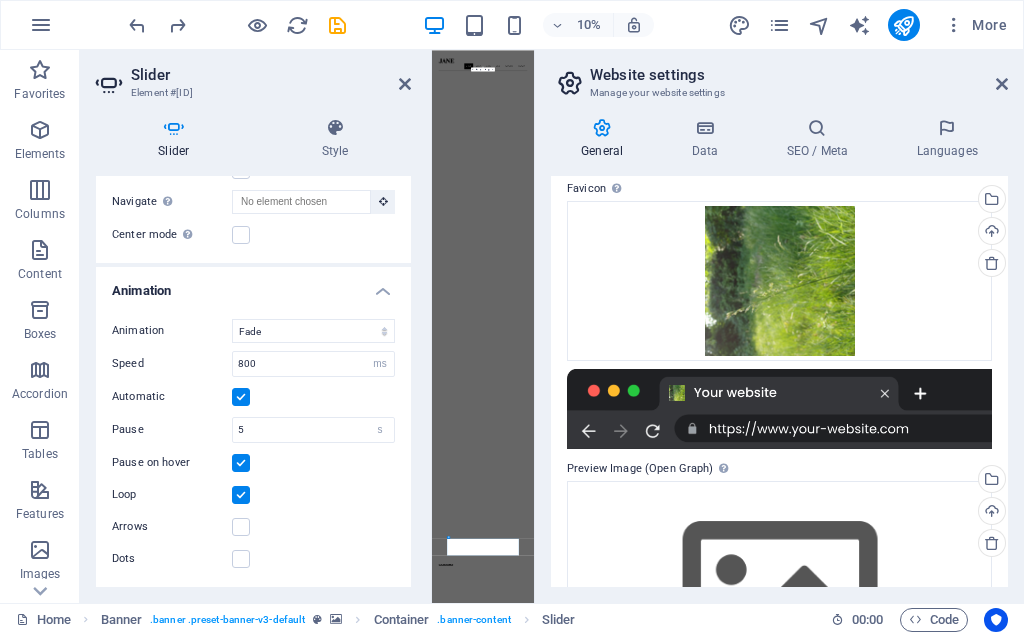 click on "Slider" at bounding box center [271, 75] 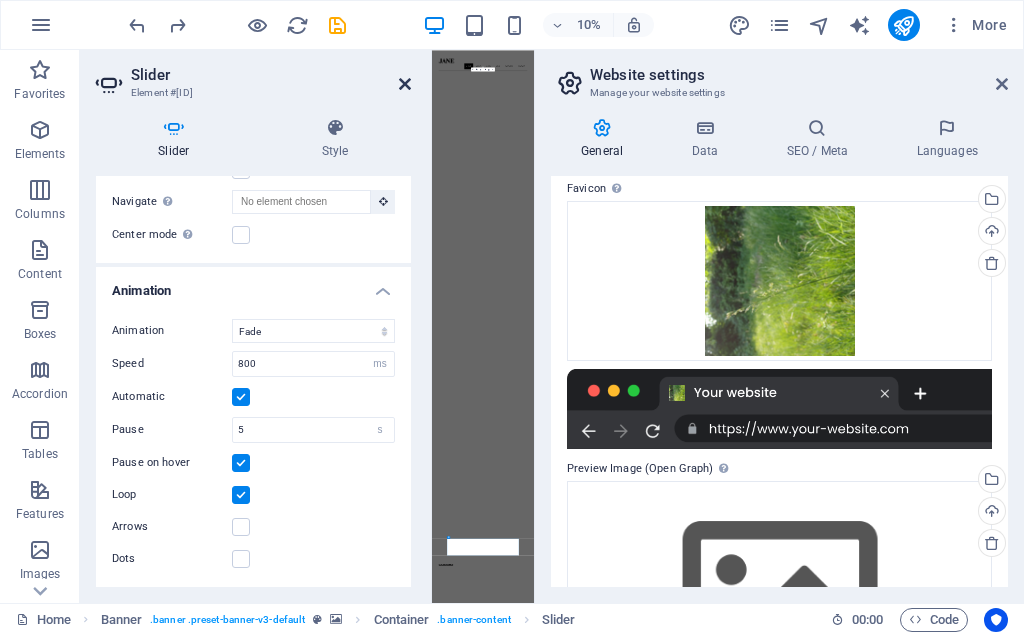 click at bounding box center [405, 84] 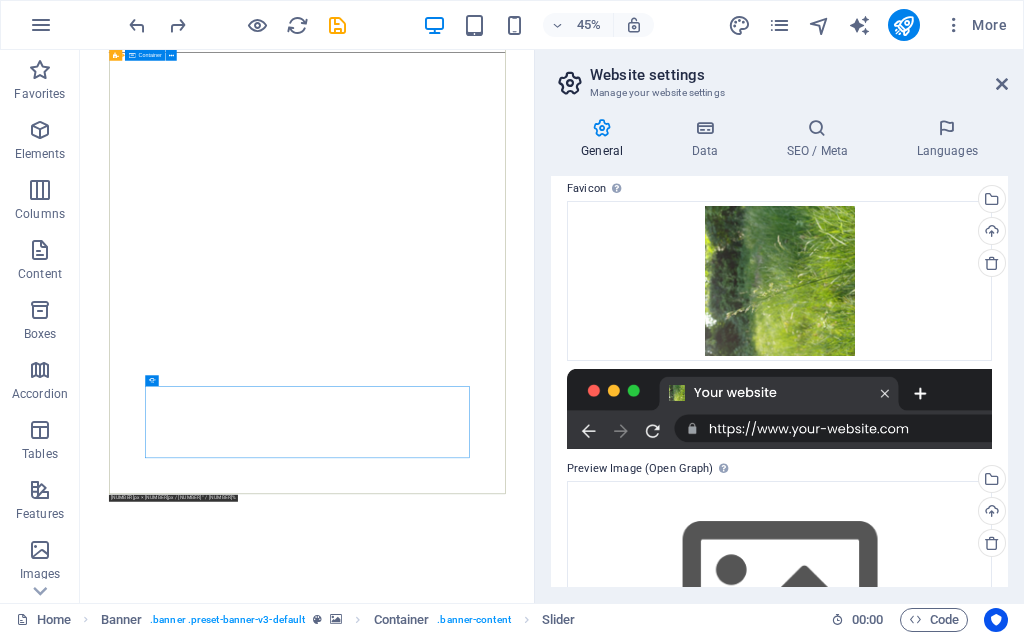 scroll, scrollTop: 0, scrollLeft: 0, axis: both 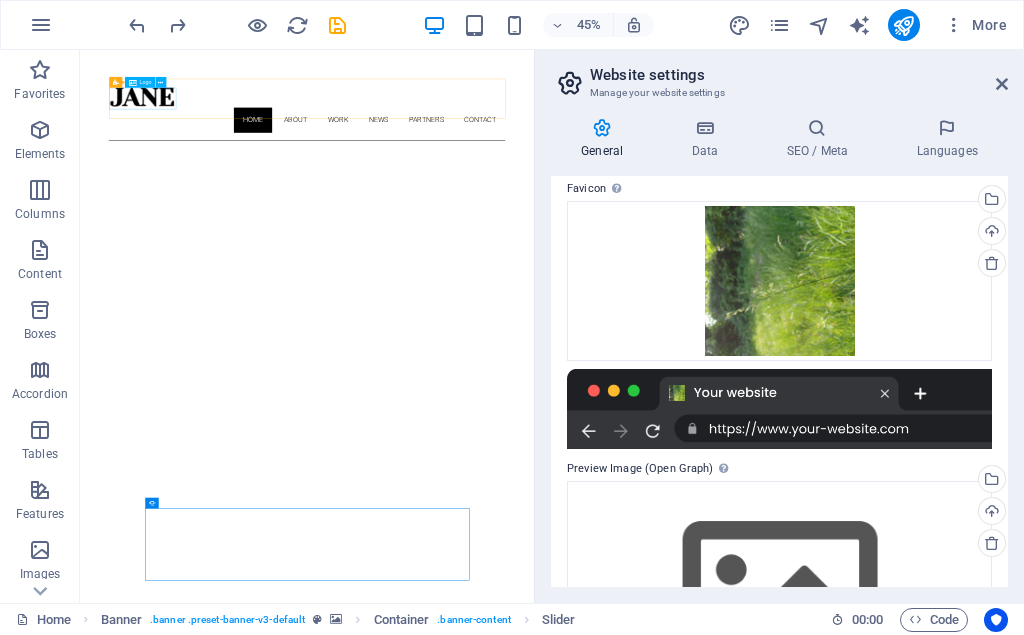 click at bounding box center (584, 154) 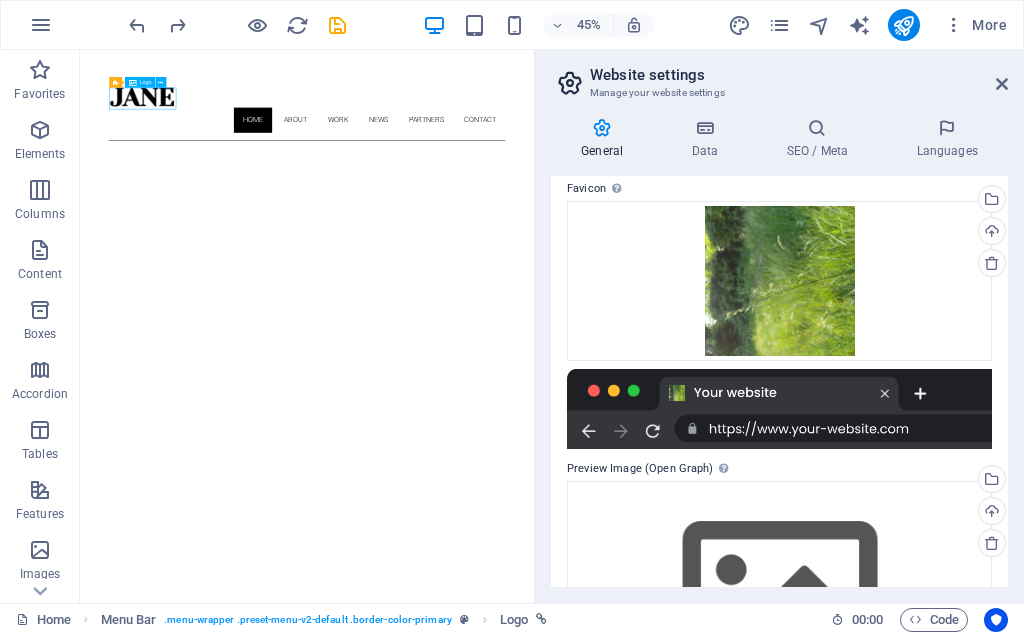 click at bounding box center [584, 154] 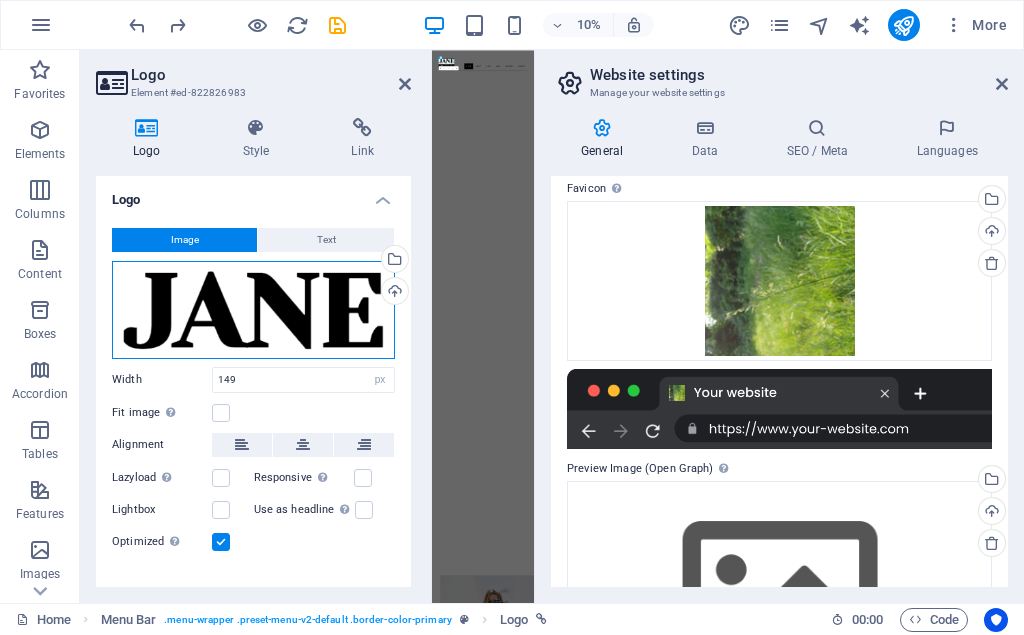 click on "Drag files here, click to choose files or select files from Files or our free stock photos & videos" at bounding box center (253, 310) 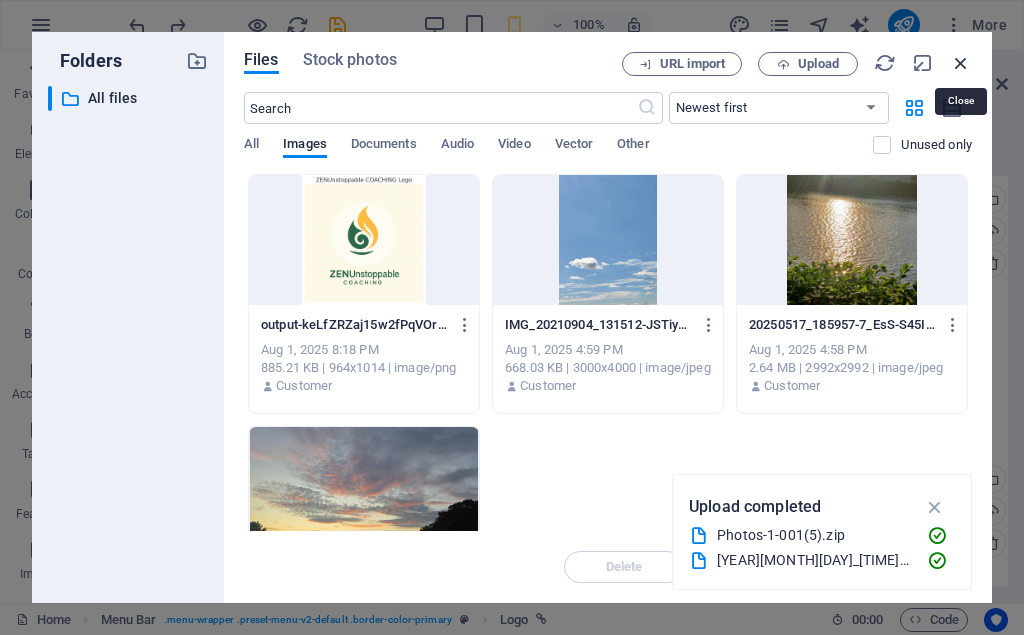 click at bounding box center [961, 63] 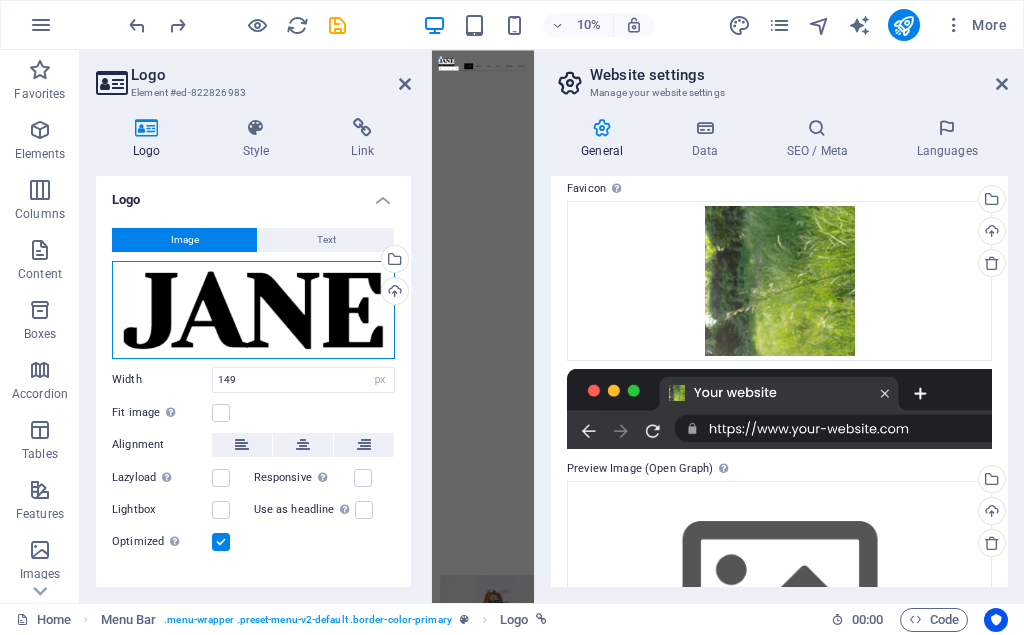 click on "Drag files here, click to choose files or select files from Files or our free stock photos & videos" at bounding box center (253, 310) 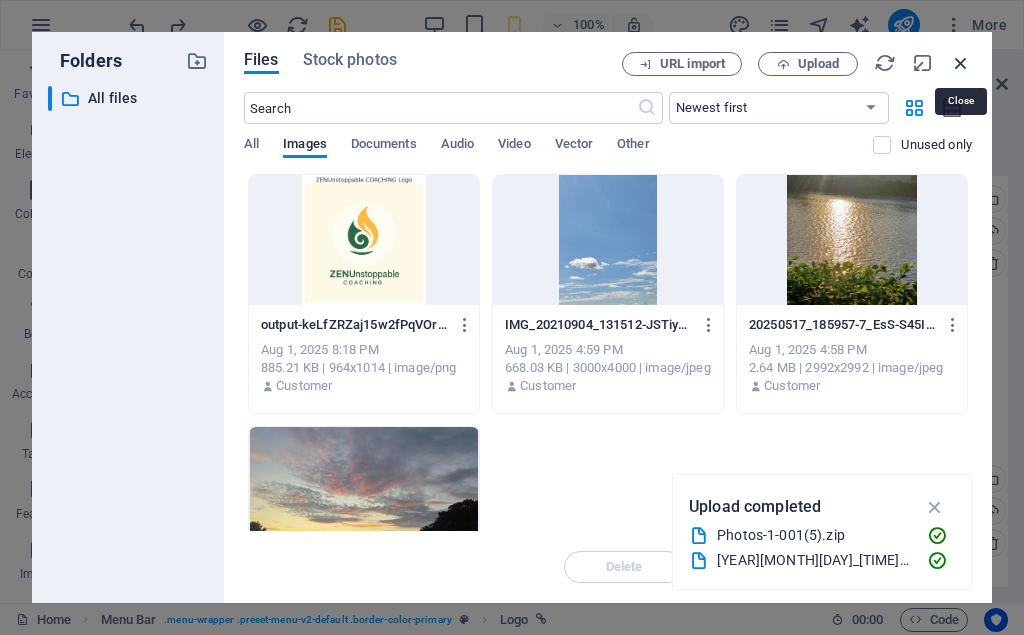 click at bounding box center (961, 63) 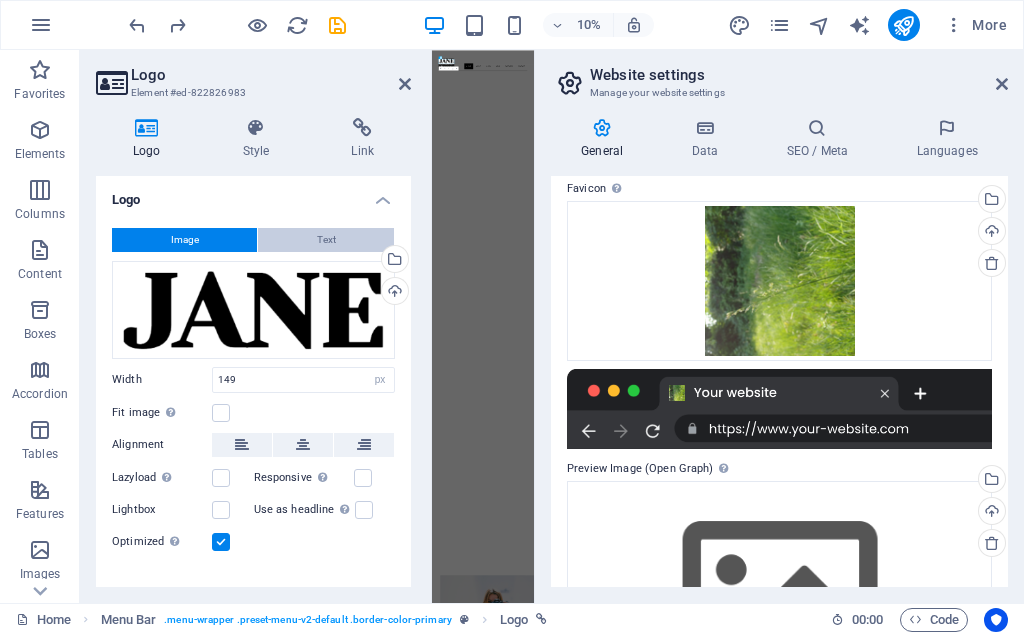 click on "Text" at bounding box center [326, 240] 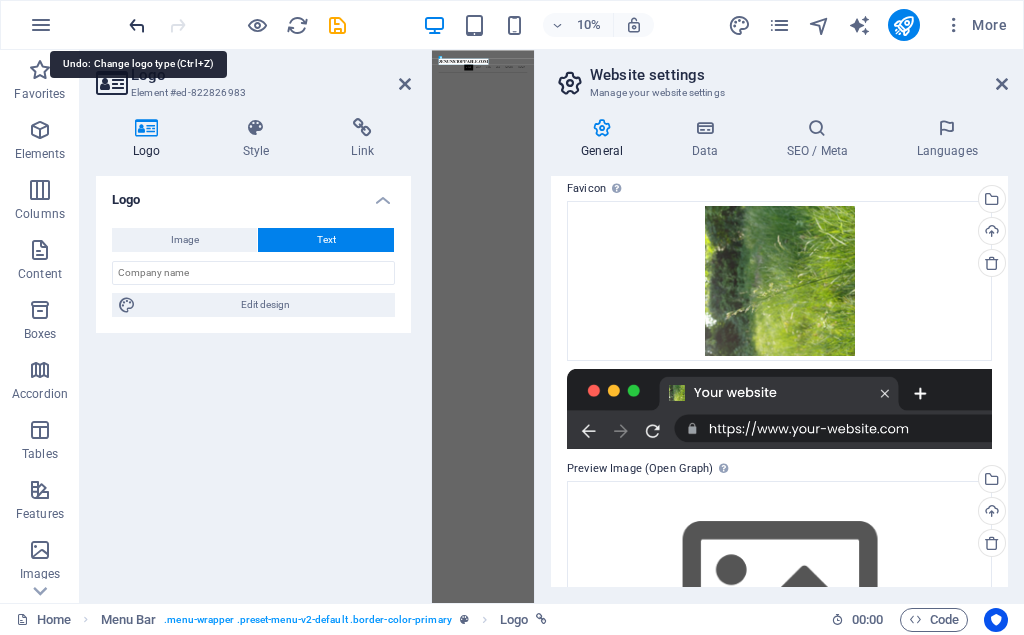 click at bounding box center [137, 25] 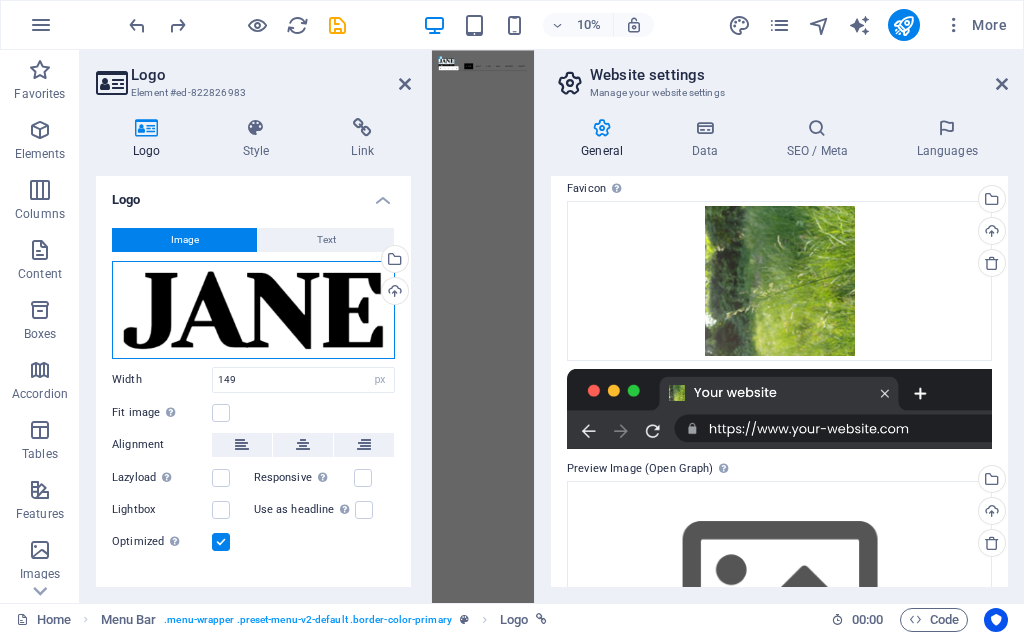 click on "Drag files here, click to choose files or select files from Files or our free stock photos & videos" at bounding box center (253, 310) 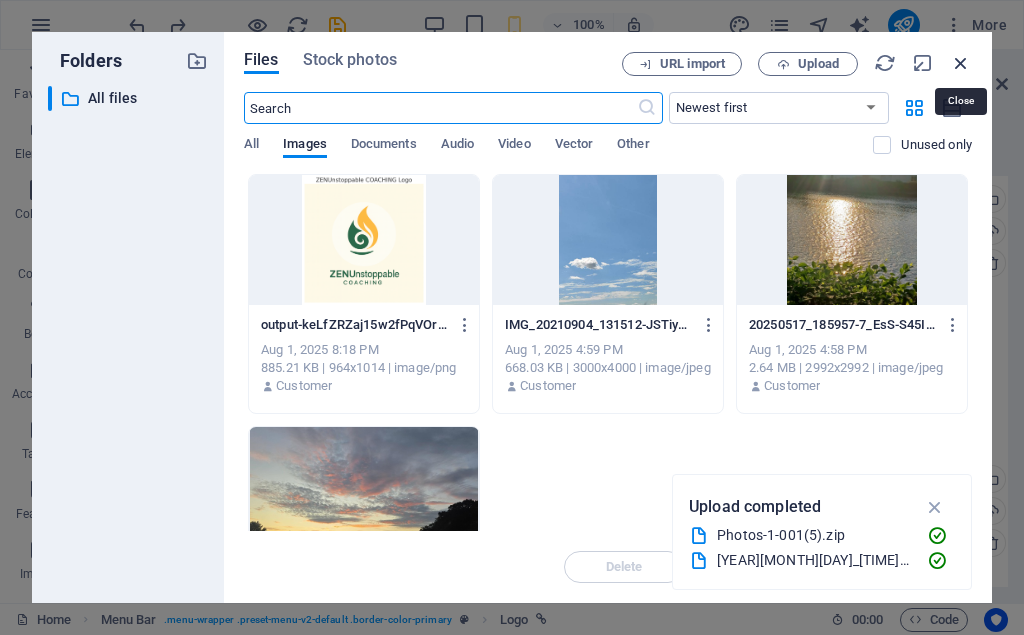 click at bounding box center [961, 63] 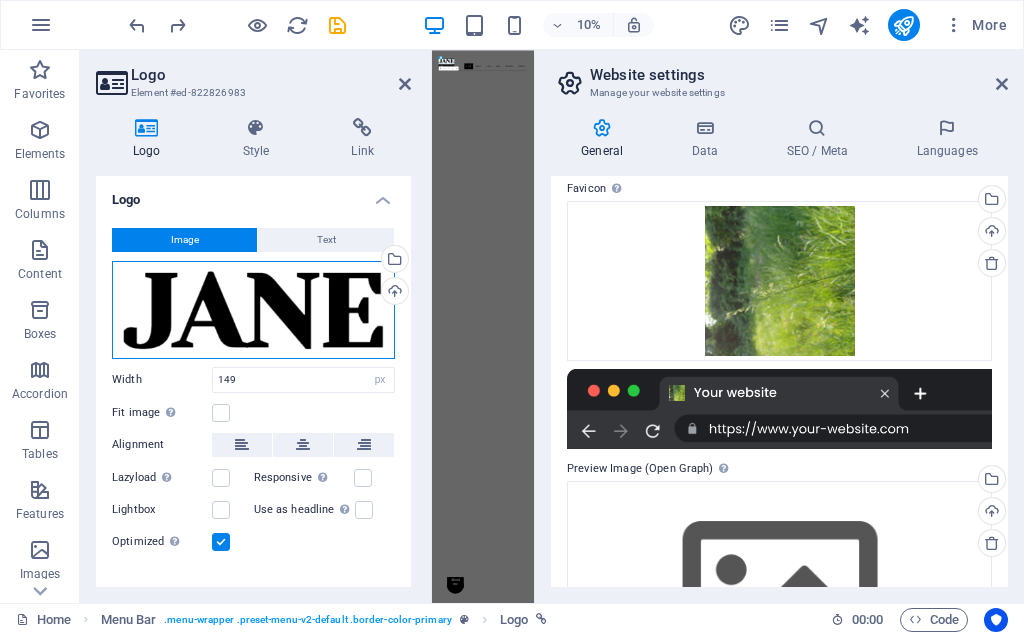 click on "Drag files here, click to choose files or select files from Files or our free stock photos & videos" at bounding box center [253, 310] 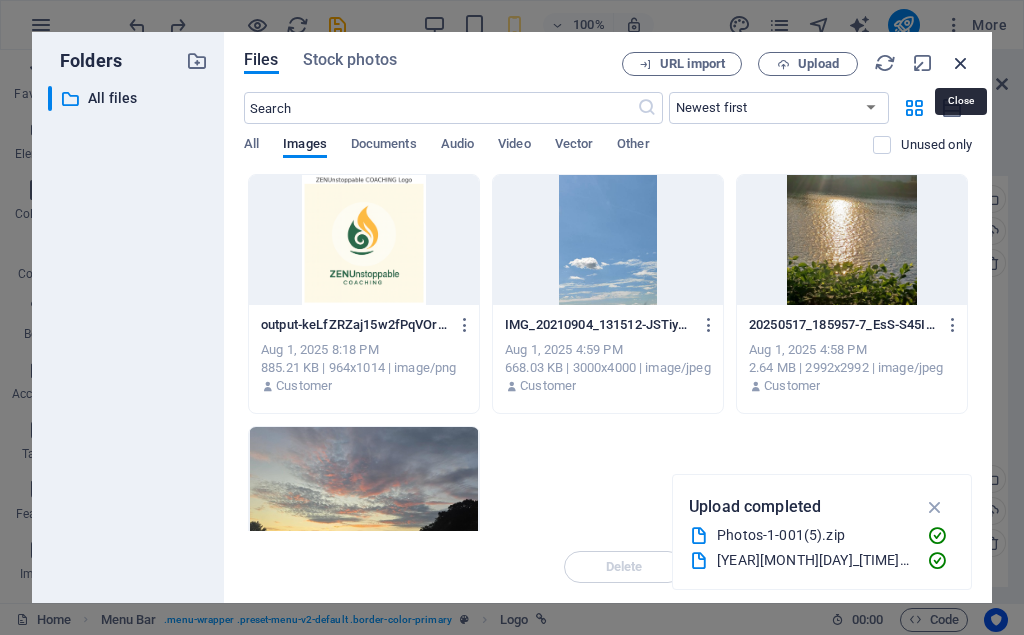 click at bounding box center [961, 63] 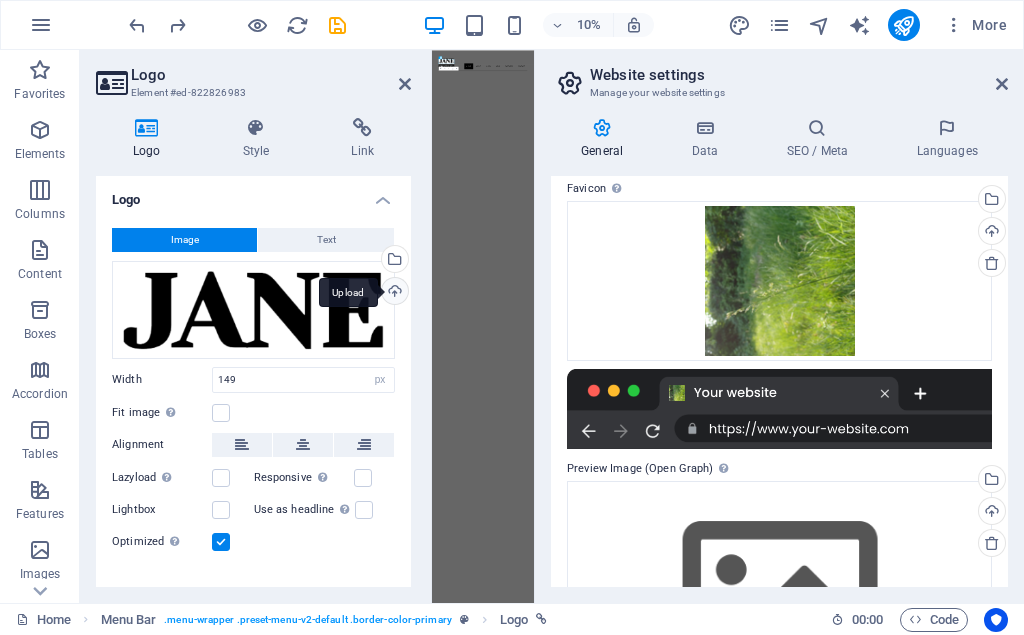 click on "Upload" at bounding box center (393, 293) 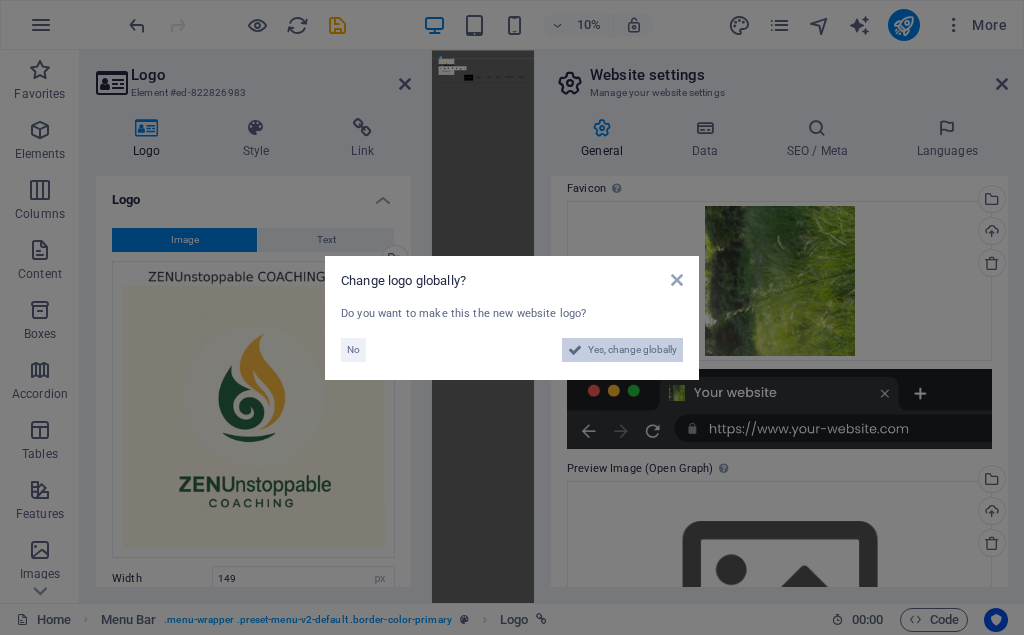 click on "Yes, change globally" at bounding box center (632, 350) 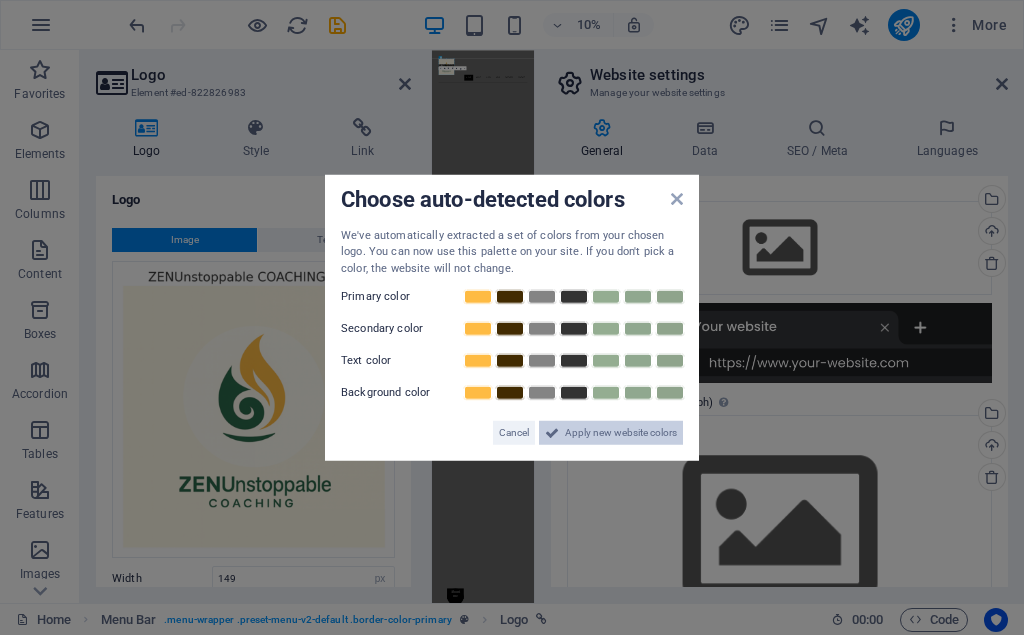click on "Apply new website colors" at bounding box center (621, 433) 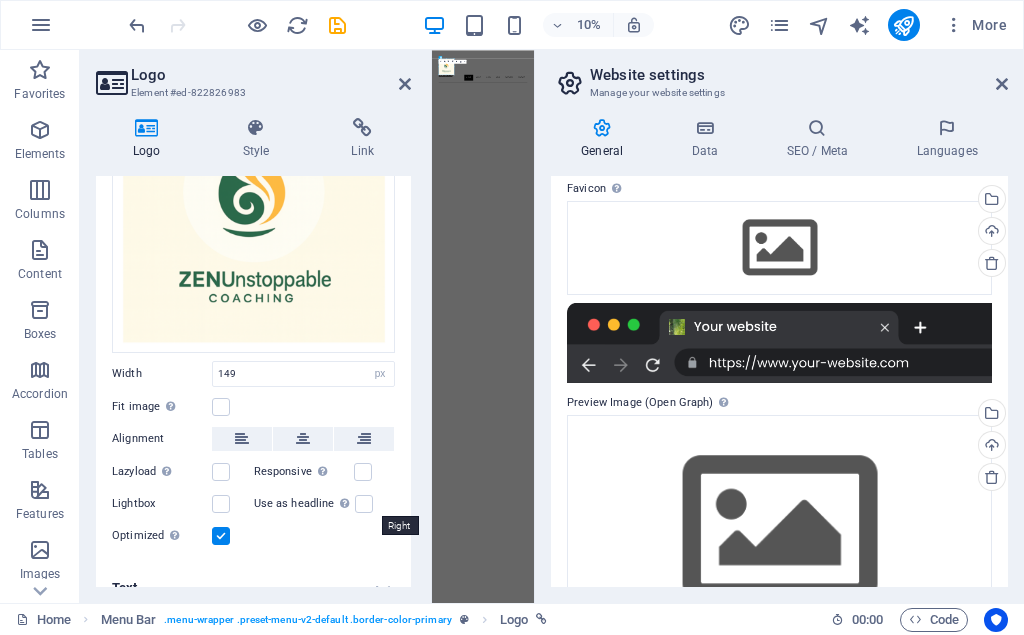 scroll, scrollTop: 230, scrollLeft: 0, axis: vertical 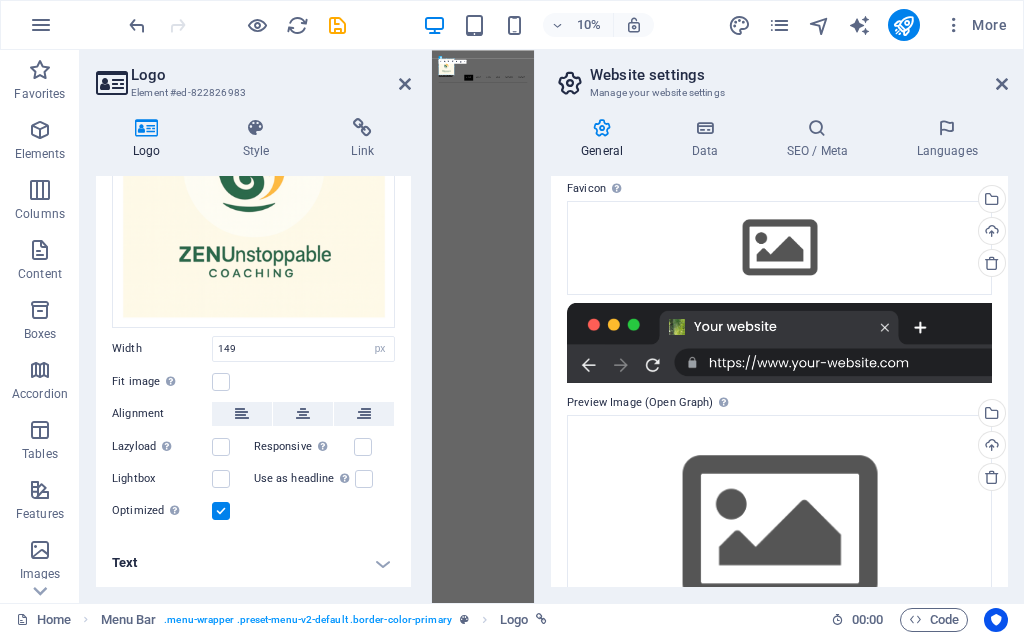 click on "Preview Image (Open Graph) This image will be shown when the website is shared on social networks" at bounding box center [779, 403] 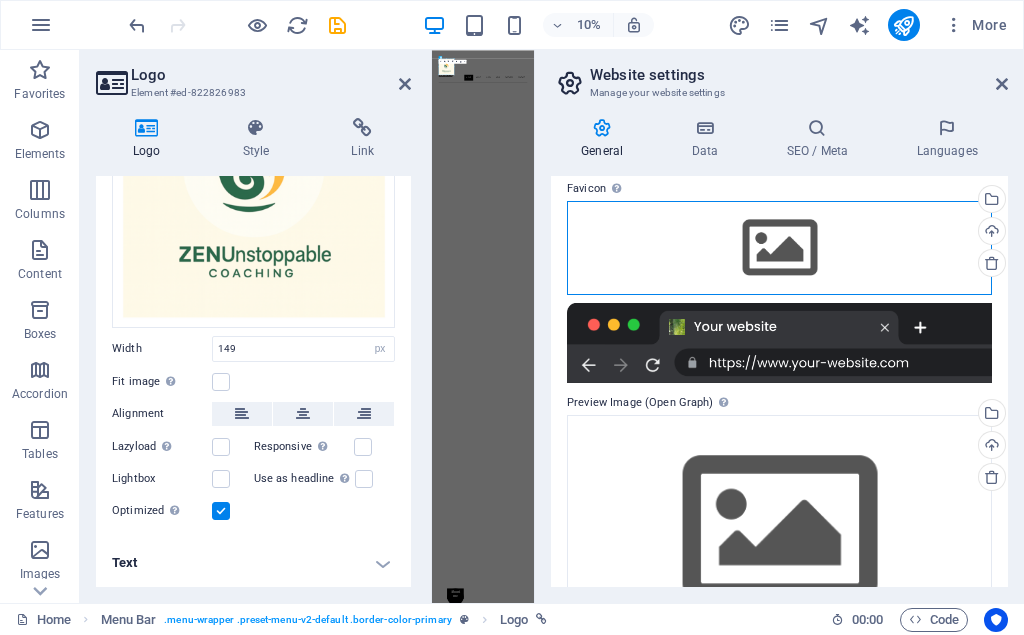 click on "Drag files here, click to choose files or select files from Files or our free stock photos & videos" at bounding box center [779, 248] 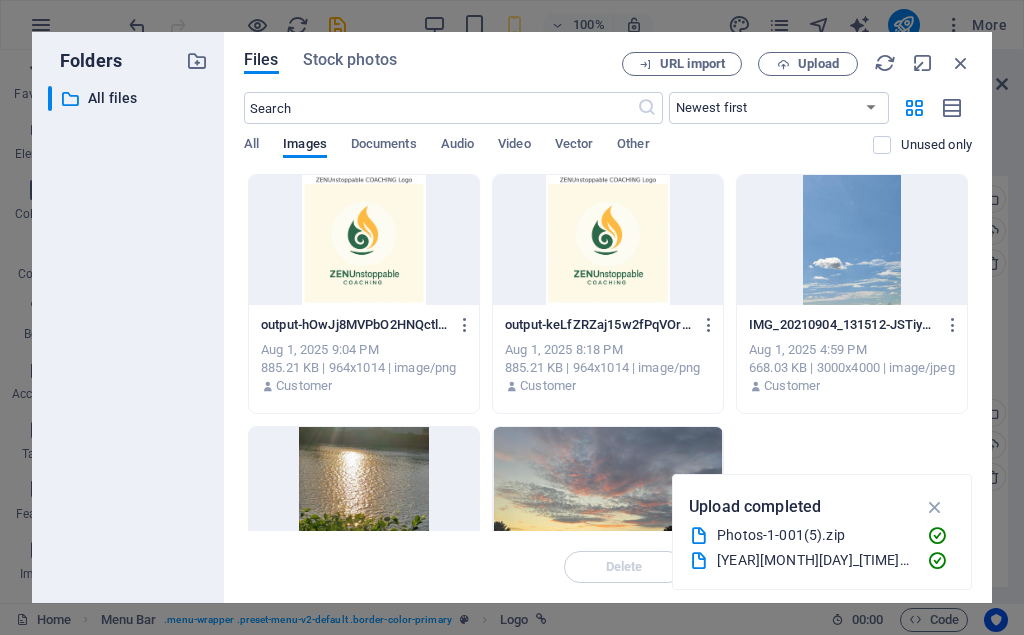 click at bounding box center [608, 492] 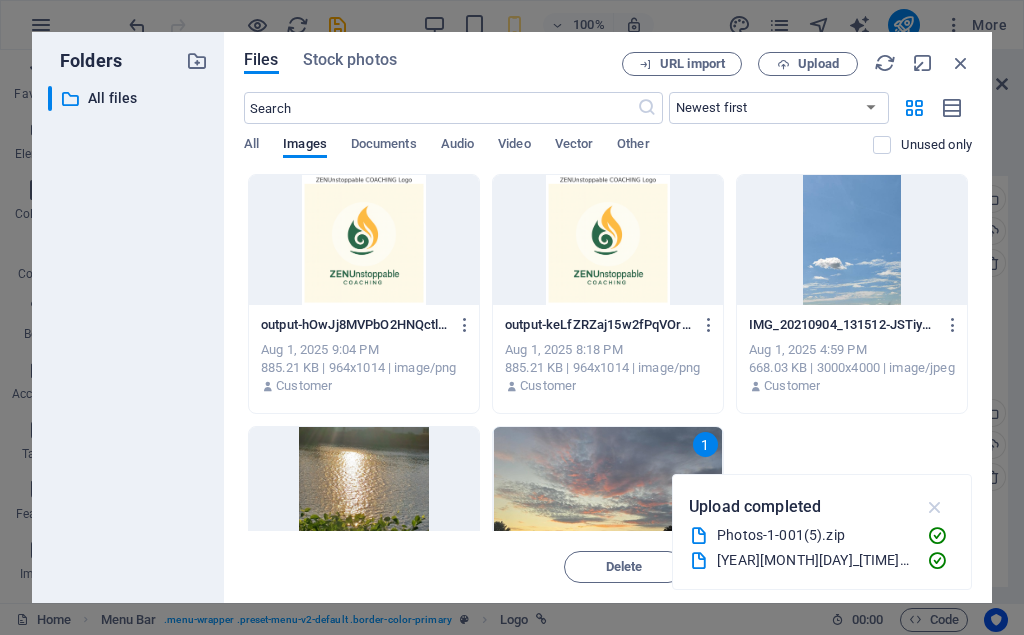 click at bounding box center (935, 507) 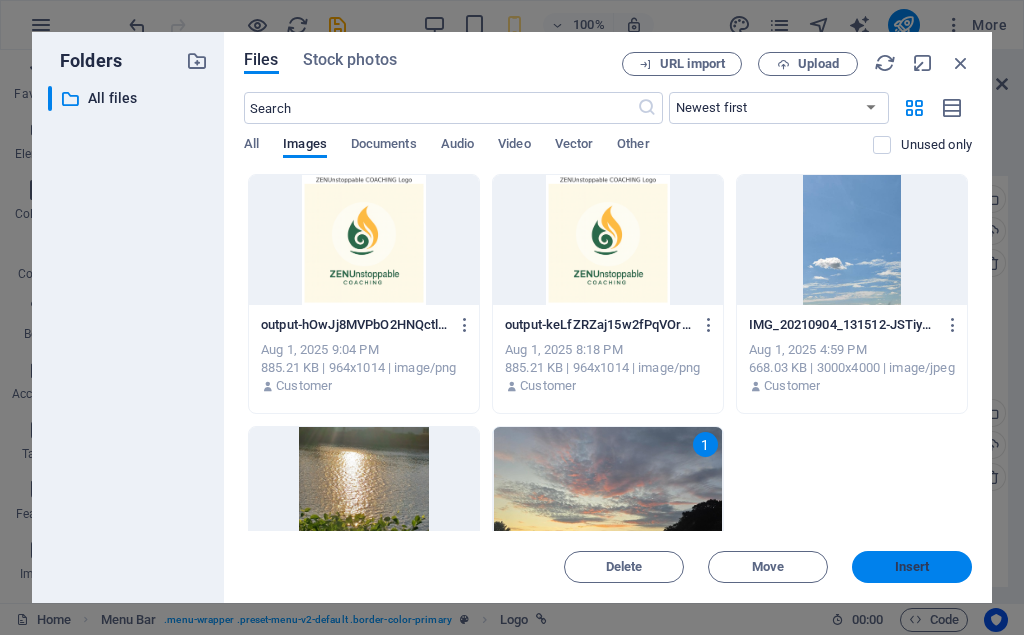 click on "Insert" at bounding box center (912, 567) 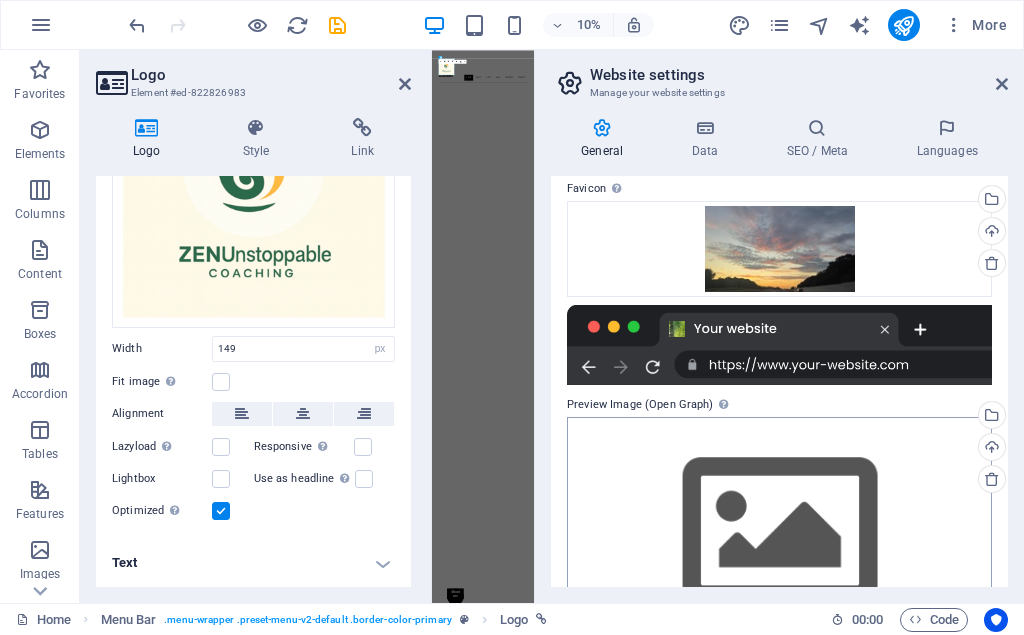 scroll, scrollTop: 346, scrollLeft: 0, axis: vertical 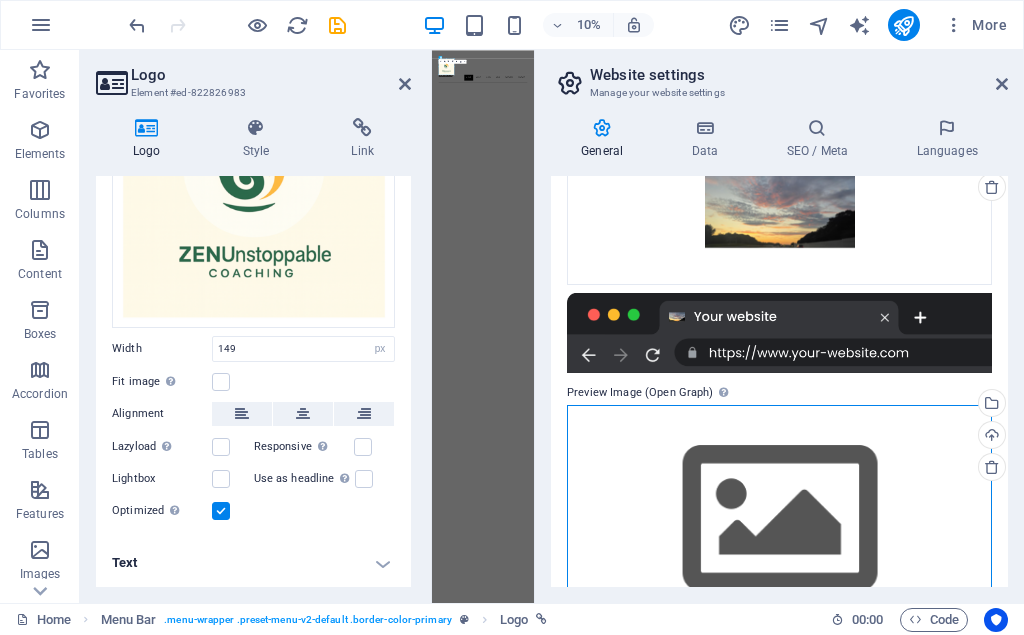 click on "Drag files here, click to choose files or select files from Files or our free stock photos & videos" at bounding box center (779, 519) 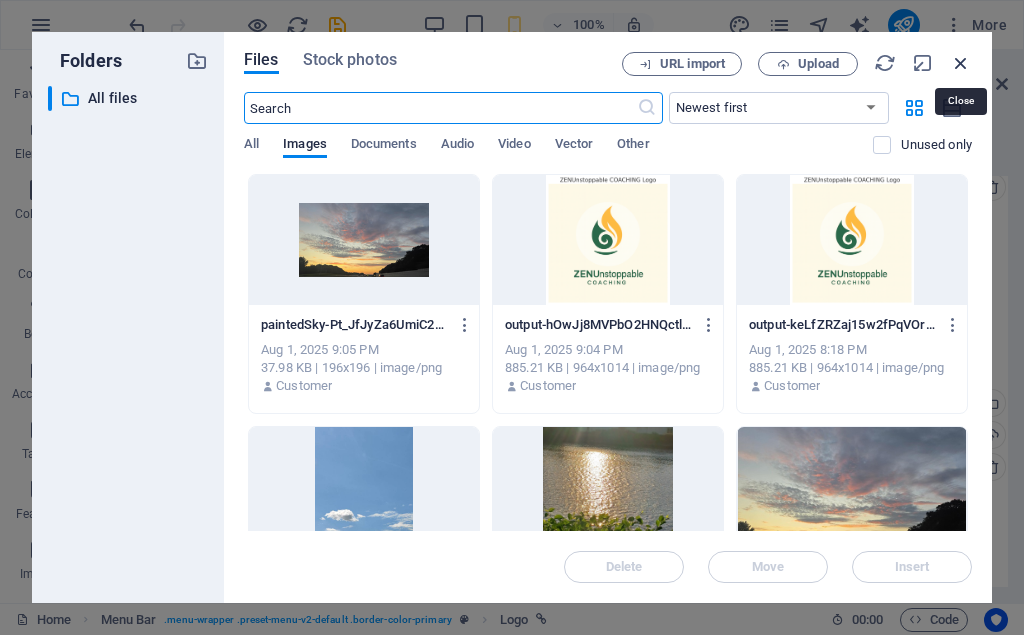 click at bounding box center [961, 63] 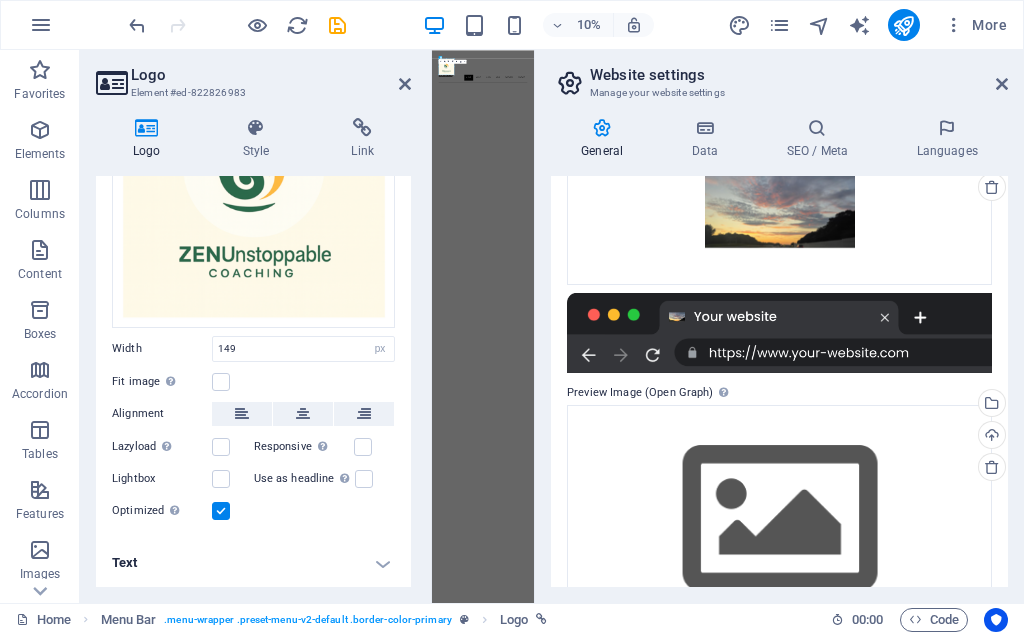 scroll, scrollTop: 409, scrollLeft: 0, axis: vertical 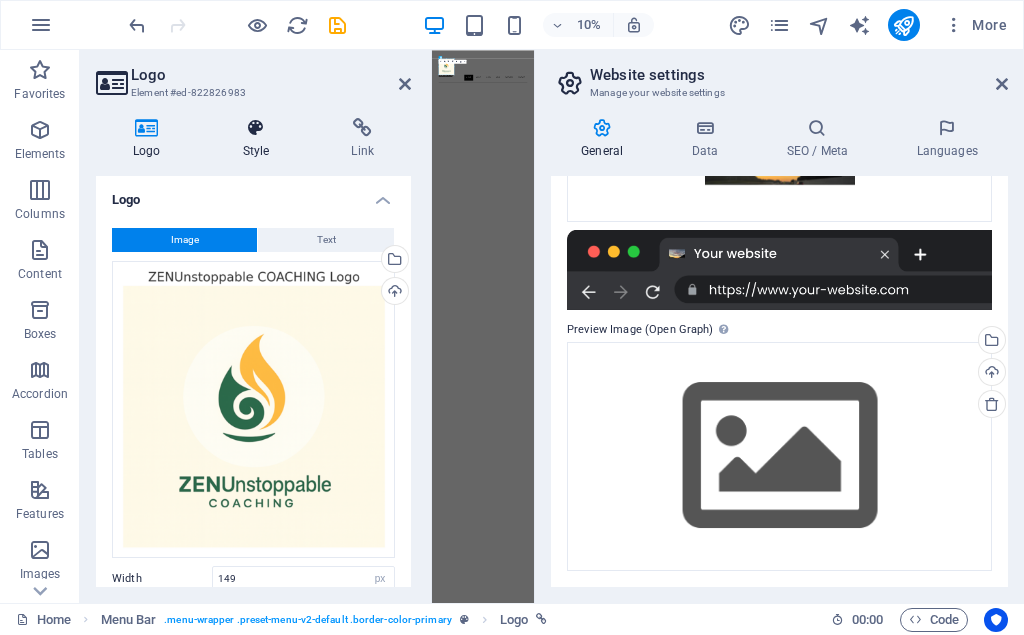 click on "Style" at bounding box center (260, 139) 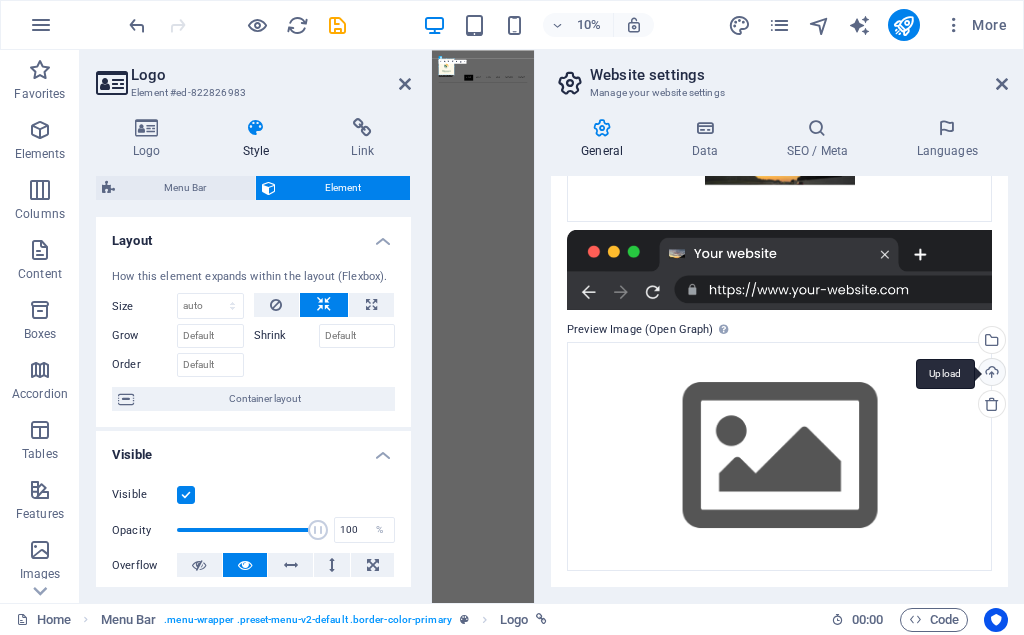 click on "Upload" at bounding box center (990, 374) 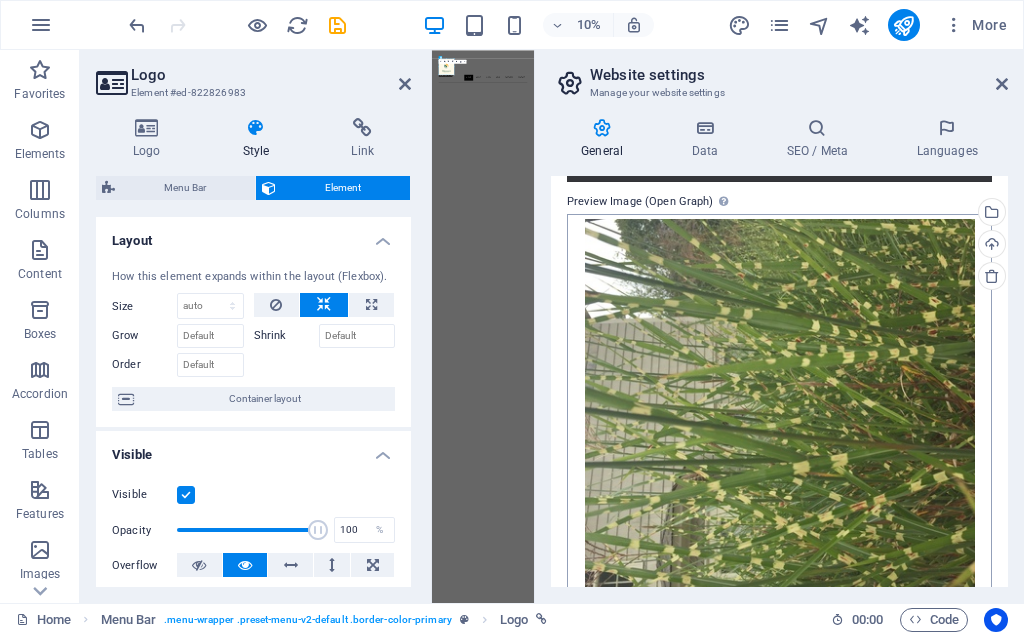 scroll, scrollTop: 580, scrollLeft: 0, axis: vertical 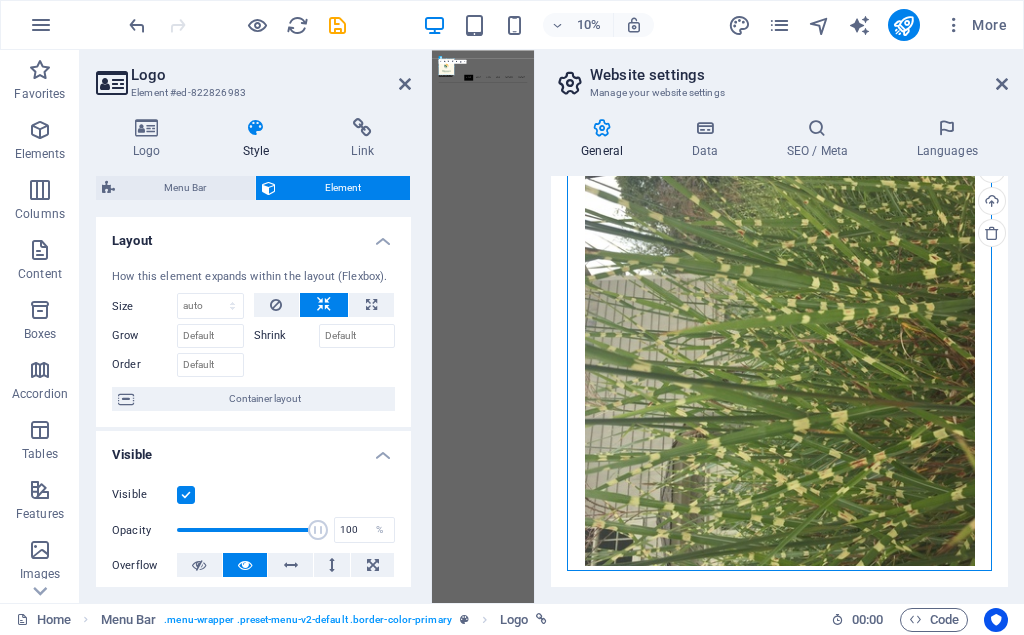 click on "Drag files here, click to choose files or select files from Files or our free stock photos & videos" at bounding box center [779, 371] 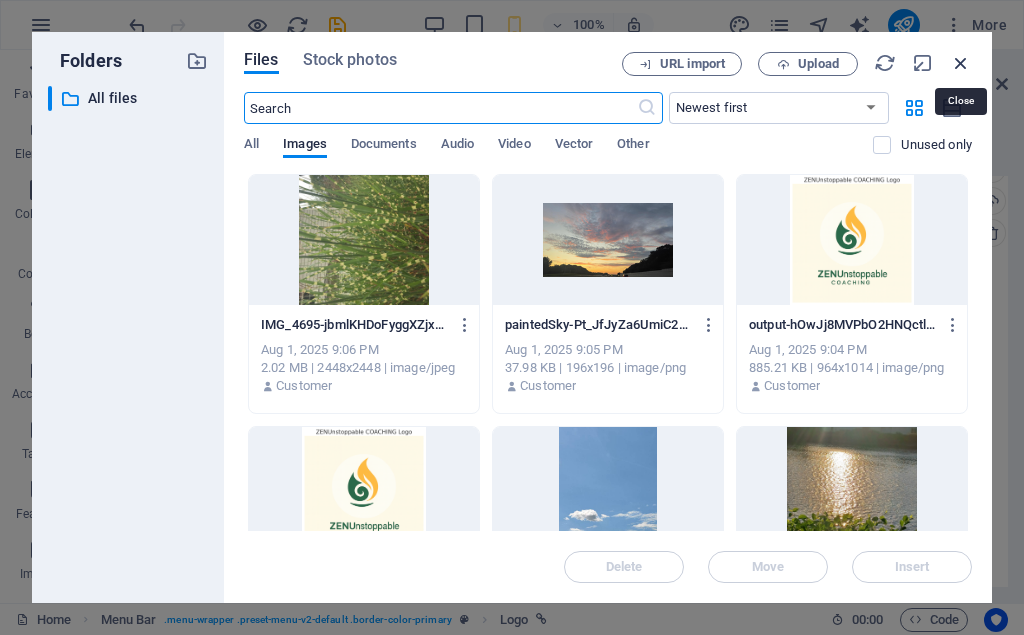 click at bounding box center (961, 63) 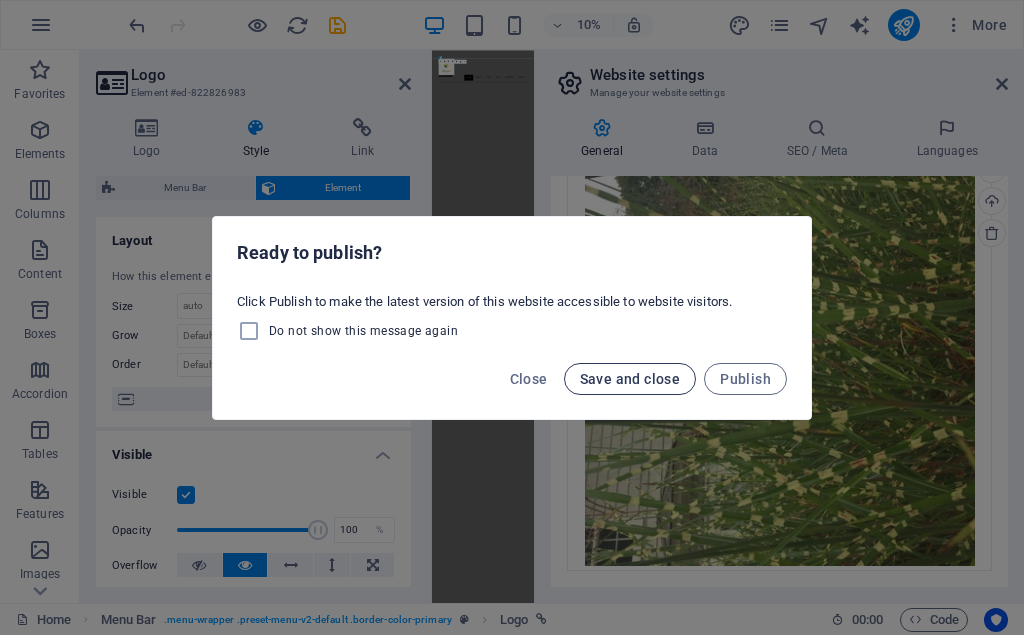 click on "Save and close" at bounding box center [630, 379] 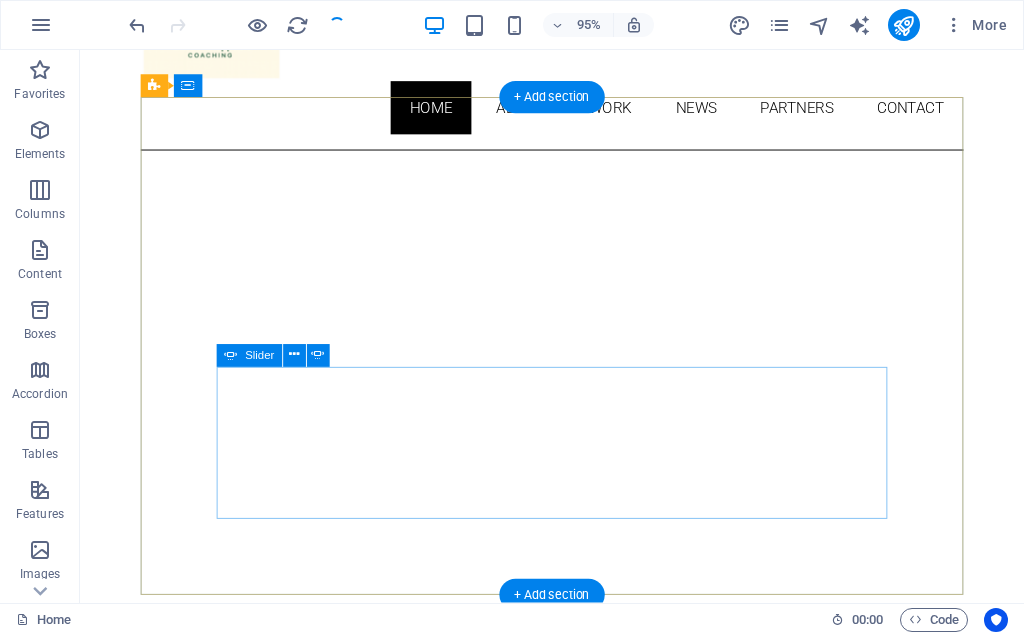 scroll, scrollTop: 306, scrollLeft: 0, axis: vertical 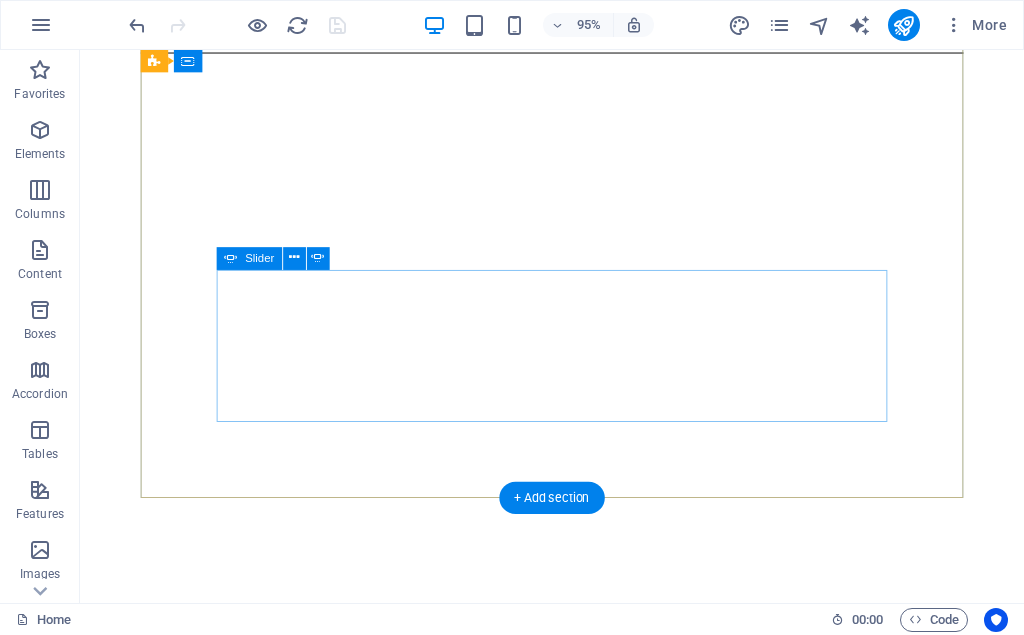 click on "About me My work Partners Contact" at bounding box center [577, 978] 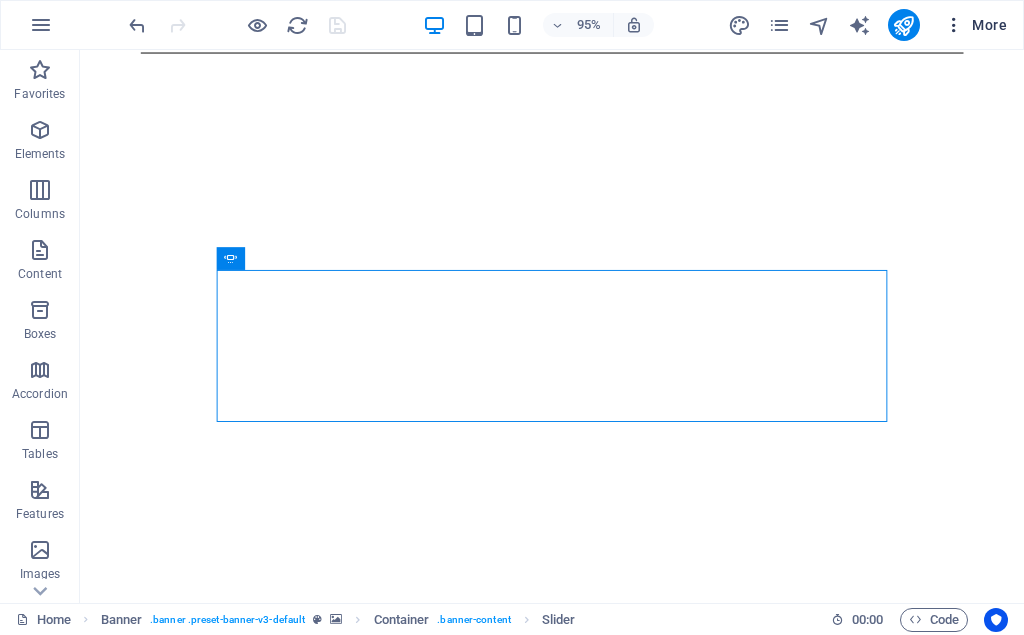 click at bounding box center (954, 25) 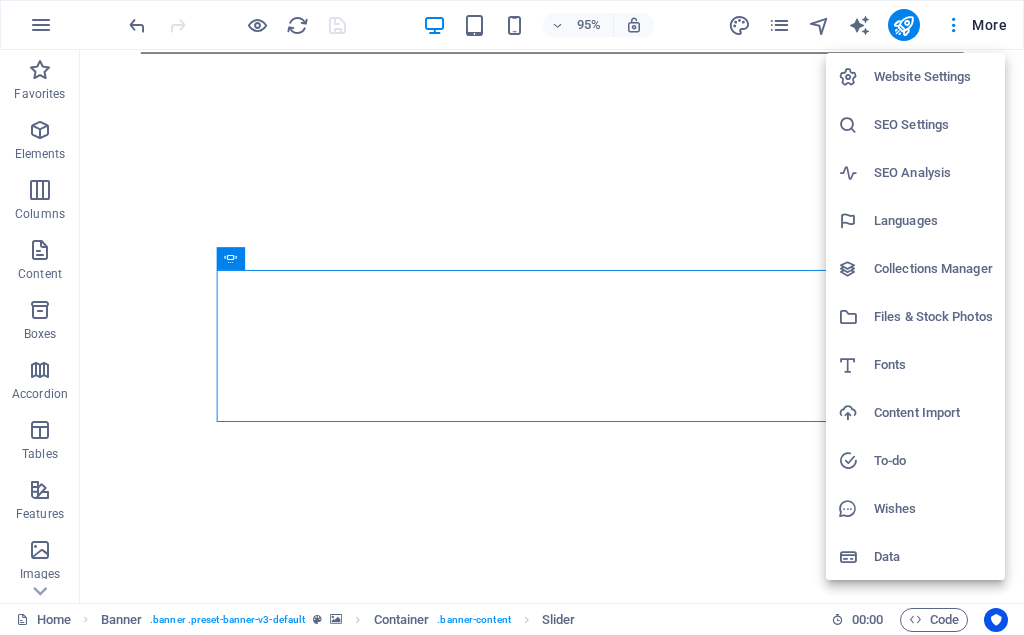 click at bounding box center (512, 317) 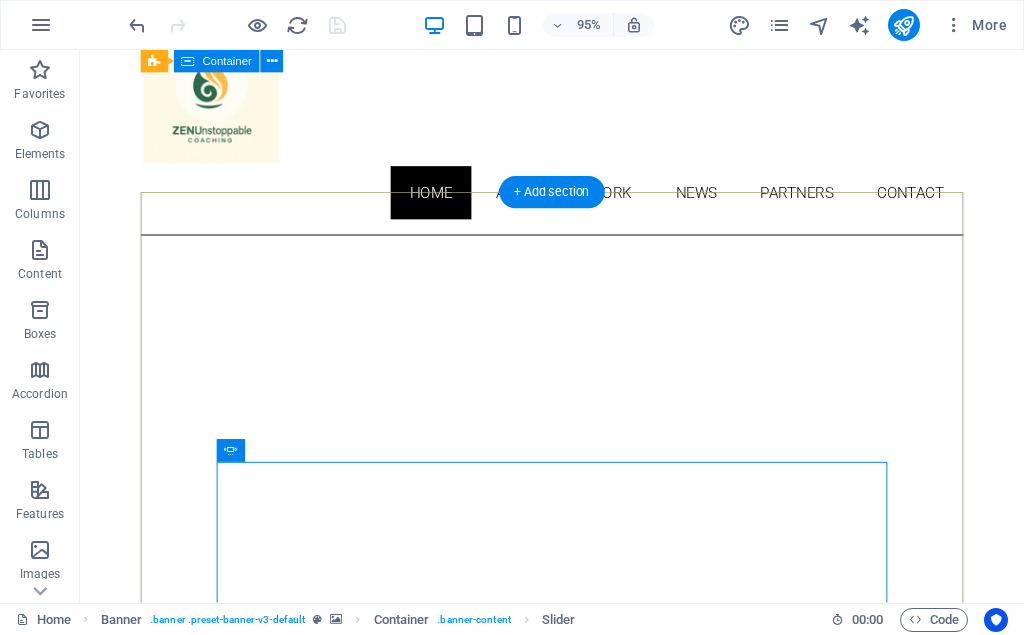 scroll, scrollTop: 102, scrollLeft: 0, axis: vertical 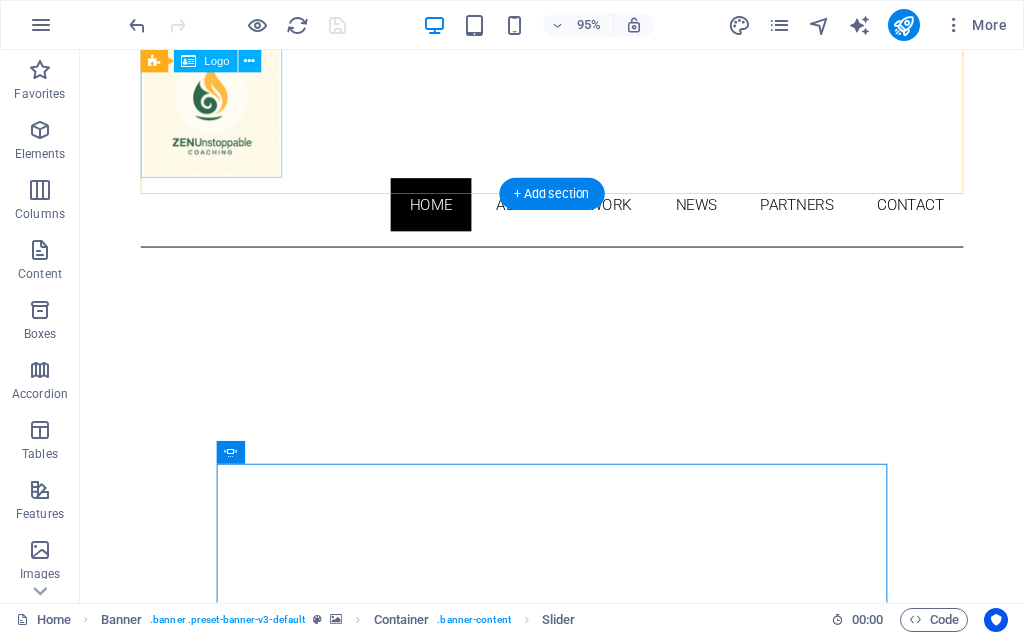 click at bounding box center (577, 106) 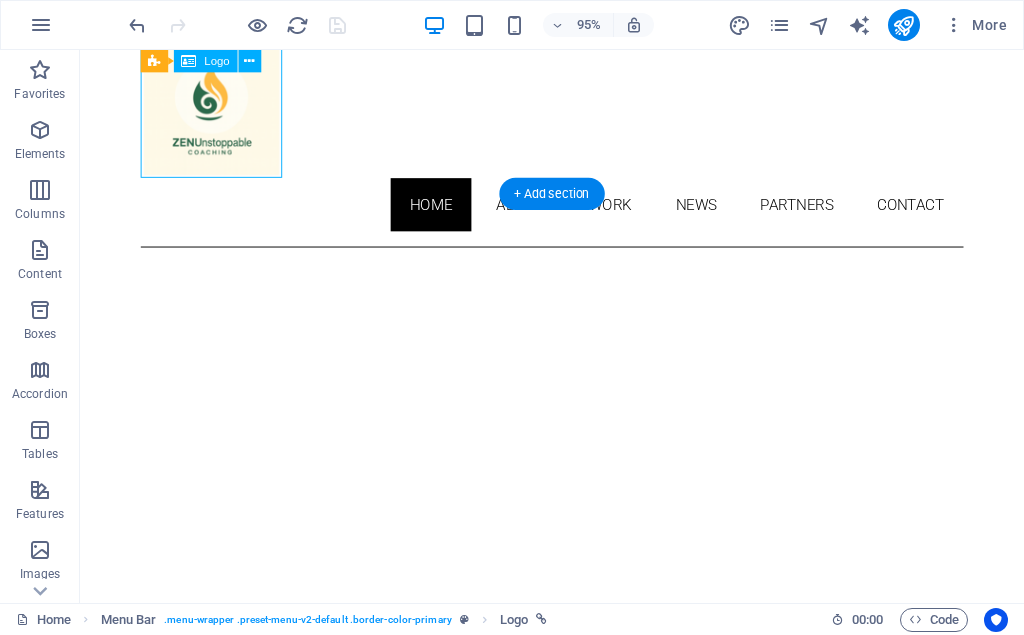 click at bounding box center [577, 106] 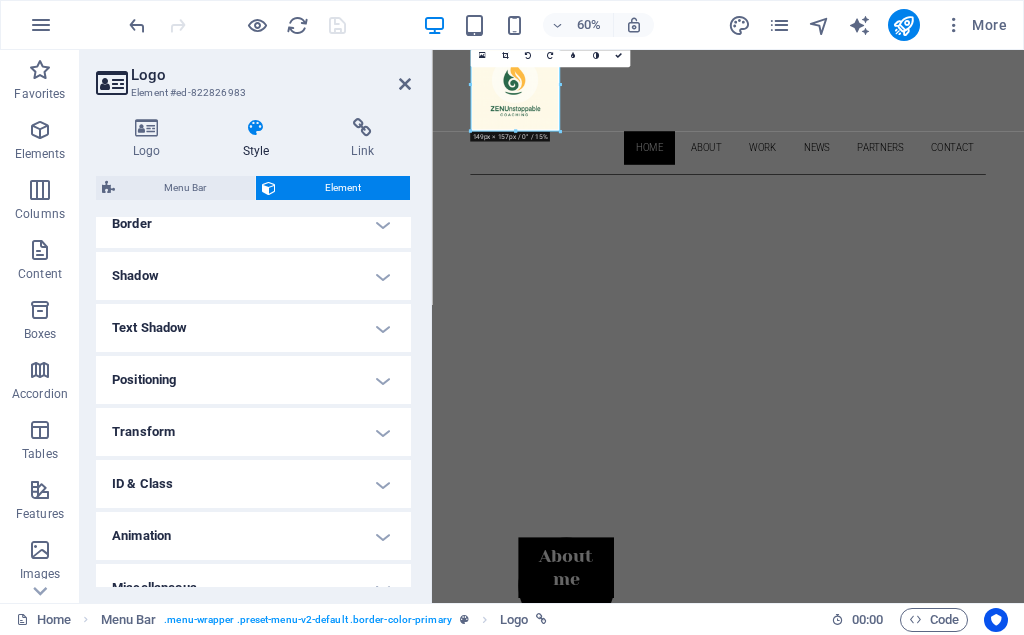 scroll, scrollTop: 475, scrollLeft: 0, axis: vertical 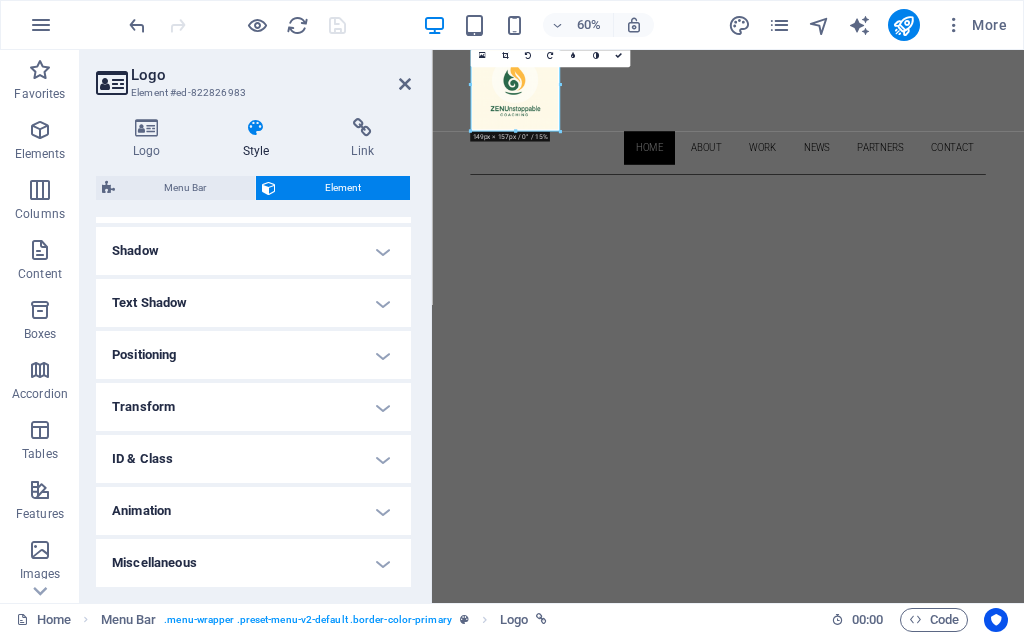 click on "Animation" at bounding box center (253, 511) 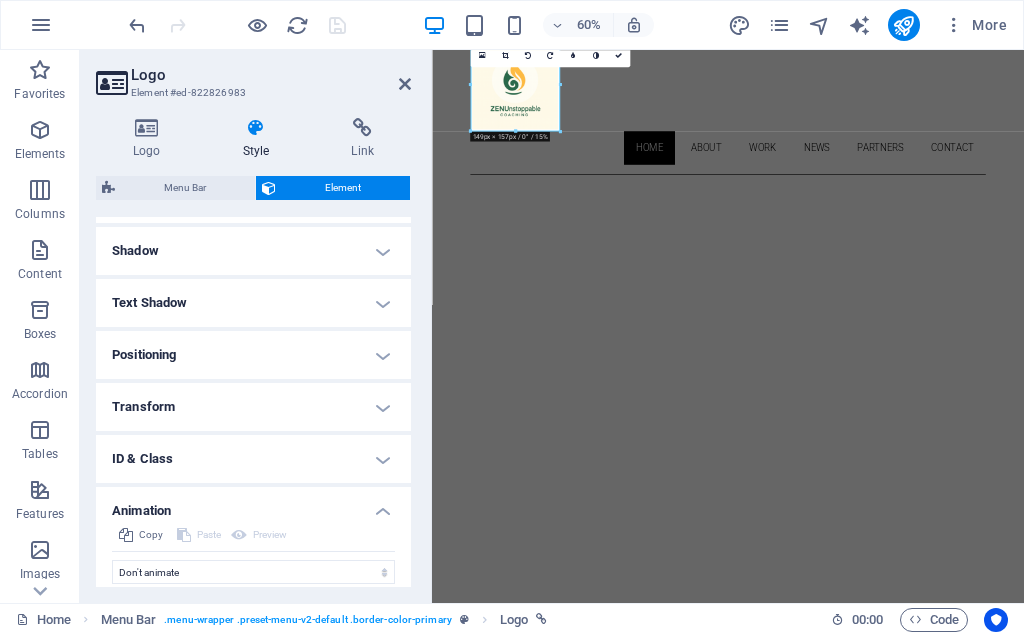 click on "Animation" at bounding box center [253, 505] 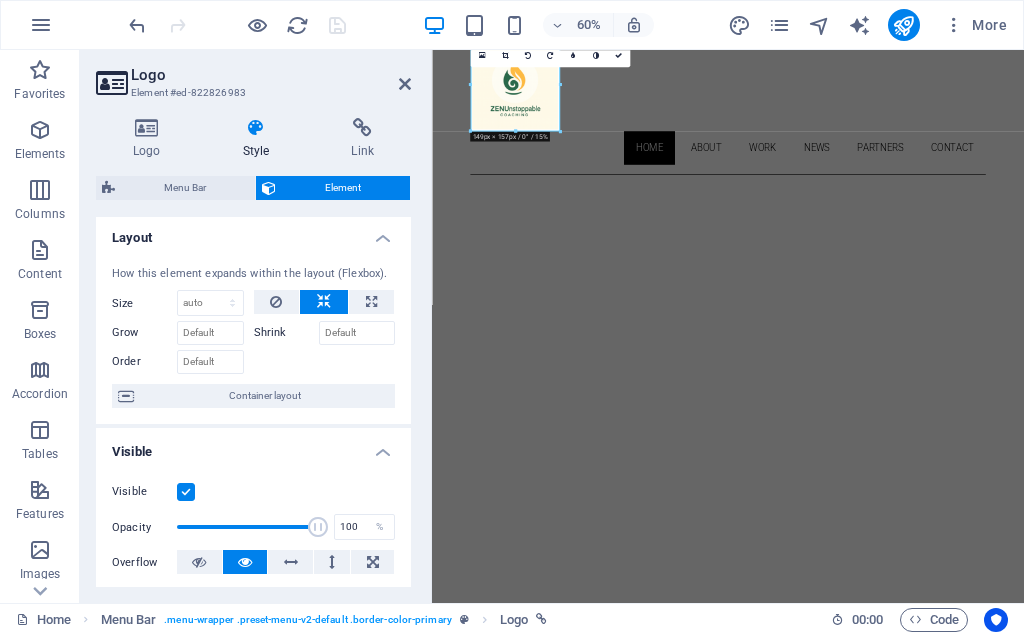 scroll, scrollTop: 0, scrollLeft: 0, axis: both 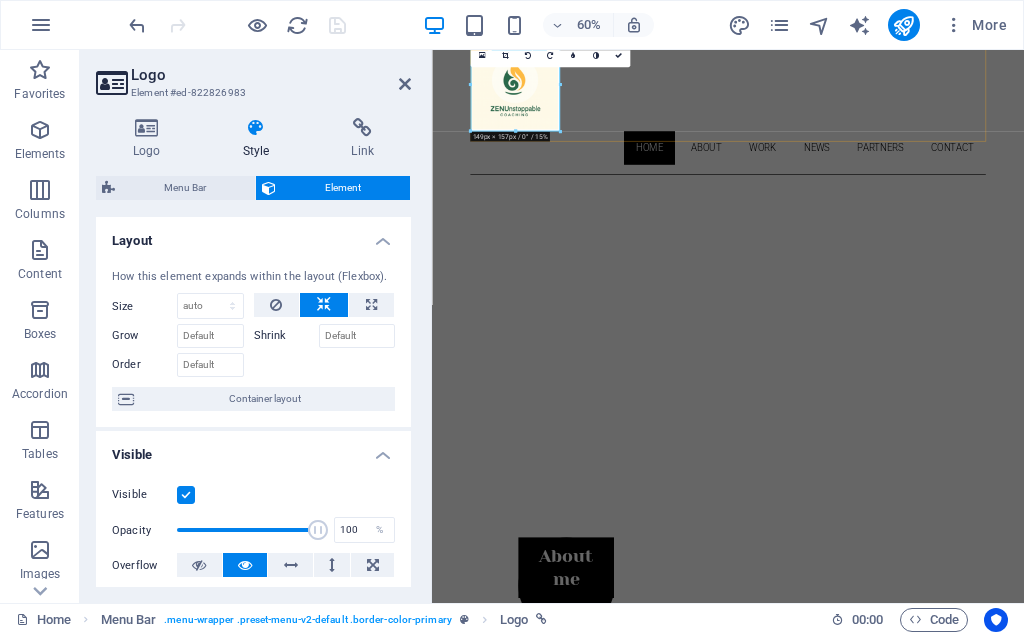 click at bounding box center [925, 106] 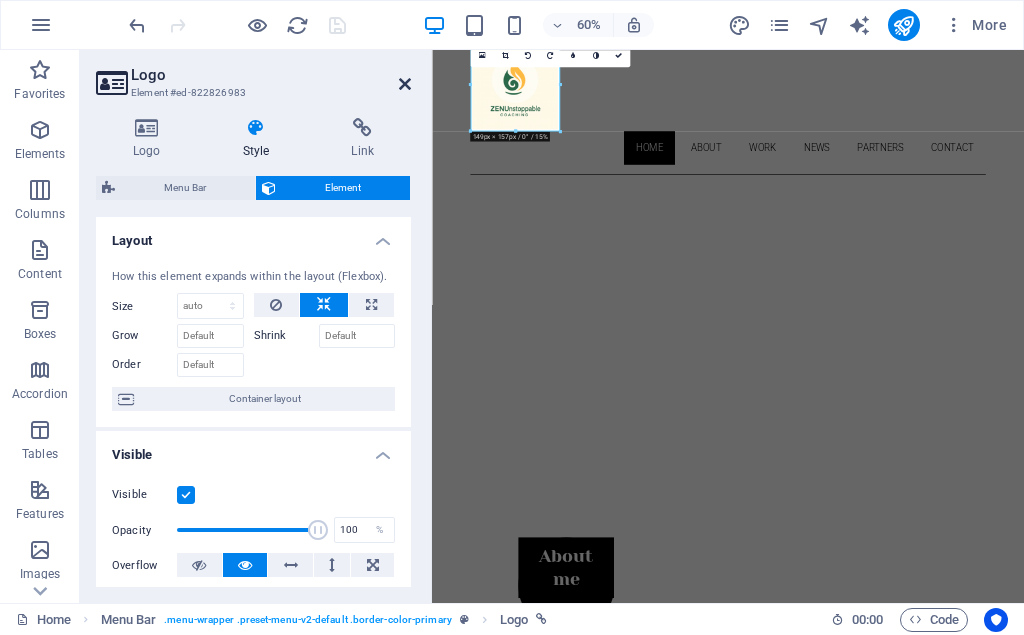 click at bounding box center [405, 84] 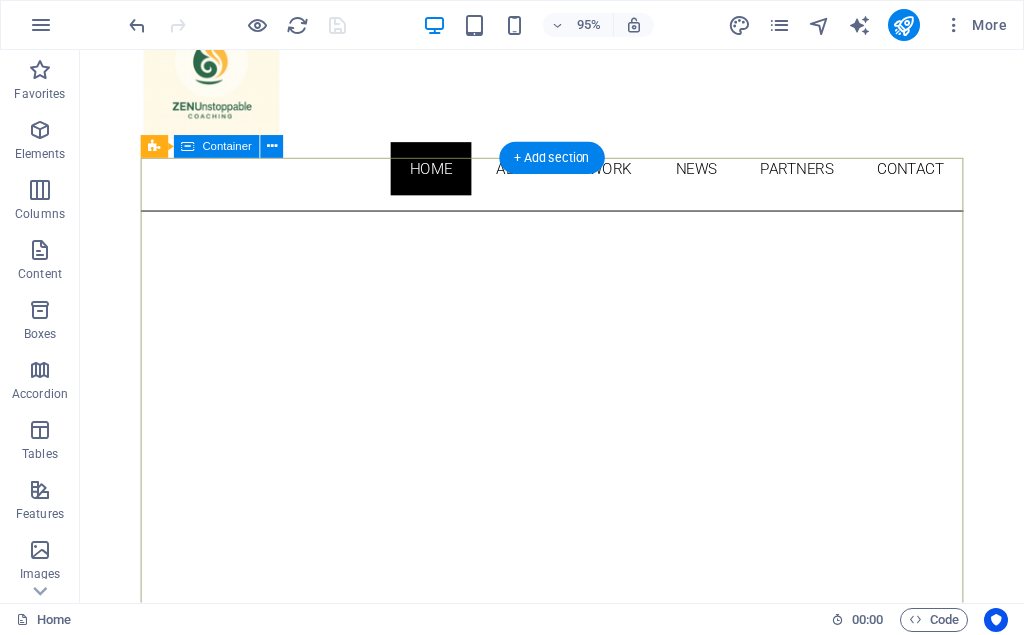 scroll, scrollTop: 102, scrollLeft: 0, axis: vertical 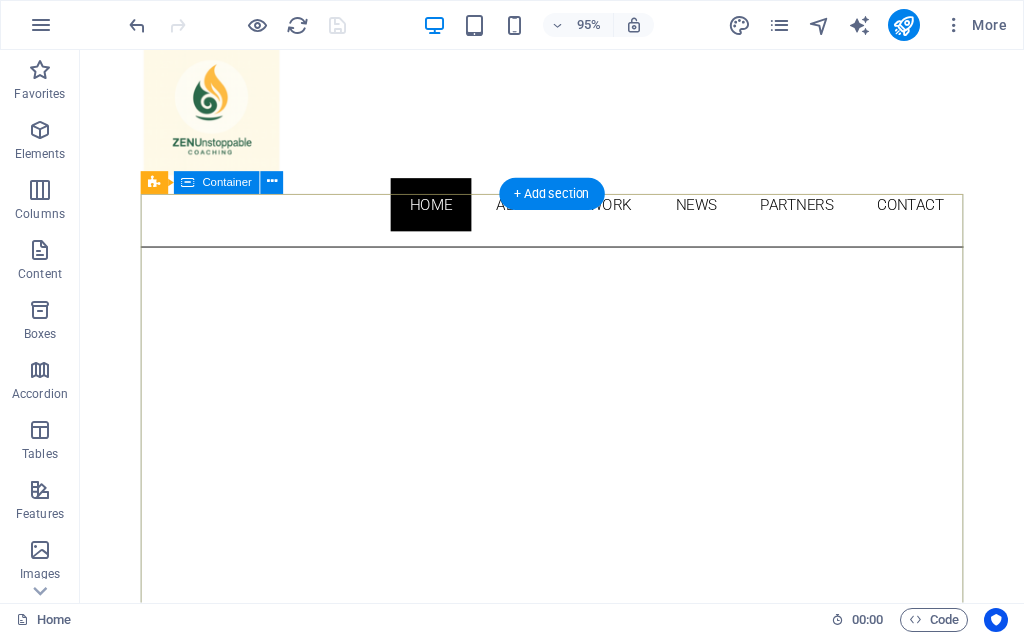click on "About me My work Partners Contact" at bounding box center (577, 1182) 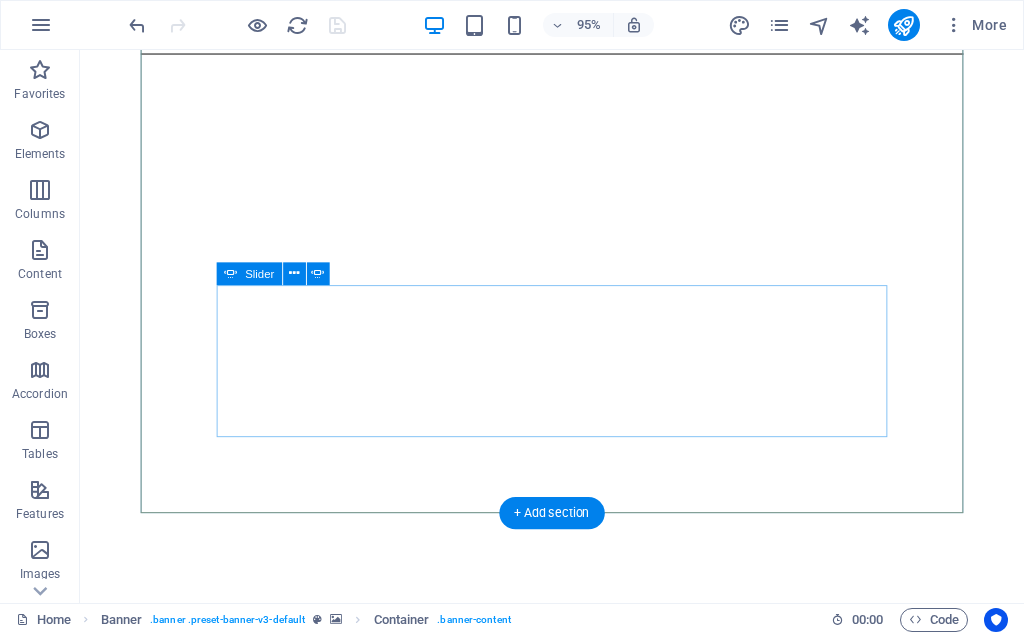 scroll, scrollTop: 306, scrollLeft: 0, axis: vertical 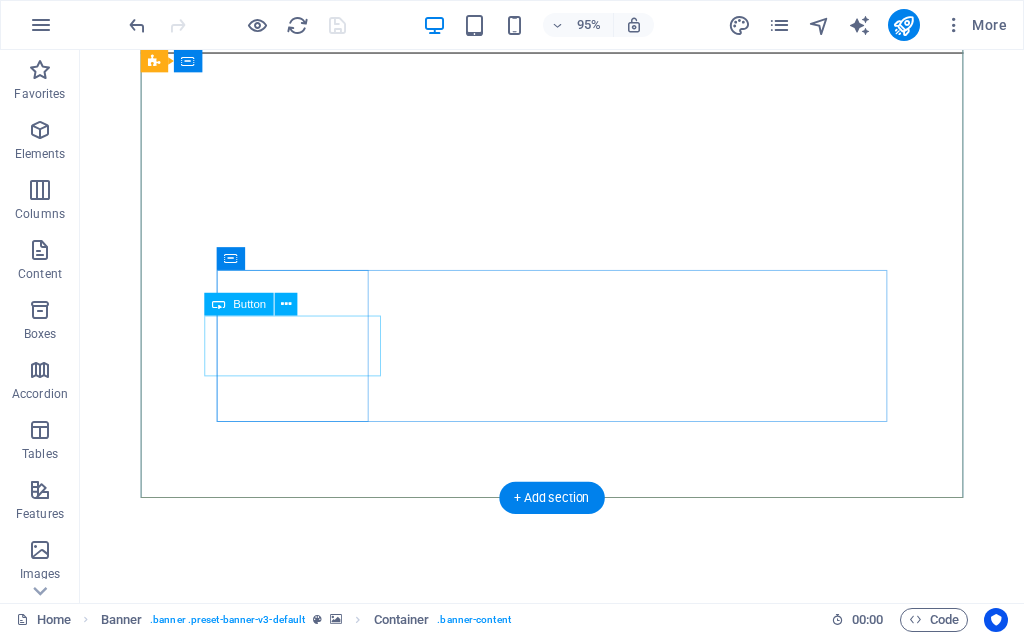 click on "Partners" at bounding box center (-16, 1010) 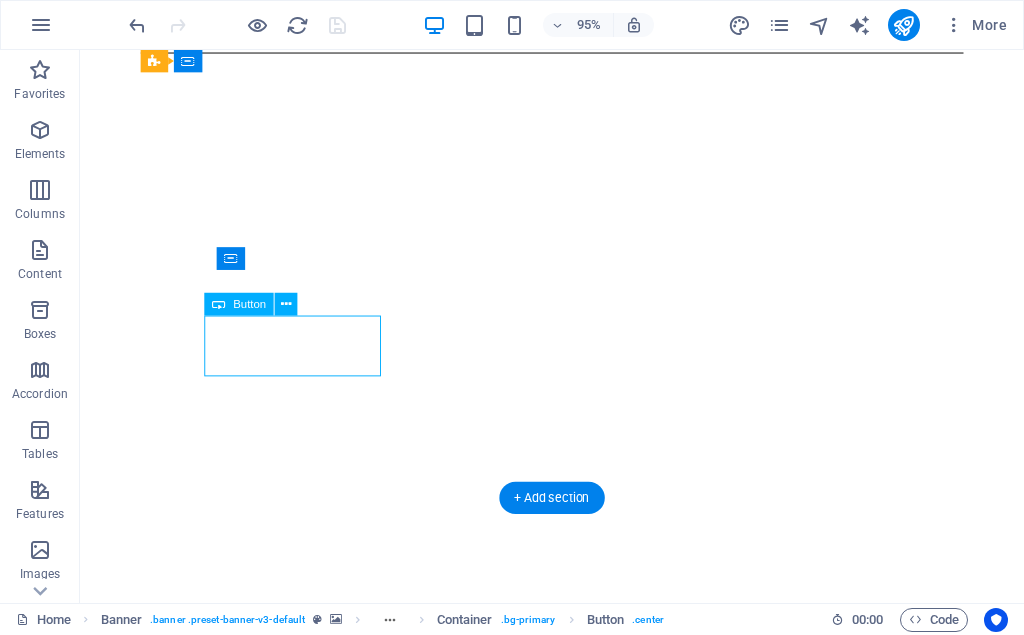 click on "Partners" at bounding box center (-16, 1010) 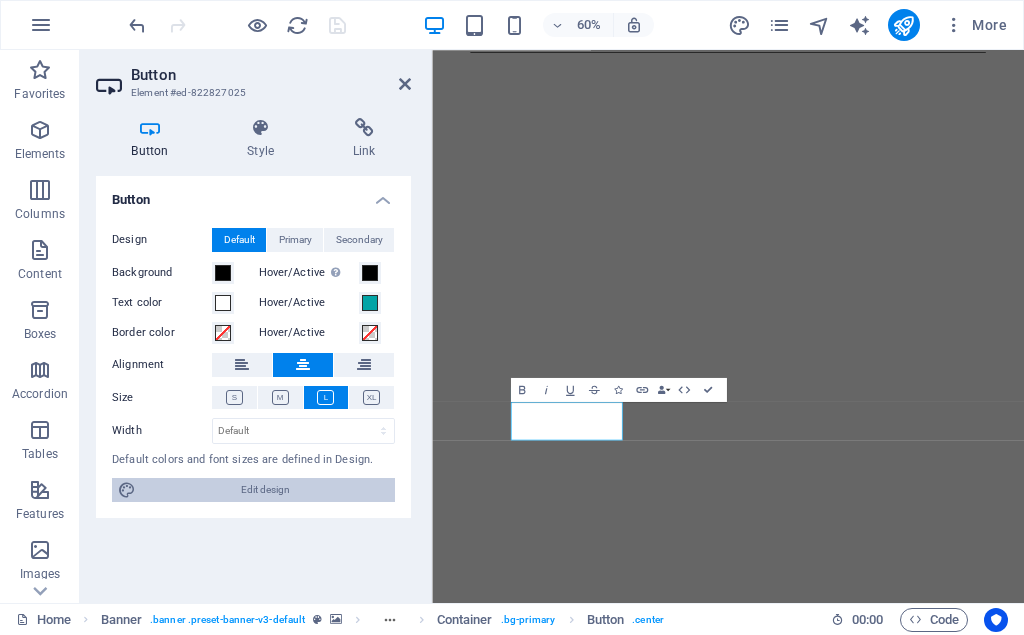 click on "Edit design" at bounding box center [265, 490] 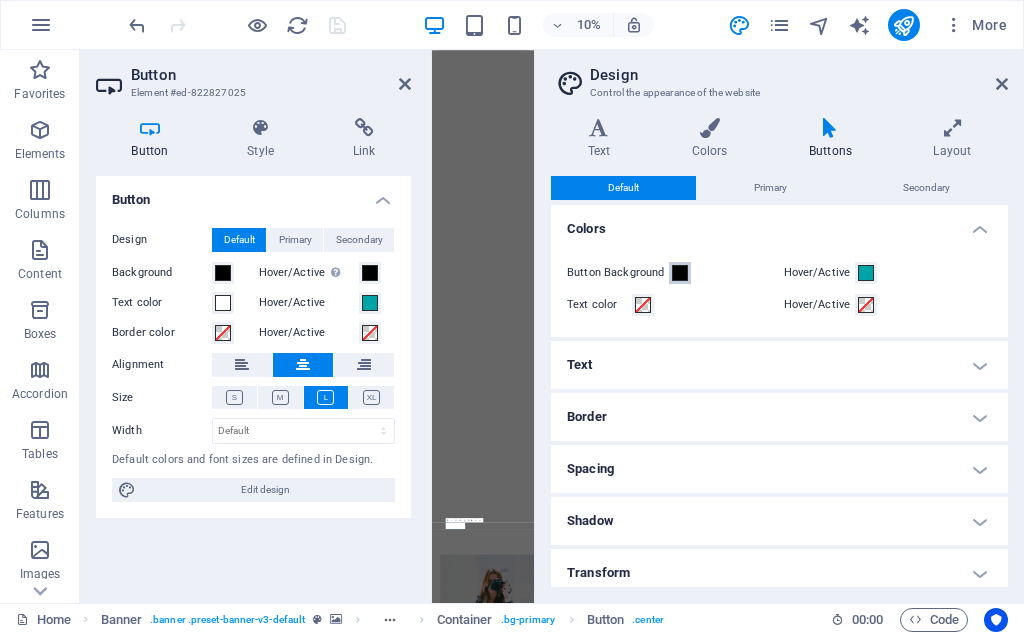 click at bounding box center [680, 273] 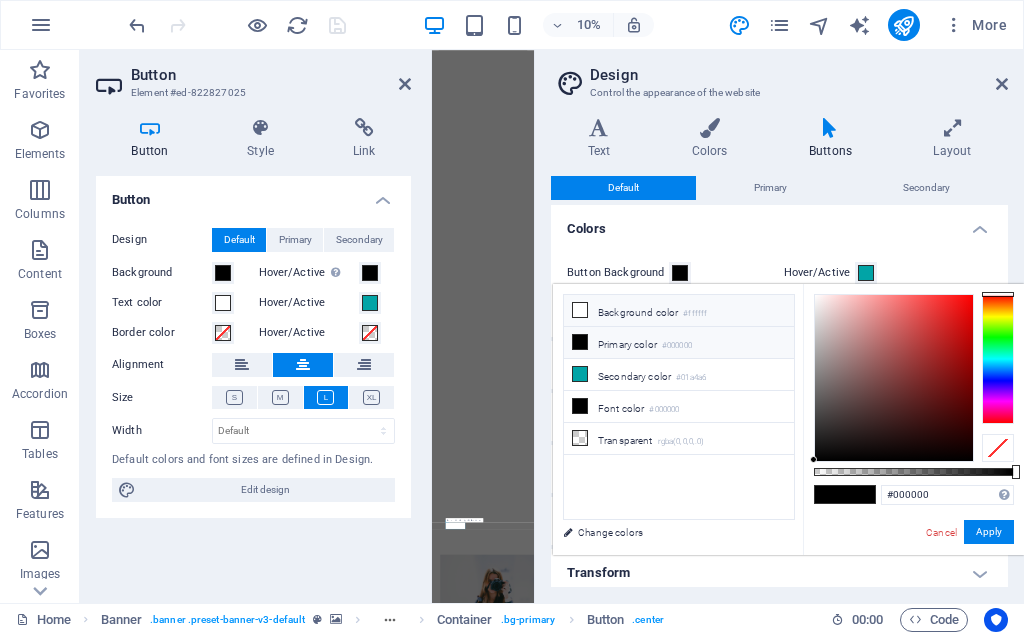 click at bounding box center (580, 310) 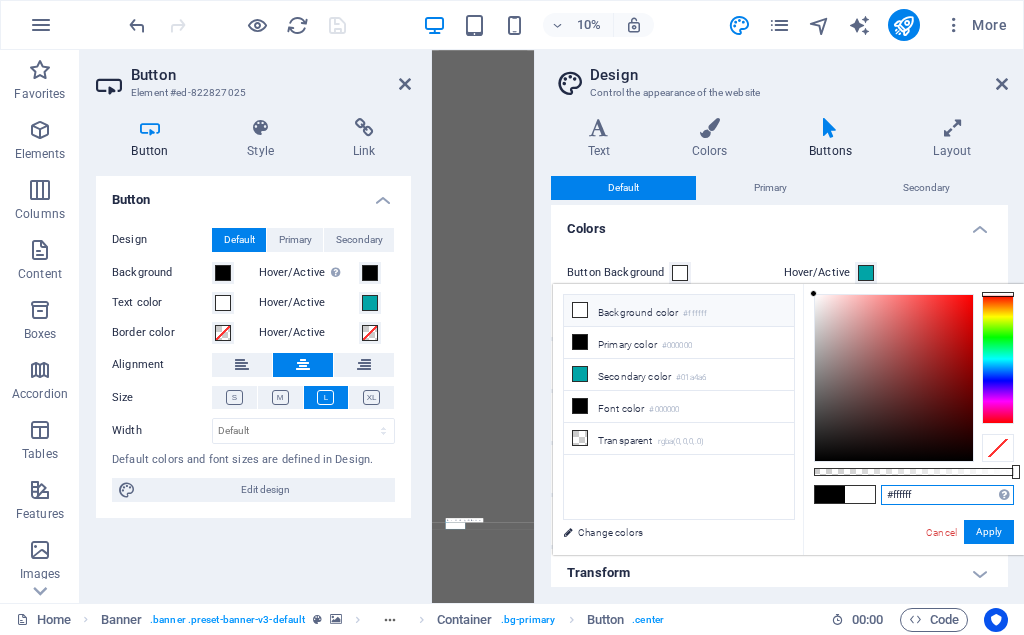 drag, startPoint x: 952, startPoint y: 493, endPoint x: 873, endPoint y: 492, distance: 79.00633 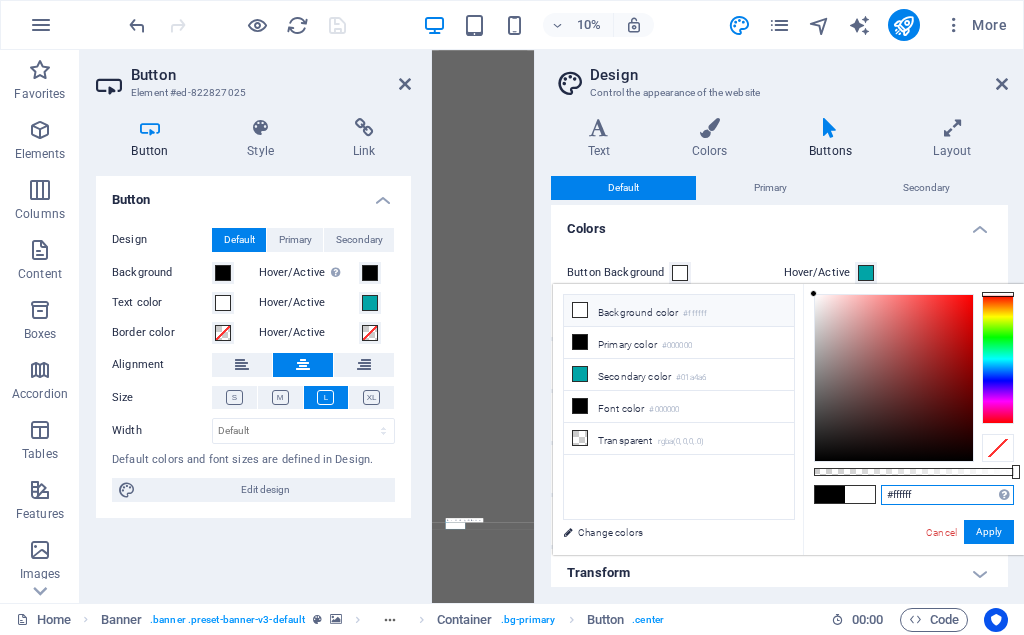 paste on "efae8" 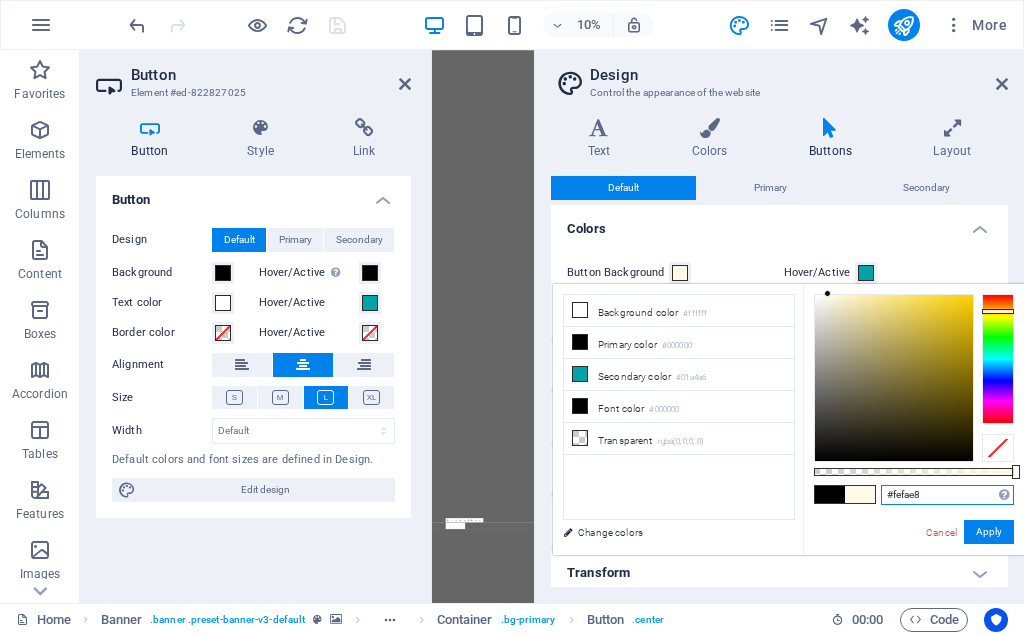type on "#fefae8" 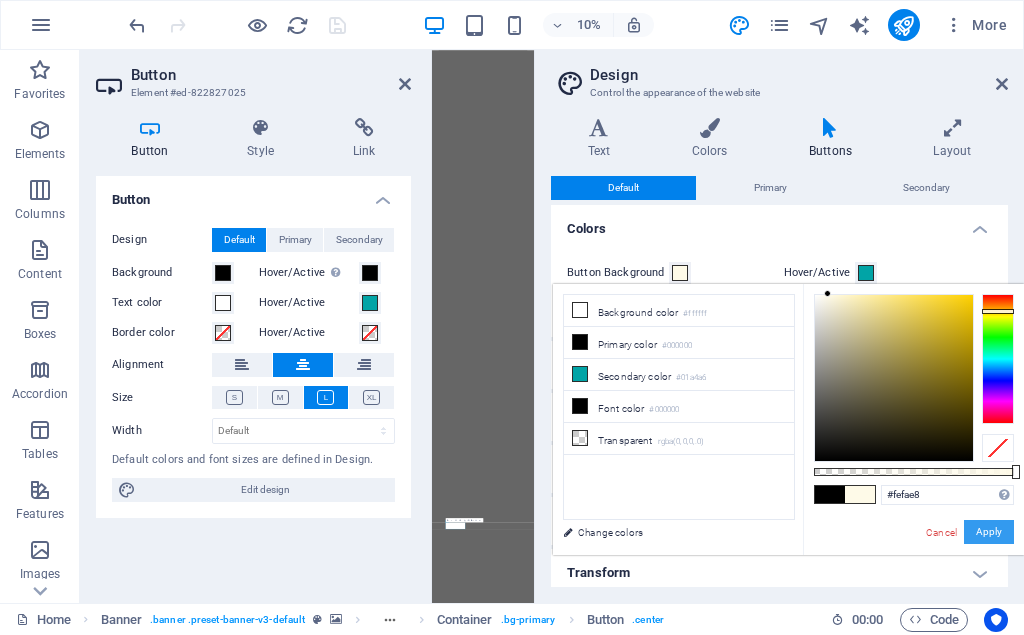 click on "Apply" at bounding box center (989, 532) 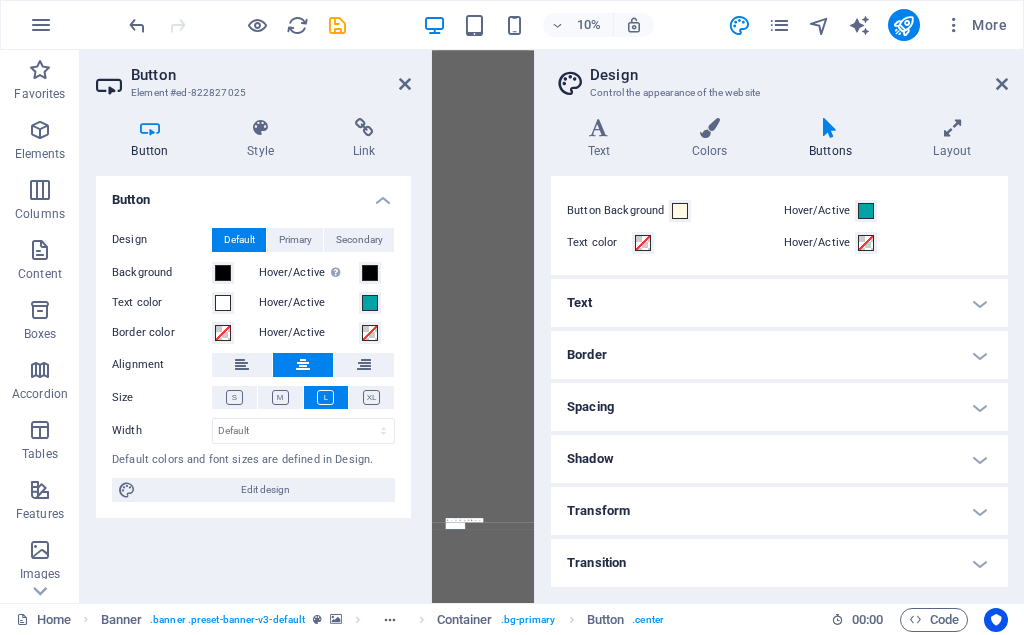 scroll, scrollTop: 0, scrollLeft: 0, axis: both 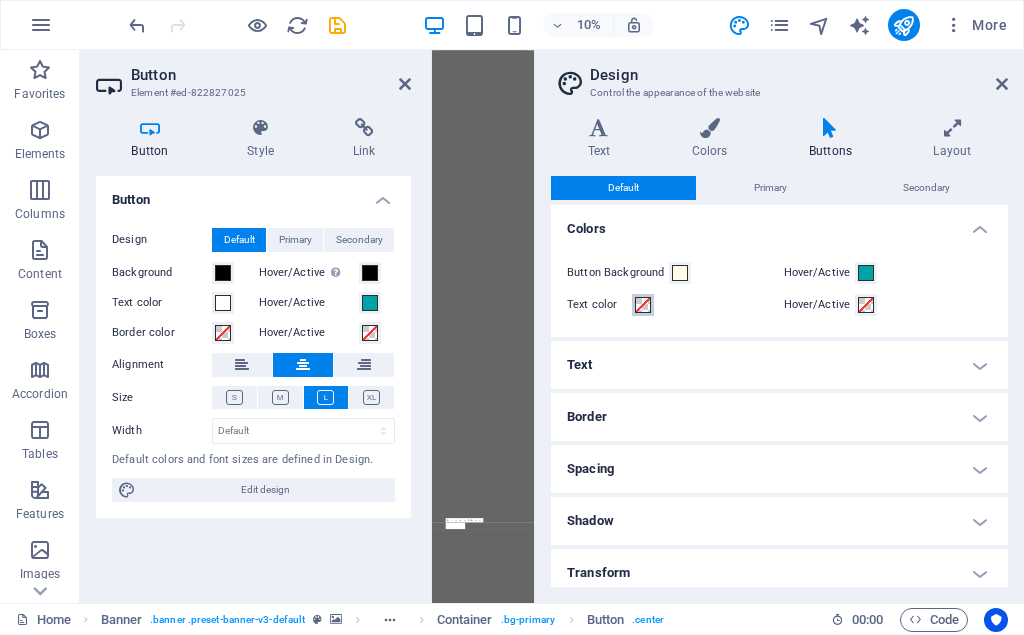 click at bounding box center [643, 305] 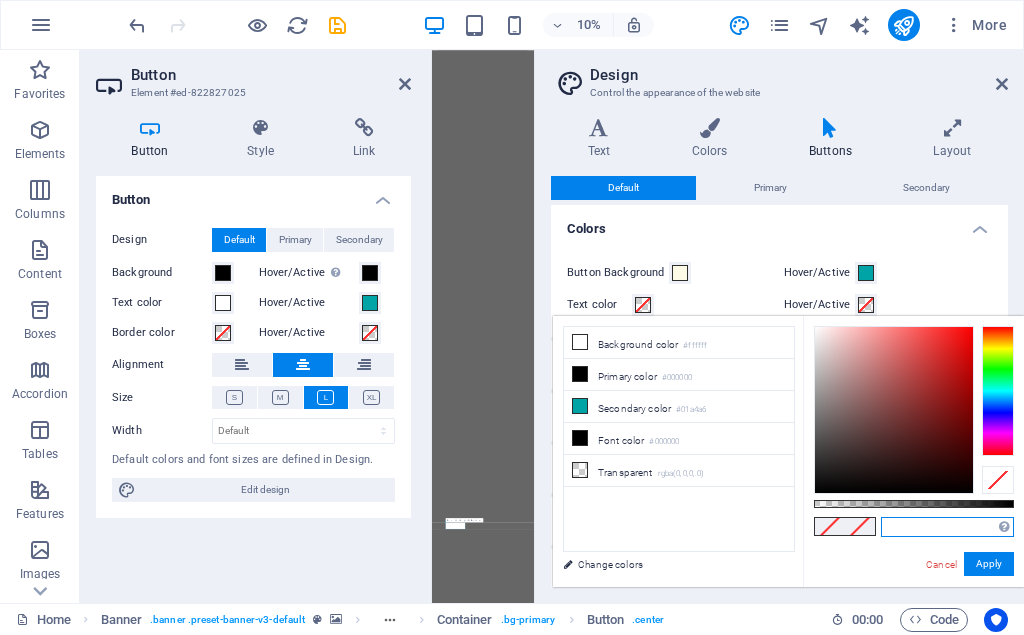 click at bounding box center [947, 527] 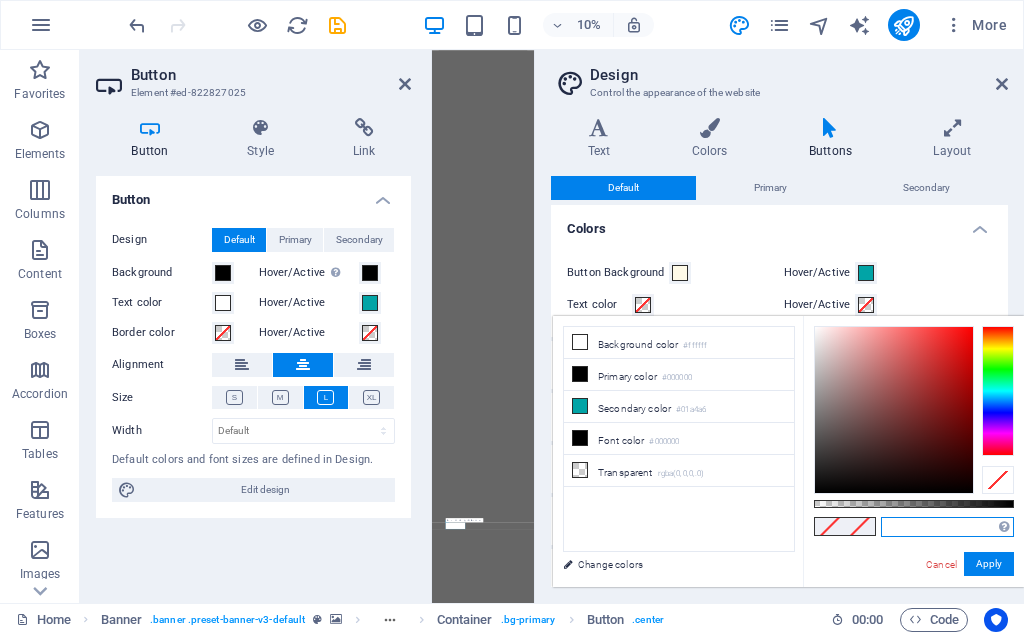 paste on "#2C6A4" 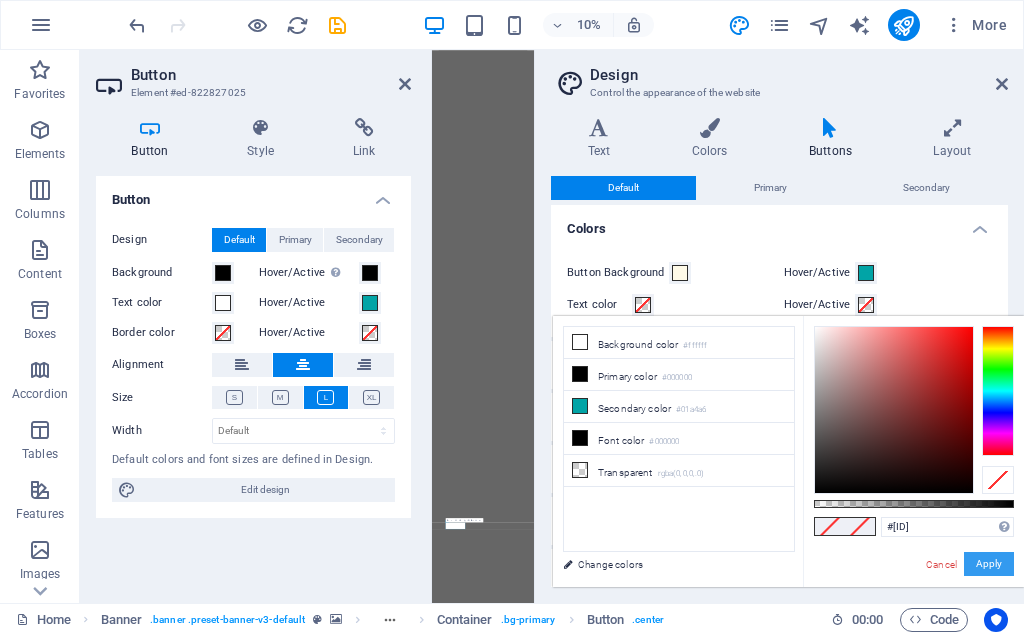click on "Apply" at bounding box center [989, 564] 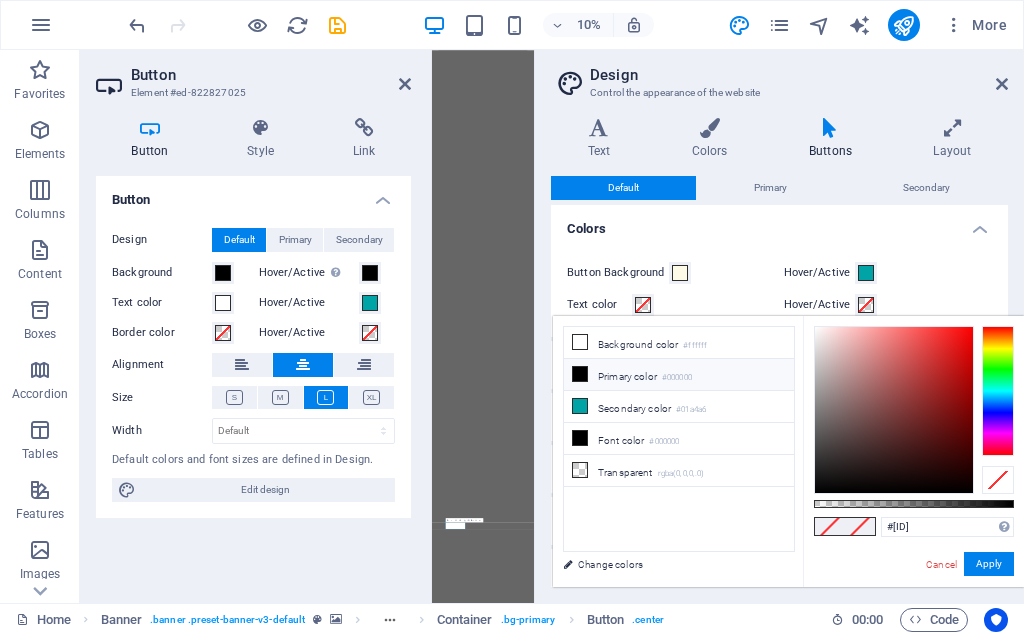 click at bounding box center (580, 374) 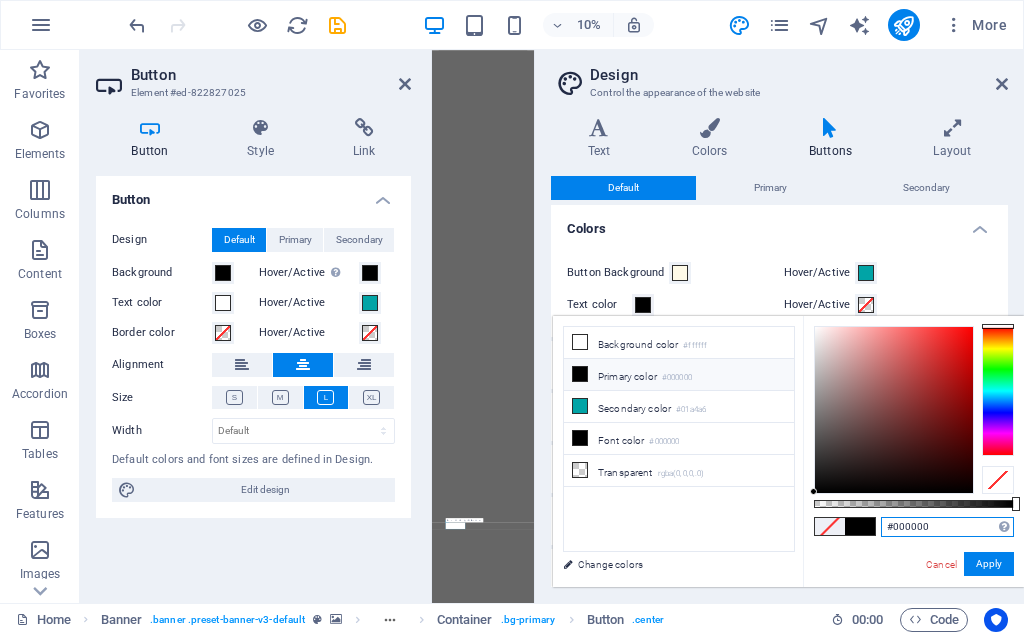 drag, startPoint x: 956, startPoint y: 528, endPoint x: 881, endPoint y: 523, distance: 75.16648 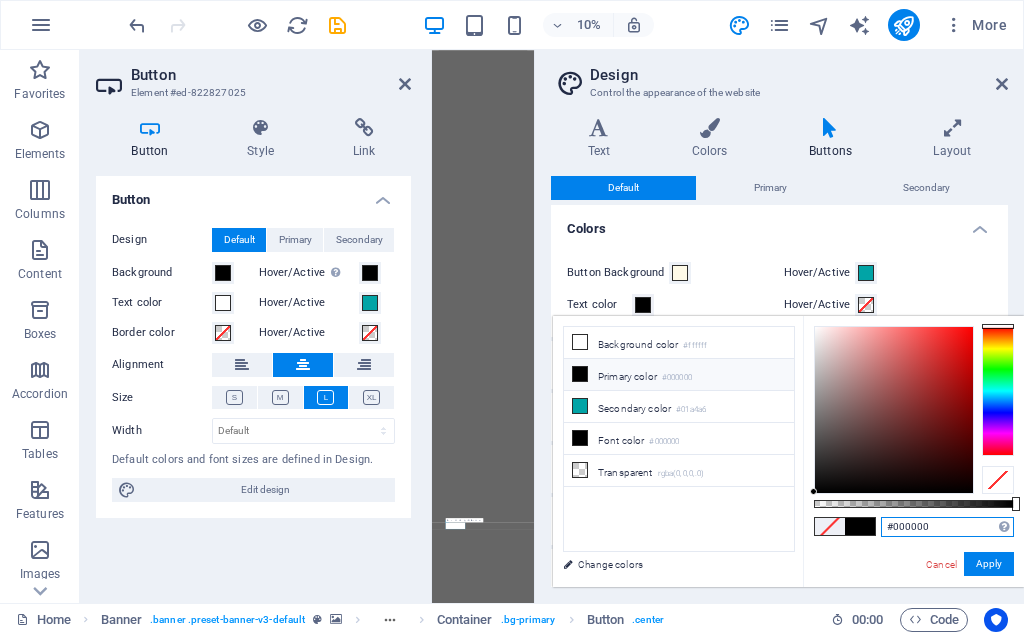 click on "#000000" at bounding box center (947, 527) 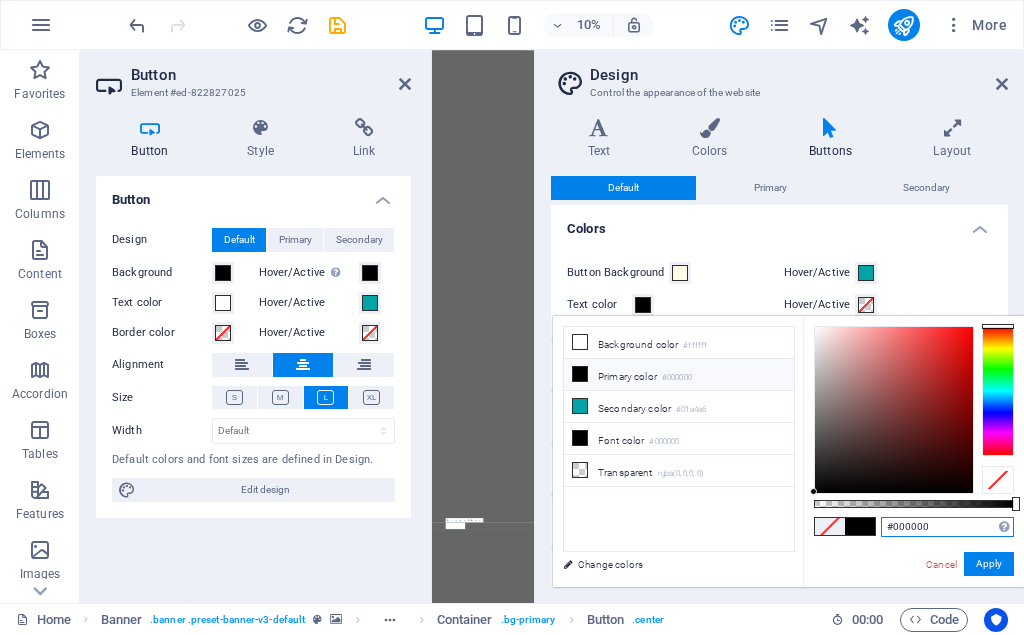 paste on "2C6A4B" 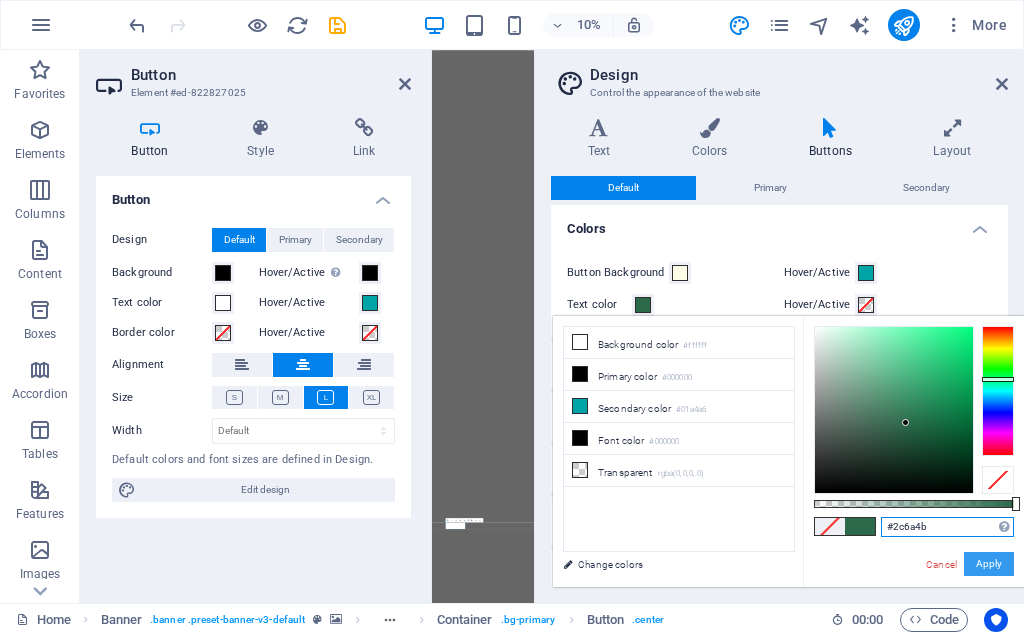type on "#2c6a4b" 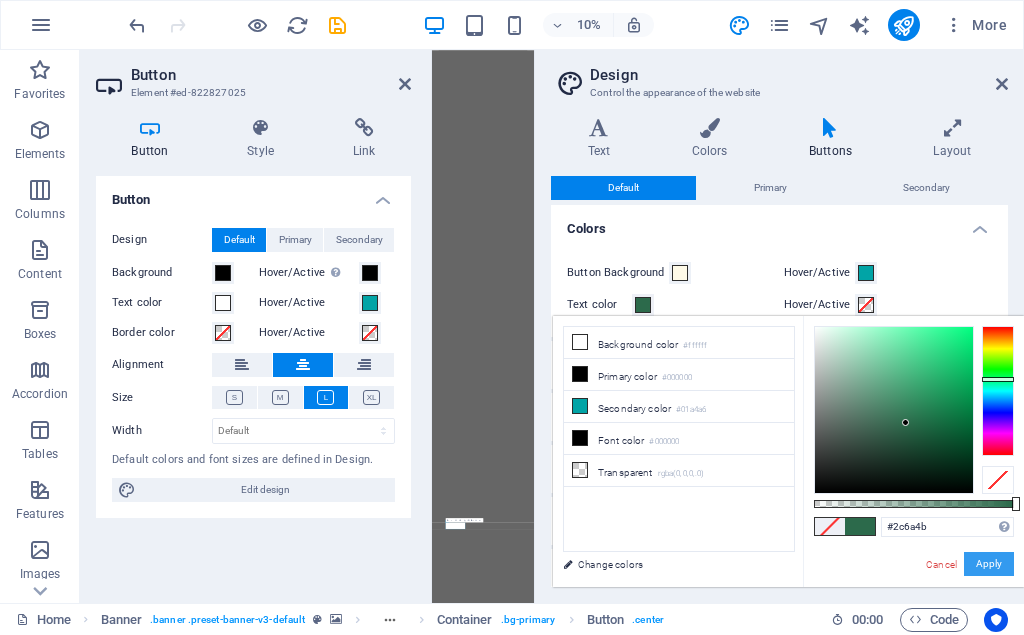 click on "Apply" at bounding box center [989, 564] 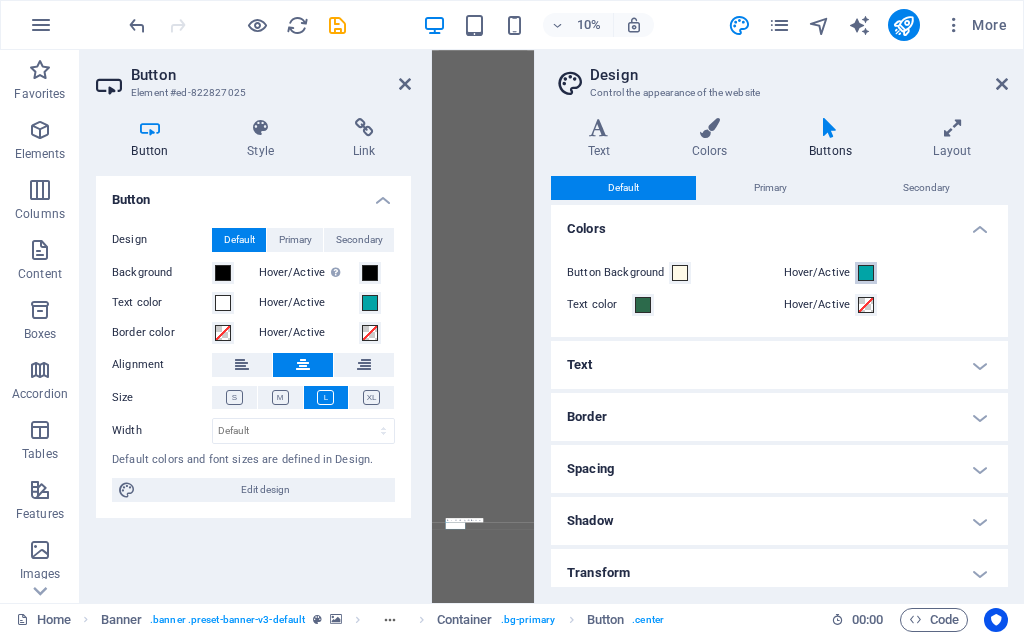 click at bounding box center (866, 273) 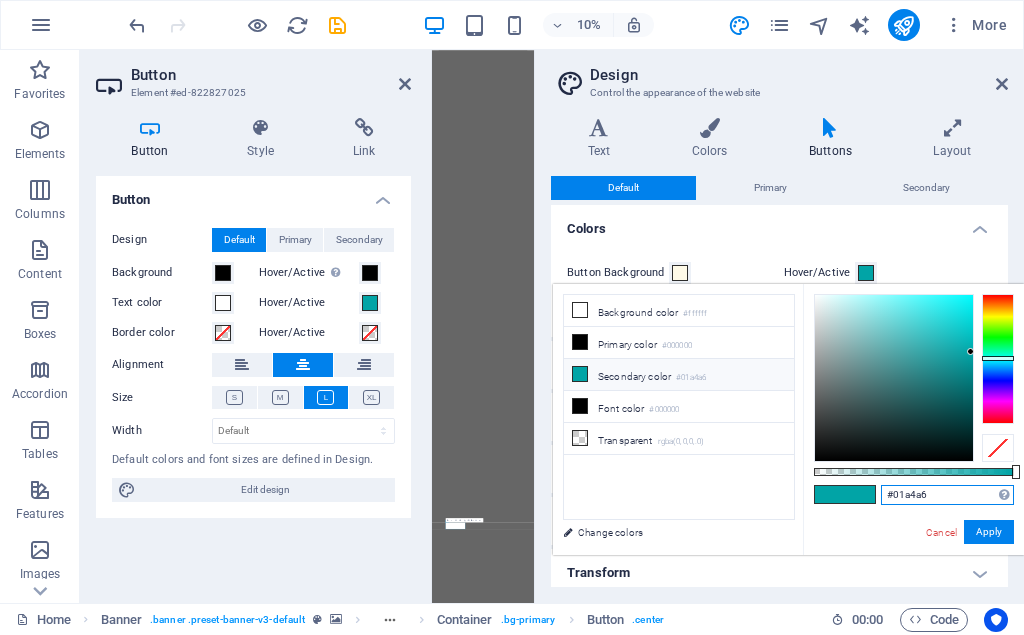 drag, startPoint x: 934, startPoint y: 500, endPoint x: 871, endPoint y: 494, distance: 63.28507 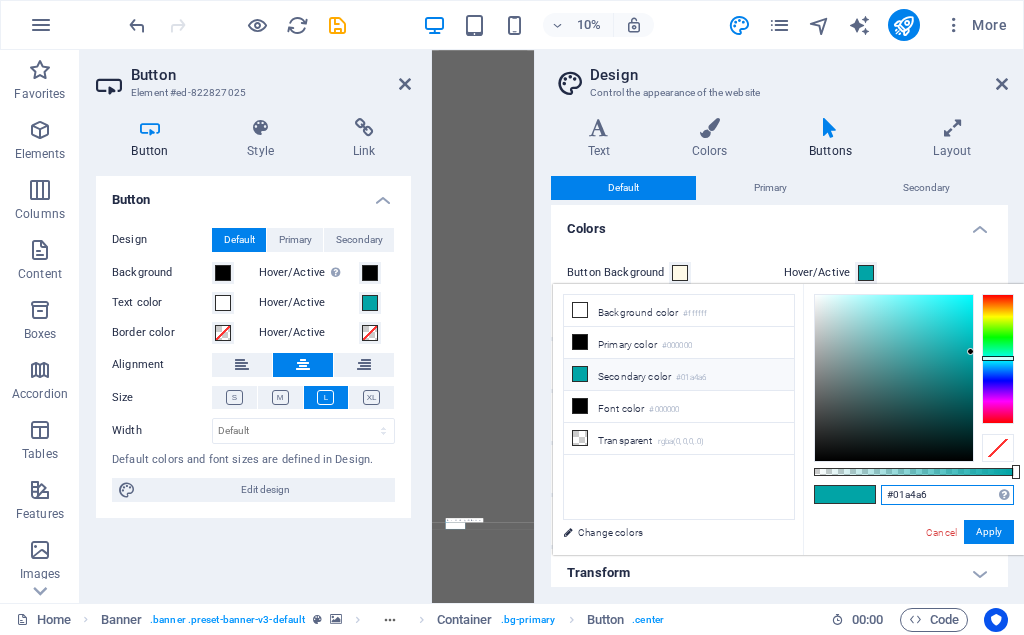 paste on "21503a" 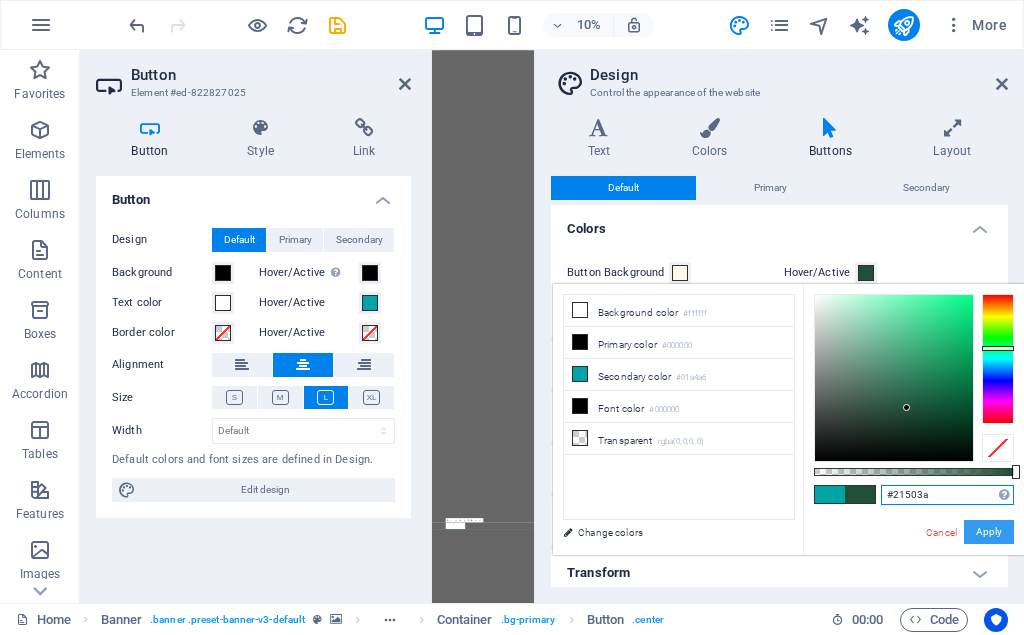 type on "#21503a" 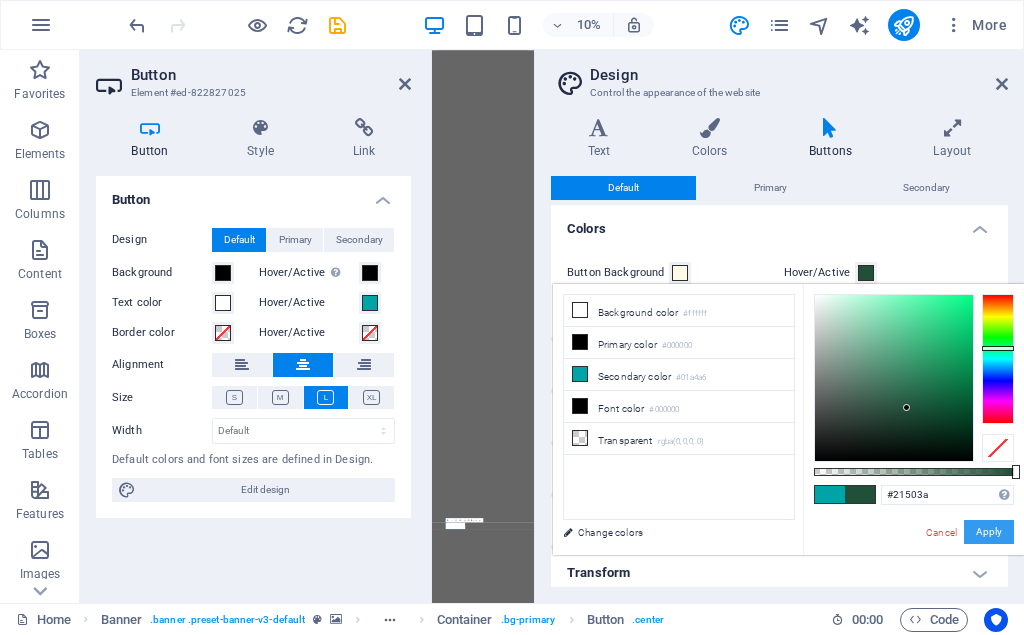 click on "Apply" at bounding box center [989, 532] 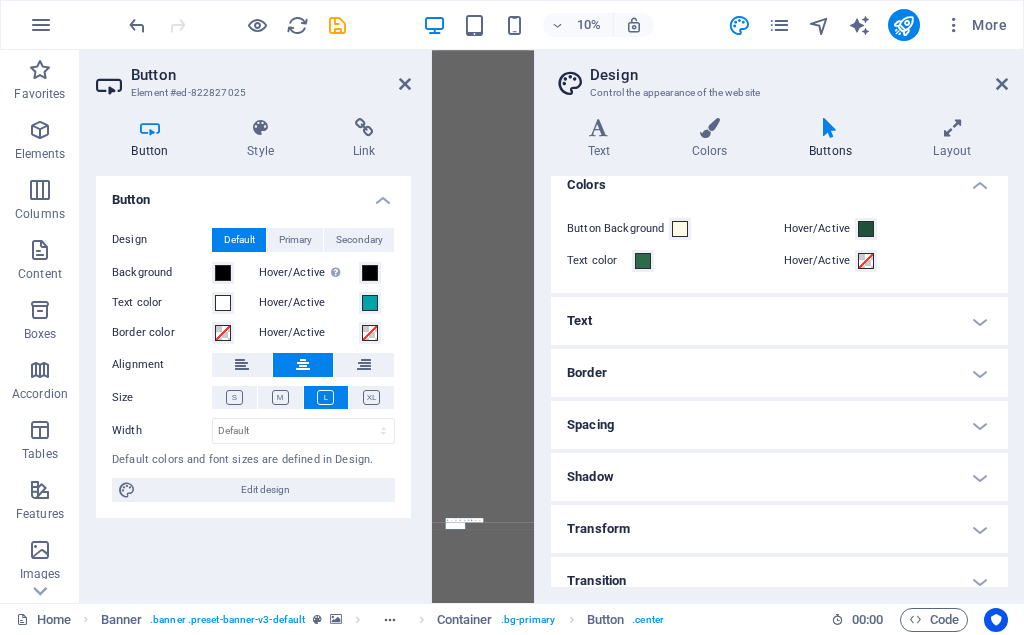 scroll, scrollTop: 62, scrollLeft: 0, axis: vertical 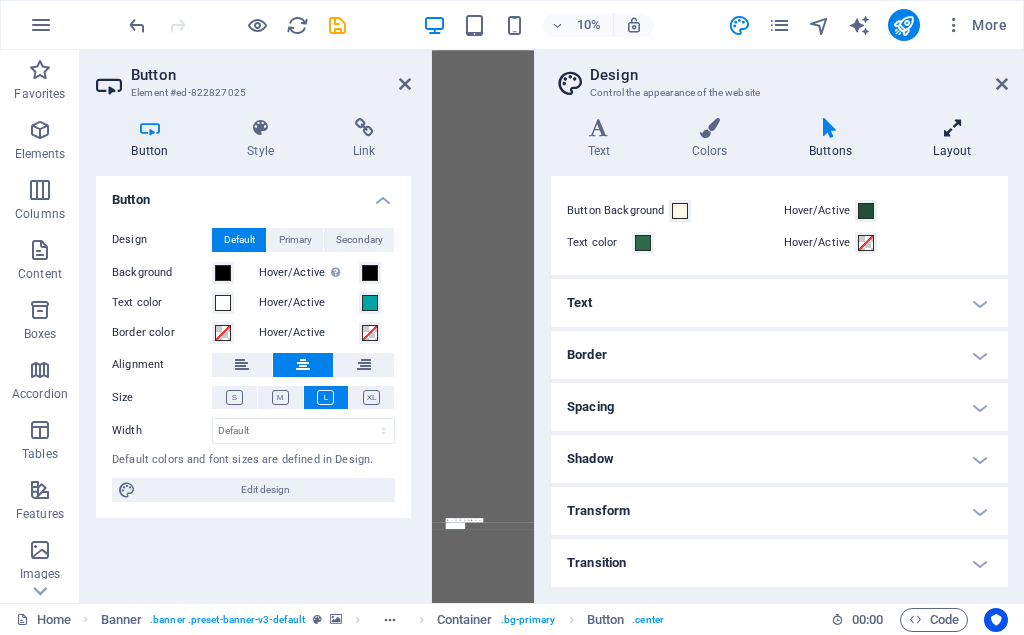 click at bounding box center (952, 128) 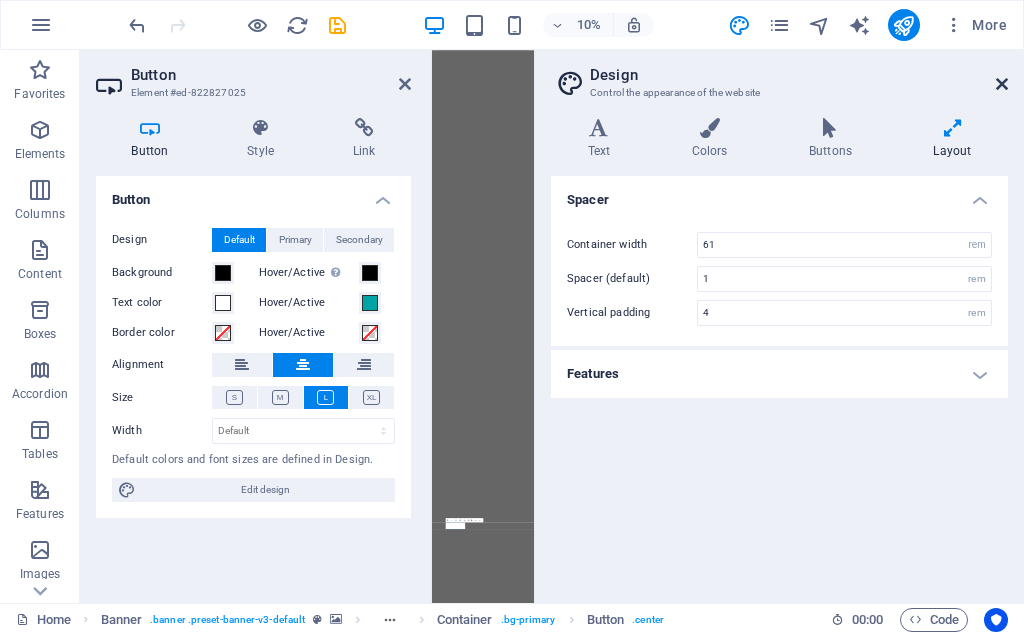 click at bounding box center [1002, 84] 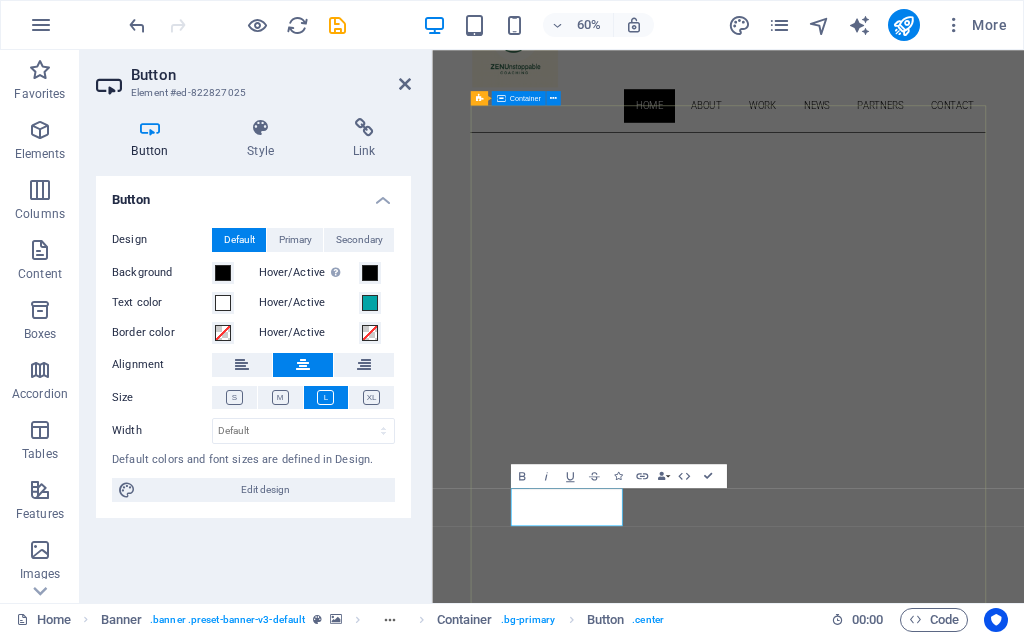 scroll, scrollTop: 204, scrollLeft: 0, axis: vertical 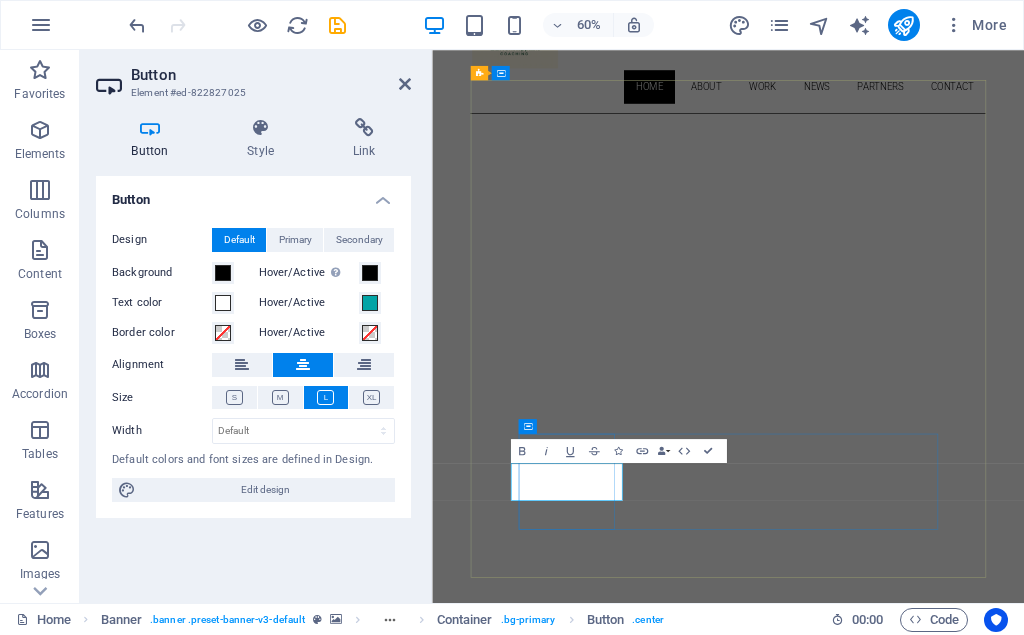 click on "Partners" at bounding box center (336, 1436) 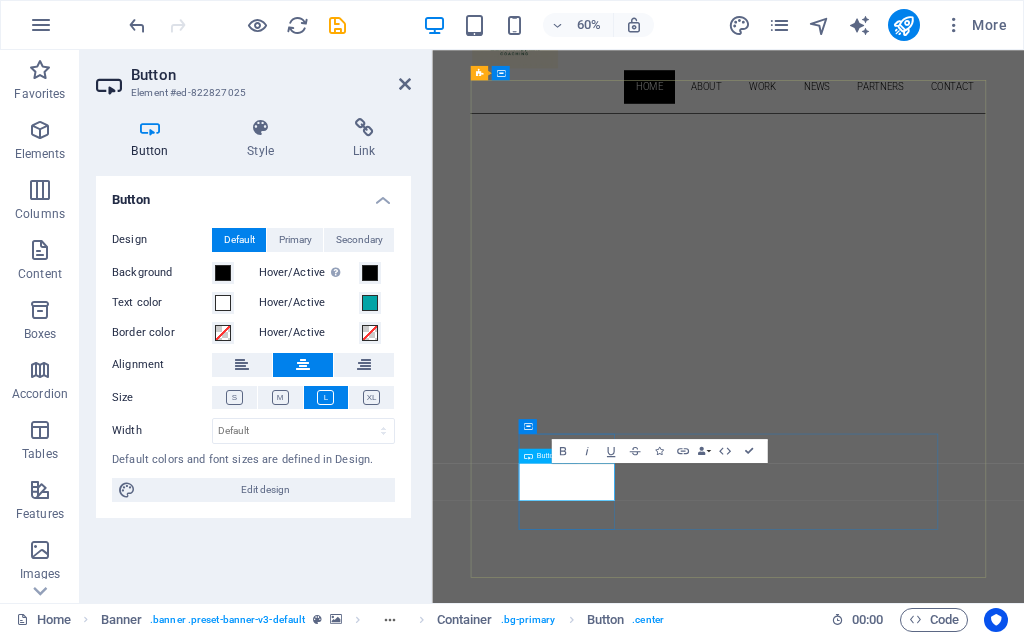 type 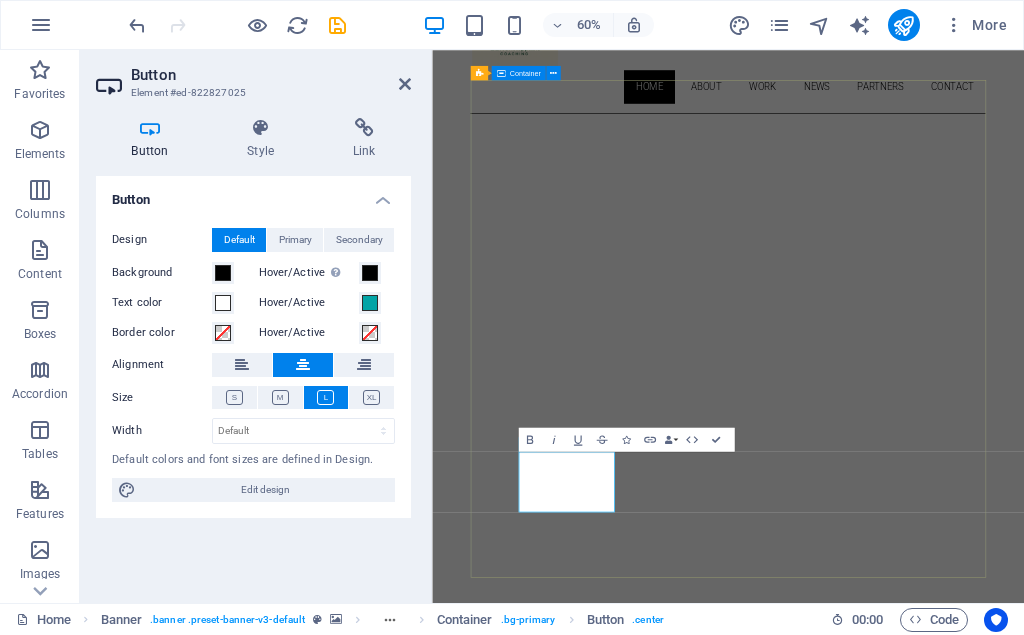 click on "About me My work About Donna Contact" at bounding box center [925, 1386] 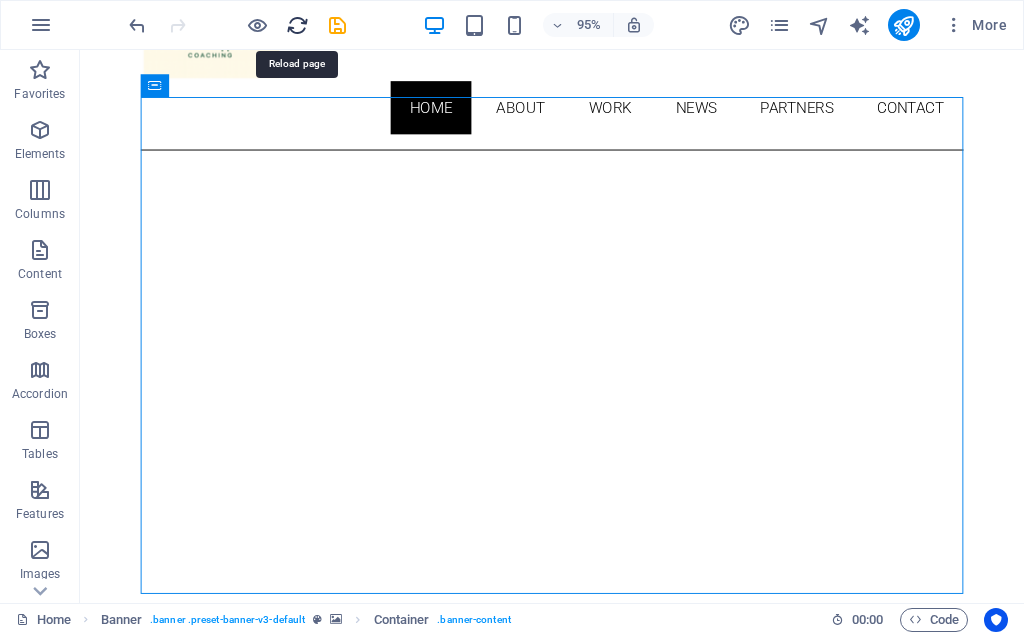 click at bounding box center (297, 25) 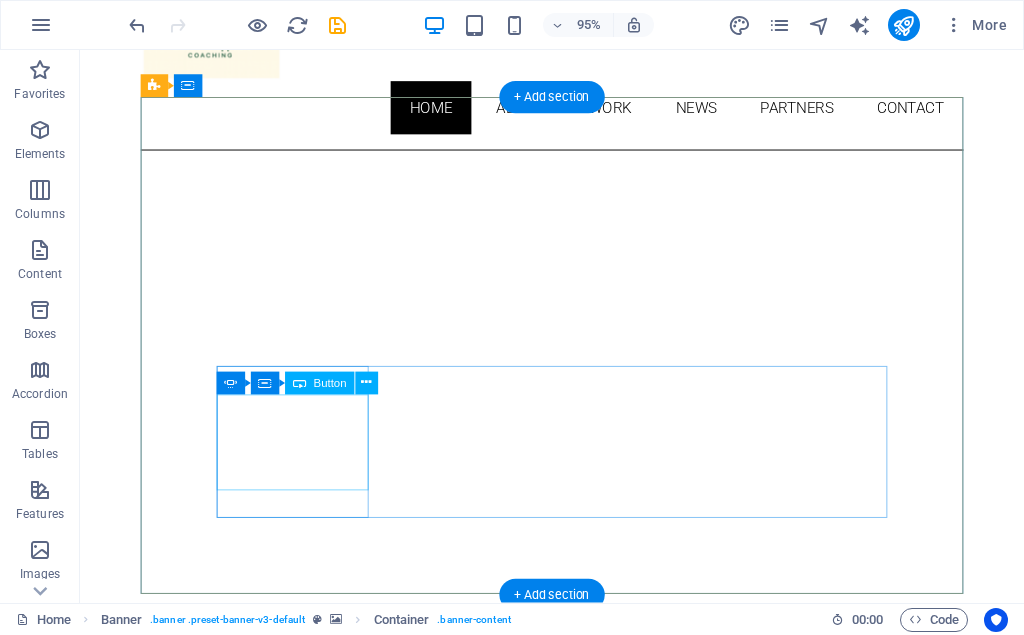 click on "About Donna" at bounding box center (-16, 1130) 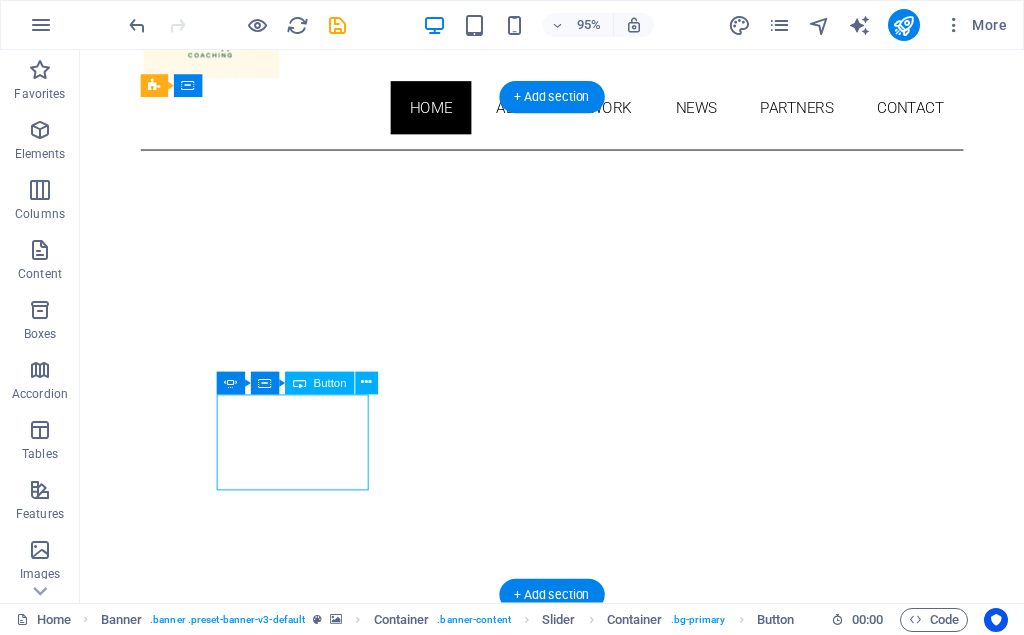 click on "About Donna" at bounding box center (-16, 1130) 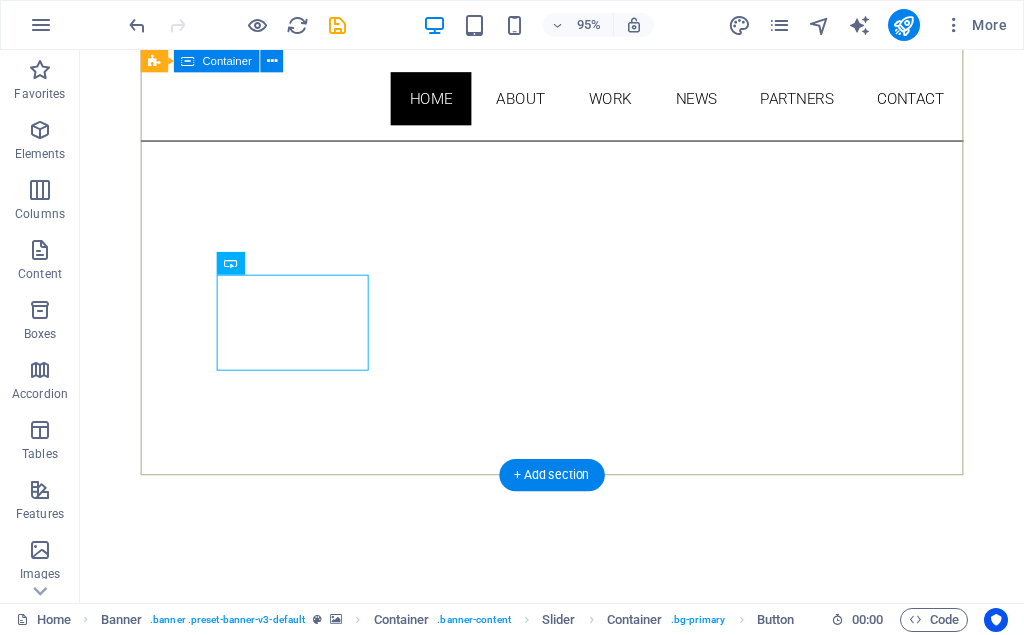 scroll, scrollTop: 204, scrollLeft: 0, axis: vertical 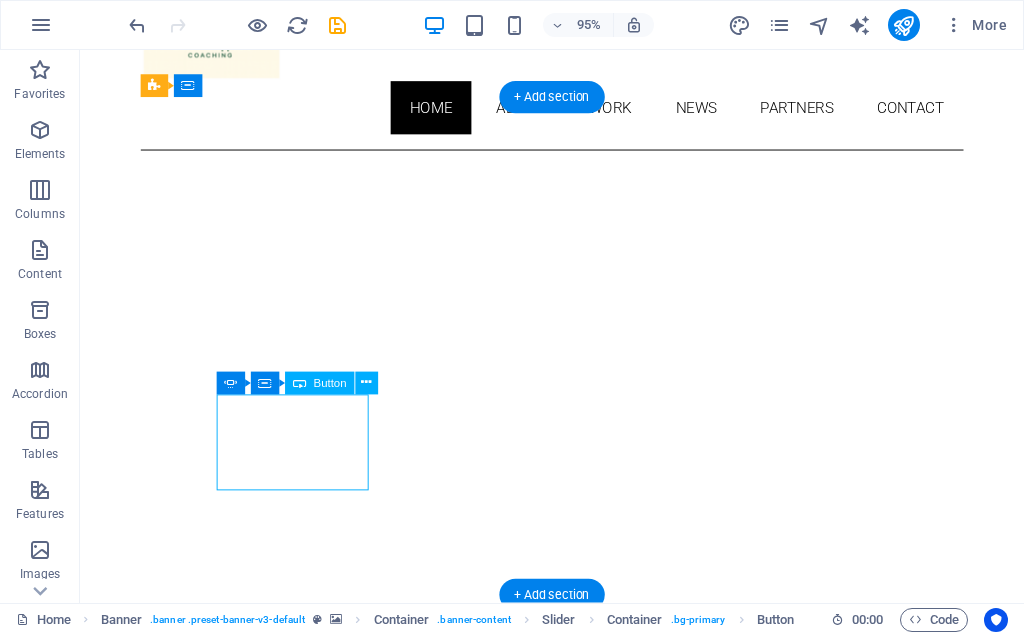 drag, startPoint x: 345, startPoint y: 473, endPoint x: 303, endPoint y: 464, distance: 42.953465 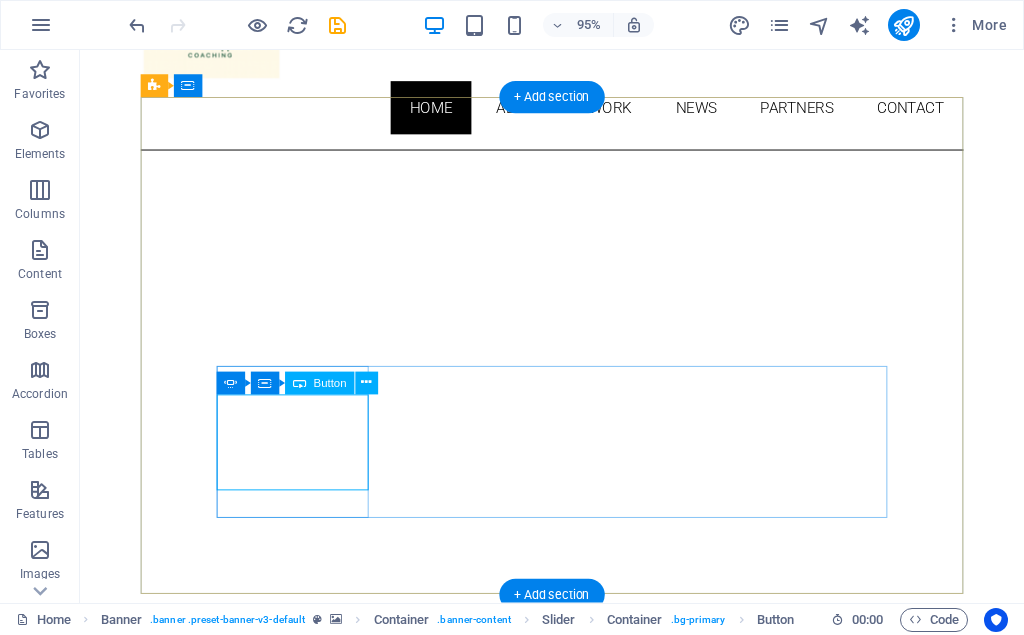 drag, startPoint x: 348, startPoint y: 461, endPoint x: 356, endPoint y: 482, distance: 22.472204 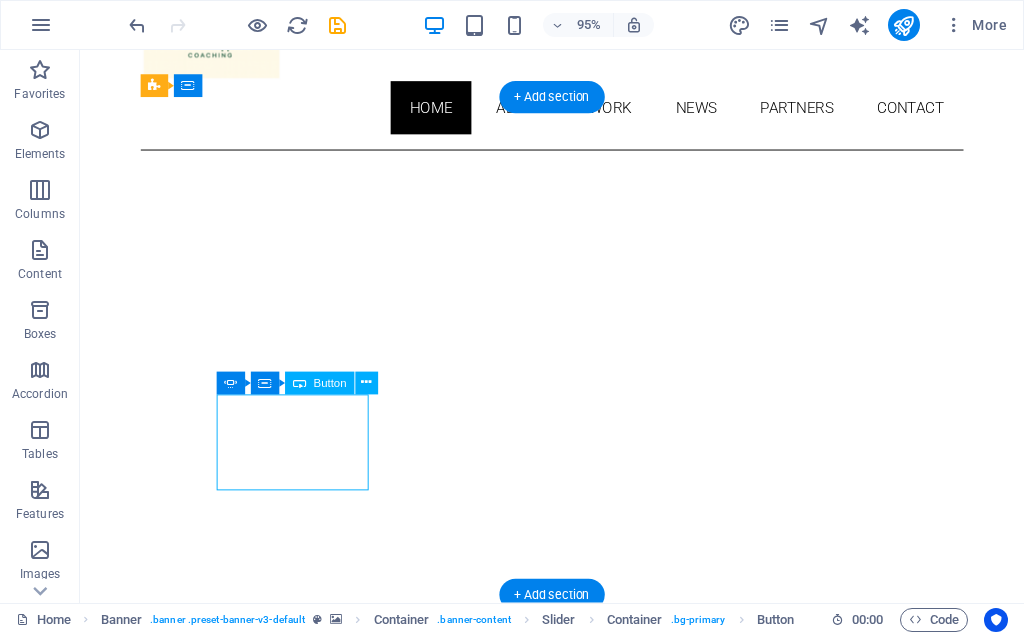 drag, startPoint x: 335, startPoint y: 446, endPoint x: 291, endPoint y: 453, distance: 44.553337 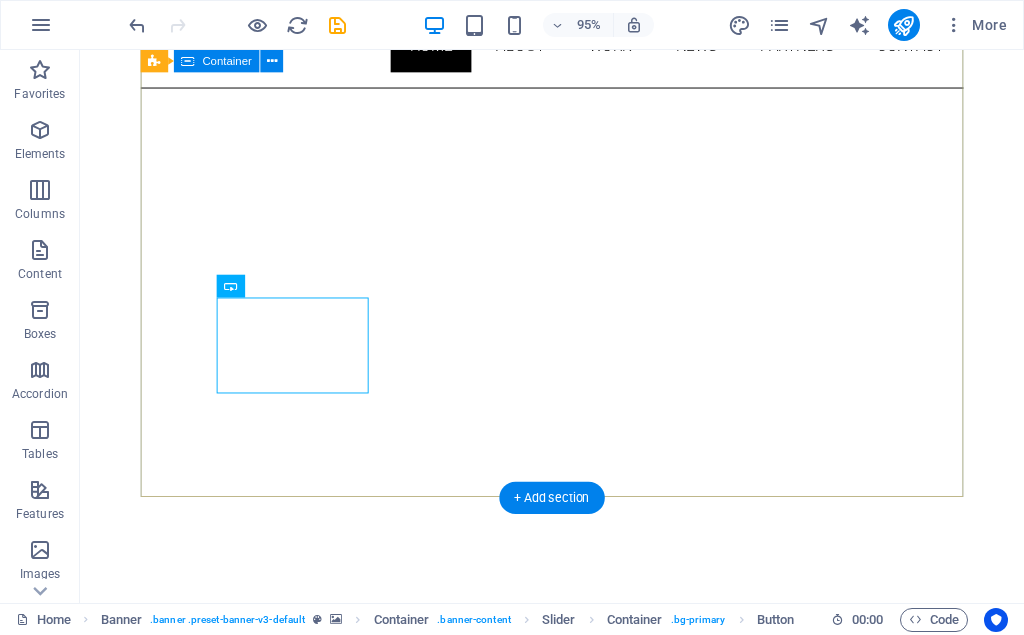 scroll, scrollTop: 306, scrollLeft: 0, axis: vertical 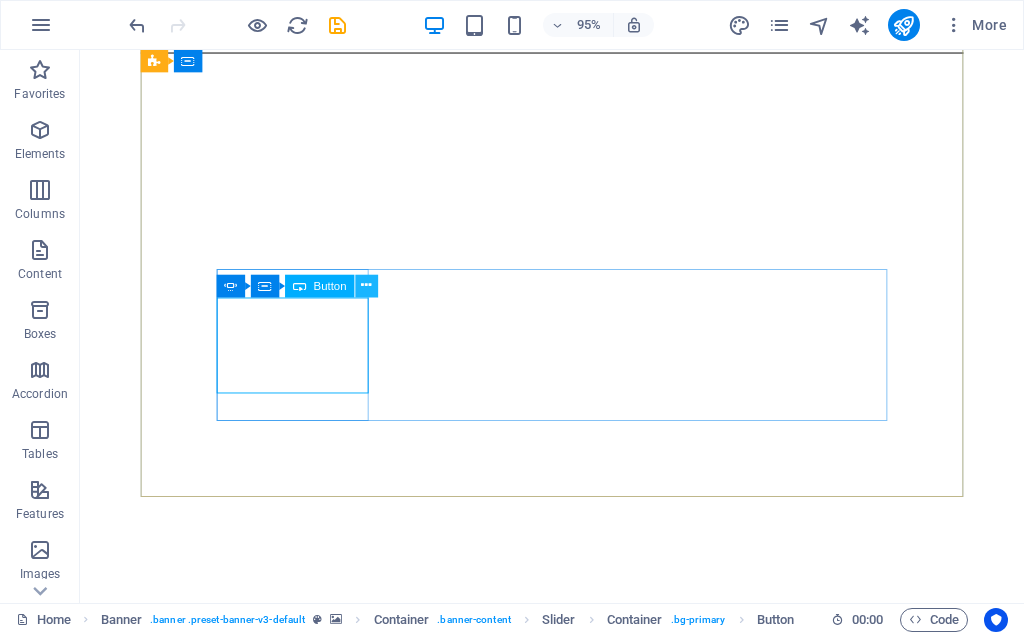 click at bounding box center (366, 287) 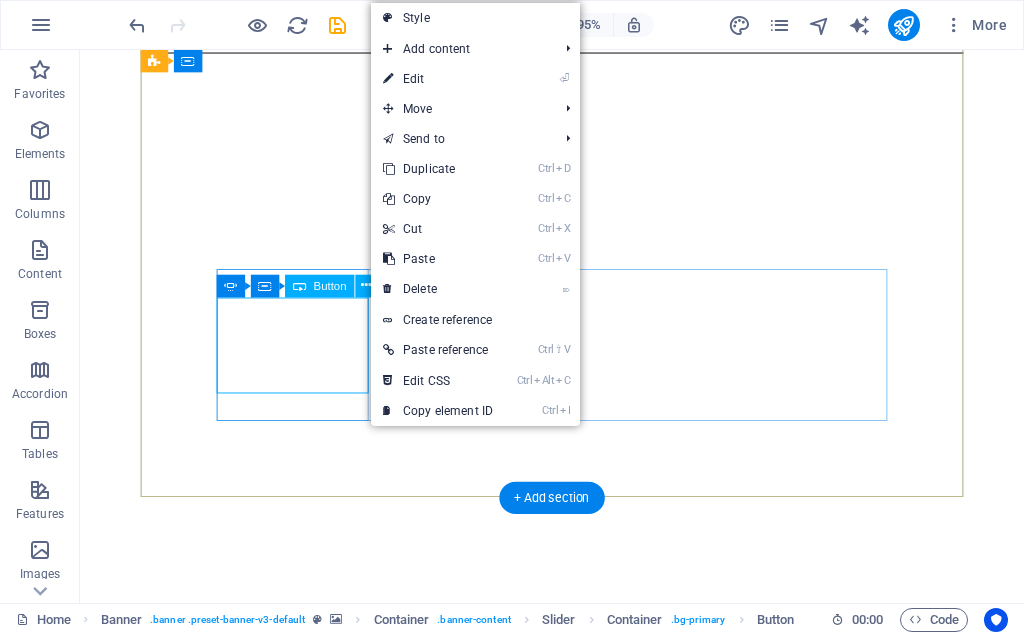 click on "About Donna" at bounding box center [-16, 1028] 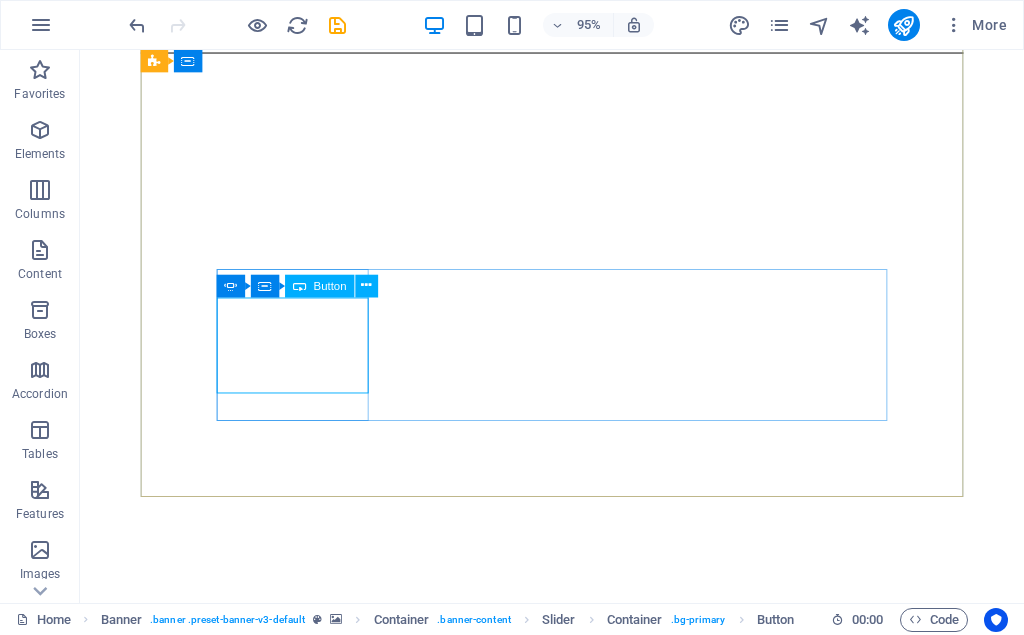 click on "Button" at bounding box center (330, 286) 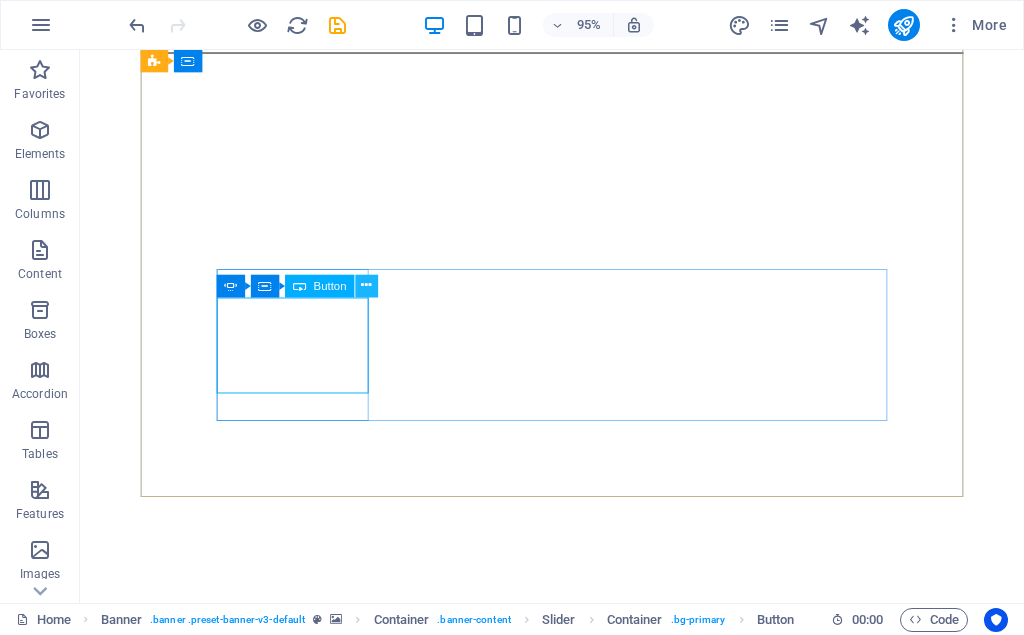 click at bounding box center [366, 287] 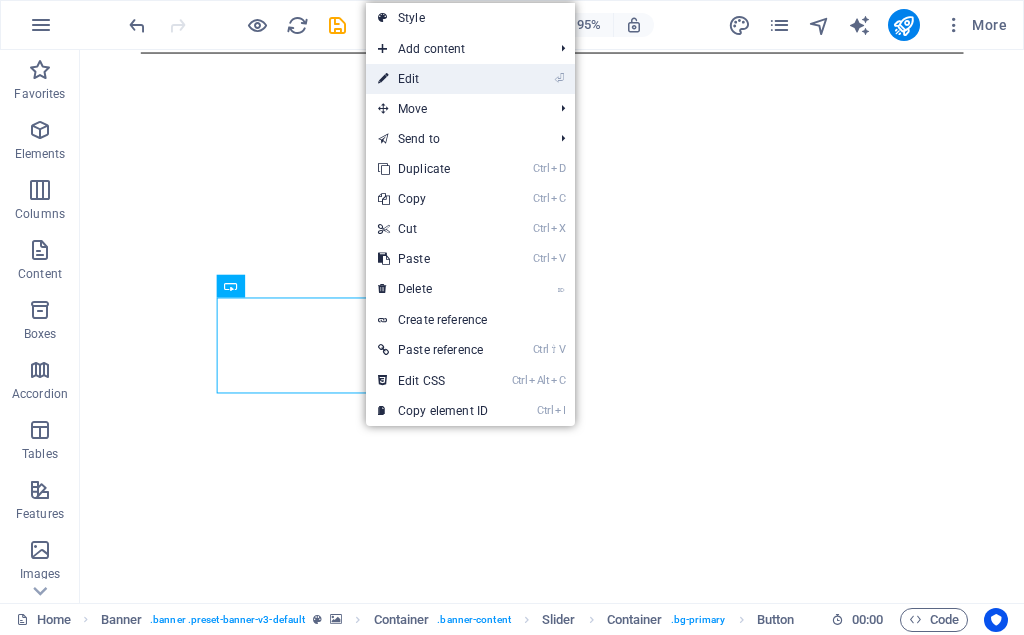 click on "⏎  Edit" at bounding box center (433, 79) 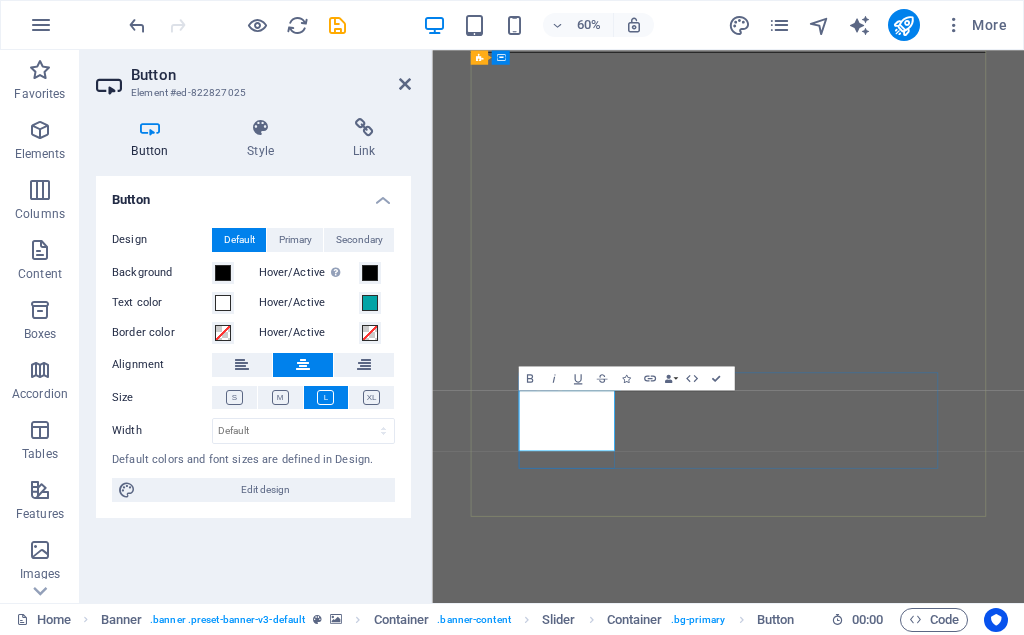 click on "About Donna" at bounding box center [336, 1047] 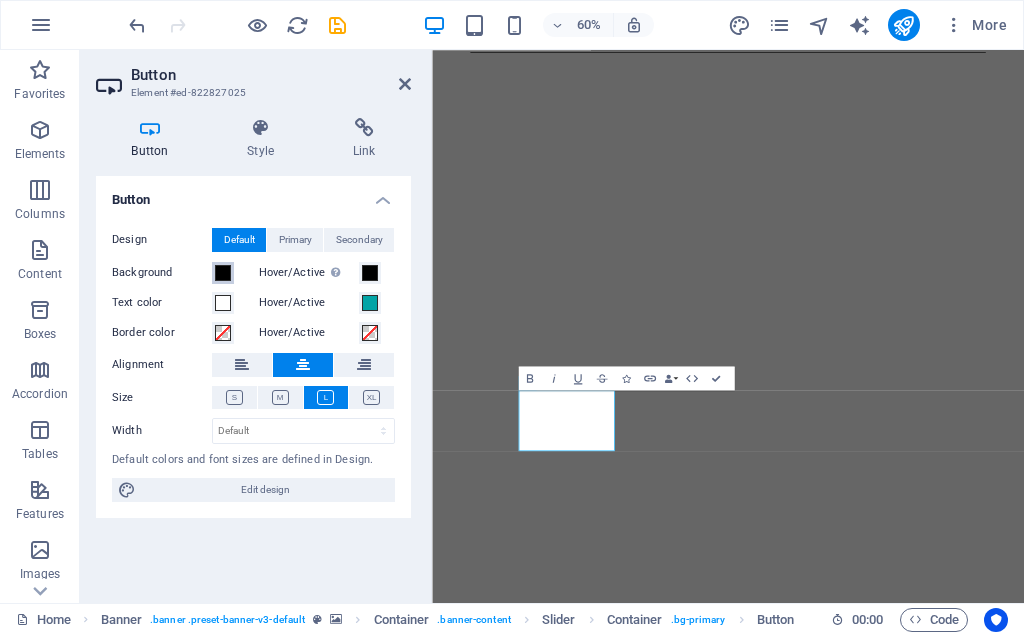 click at bounding box center (223, 273) 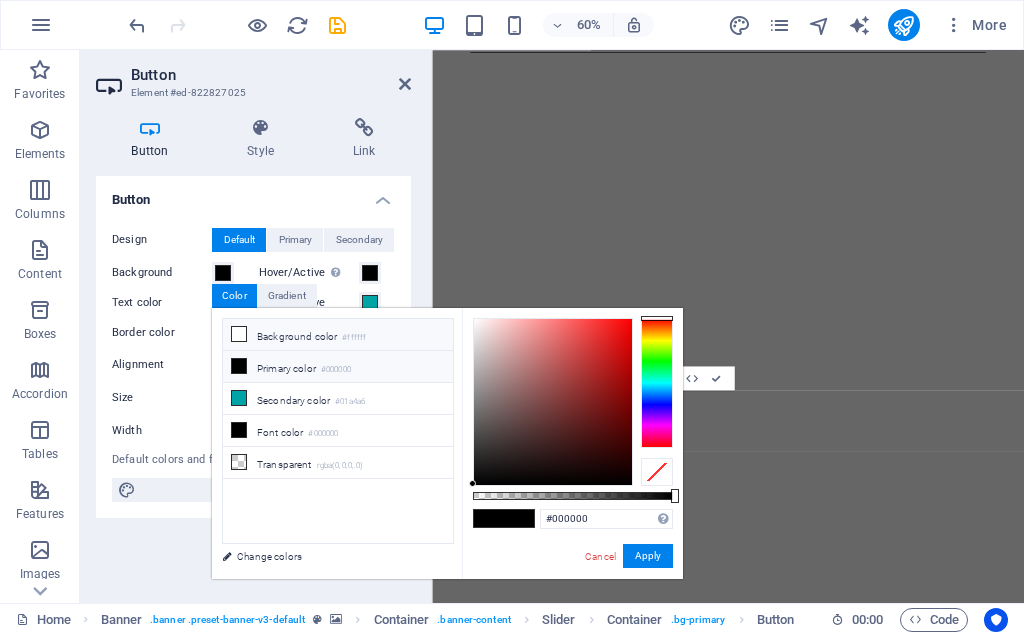 click at bounding box center [239, 334] 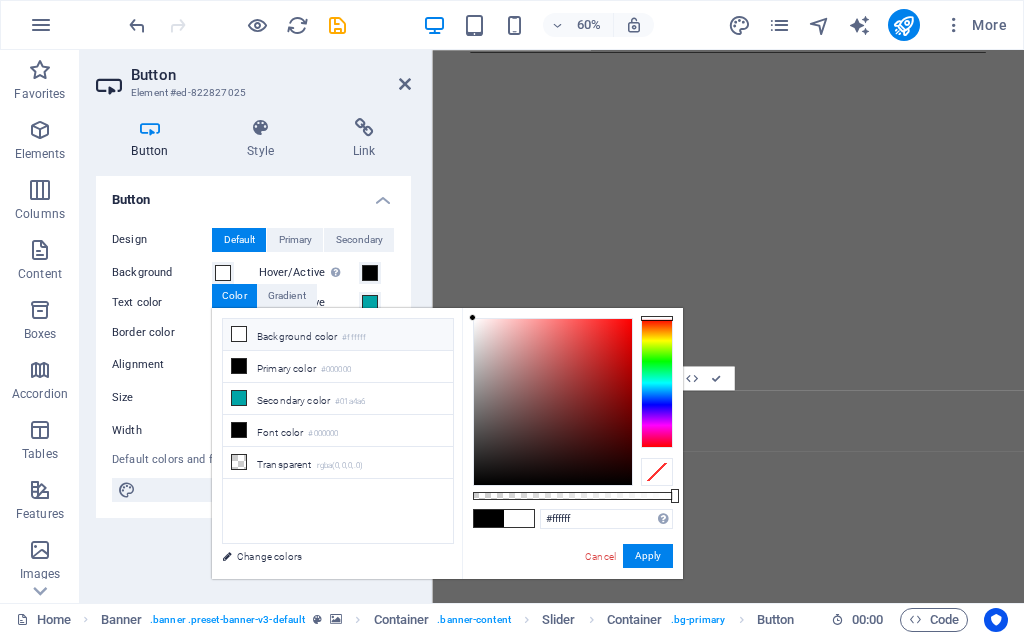 click at bounding box center [239, 334] 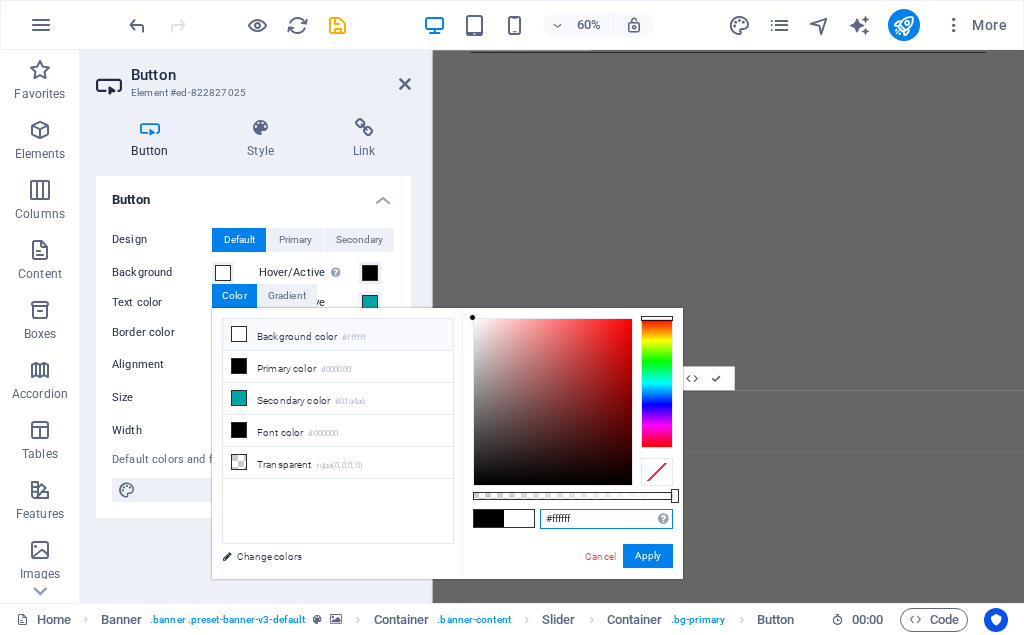 drag, startPoint x: 602, startPoint y: 518, endPoint x: 539, endPoint y: 511, distance: 63.387695 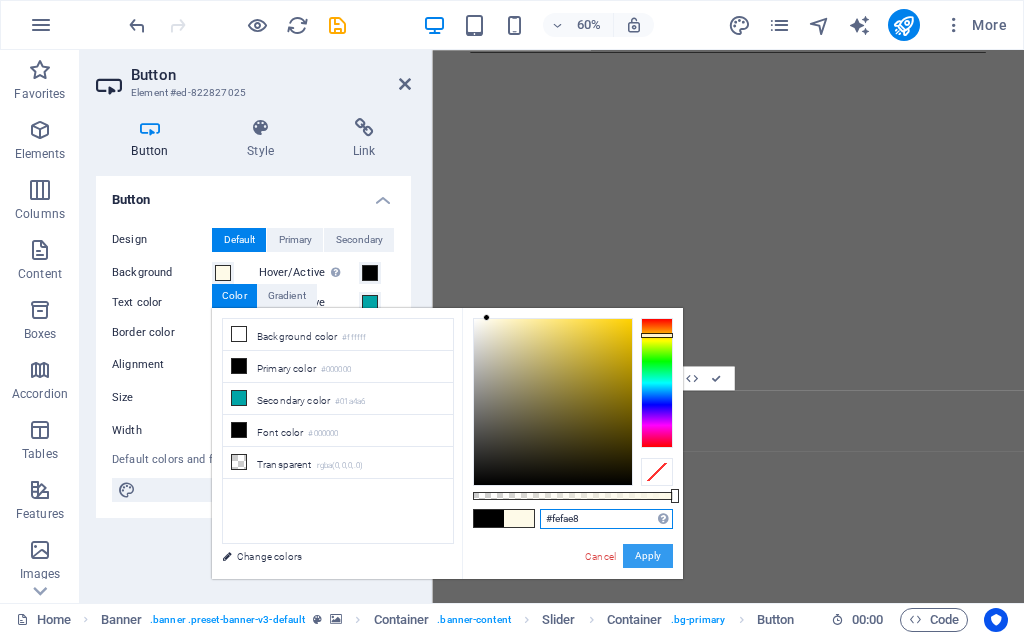 type on "#fefae8" 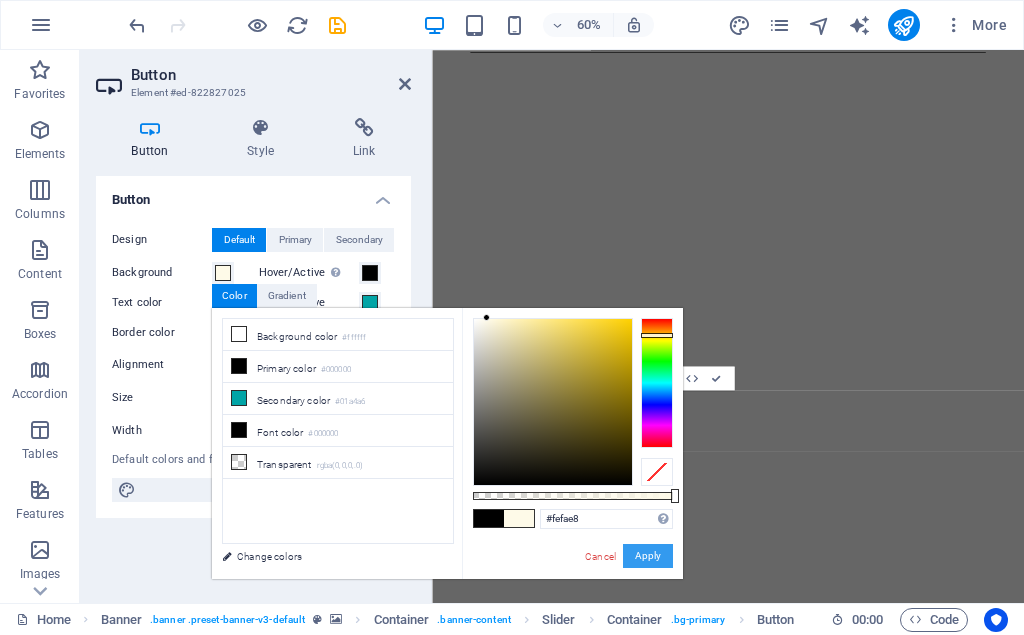 click on "Apply" at bounding box center [648, 556] 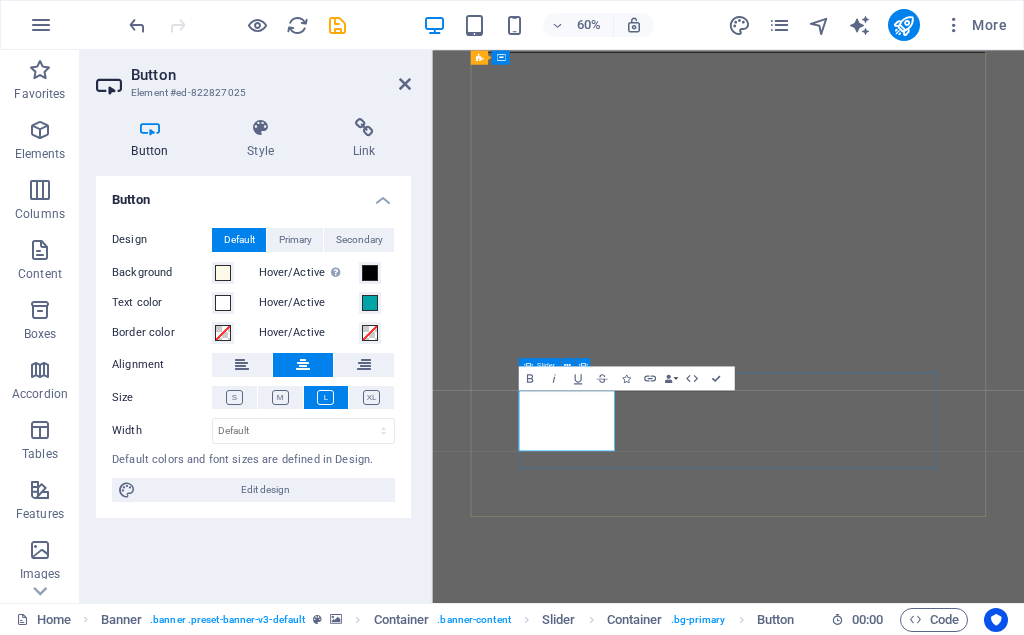 click on "About me My work About Donna Contact" at bounding box center [925, 1284] 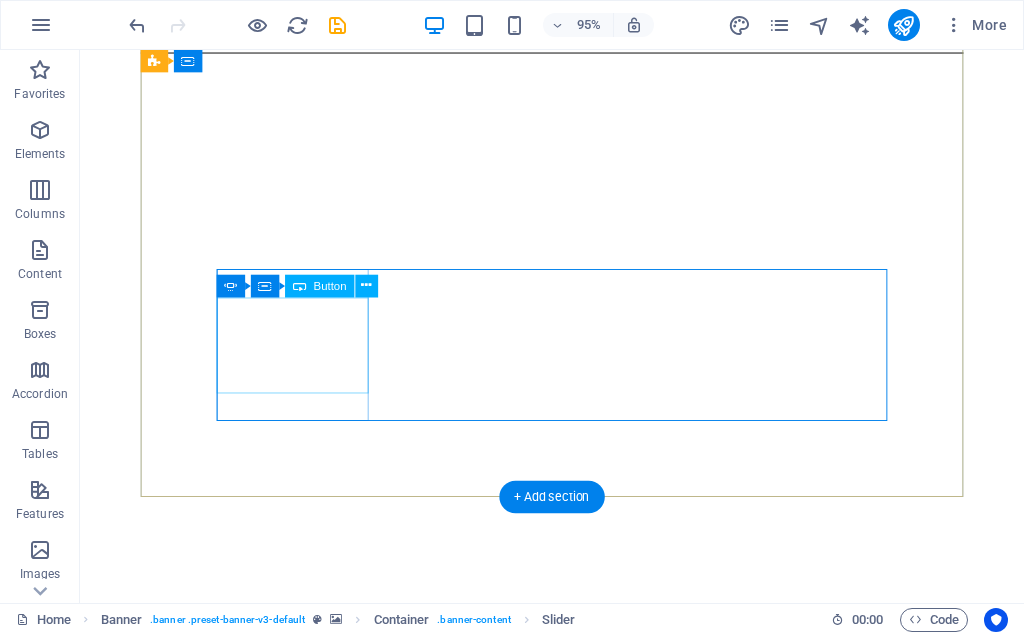 click on "About Donna" at bounding box center [-16, 1334] 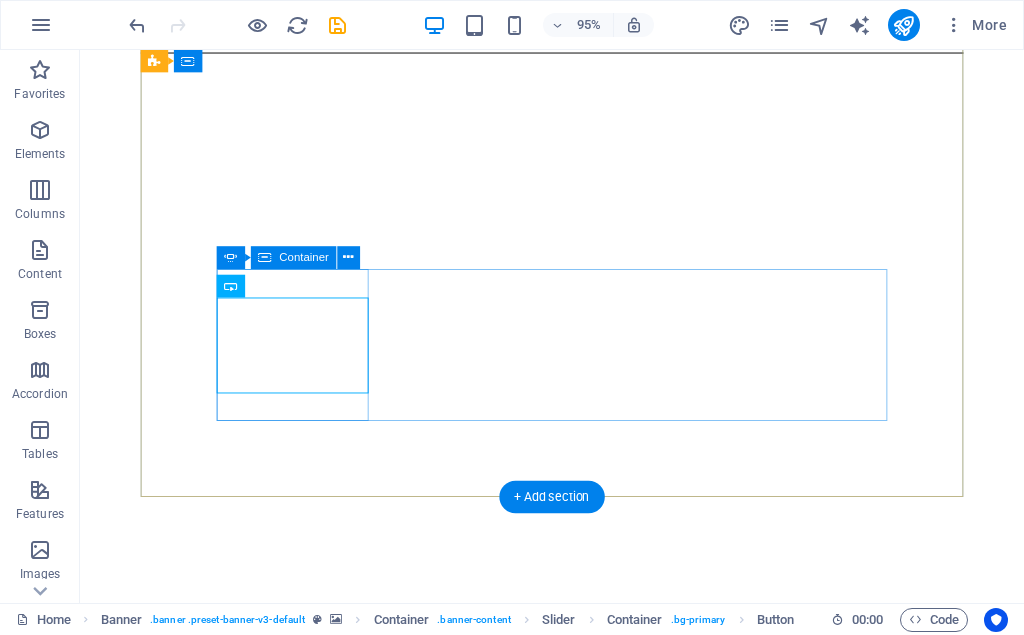 click on "About Donna" at bounding box center (-16, 1364) 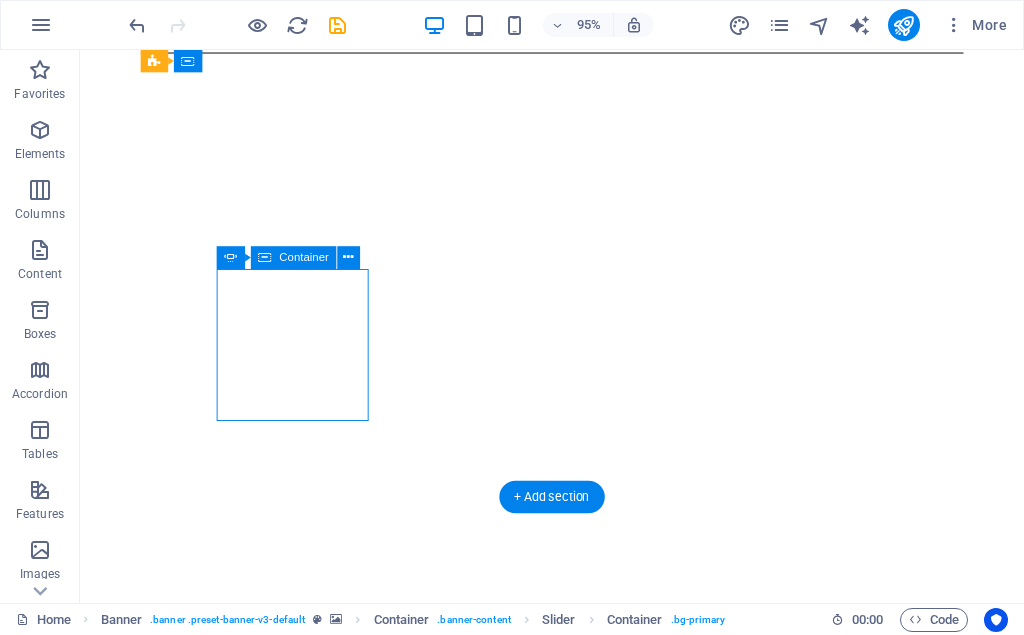 click on "About Donna" at bounding box center (-16, 1364) 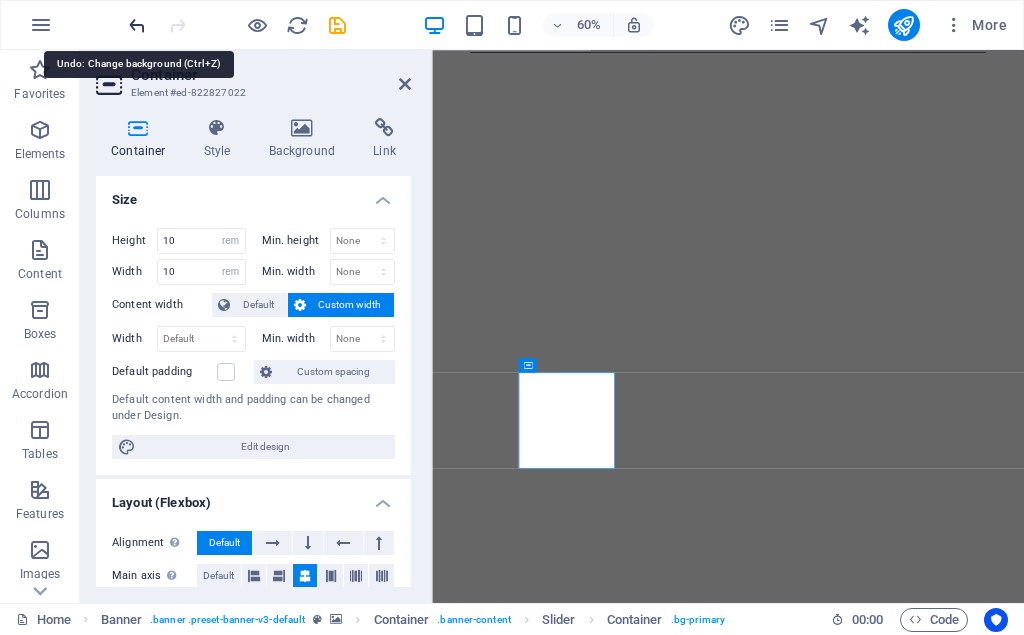 click at bounding box center (137, 25) 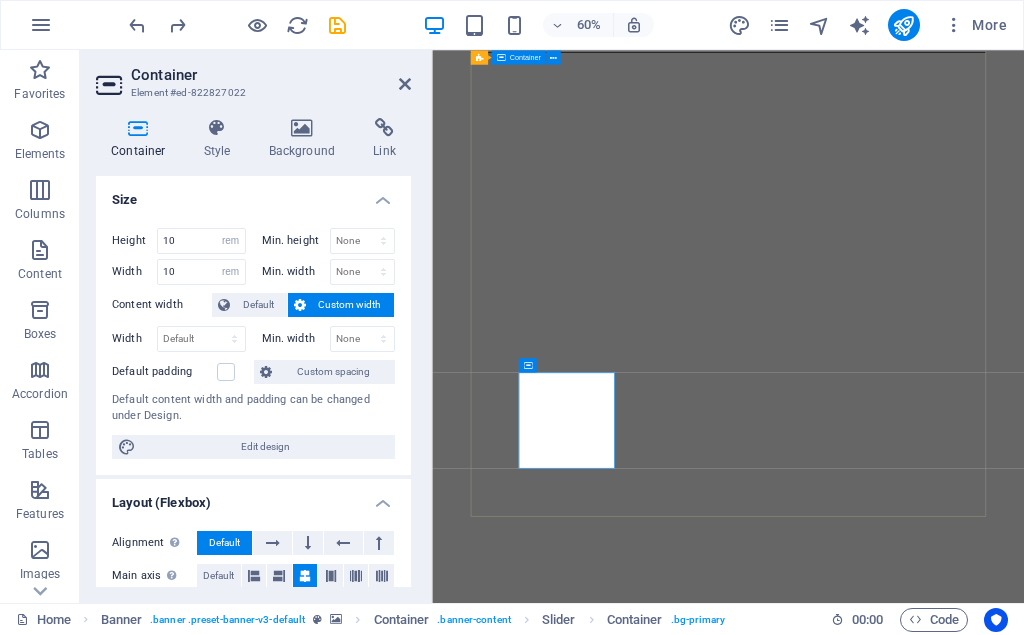 click on "About me My work About Donna Contact" at bounding box center [925, 1284] 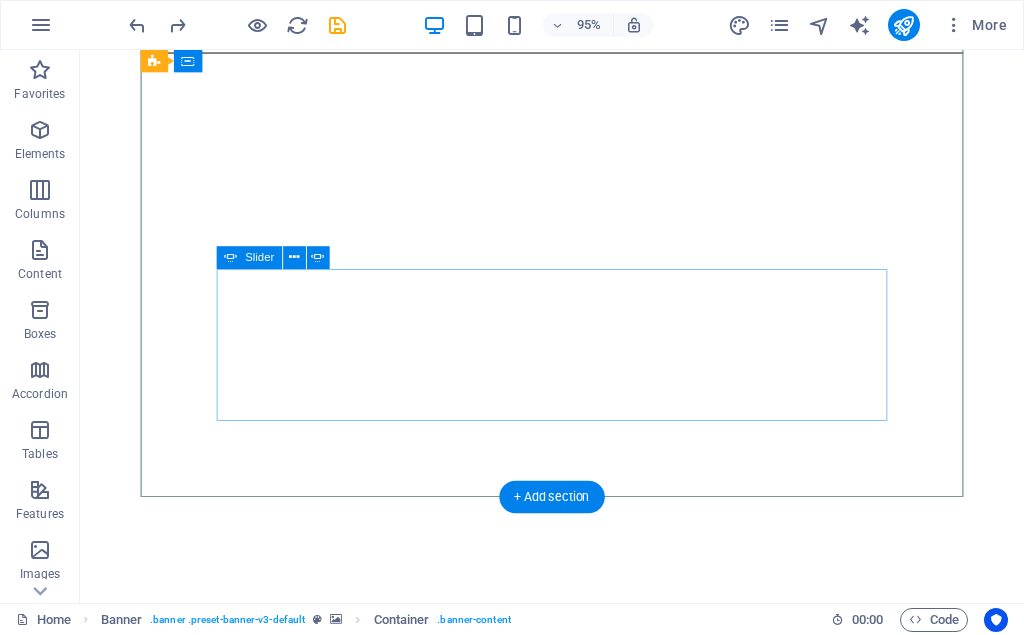 click on "About me My work About Donna Contact" at bounding box center (577, 1284) 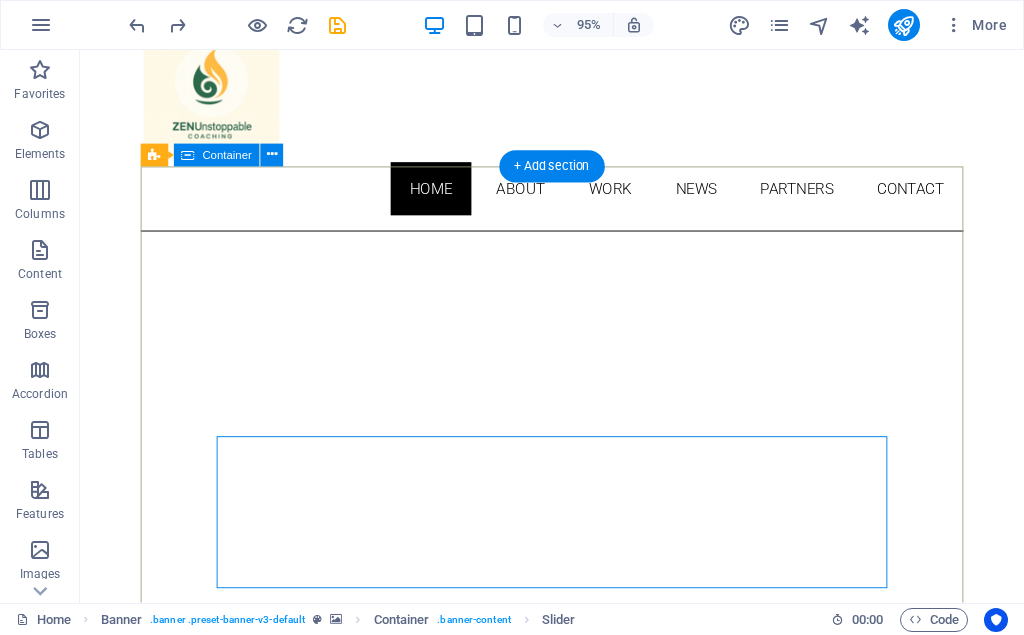 scroll, scrollTop: 102, scrollLeft: 0, axis: vertical 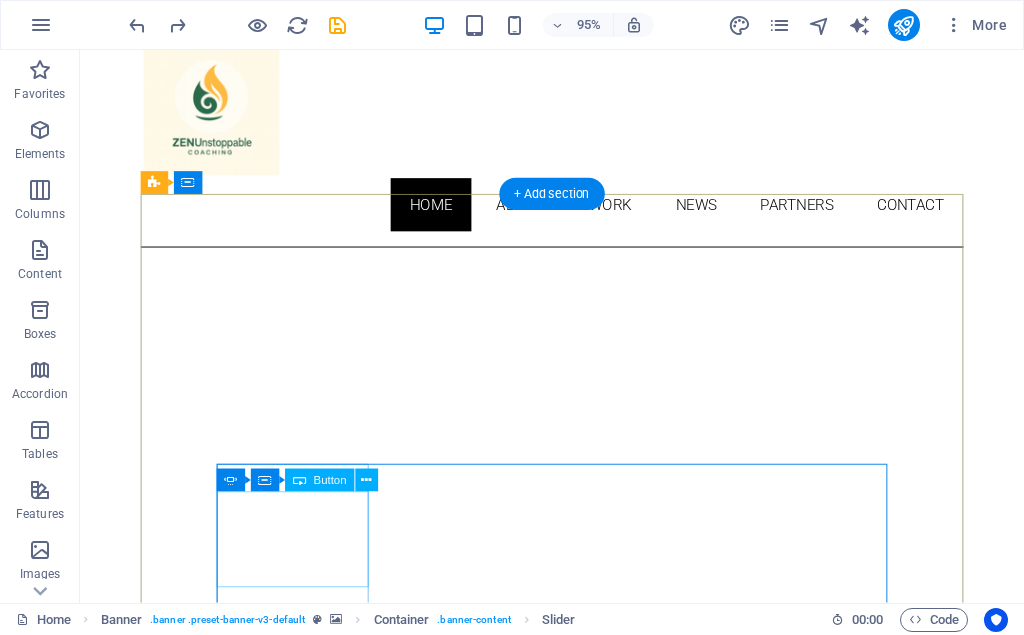 click on "About Donna" at bounding box center [-16, 1232] 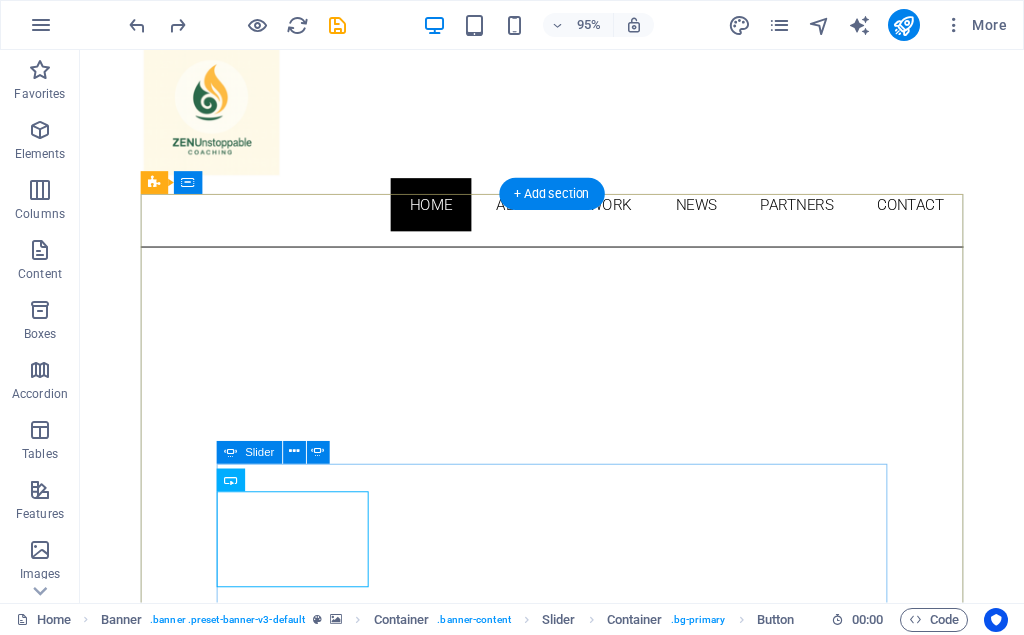 click on "About me My work About Donna Contact" at bounding box center [577, 1182] 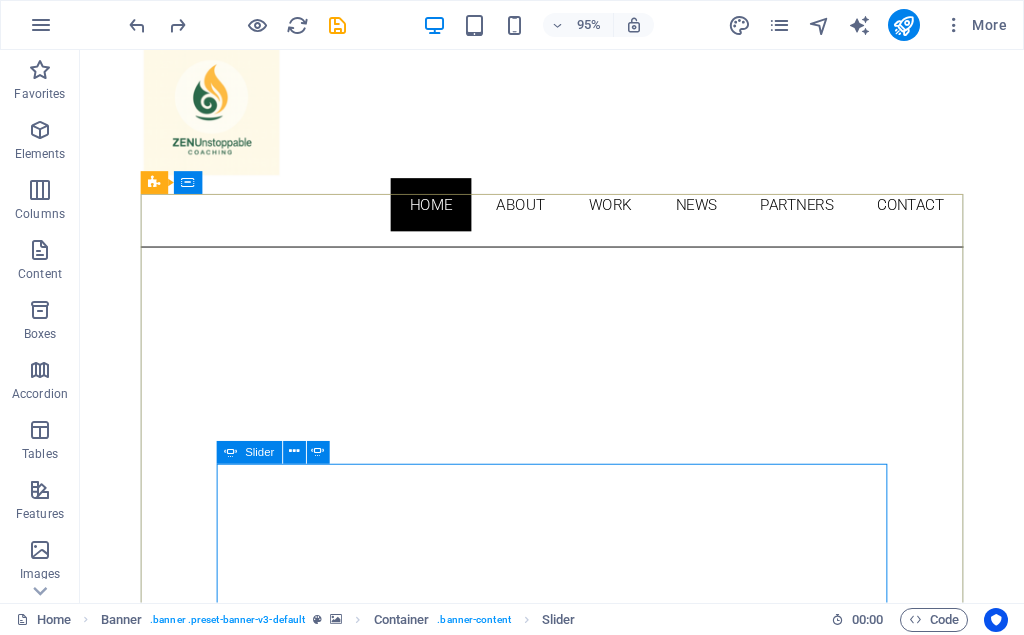 click on "Slider" at bounding box center [259, 452] 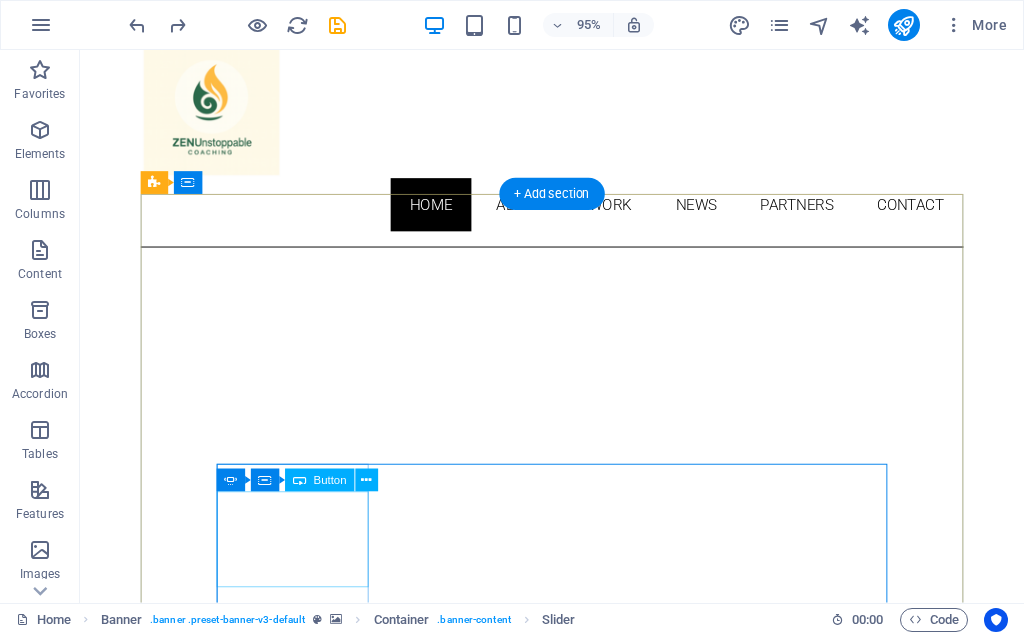 click on "About Donna" at bounding box center [-16, 1232] 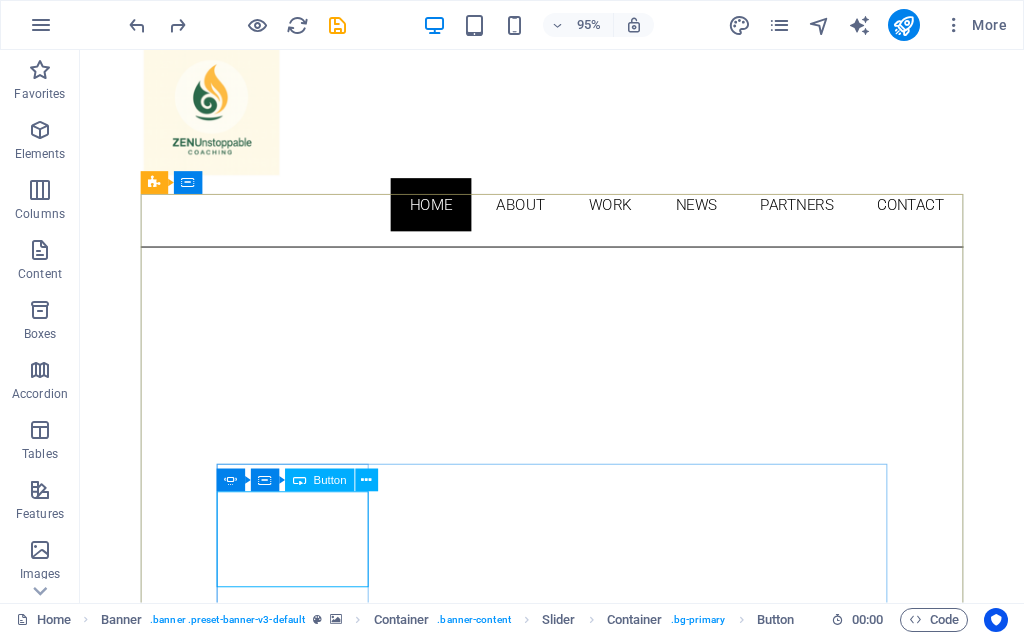 click on "Button" at bounding box center [330, 480] 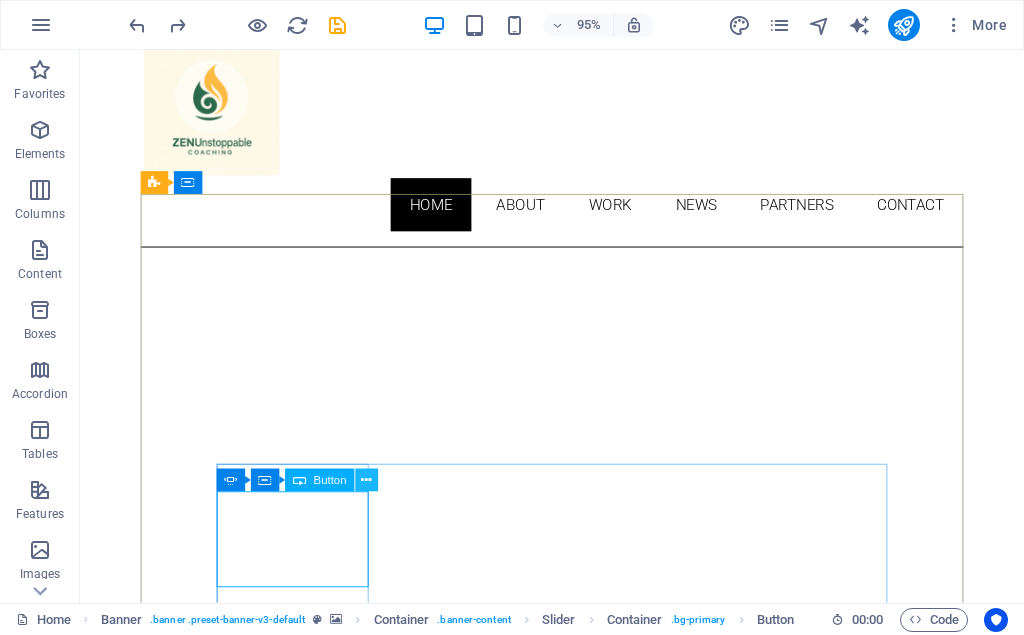click at bounding box center [366, 481] 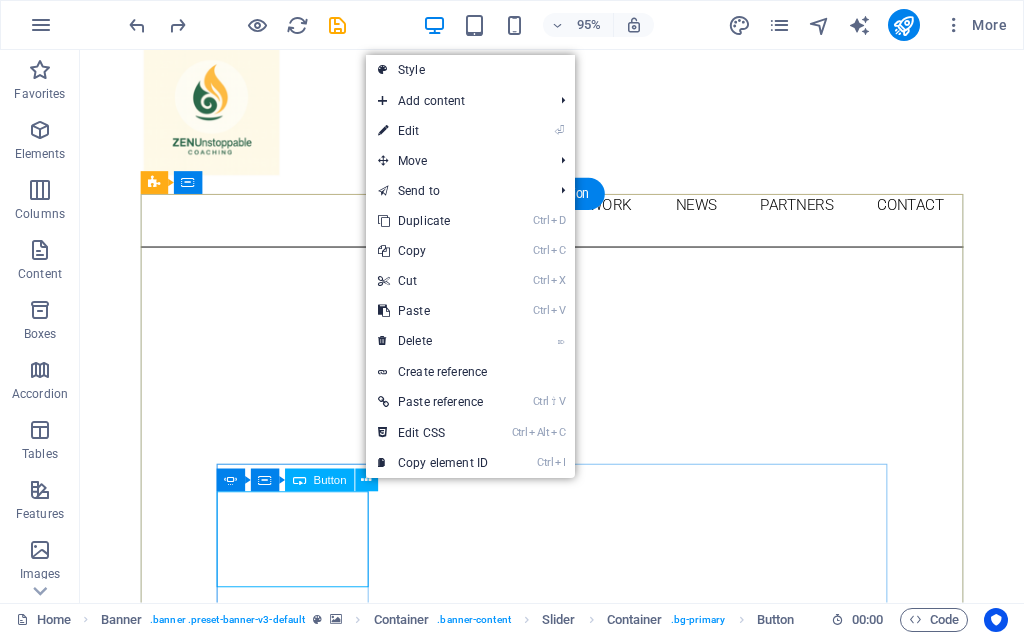 click on "About Donna" at bounding box center (-16, 1232) 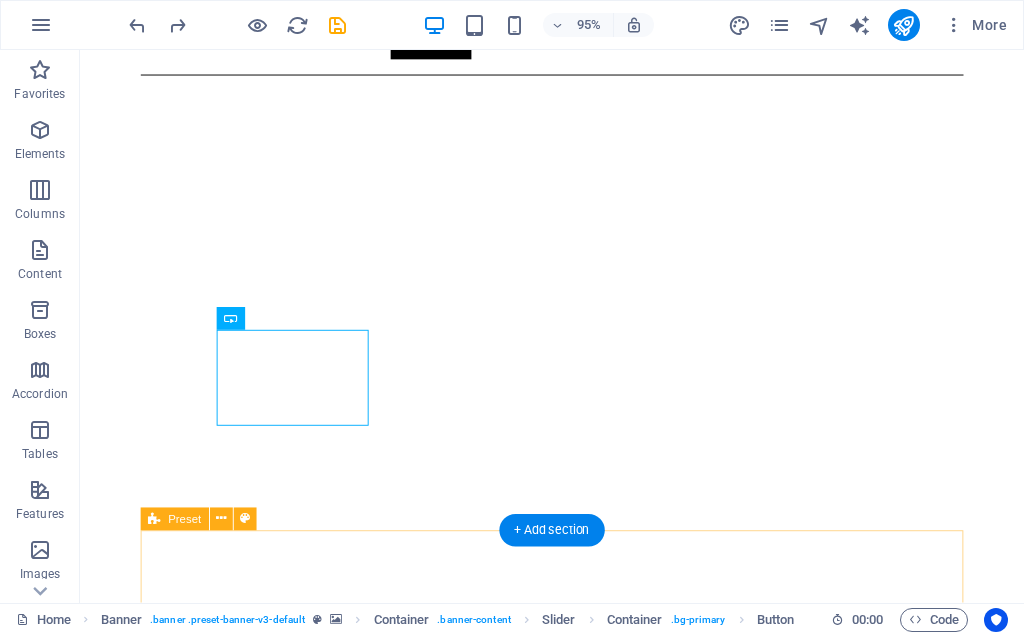scroll, scrollTop: 306, scrollLeft: 0, axis: vertical 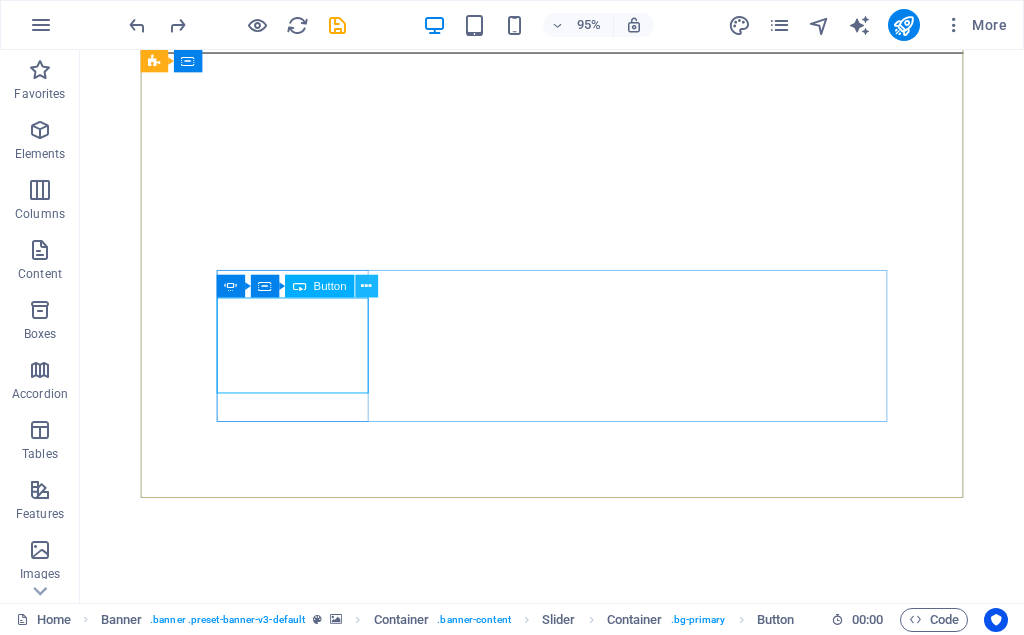 click at bounding box center [366, 287] 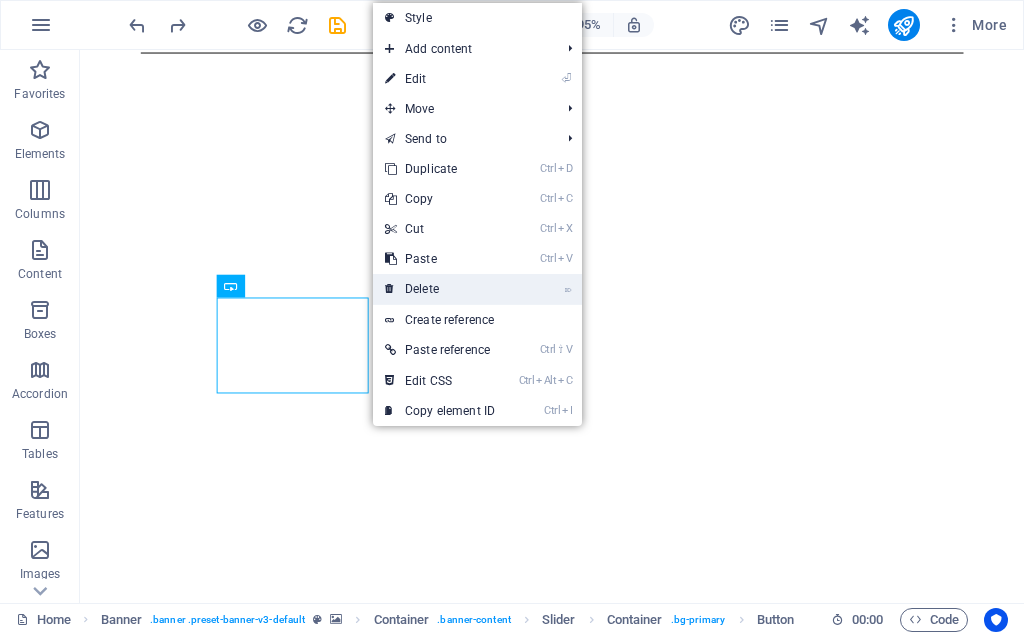 click on "⌦  Delete" at bounding box center (440, 289) 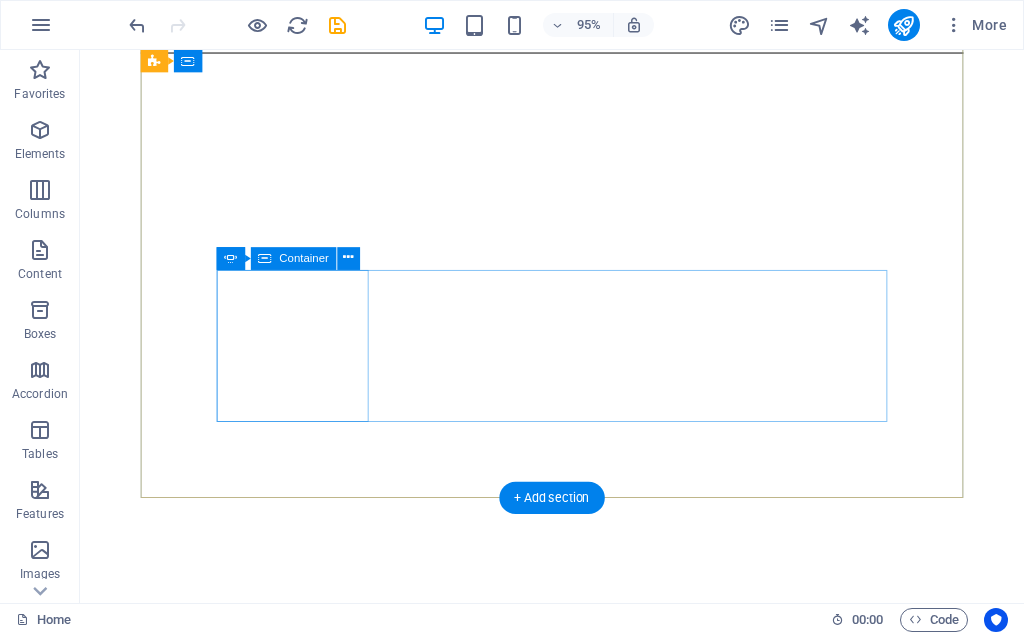 click on "Drop content here or  Add elements  Paste clipboard" at bounding box center (-16, 1077) 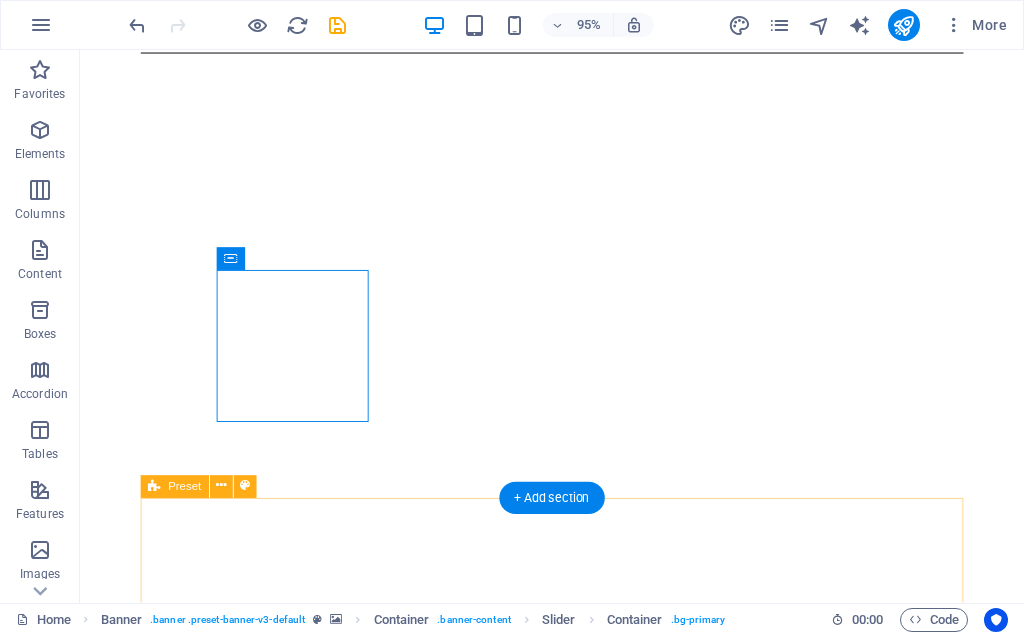 click on "About Lorem ipsum dolor sit amet, consectetuer adipiscing elit. Aenean commodo ligula eget dolor. Lorem ipsum dolor sit amet. see more Work Lorem ipsum dolor sit amet, consectetuer adipiscing elit. Aenean commodo ligula eget dolor. Lorem ipsum dolor sit amet. see more Blog Lorem ipsum dolor sit amet, consectetuer adipiscing elit. Aenean commodo ligula eget dolor. Lorem ipsum dolor sit amet. see more" at bounding box center (577, 2766) 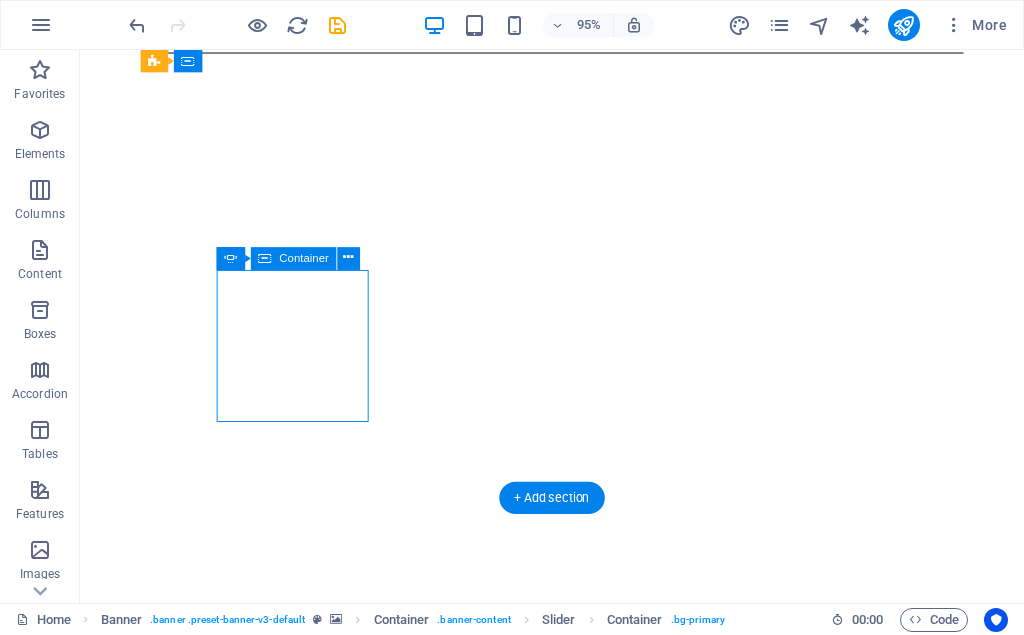 drag, startPoint x: 329, startPoint y: 364, endPoint x: 304, endPoint y: 444, distance: 83.81527 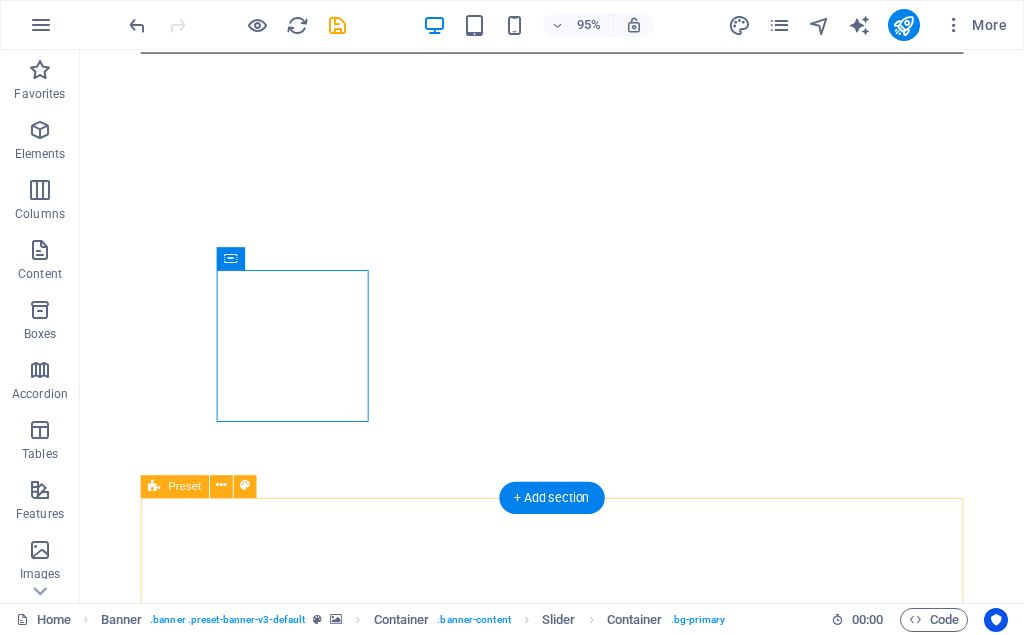 click on "About Lorem ipsum dolor sit amet, consectetuer adipiscing elit. Aenean commodo ligula eget dolor. Lorem ipsum dolor sit amet. see more Work Lorem ipsum dolor sit amet, consectetuer adipiscing elit. Aenean commodo ligula eget dolor. Lorem ipsum dolor sit amet. see more Blog Lorem ipsum dolor sit amet, consectetuer adipiscing elit. Aenean commodo ligula eget dolor. Lorem ipsum dolor sit amet. see more" at bounding box center [577, 2766] 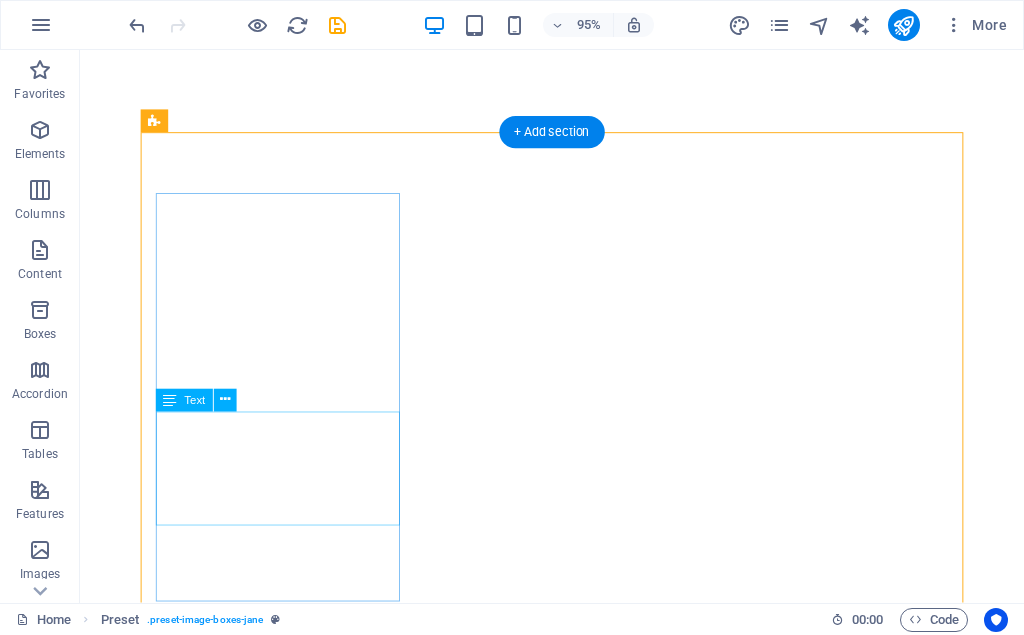 scroll, scrollTop: 713, scrollLeft: 0, axis: vertical 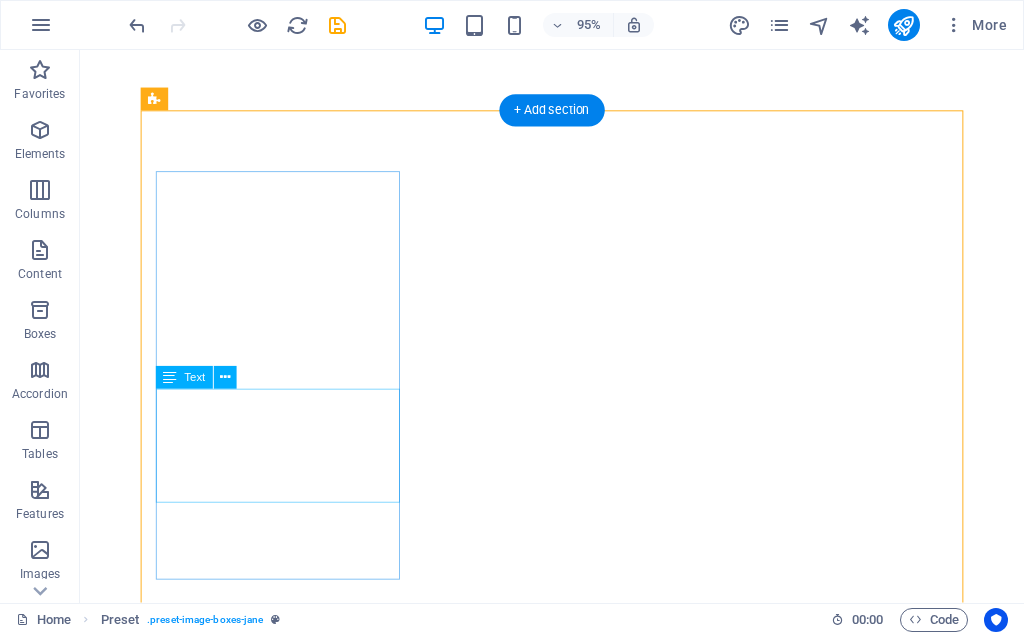 click on "Lorem ipsum dolor sit amet, consectetuer adipiscing elit. Aenean commodo ligula eget dolor. Lorem ipsum dolor sit amet." at bounding box center [577, 1800] 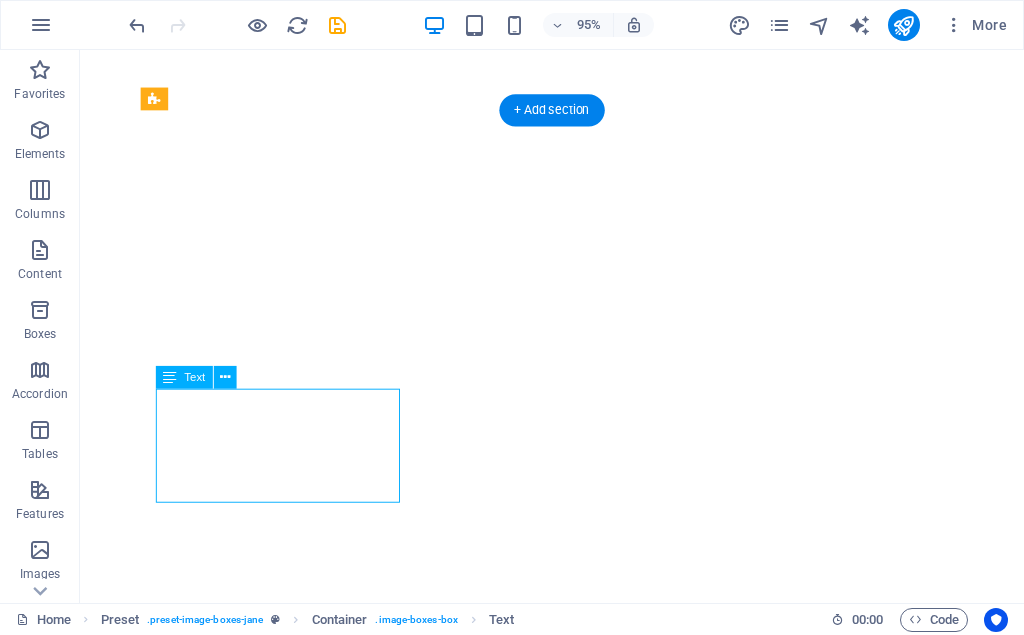 click on "Lorem ipsum dolor sit amet, consectetuer adipiscing elit. Aenean commodo ligula eget dolor. Lorem ipsum dolor sit amet." at bounding box center [577, 1800] 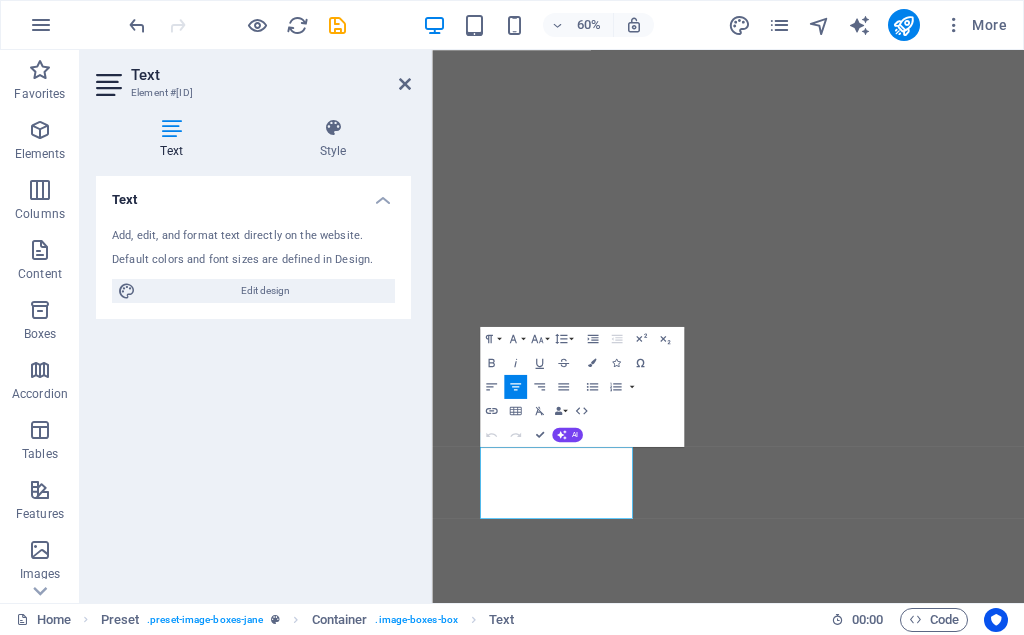 click at bounding box center [171, 128] 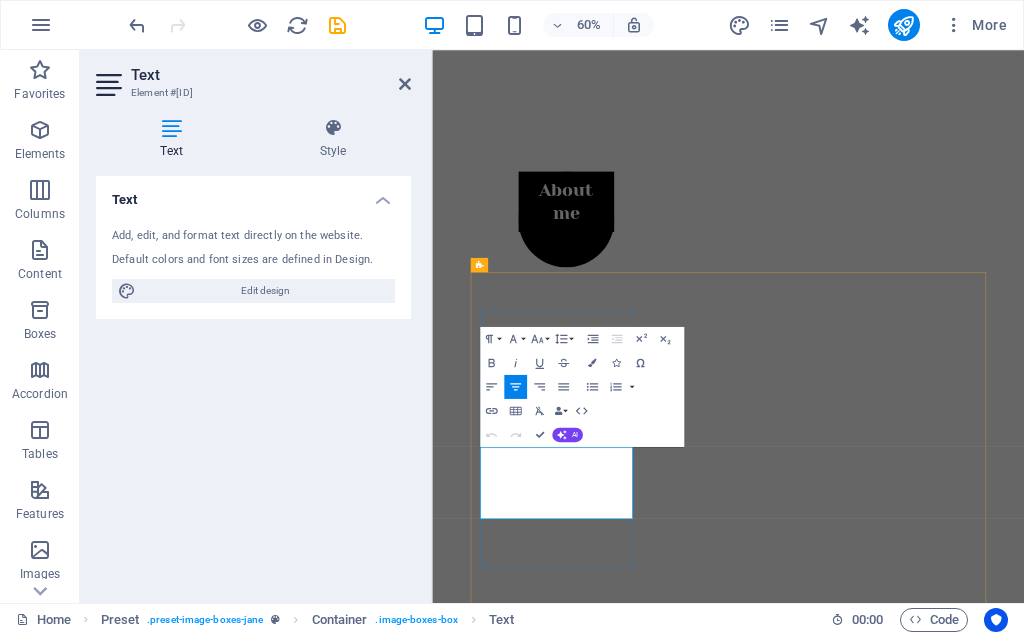 drag, startPoint x: 534, startPoint y: 730, endPoint x: 720, endPoint y: 827, distance: 209.77368 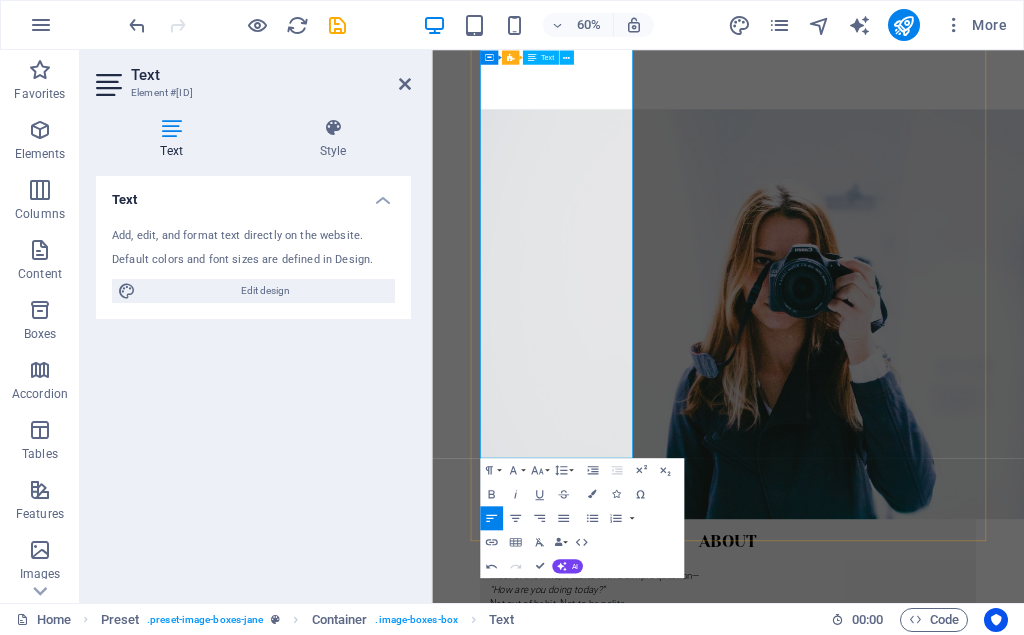 scroll, scrollTop: 1937, scrollLeft: 0, axis: vertical 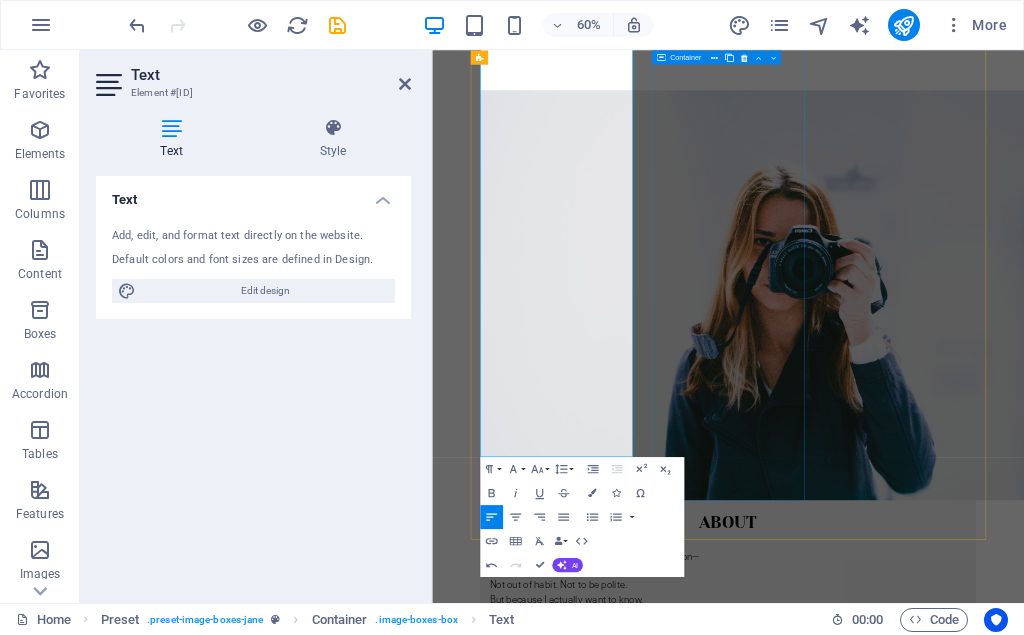 click on "Work Lorem ipsum dolor sit amet, consectetuer adipiscing elit. Aenean commodo ligula eget dolor. Lorem ipsum dolor sit amet. see more" at bounding box center [925, 1948] 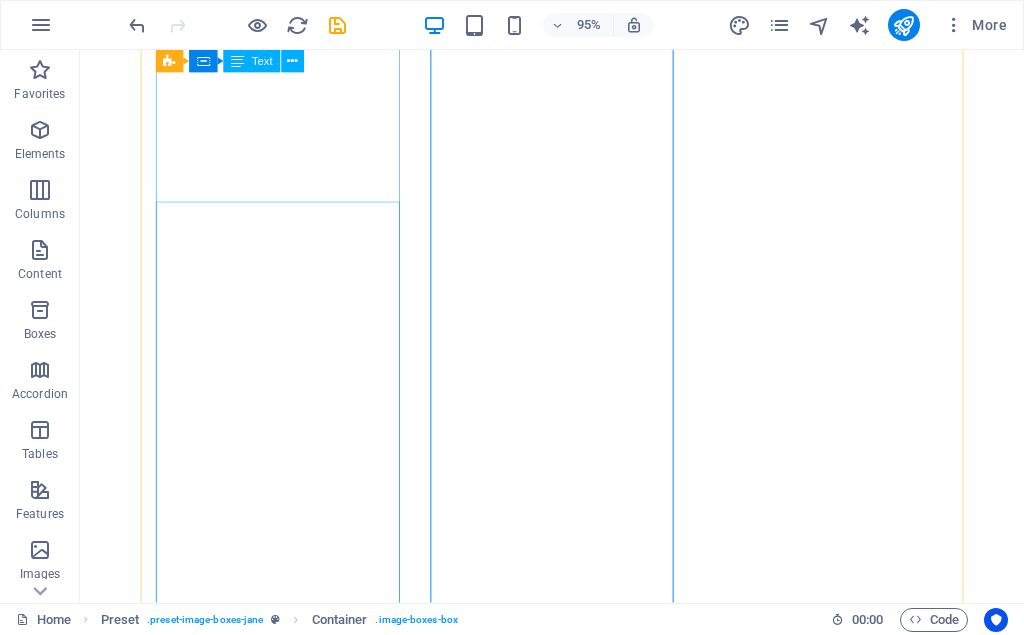 scroll, scrollTop: 816, scrollLeft: 0, axis: vertical 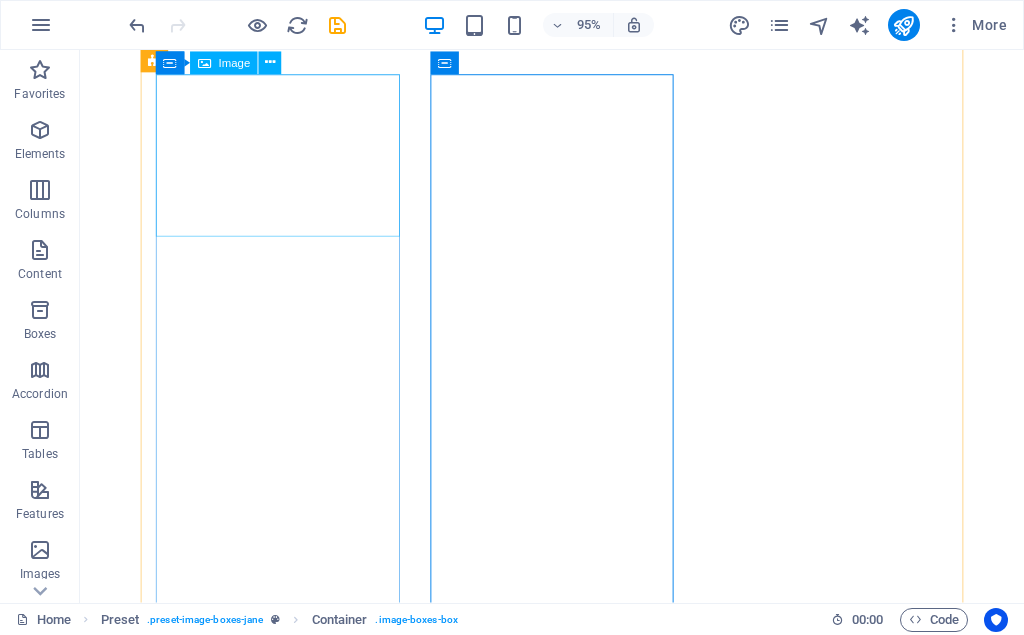 click at bounding box center (577, 1273) 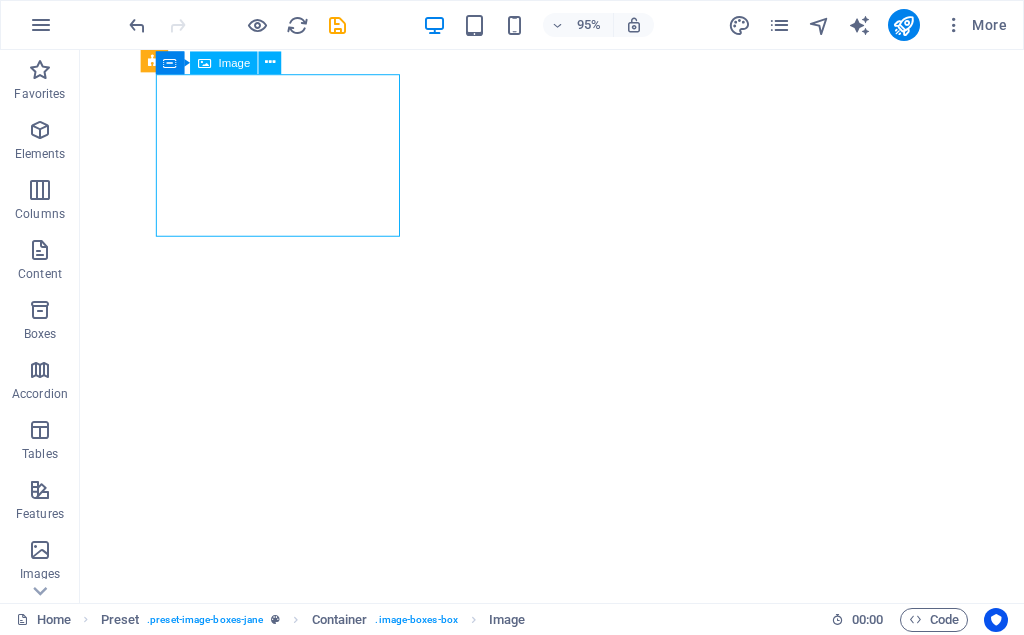 click at bounding box center (577, 1273) 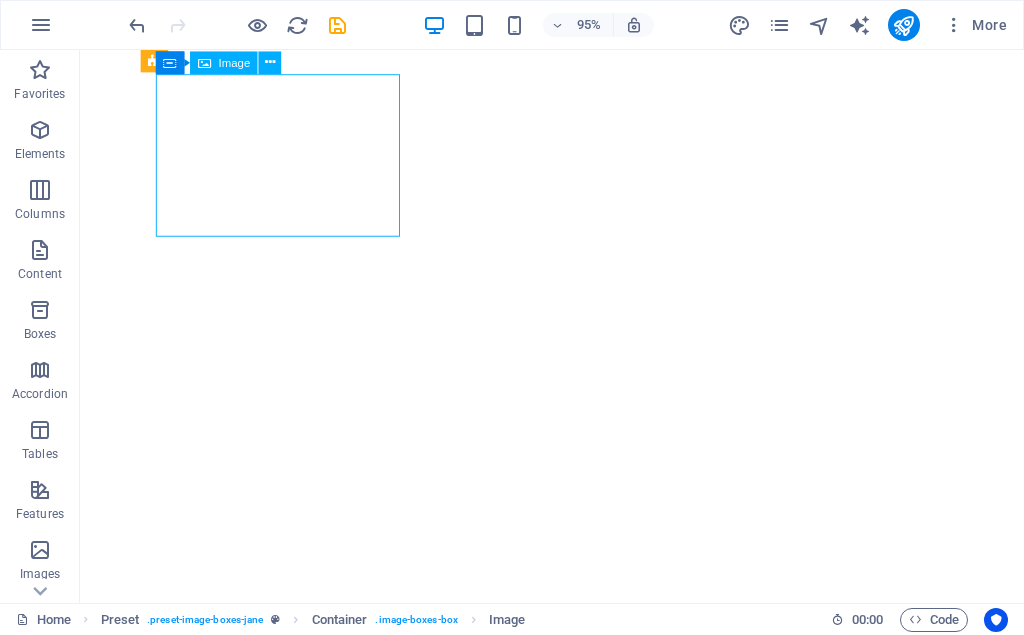 click at bounding box center (577, 1273) 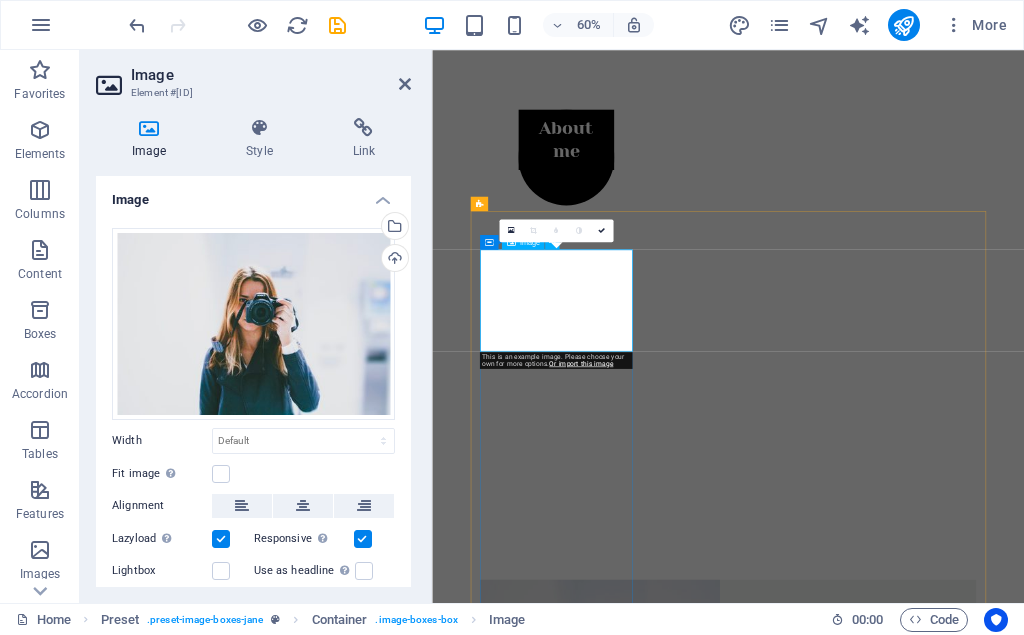click at bounding box center (925, 1065) 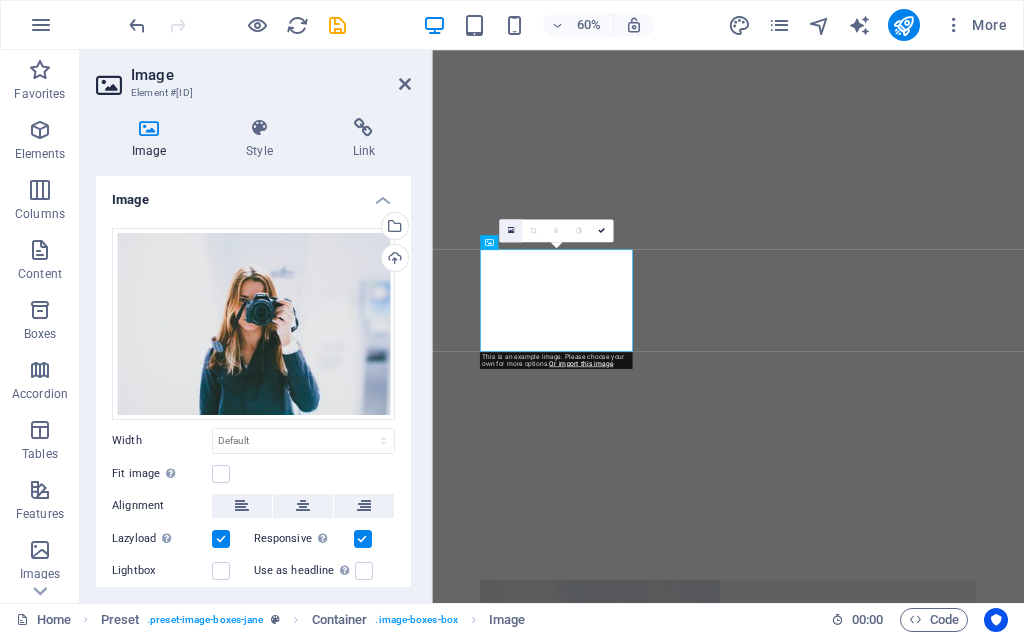 click at bounding box center [510, 230] 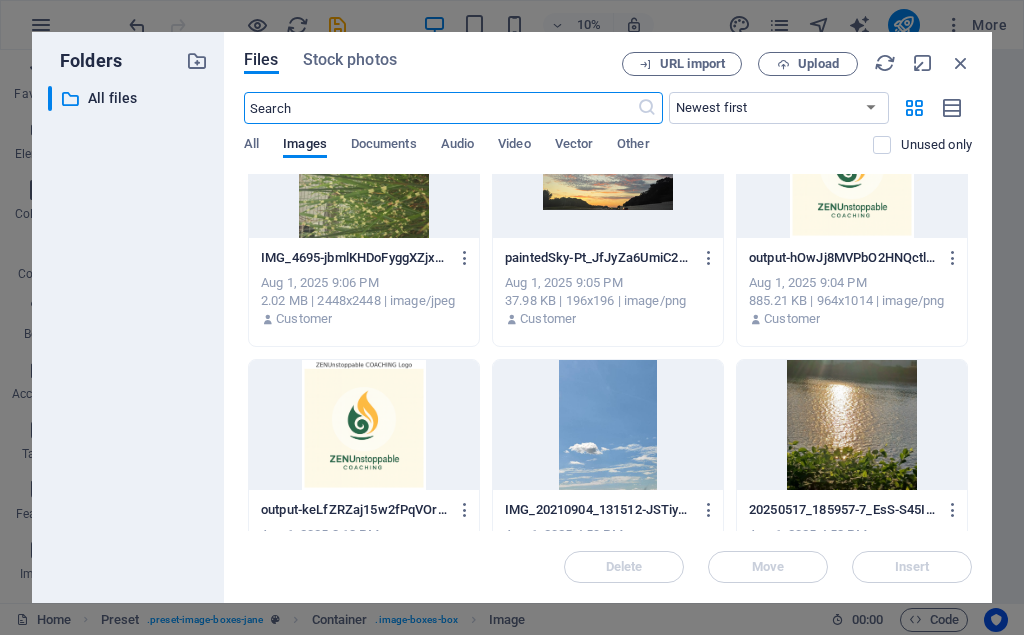 scroll, scrollTop: 0, scrollLeft: 0, axis: both 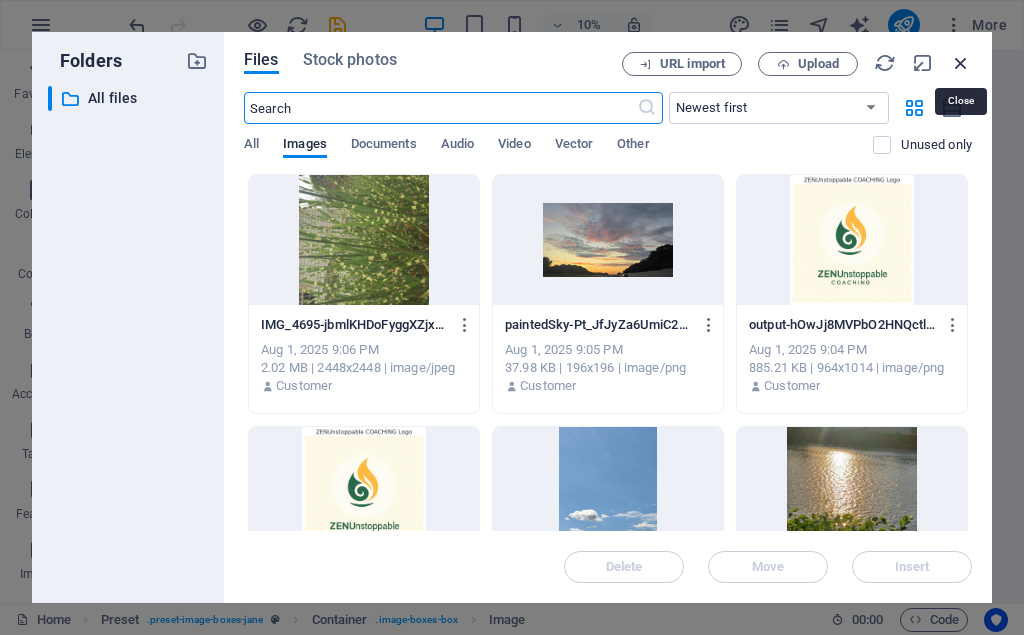 click at bounding box center [961, 63] 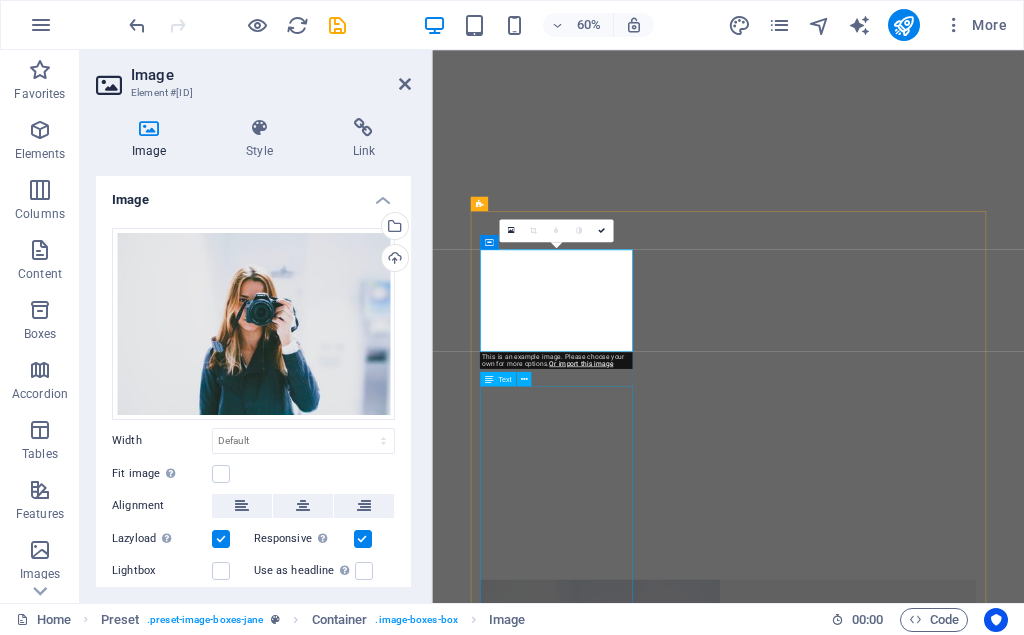 click on "I’m Donna Fuentes. Most of the time, it starts with a simple question— “How are you doing today?” Not out of habit. Not to be polite. But because I actually want to know. Somewhere in that moment, something shifts. People pause. They answer honestly. And before long, we’re in a real conversation—one that matters. That’s been happening my whole life. Now, as a certified coach on my way to becoming a Master Coach, I’ve simply put language and structure around something I’ve always known how to do: hold space for people to feel seen, to hear themselves clearly, and to find the next step forward that actually fits. ZenUnstoppable Coaching isn’t about perfection or performance. It’s about  presence . It’s about slowing down enough to hear what’s real— then moving forward from that place with clarity, courage, and your own kind of power. I don’t offer advice. I offer space. I offer deep listening. This isn’t self-help. This isn’t a list of steps. I’d be honored to walk with you." at bounding box center (925, 1573) 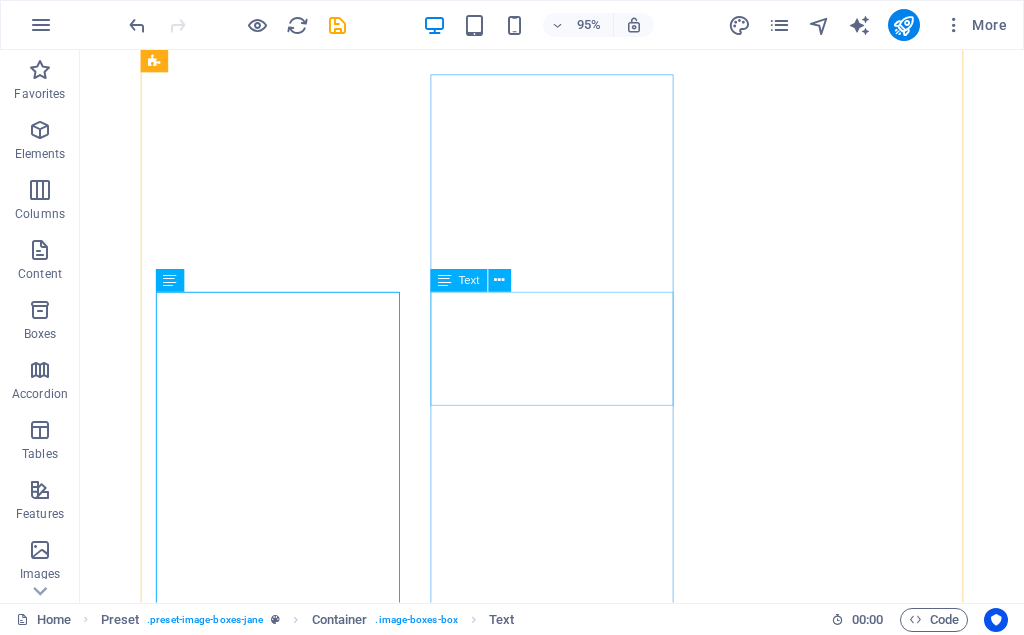 click on "Lorem ipsum dolor sit amet, consectetuer adipiscing elit. Aenean commodo ligula eget dolor. Lorem ipsum dolor sit amet." at bounding box center (577, 2745) 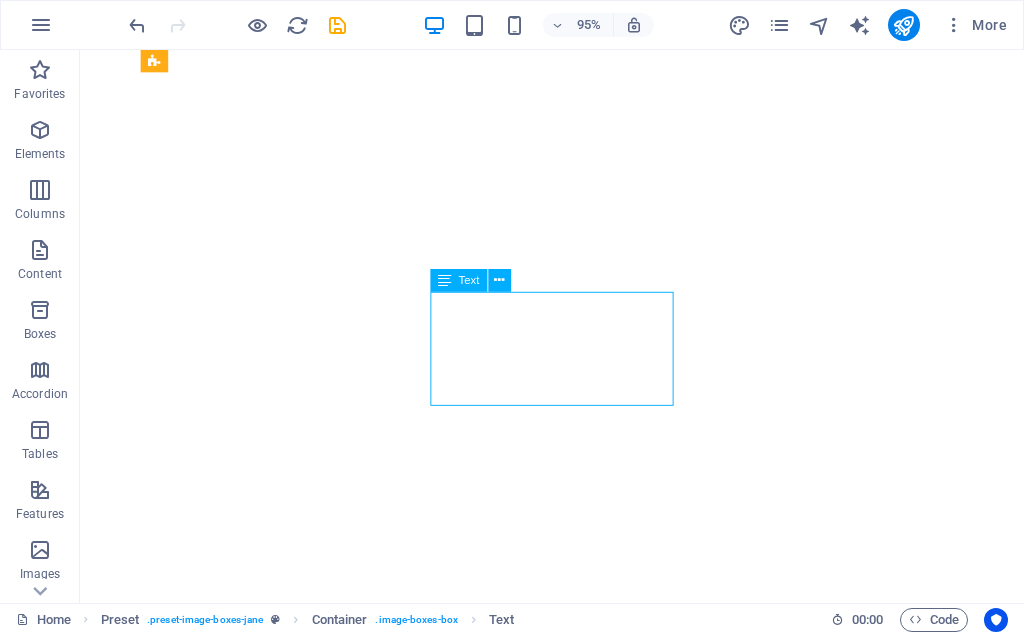 click on "Lorem ipsum dolor sit amet, consectetuer adipiscing elit. Aenean commodo ligula eget dolor. Lorem ipsum dolor sit amet." at bounding box center (577, 2745) 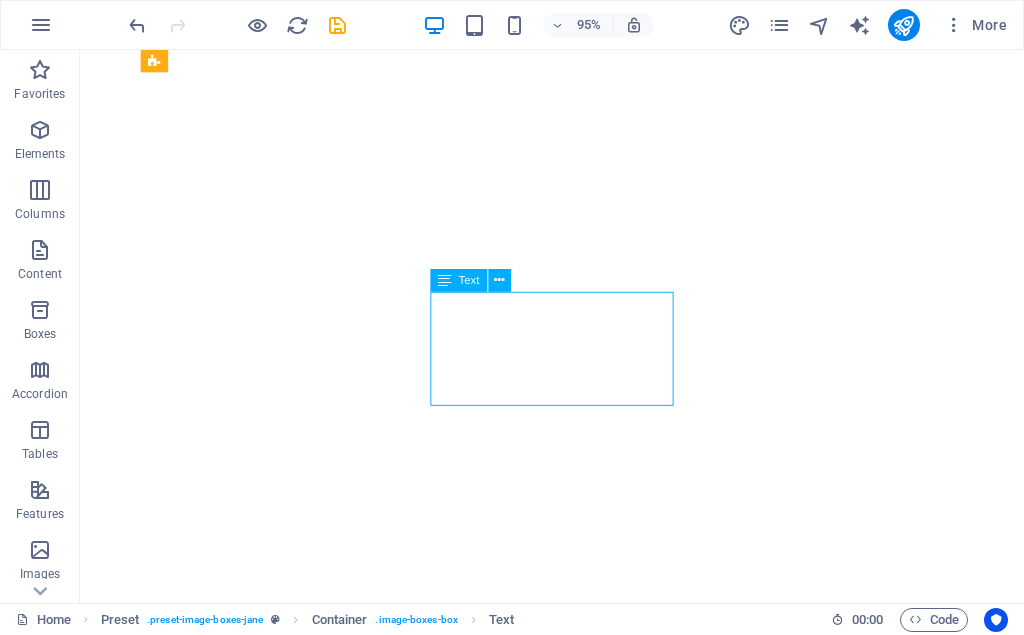 click on "Lorem ipsum dolor sit amet, consectetuer adipiscing elit. Aenean commodo ligula eget dolor. Lorem ipsum dolor sit amet." at bounding box center [577, 2745] 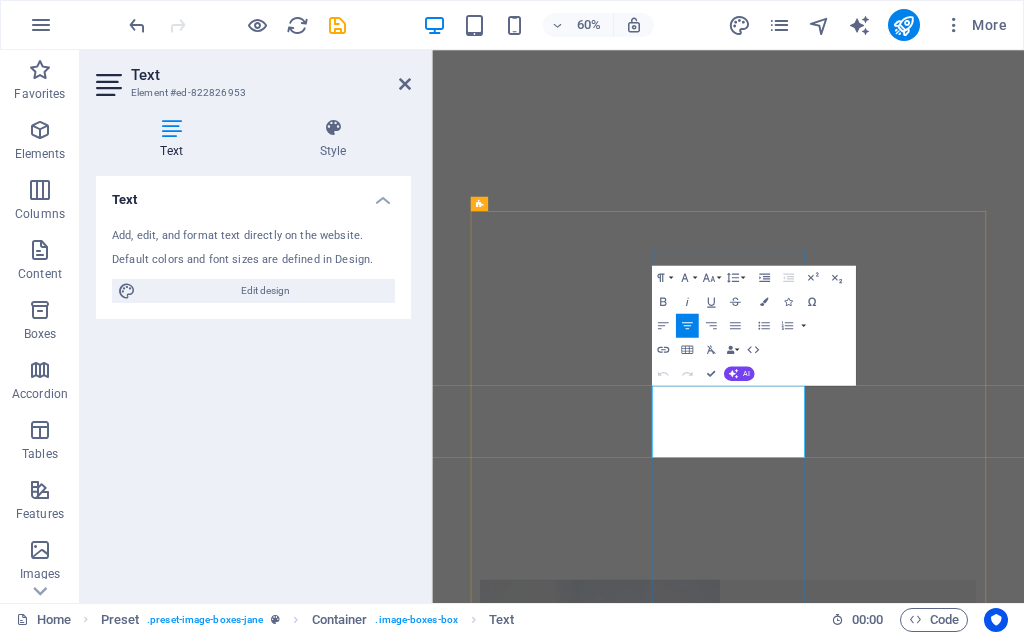 drag, startPoint x: 824, startPoint y: 625, endPoint x: 947, endPoint y: 707, distance: 147.8276 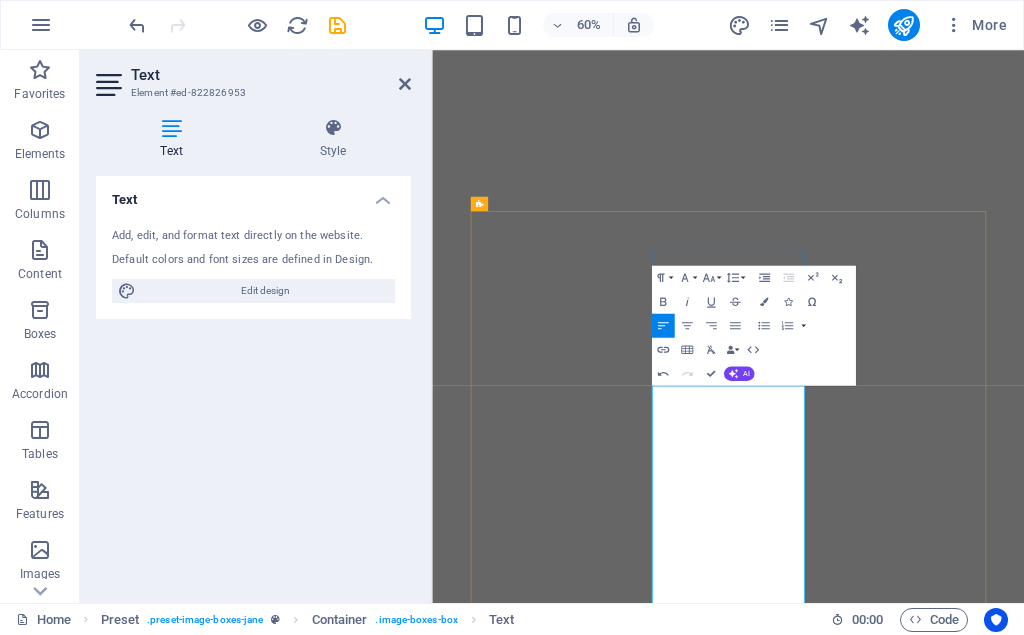 click on "At ZenUnstoppable Coaching, I create a space where you can slow down, get honest, and reconnect with the part of you that already knows the way forward. No judgment. No pressure. Just space to breathe, notice, and begin again—with clarity and your own kind of courage." at bounding box center (925, 3153) 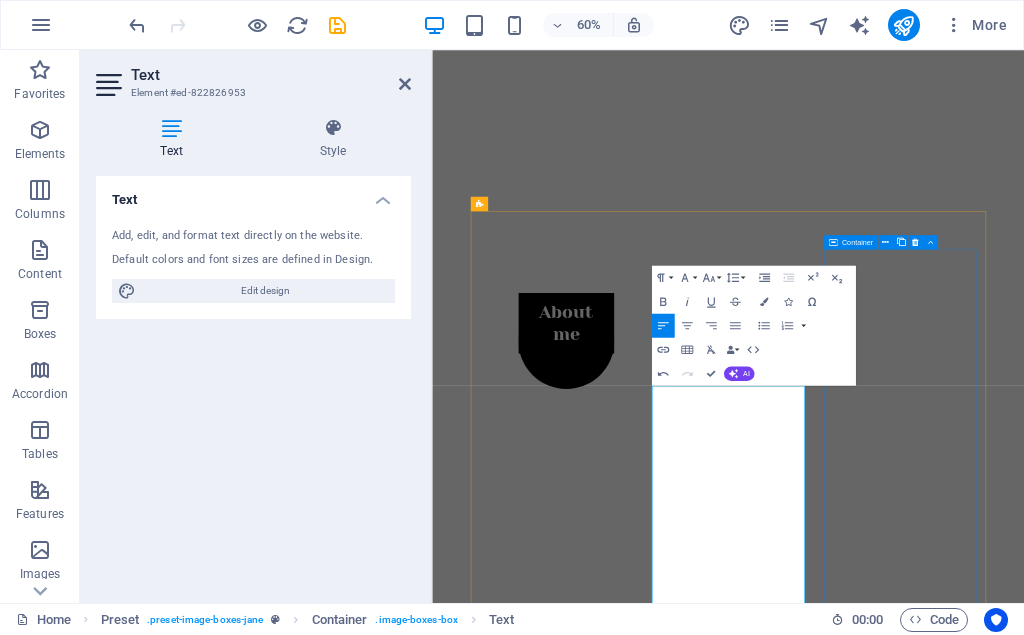 click on "Blog Lorem ipsum dolor sit amet, consectetuer adipiscing elit. Aenean commodo ligula eget dolor. Lorem ipsum dolor sit amet. see more" at bounding box center (925, 4438) 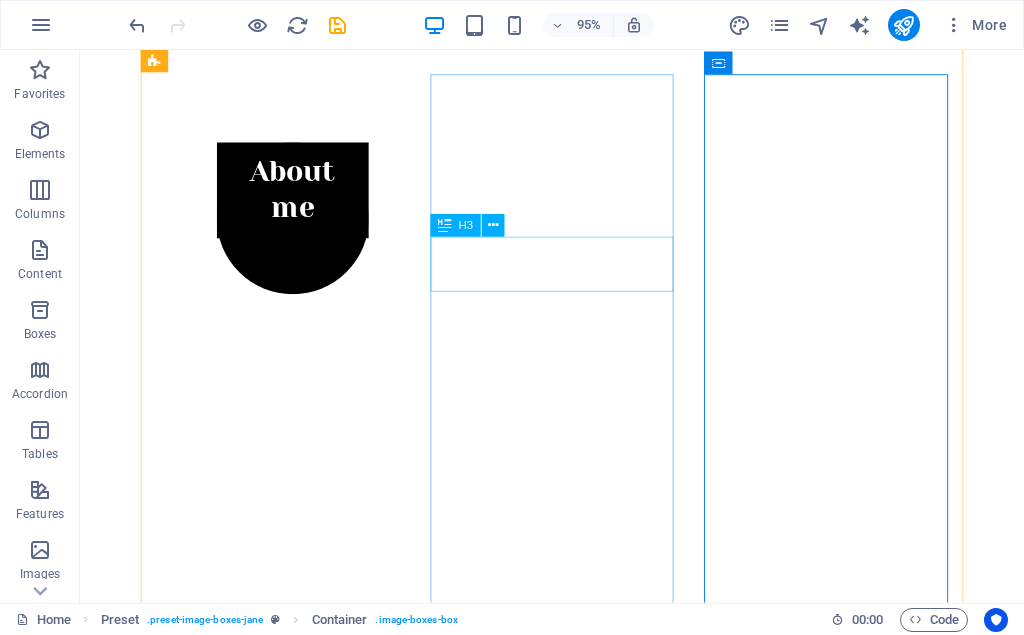 click on "Work" at bounding box center (577, 2692) 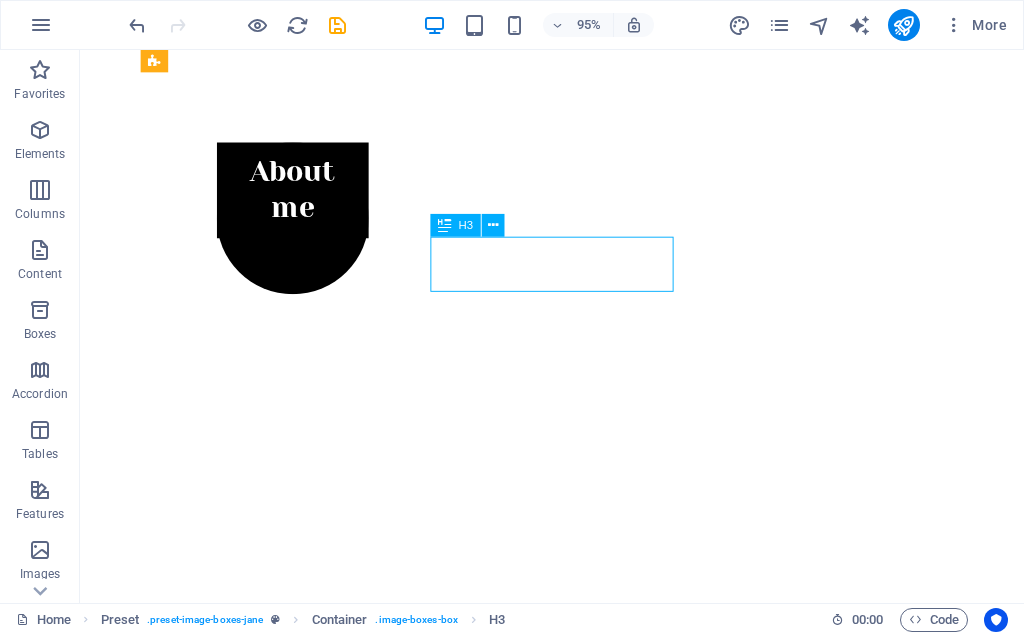 click on "Work" at bounding box center [577, 2692] 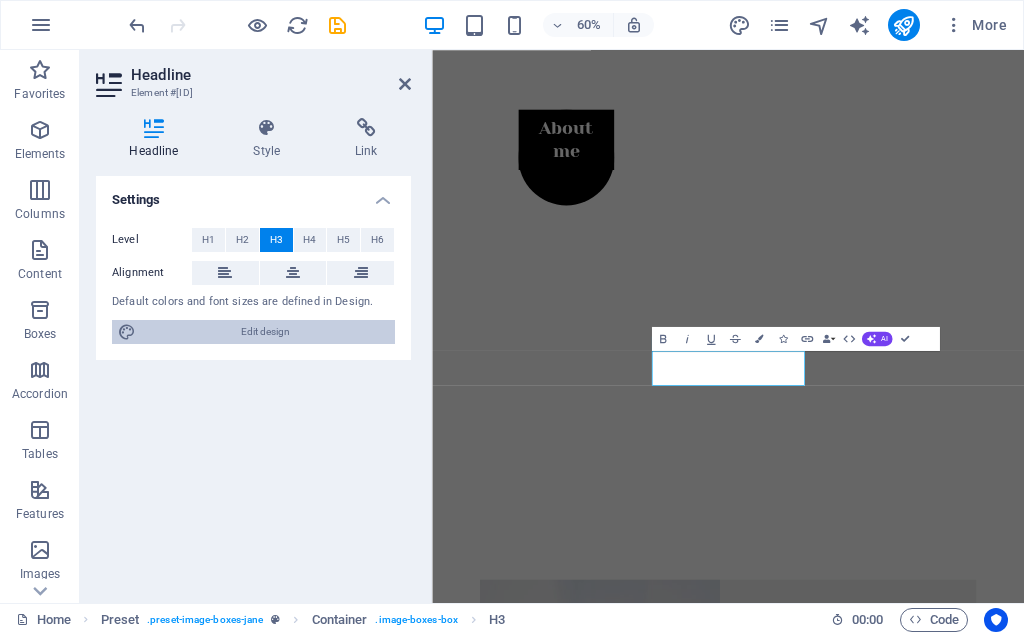 click on "Edit design" at bounding box center [265, 332] 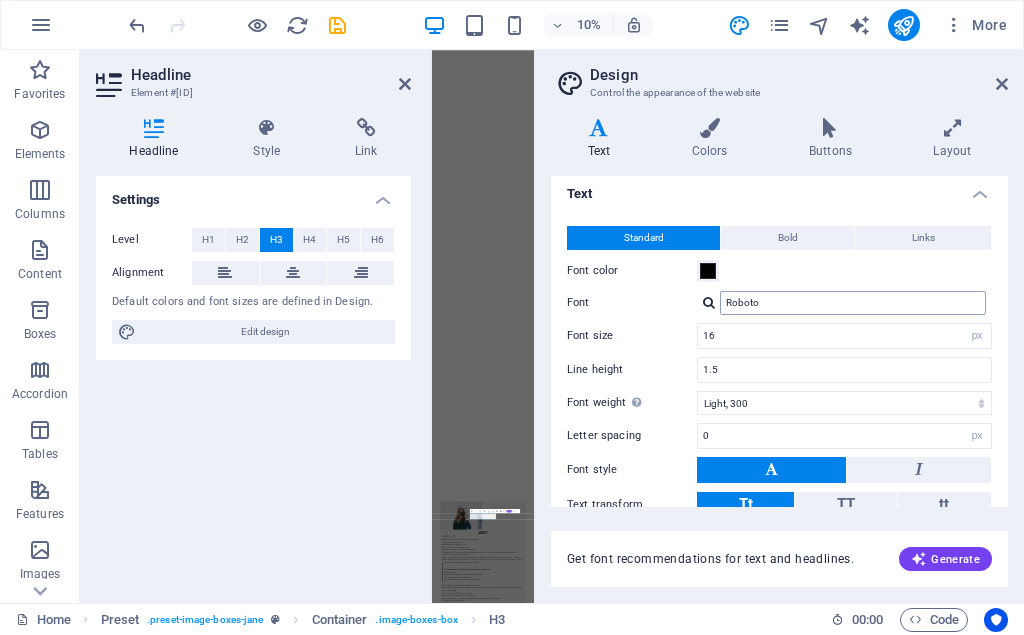 scroll, scrollTop: 0, scrollLeft: 0, axis: both 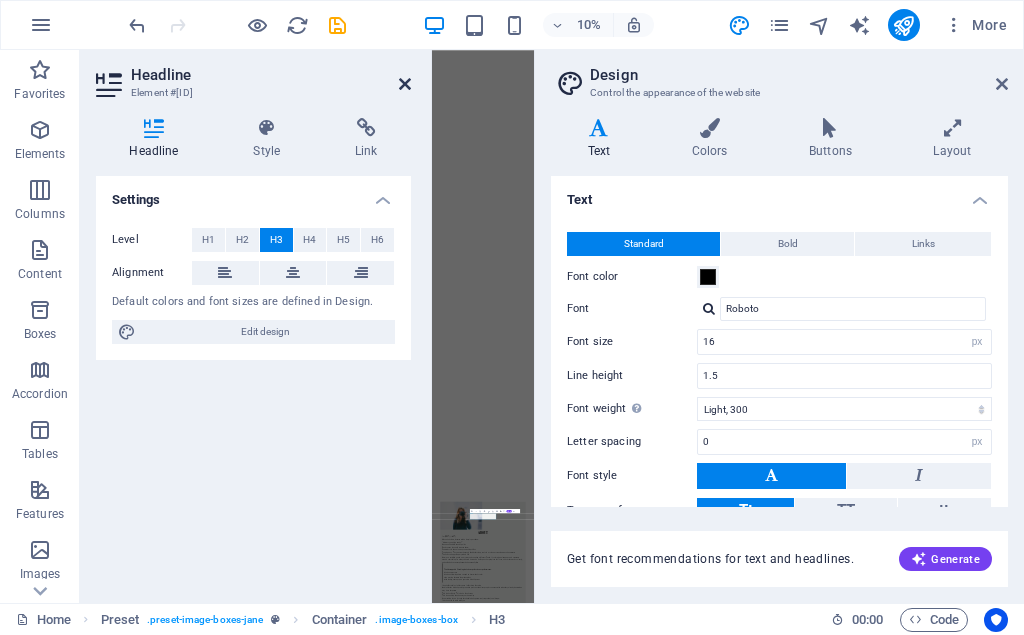 click at bounding box center [405, 84] 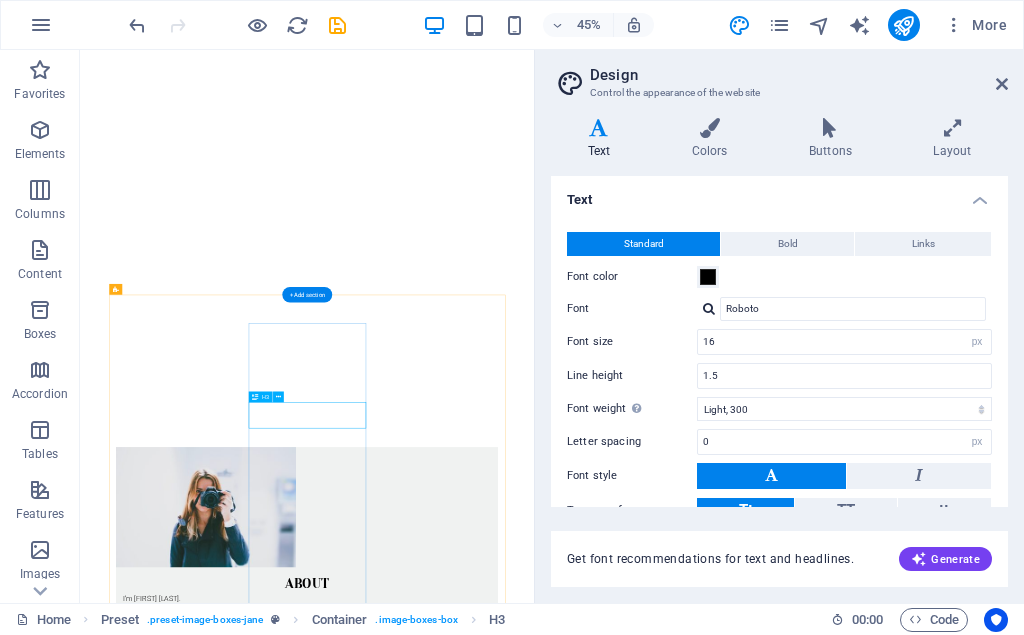 click on "Work" at bounding box center [584, 2692] 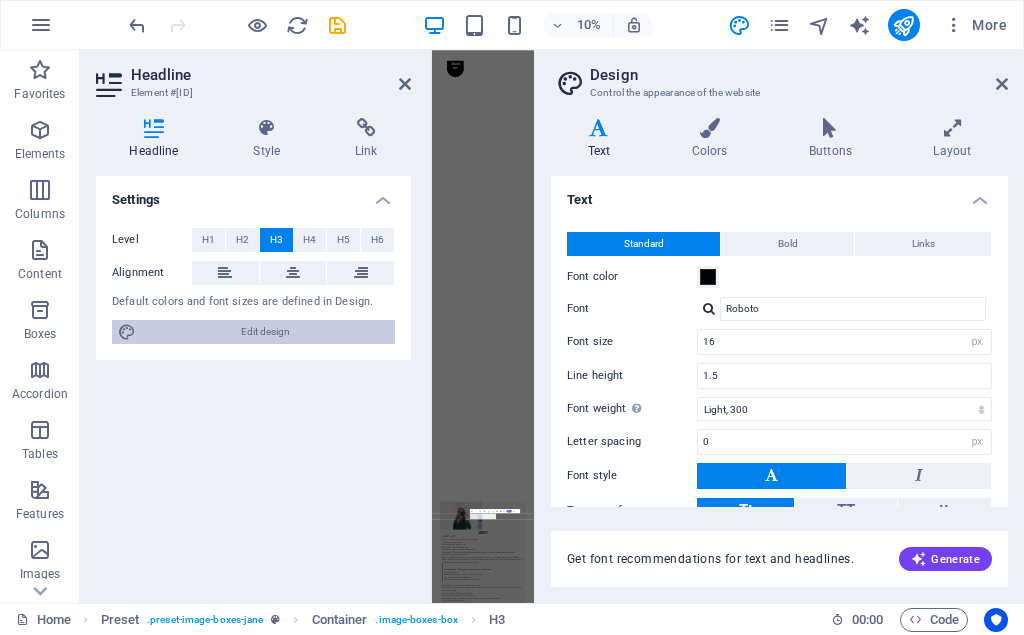 click on "Edit design" at bounding box center (265, 332) 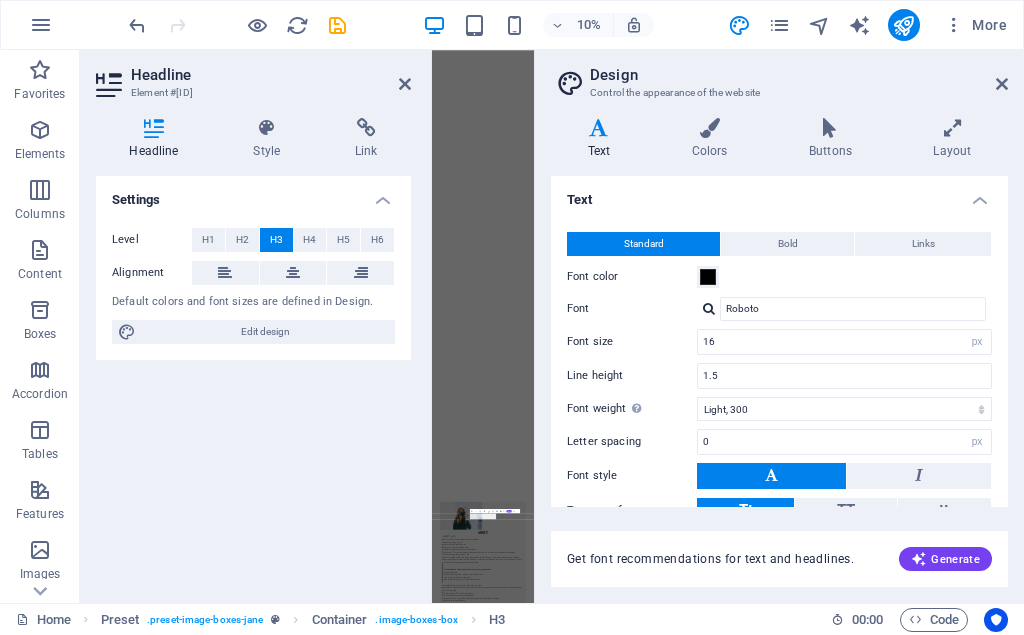 click on "Text" at bounding box center [603, 139] 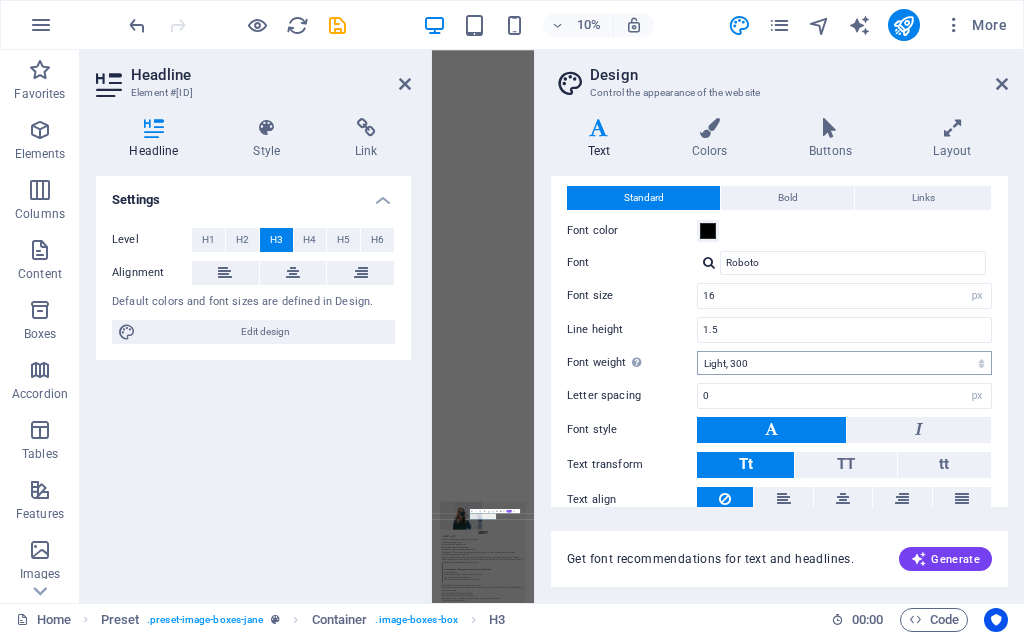 scroll, scrollTop: 123, scrollLeft: 0, axis: vertical 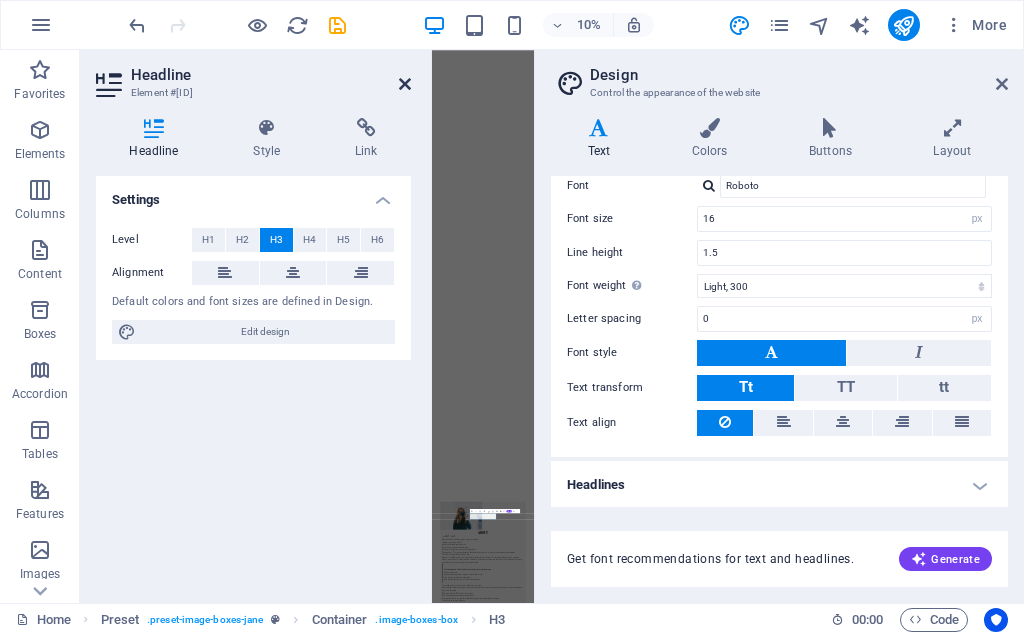 click at bounding box center [405, 84] 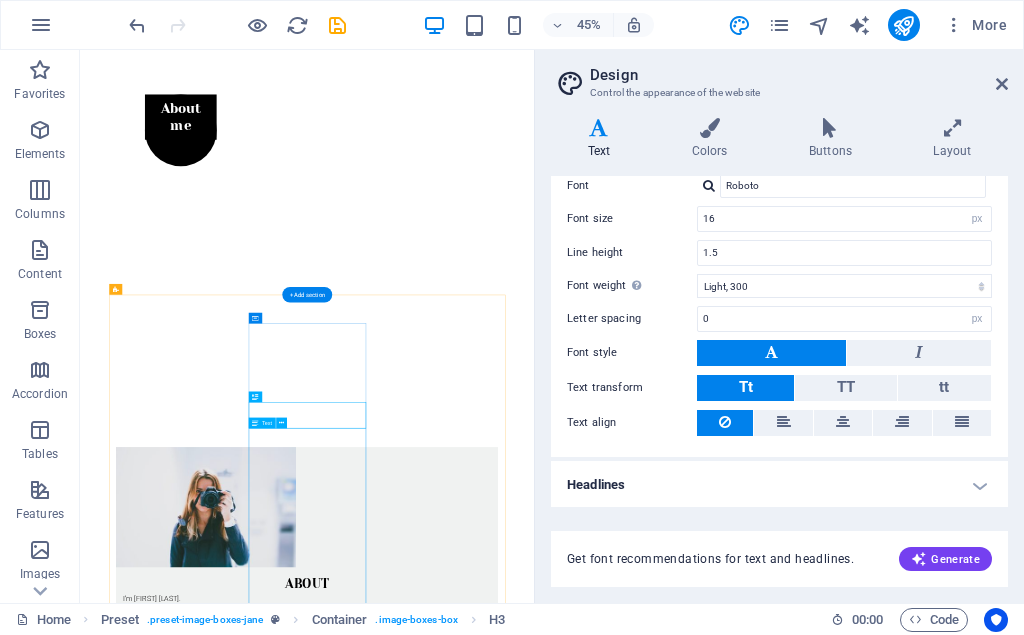 click on "Work With Me Coaching with me isn’t about being told what to do. It’s about being heard, fully—and finally. At ZenUnstoppable Coaching, I create a space where you can slow down, get honest, and reconnect with the part of you that already knows the way forward. No judgment. No pressure. Just space to breathe, notice, and begin again—with clarity and your own kind of courage. You don’t have to come with a big goal. You don’t have to be “ready.” You just have to be willing to show up as you are. What I Offer ✦ Coaching Conversations Real-time, soul-deep sessions where we explore what’s showing up for you right now. These are spacious, grounded, and focused entirely on  you . Whether you’re in a transition, feeling stuck, or craving clarity—this is where we begin. 60-minute 1:1 session  – $90 3-session bundle  – $250 6-week series  – $480 One 60-minute session per week, for 6 weeks of continuous insight, reflection, and support. What to Expect I’m not here to fix you. ✨  ✨" at bounding box center [584, 3147] 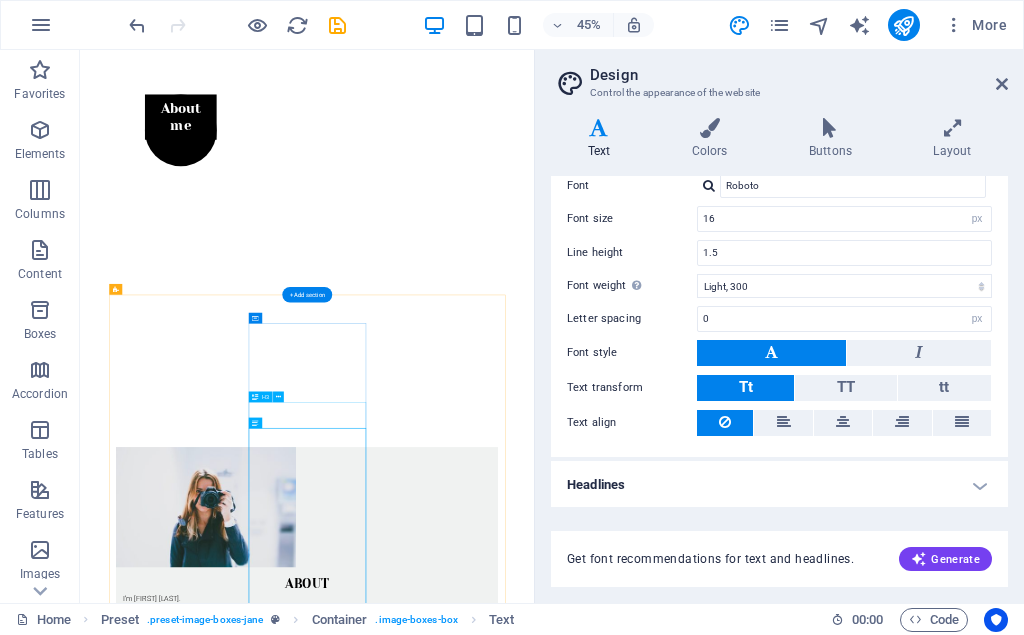 click on "Work" at bounding box center [584, 2692] 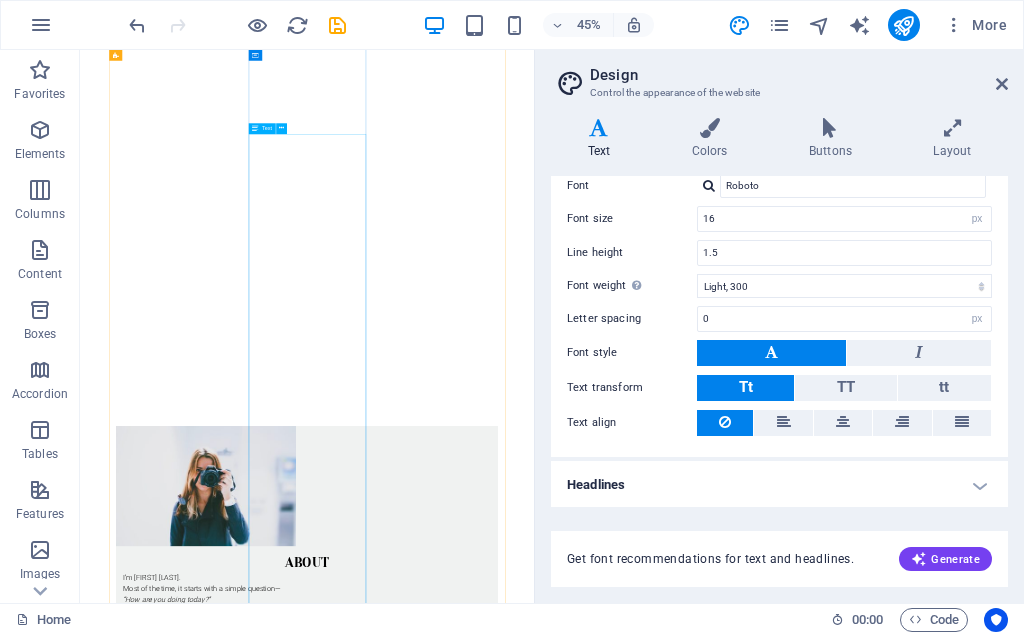 scroll, scrollTop: 1427, scrollLeft: 0, axis: vertical 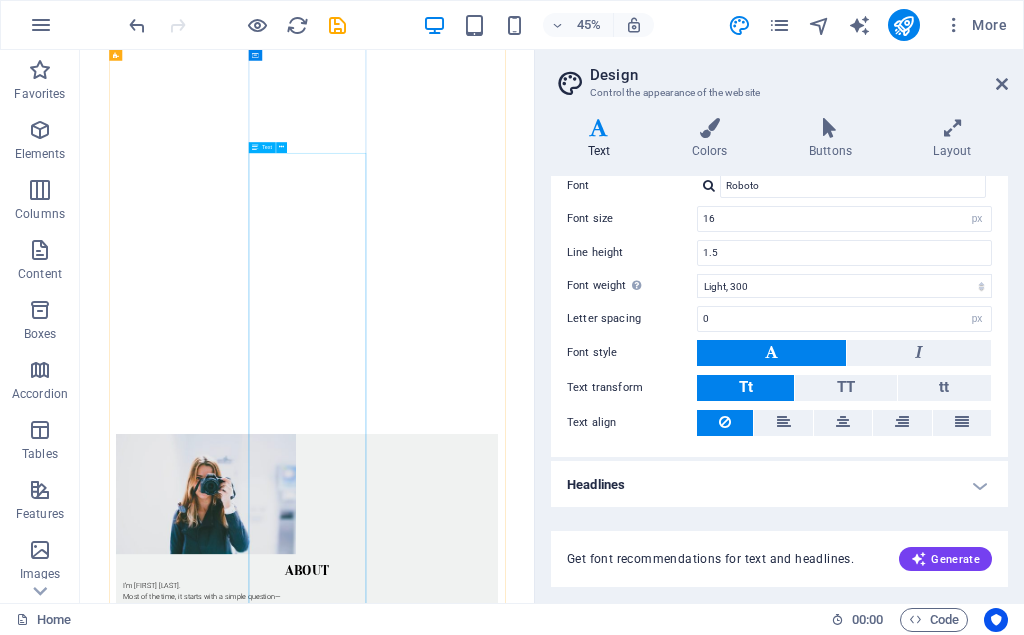drag, startPoint x: 540, startPoint y: 846, endPoint x: 544, endPoint y: 857, distance: 11.7046995 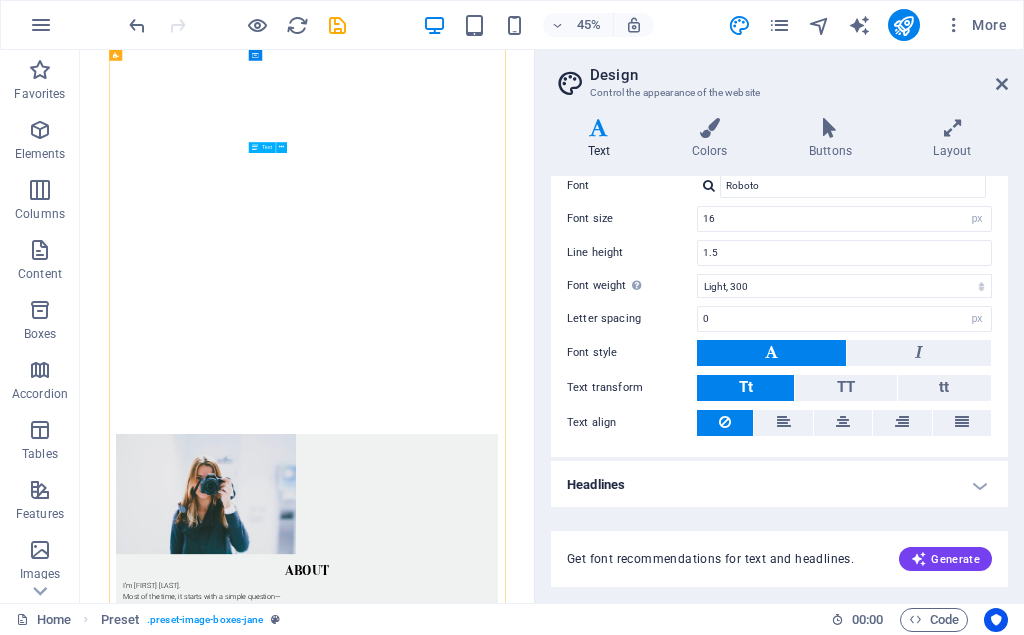 click on "Work With Me Coaching with me isn’t about being told what to do. It’s about being heard, fully—and finally. At ZenUnstoppable Coaching, I create a space where you can slow down, get honest, and reconnect with the part of you that already knows the way forward. No judgment. No pressure. Just space to breathe, notice, and begin again—with clarity and your own kind of courage. You don’t have to come with a big goal. You don’t have to be “ready.” You just have to be willing to show up as you are. What I Offer ✦ Coaching Conversations Real-time, soul-deep sessions where we explore what’s showing up for you right now. These are spacious, grounded, and focused entirely on  you . Whether you’re in a transition, feeling stuck, or craving clarity—this is where we begin. 60-minute 1:1 session  – $90 3-session bundle  – $250 6-week series  – $480 One 60-minute session per week, for 6 weeks of continuous insight, reflection, and support. What to Expect I’m not here to fix you. ✨  ✨" at bounding box center (584, 3118) 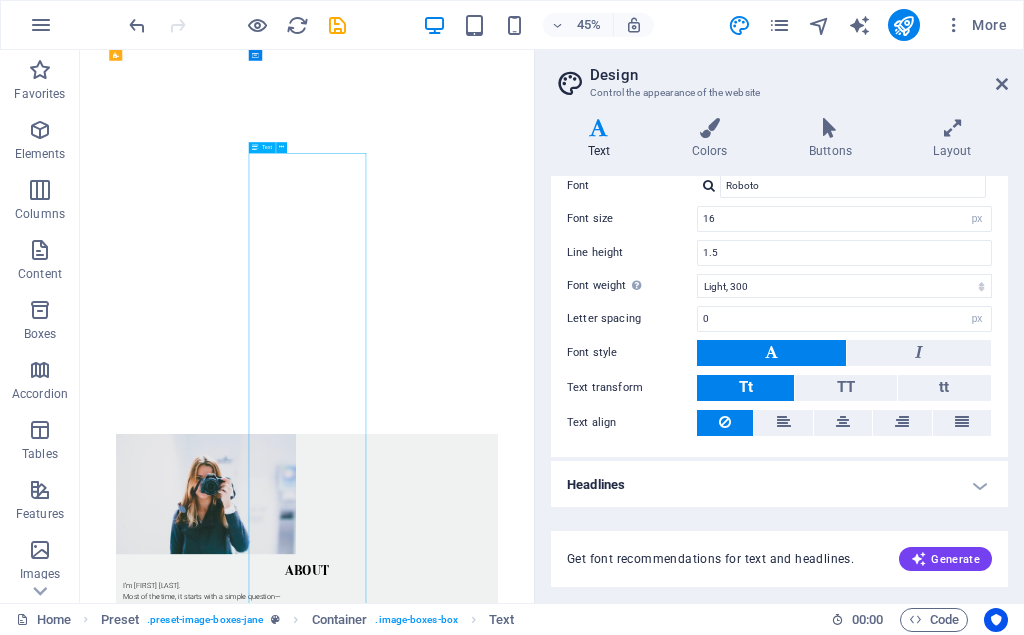 click on "Work With Me Coaching with me isn’t about being told what to do. It’s about being heard, fully—and finally. At ZenUnstoppable Coaching, I create a space where you can slow down, get honest, and reconnect with the part of you that already knows the way forward. No judgment. No pressure. Just space to breathe, notice, and begin again—with clarity and your own kind of courage. You don’t have to come with a big goal. You don’t have to be “ready.” You just have to be willing to show up as you are. What I Offer ✦ Coaching Conversations Real-time, soul-deep sessions where we explore what’s showing up for you right now. These are spacious, grounded, and focused entirely on  you . Whether you’re in a transition, feeling stuck, or craving clarity—this is where we begin. 60-minute 1:1 session  – $90 3-session bundle  – $250 6-week series  – $480 One 60-minute session per week, for 6 weeks of continuous insight, reflection, and support. What to Expect I’m not here to fix you. ✨  ✨" at bounding box center [584, 3118] 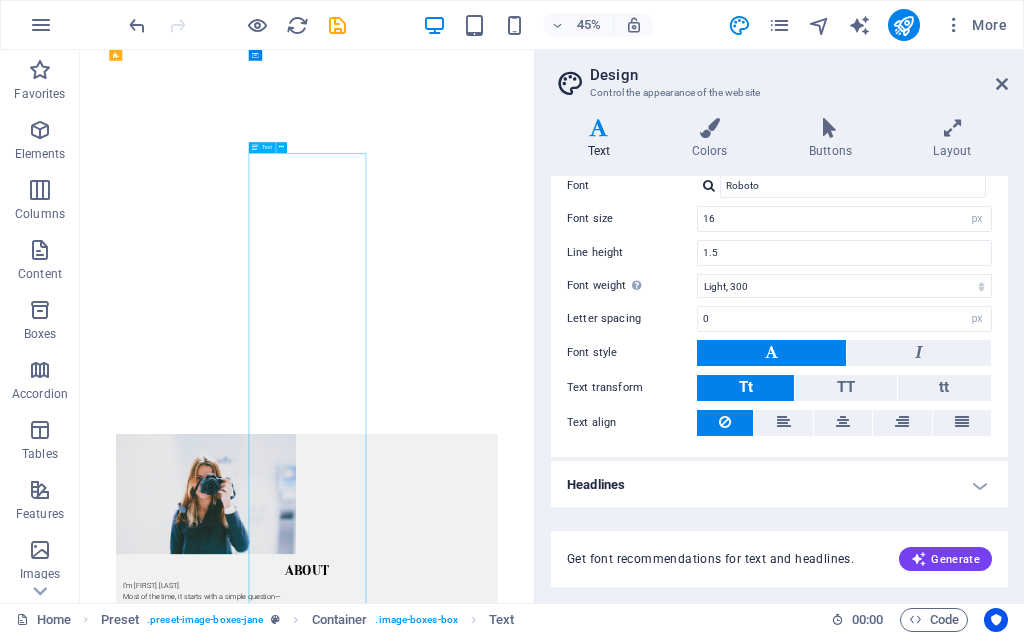 click on "Work With Me Coaching with me isn’t about being told what to do. It’s about being heard, fully—and finally. At ZenUnstoppable Coaching, I create a space where you can slow down, get honest, and reconnect with the part of you that already knows the way forward. No judgment. No pressure. Just space to breathe, notice, and begin again—with clarity and your own kind of courage. You don’t have to come with a big goal. You don’t have to be “ready.” You just have to be willing to show up as you are. What I Offer ✦ Coaching Conversations Real-time, soul-deep sessions where we explore what’s showing up for you right now. These are spacious, grounded, and focused entirely on  you . Whether you’re in a transition, feeling stuck, or craving clarity—this is where we begin. 60-minute 1:1 session  – $90 3-session bundle  – $250 6-week series  – $480 One 60-minute session per week, for 6 weeks of continuous insight, reflection, and support. What to Expect I’m not here to fix you. ✨  ✨" at bounding box center [584, 3118] 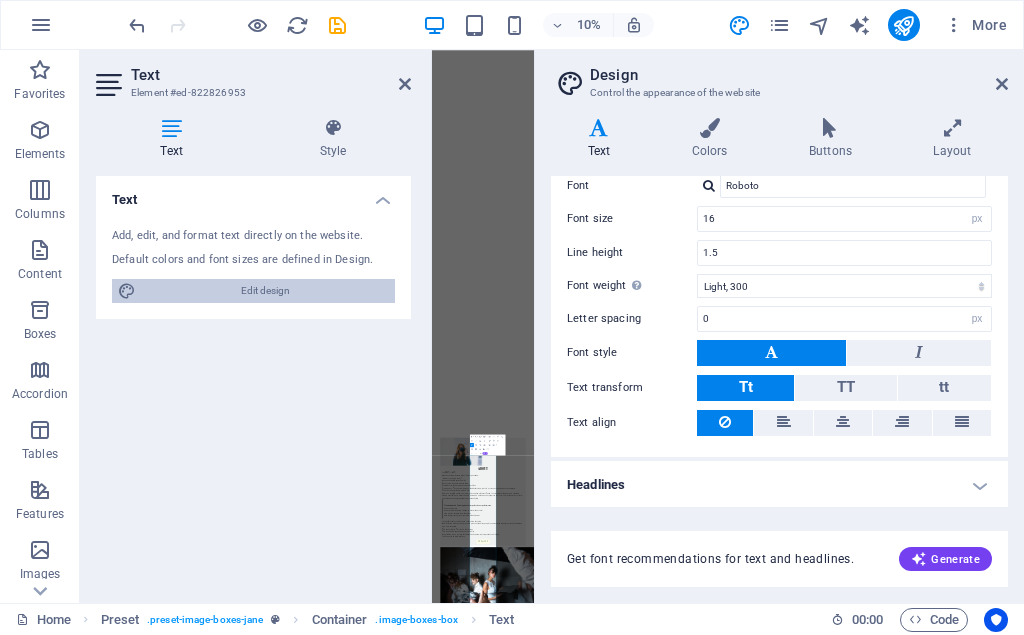 click on "Edit design" at bounding box center [265, 291] 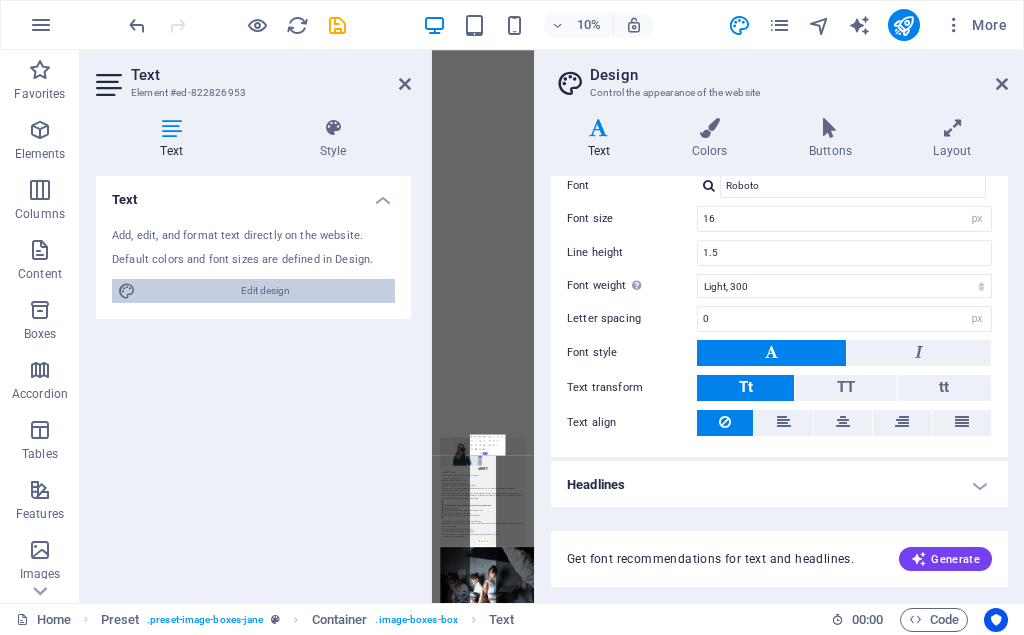 click on "Edit design" at bounding box center (265, 291) 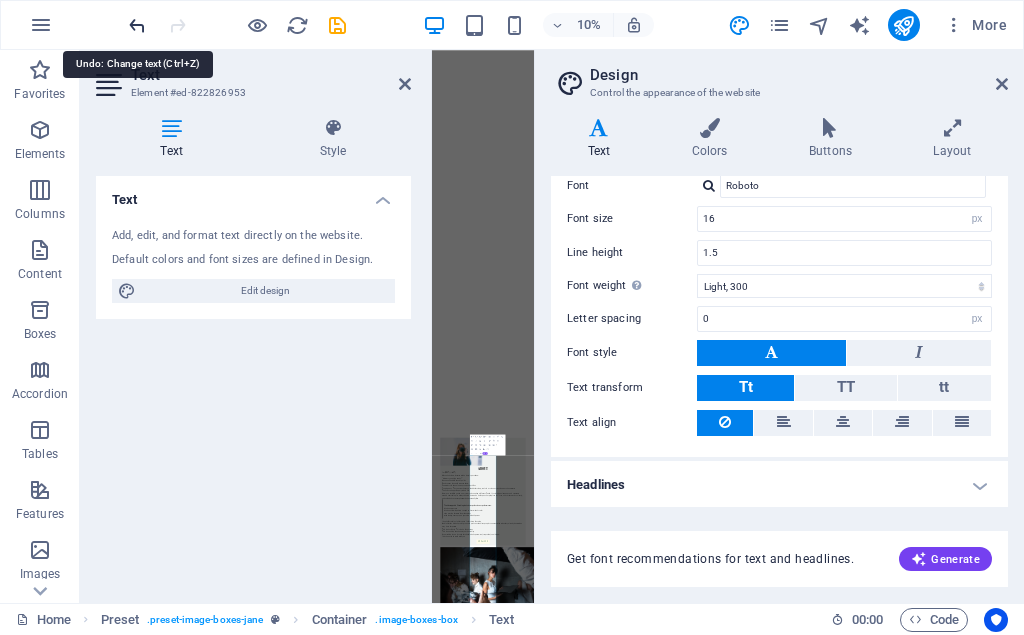 click at bounding box center [137, 25] 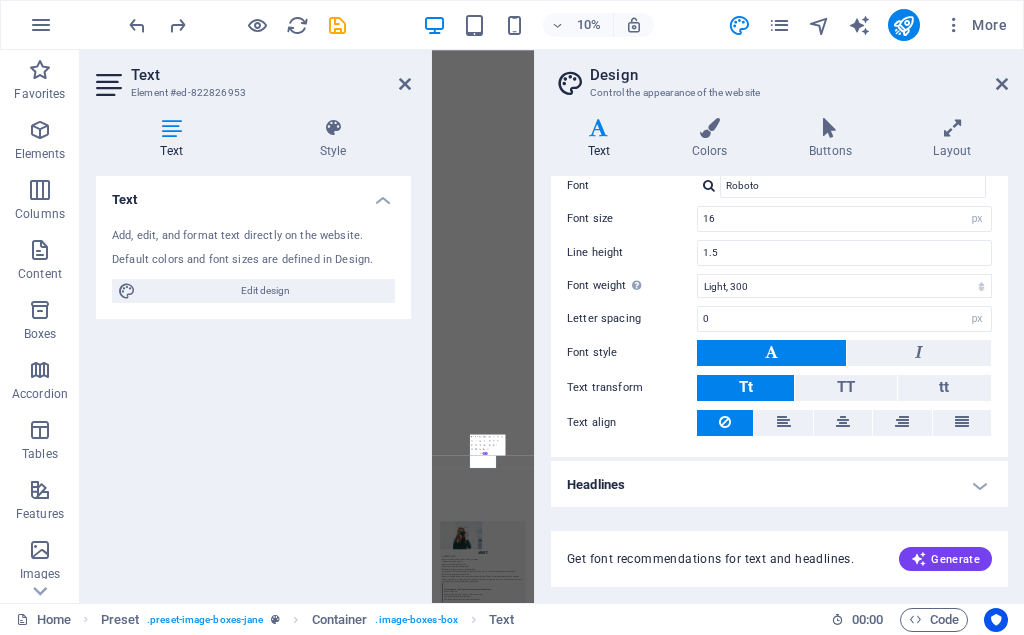 click on "Text" at bounding box center (175, 139) 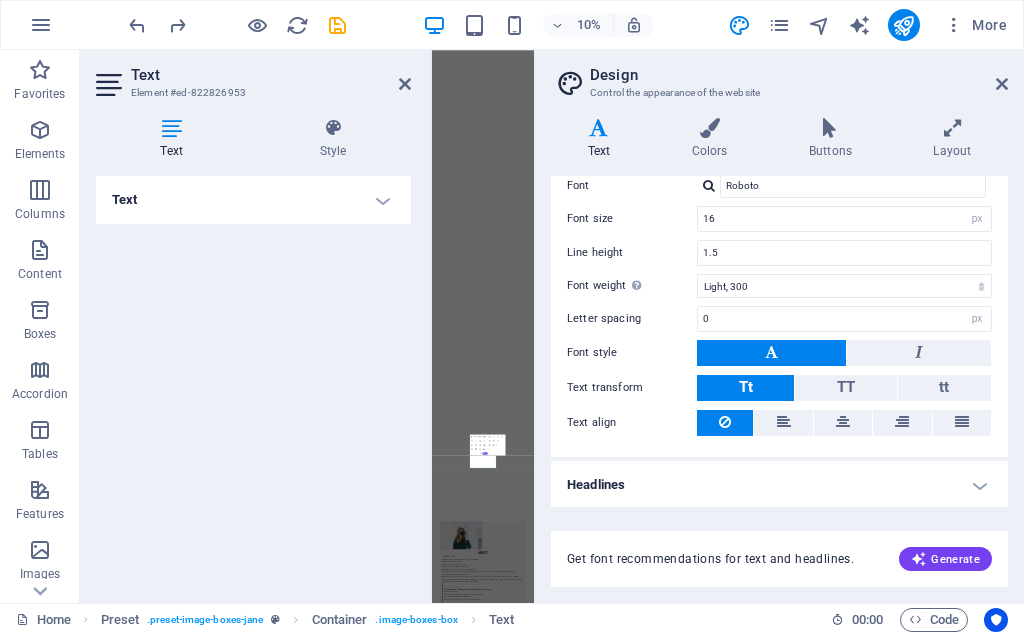 click on "Text" at bounding box center (253, 200) 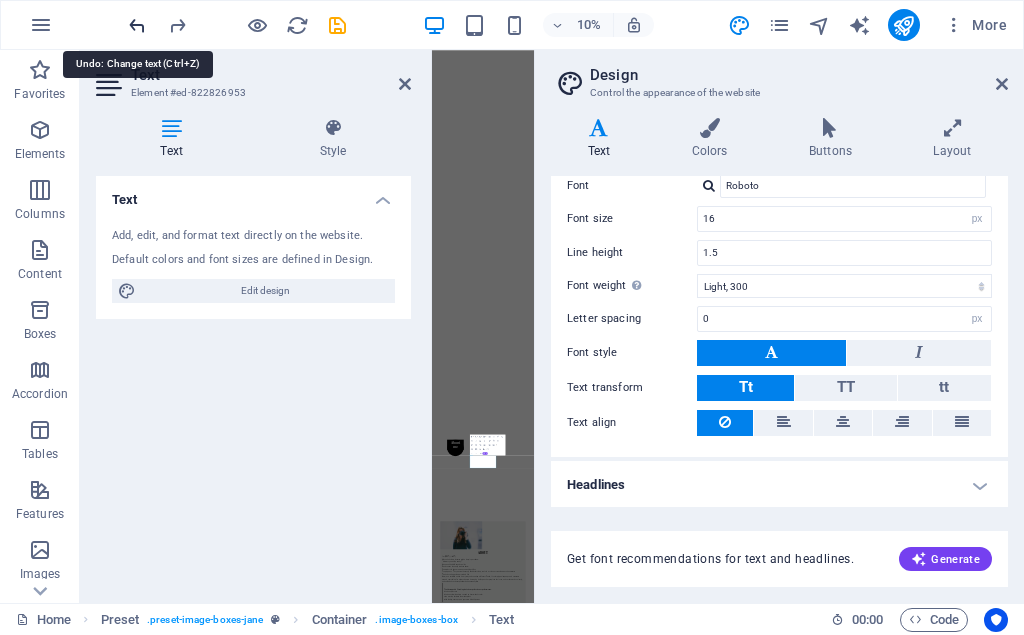 click at bounding box center [137, 25] 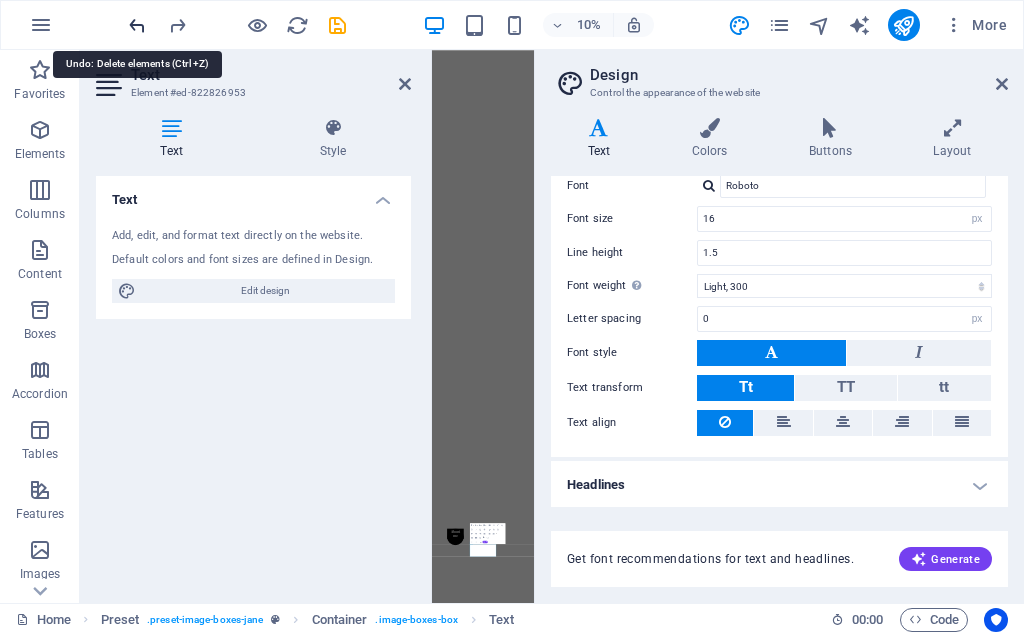 click at bounding box center [137, 25] 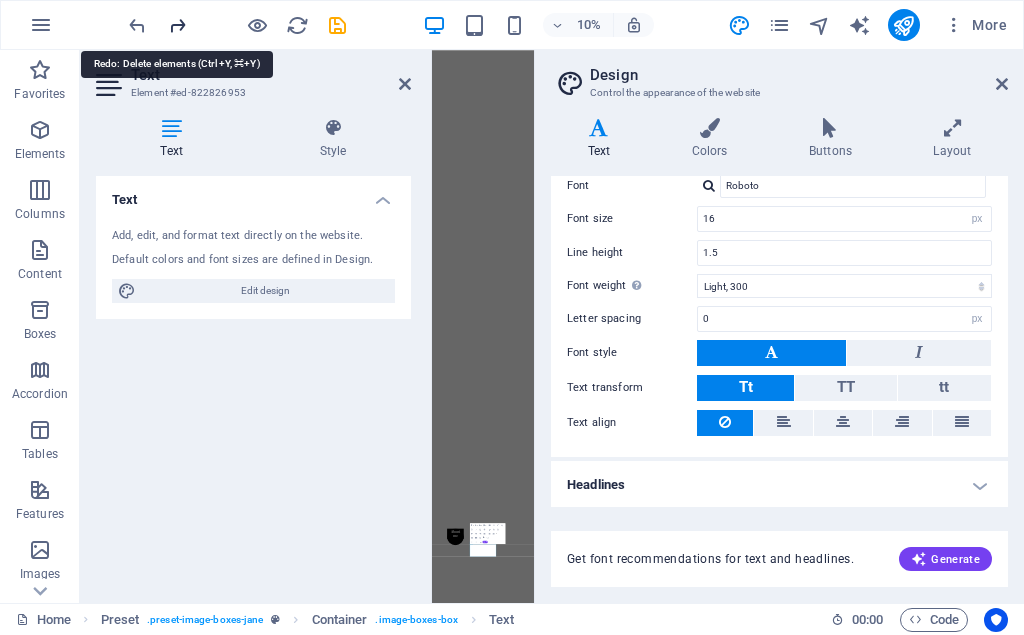 click at bounding box center (177, 25) 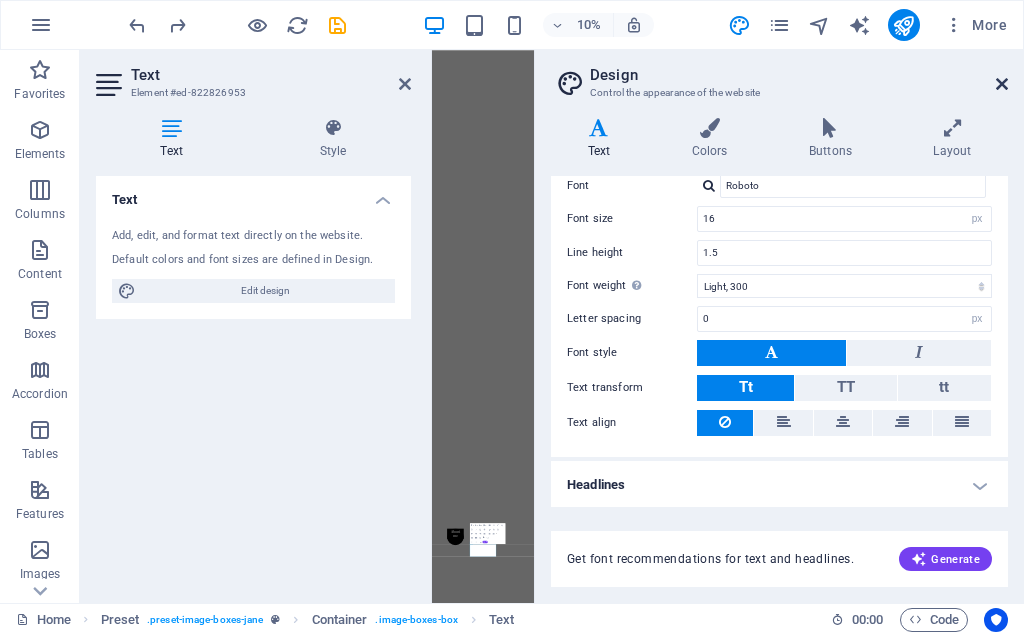 click at bounding box center [1002, 84] 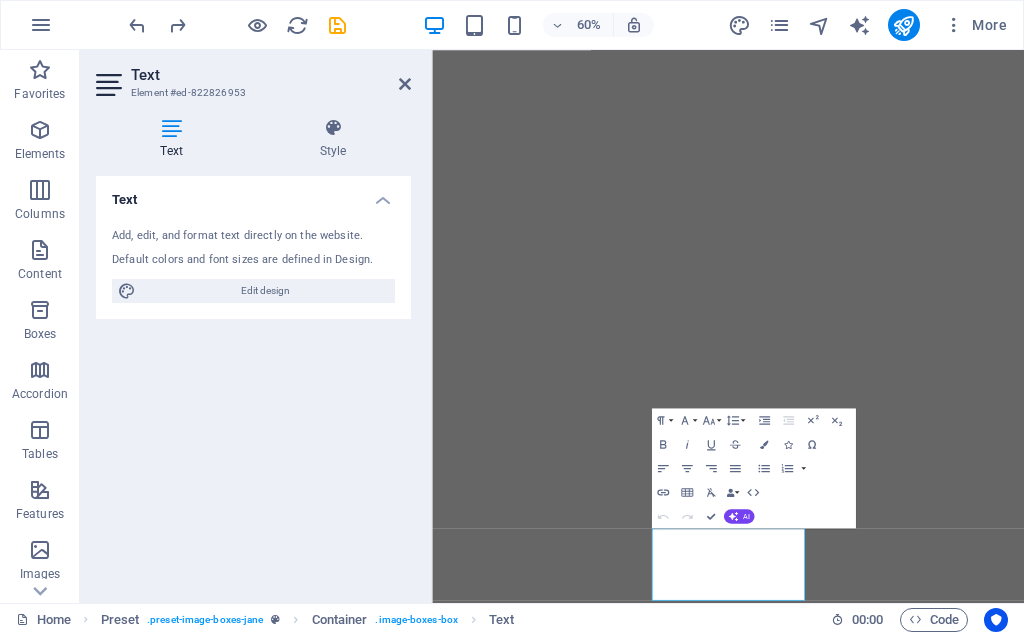 click on "Text Add, edit, and format text directly on the website. Default colors and font sizes are defined in Design. Edit design Alignment Left aligned Centered Right aligned" at bounding box center [253, 381] 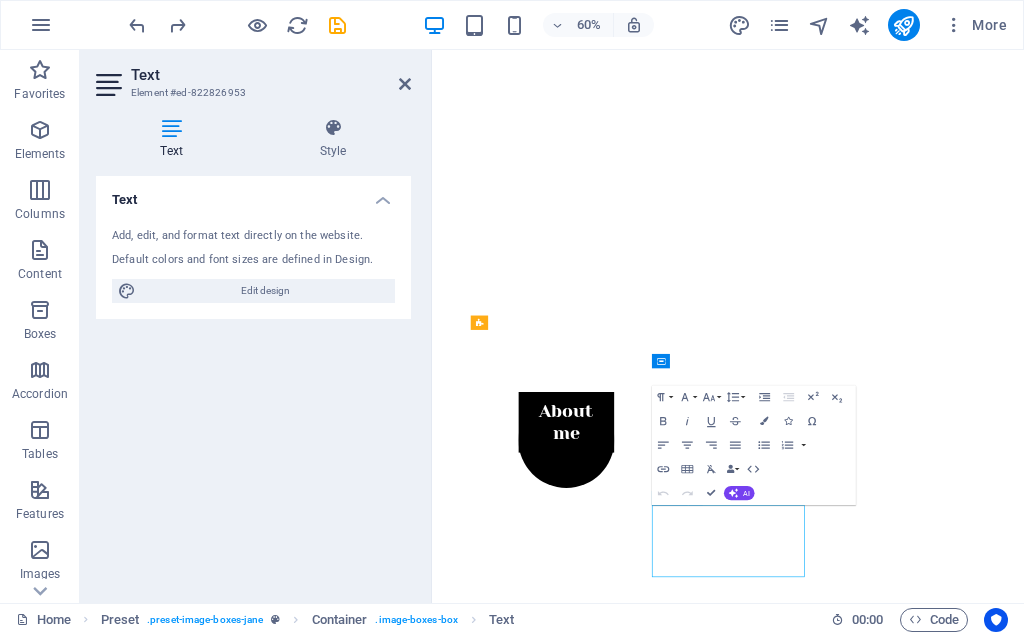 drag, startPoint x: 827, startPoint y: 862, endPoint x: 854, endPoint y: 848, distance: 30.413813 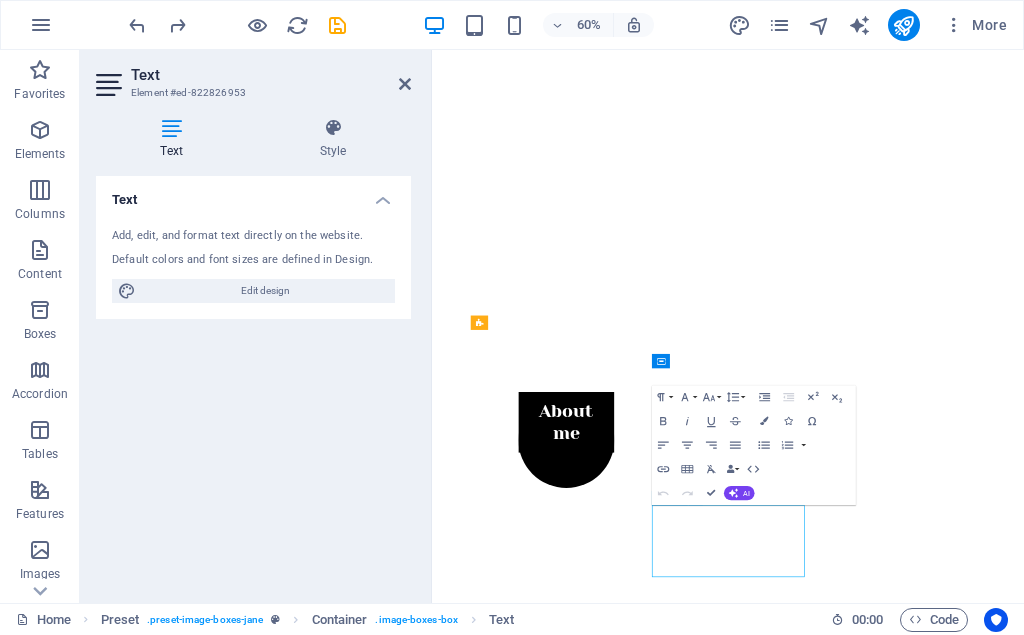 click on "Lorem ipsum dolor sit amet, consectetuer adipiscing elit. Aenean commodo ligula eget dolor. Lorem ipsum dolor sit amet." at bounding box center [925, 2632] 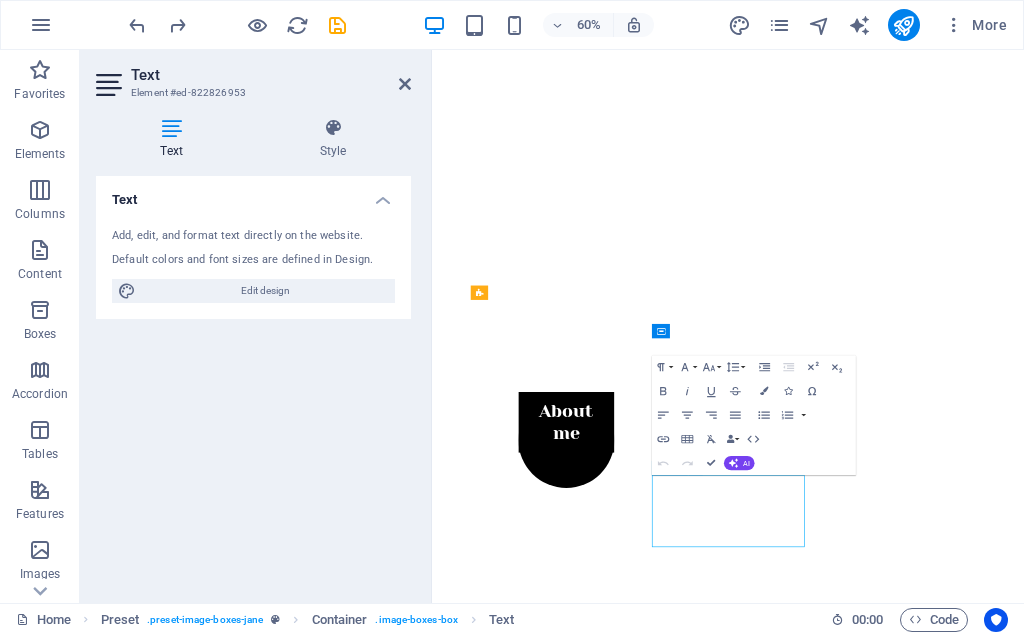 scroll, scrollTop: 667, scrollLeft: 0, axis: vertical 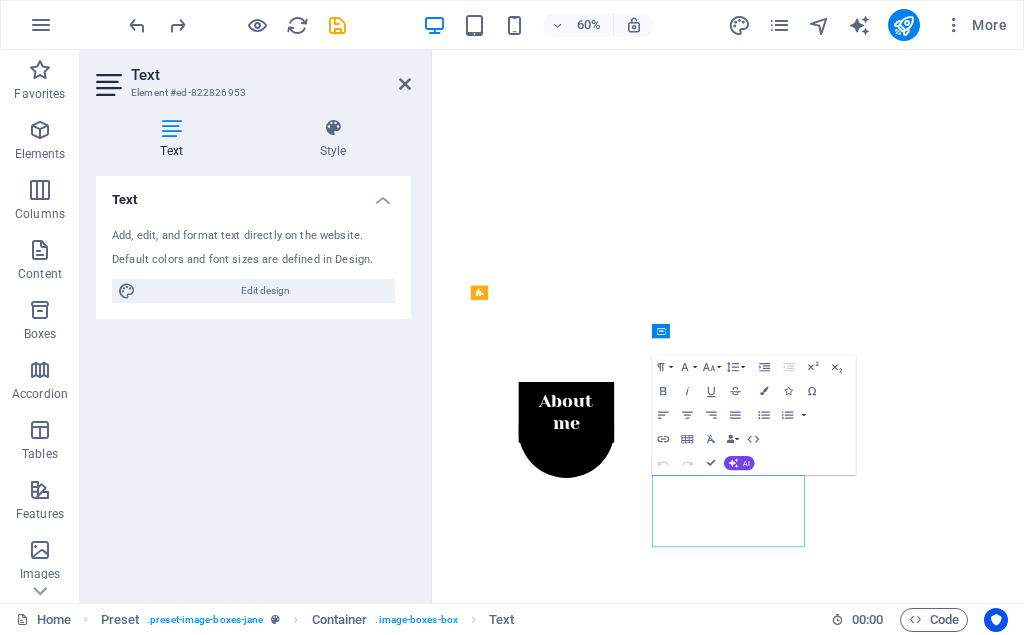 click on "Lorem ipsum dolor sit amet, consectetuer adipiscing elit. Aenean commodo ligula eget dolor. Lorem ipsum dolor sit amet." at bounding box center [925, 2616] 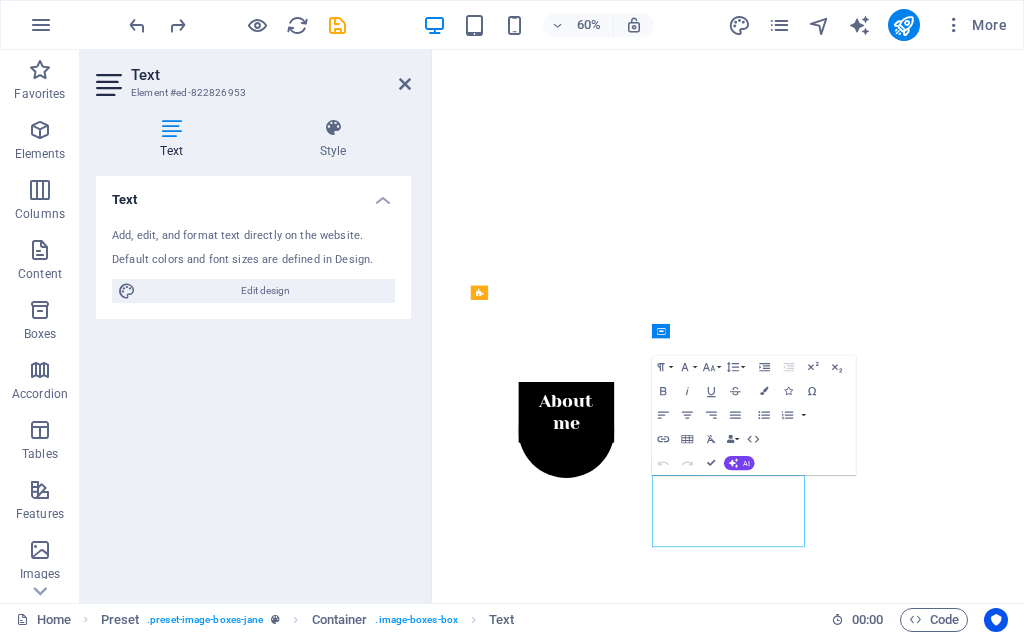 click on "Lorem ipsum dolor sit amet, consectetuer adipiscing elit. Aenean commodo ligula eget dolor. Lorem ipsum dolor sit amet." at bounding box center (925, 2616) 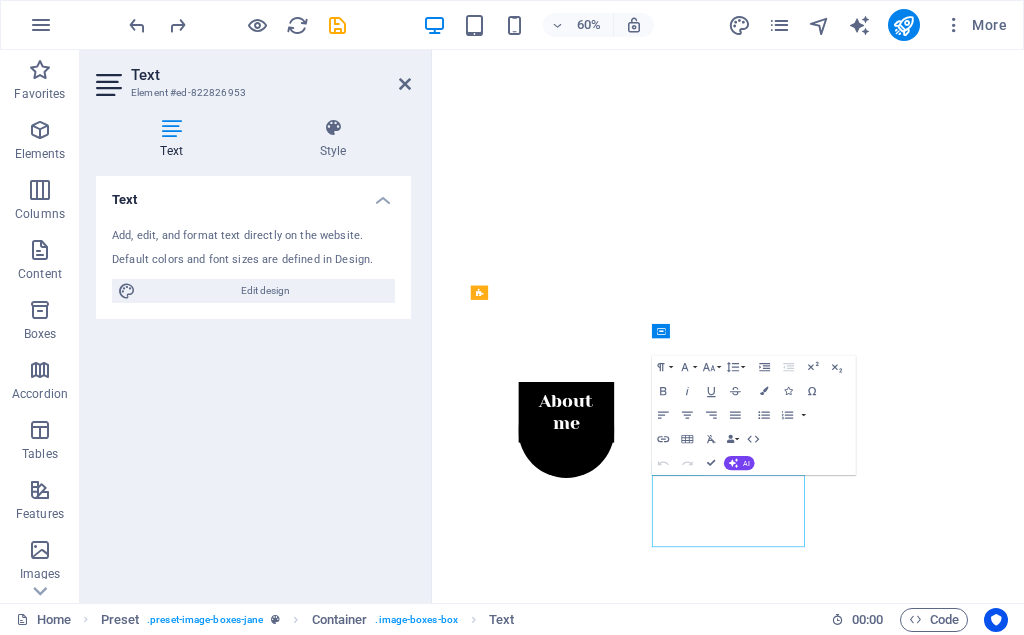 click on "Lorem ipsum dolor sit amet, consectetuer adipiscing elit. Aenean commodo ligula eget dolor. Lorem ipsum dolor sit amet." at bounding box center (925, 2616) 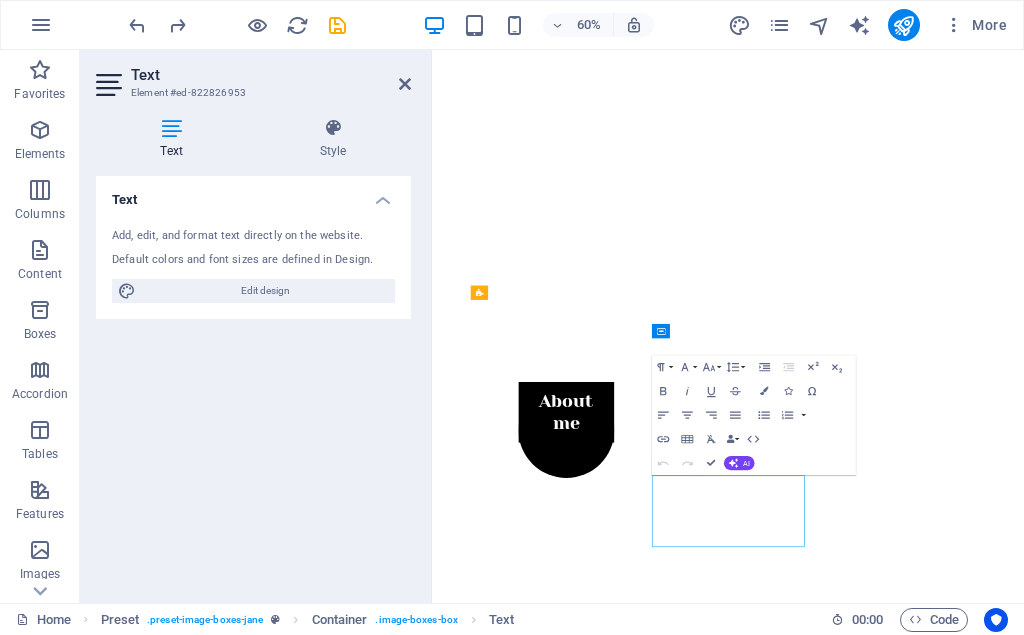 click on "Lorem ipsum dolor sit amet, consectetuer adipiscing elit. Aenean commodo ligula eget dolor. Lorem ipsum dolor sit amet." at bounding box center (925, 2616) 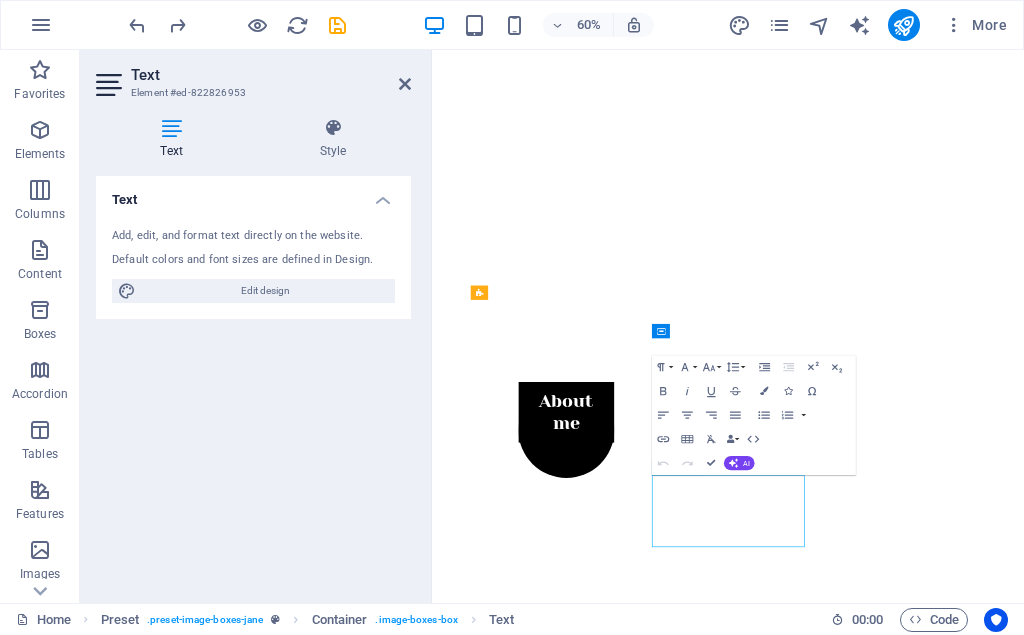 click on "Lorem ipsum dolor sit amet, consectetuer adipiscing elit. Aenean commodo ligula eget dolor. Lorem ipsum dolor sit amet." at bounding box center (925, 2616) 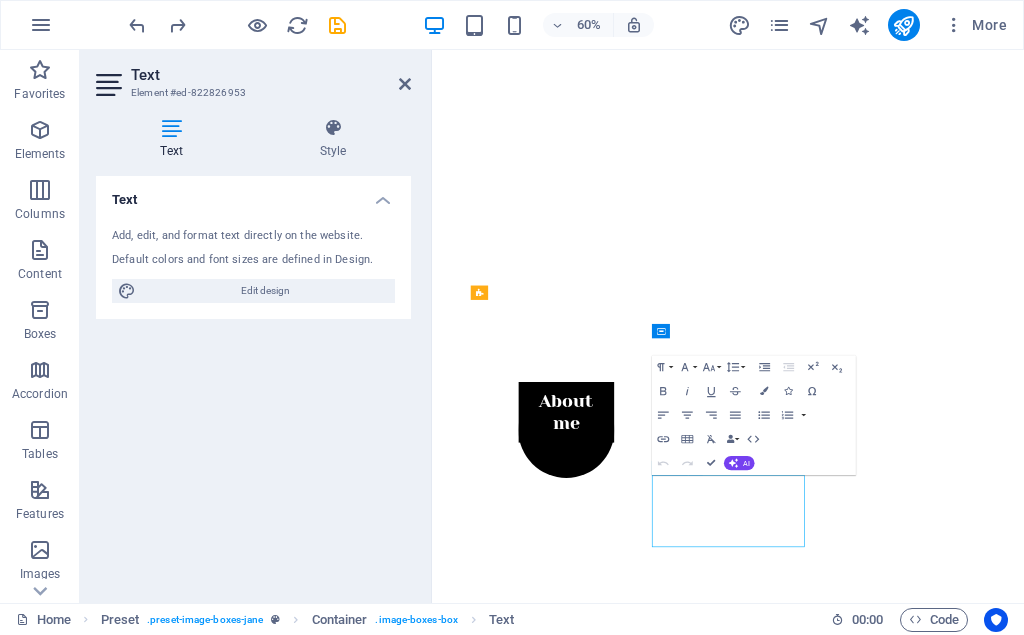 click on "Lorem ipsum dolor sit amet, consectetuer adipiscing elit. Aenean commodo ligula eget dolor. Lorem ipsum dolor sit amet." at bounding box center (925, 2616) 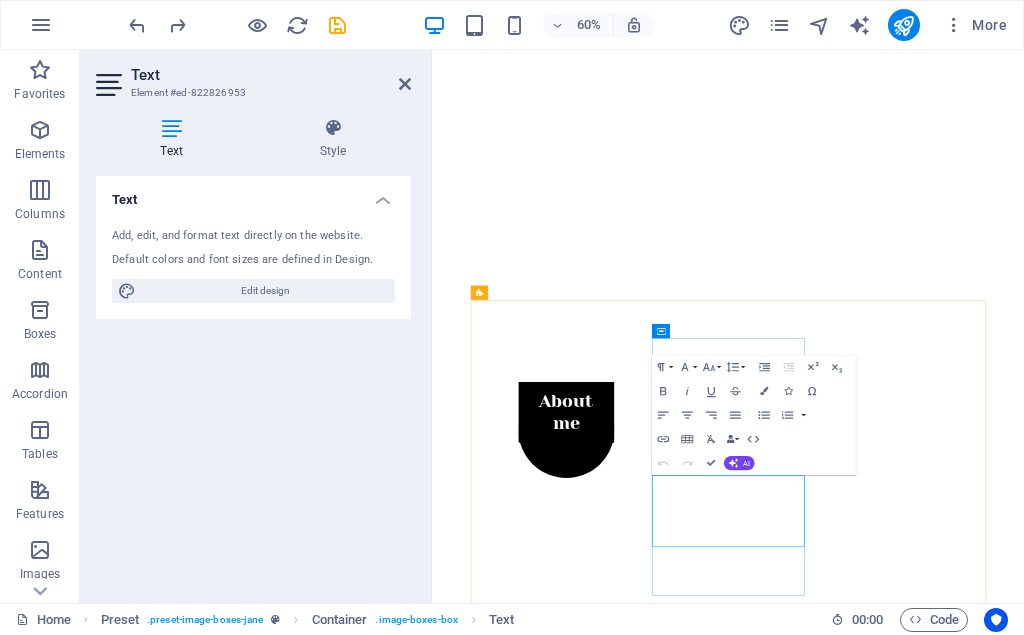 click on "Lorem ipsum dolor sit amet, consectetuer adipiscing elit. Aenean commodo ligula eget dolor. Lorem ipsum dolor sit amet." at bounding box center [925, 2616] 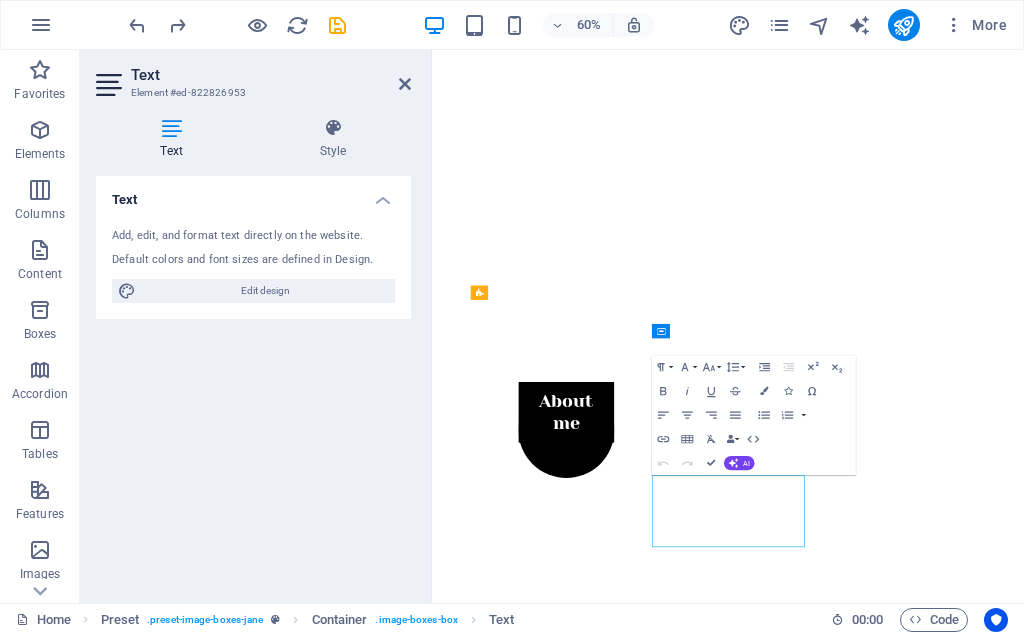click on "Lorem ipsum dolor sit amet, consectetuer adipiscing elit. Aenean commodo ligula eget dolor. Lorem ipsum dolor sit amet." at bounding box center [925, 2616] 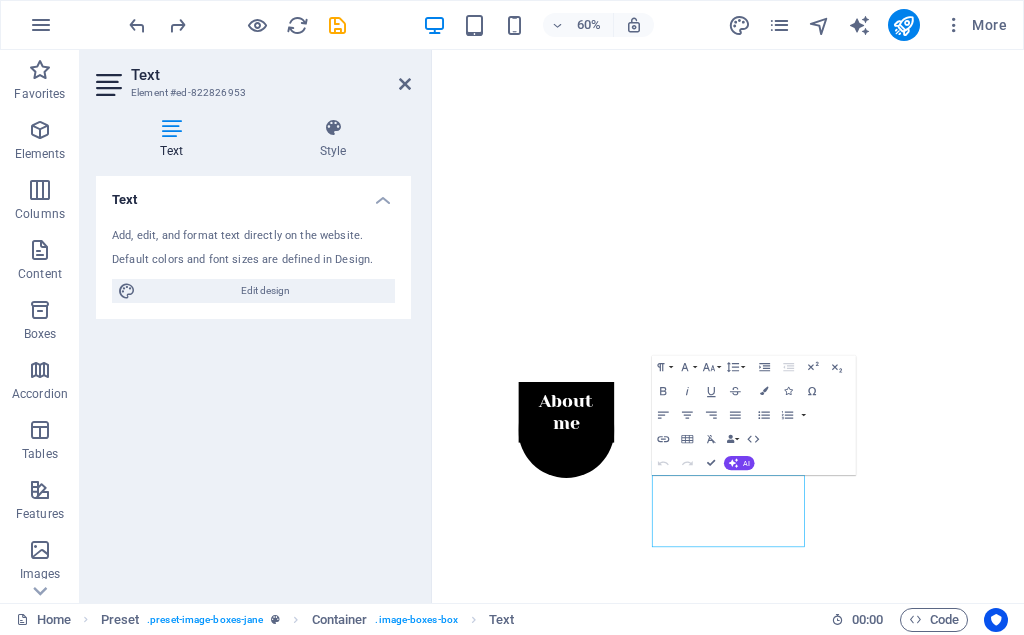click on "Text Add, edit, and format text directly on the website. Default colors and font sizes are defined in Design. Edit design Alignment Left aligned Centered Right aligned" at bounding box center (253, 381) 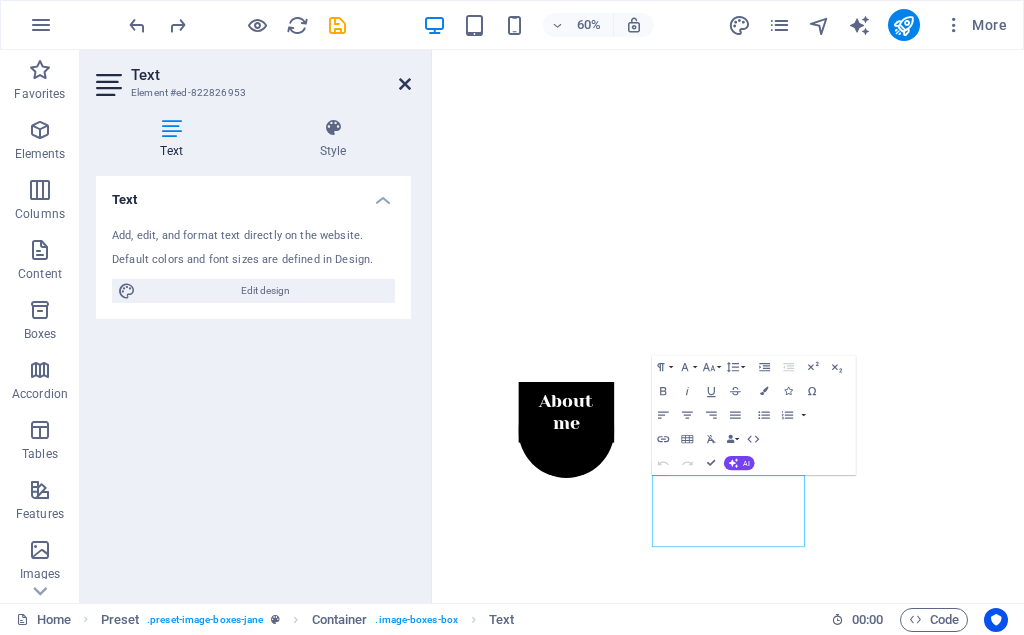 drag, startPoint x: 403, startPoint y: 82, endPoint x: 313, endPoint y: 59, distance: 92.89241 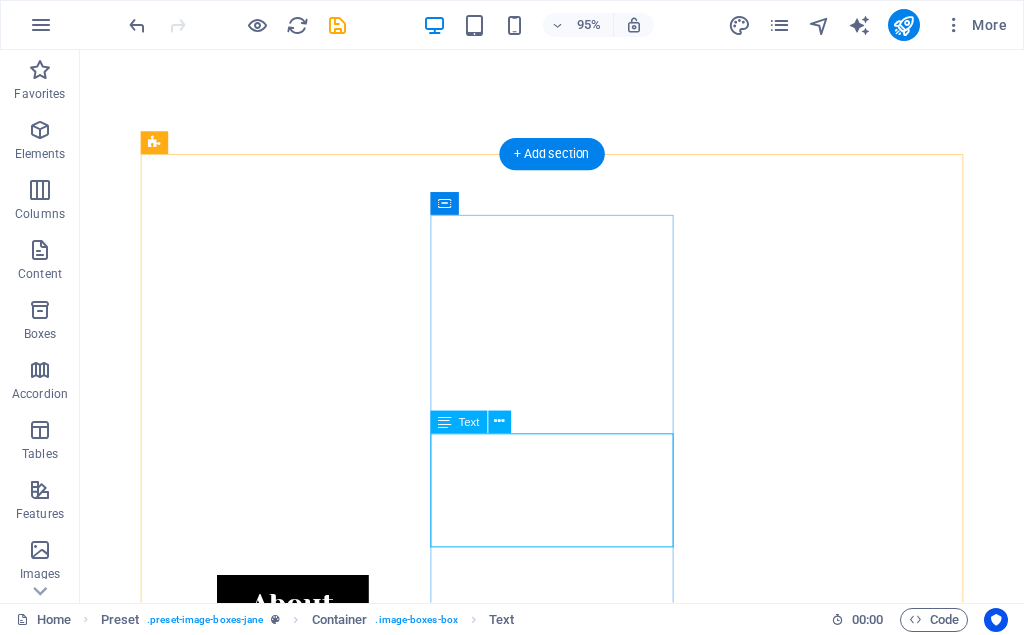 click on "Lorem ipsum dolor sit amet, consectetuer adipiscing elit. Aenean commodo ligula eget dolor. Lorem ipsum dolor sit amet." at bounding box center (577, 2616) 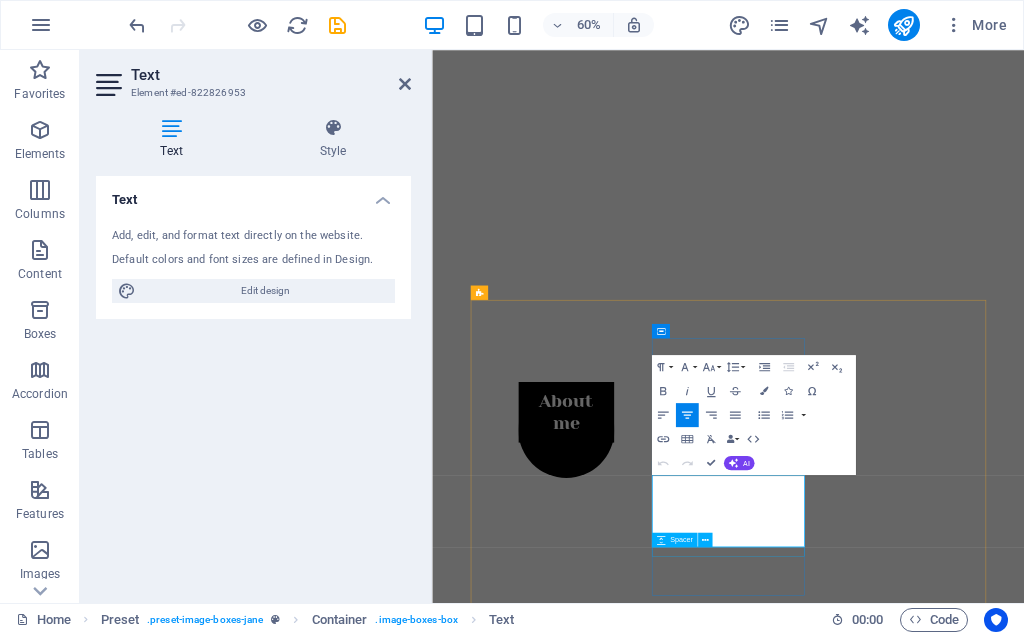 drag, startPoint x: 822, startPoint y: 772, endPoint x: 1014, endPoint y: 882, distance: 221.2781 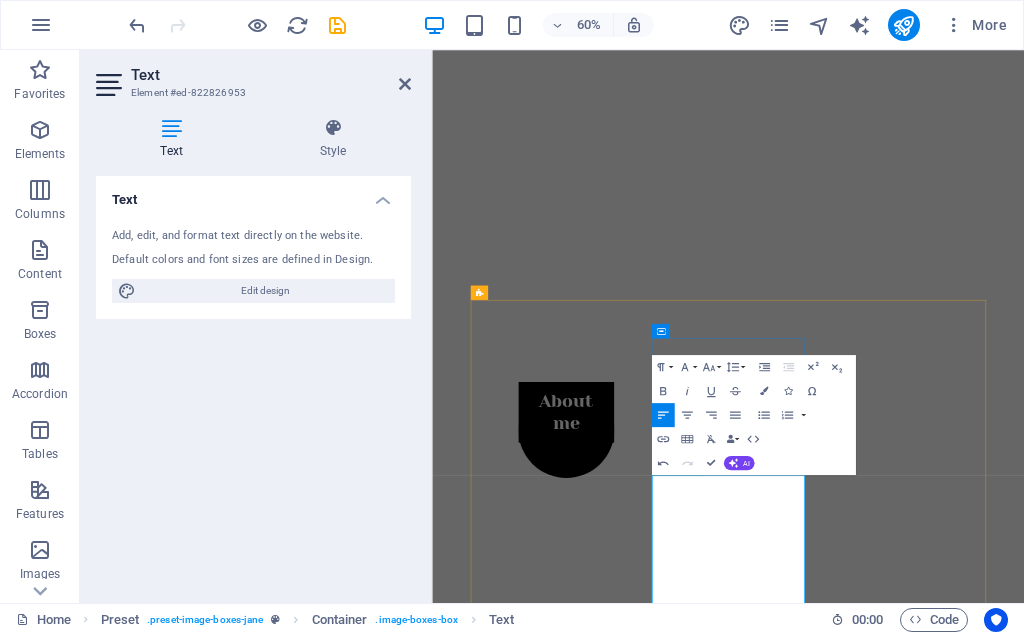 click on "Work With Me" at bounding box center [925, 2616] 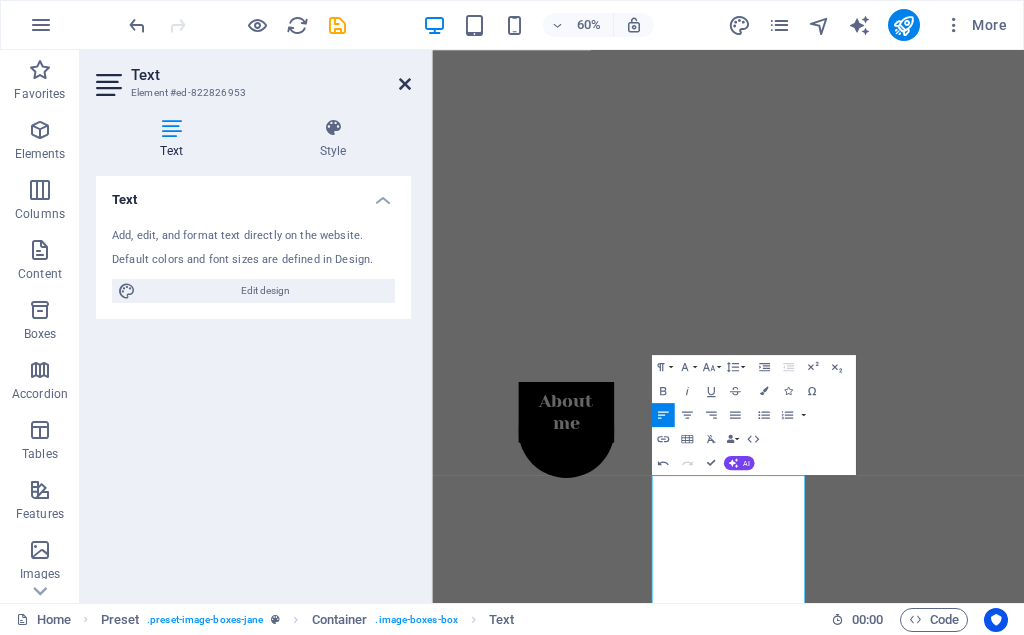click at bounding box center [405, 84] 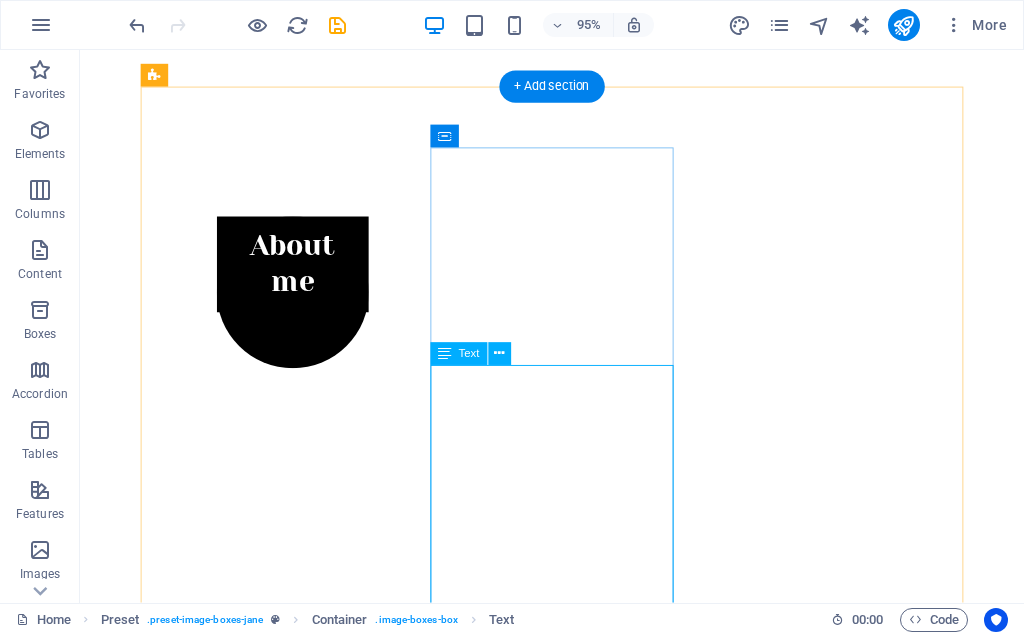 scroll, scrollTop: 769, scrollLeft: 0, axis: vertical 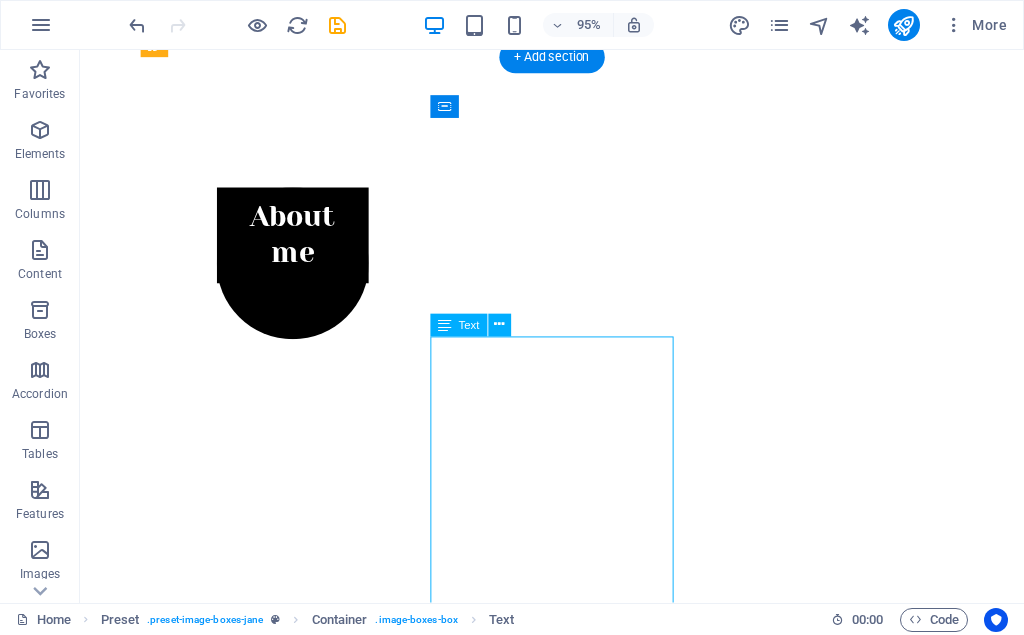 drag, startPoint x: 463, startPoint y: 362, endPoint x: 494, endPoint y: 421, distance: 66.64833 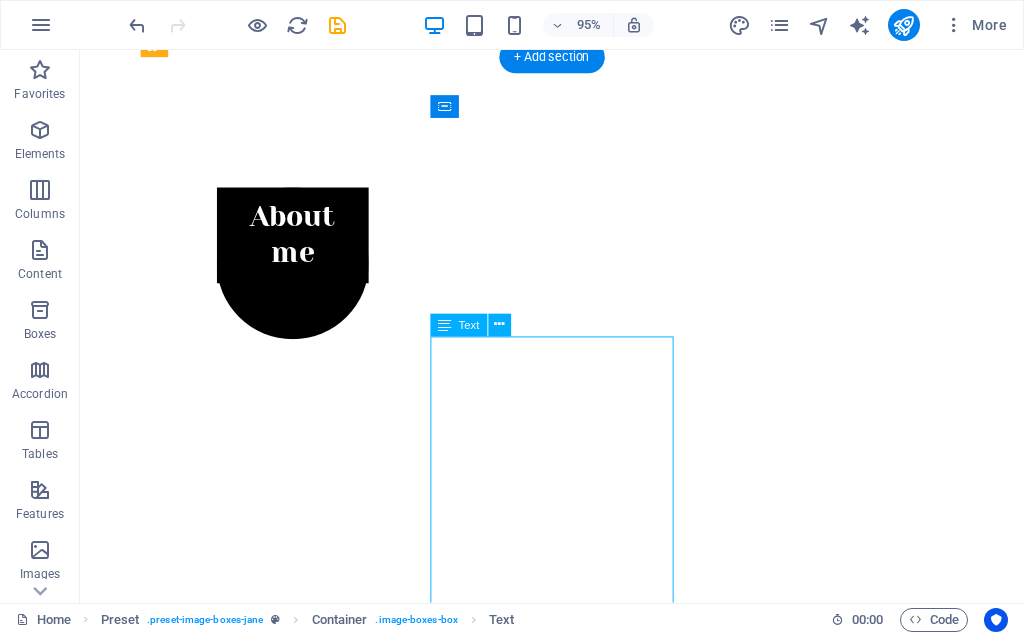 click on "Work With Me You don’t have to come with a five-year plan. You don’t need to be polished or ready. You just have to be willing to slow down—and get honest. That’s where we begin. At ZenUnstoppable Coaching, I offer grounded, present-moment conversations that help you reconnect with what’s already true inside you. No pressure. No performance. Just space to notice, feel, and begin again. ✦ What I Offer 1:1 Coaching Sessions For when you need to pause, reflect, and shift something that’s been stuck. 60-minute session | $90 3-Session Bundle For those moments when one session isn’t enough—and you want space to go deeper. 3 sessions | $250 6-Week Coaching Series A supportive rhythm—one session per week—designed for steady inner movement and lasting clarity. 6 sessions over 6 weeks | $480 What It’s Like to Work Together I don’t give advice. I don’t lead with answers. I ask the kind of grounded, thoughtful questions that help  you This isn’t coaching that tries to fix you." at bounding box center (577, 2562) 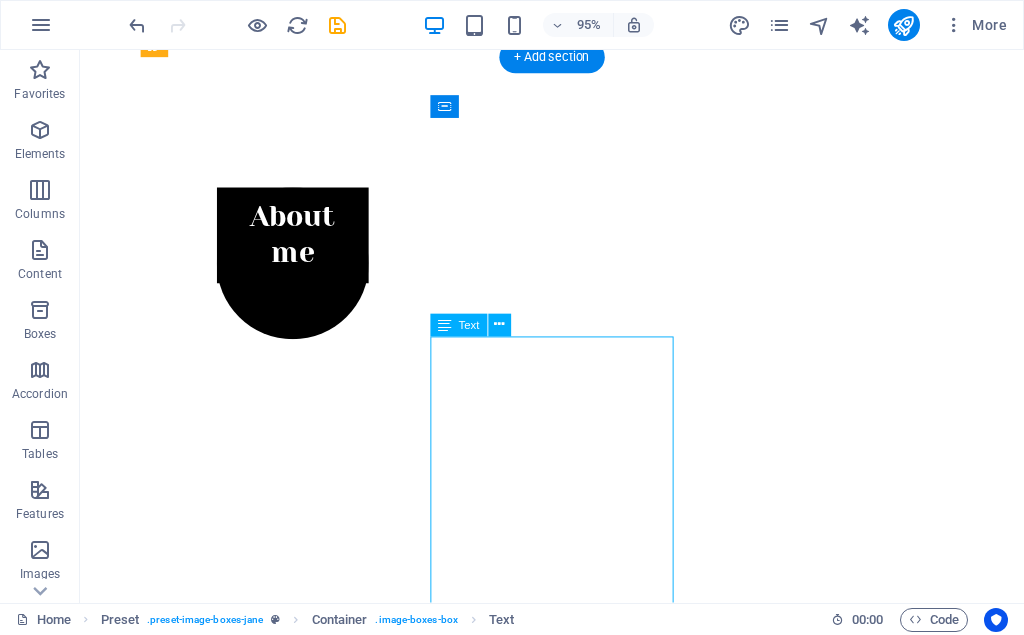 click on "Work With Me You don’t have to come with a five-year plan. You don’t need to be polished or ready. You just have to be willing to slow down—and get honest. That’s where we begin. At ZenUnstoppable Coaching, I offer grounded, present-moment conversations that help you reconnect with what’s already true inside you. No pressure. No performance. Just space to notice, feel, and begin again. ✦ What I Offer 1:1 Coaching Sessions For when you need to pause, reflect, and shift something that’s been stuck. 60-minute session | $90 3-Session Bundle For those moments when one session isn’t enough—and you want space to go deeper. 3 sessions | $250 6-Week Coaching Series A supportive rhythm—one session per week—designed for steady inner movement and lasting clarity. 6 sessions over 6 weeks | $480 What It’s Like to Work Together I don’t give advice. I don’t lead with answers. I ask the kind of grounded, thoughtful questions that help  you This isn’t coaching that tries to fix you." at bounding box center (577, 2562) 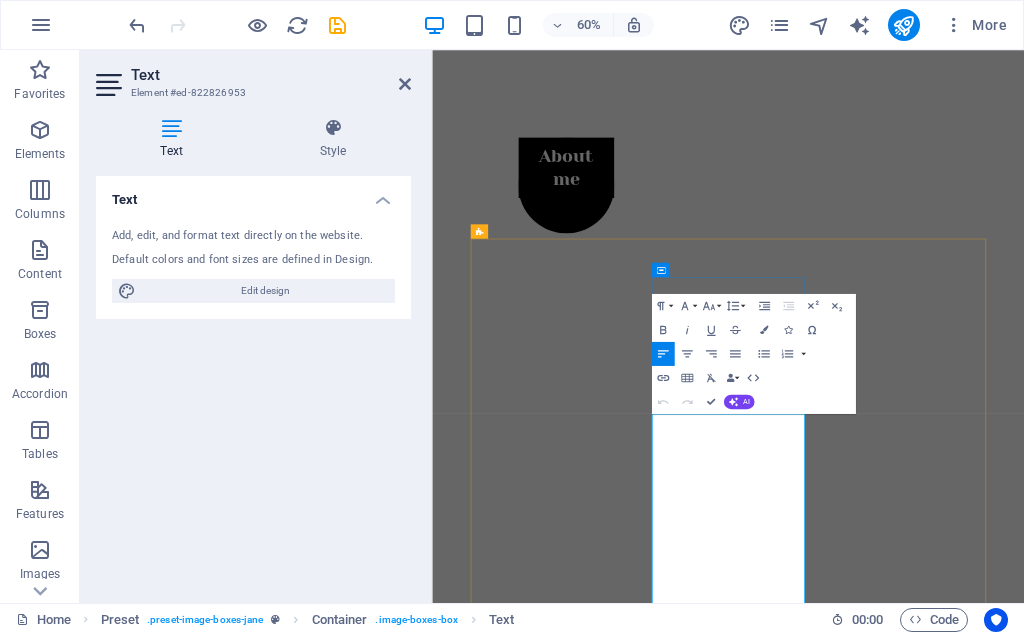 click on "Work With Me You don’t have to come with a five-year plan. You don’t need to be polished or ready. You just have to be willing to slow down—and get honest. That’s where we begin. At ZenUnstoppable Coaching, I offer grounded, present-moment conversations that help you reconnect with what’s already true inside you. No pressure. No performance. Just space to notice, feel, and begin again. ✦ What I Offer 1:1 Coaching Sessions For when you need to pause, reflect, and shift something that’s been stuck. 60-minute session | $90 3-Session Bundle For those moments when one session isn’t enough—and you want space to go deeper. 3 sessions | $250 6-Week Coaching Series A supportive rhythm—one session per week—designed for steady inner movement and lasting clarity. 6 sessions over 6 weeks | $480 What It’s Like to Work Together I don’t give advice. I don’t lead with answers. I ask the kind of grounded, thoughtful questions that help  you This isn’t coaching that tries to fix you." at bounding box center [925, 2562] 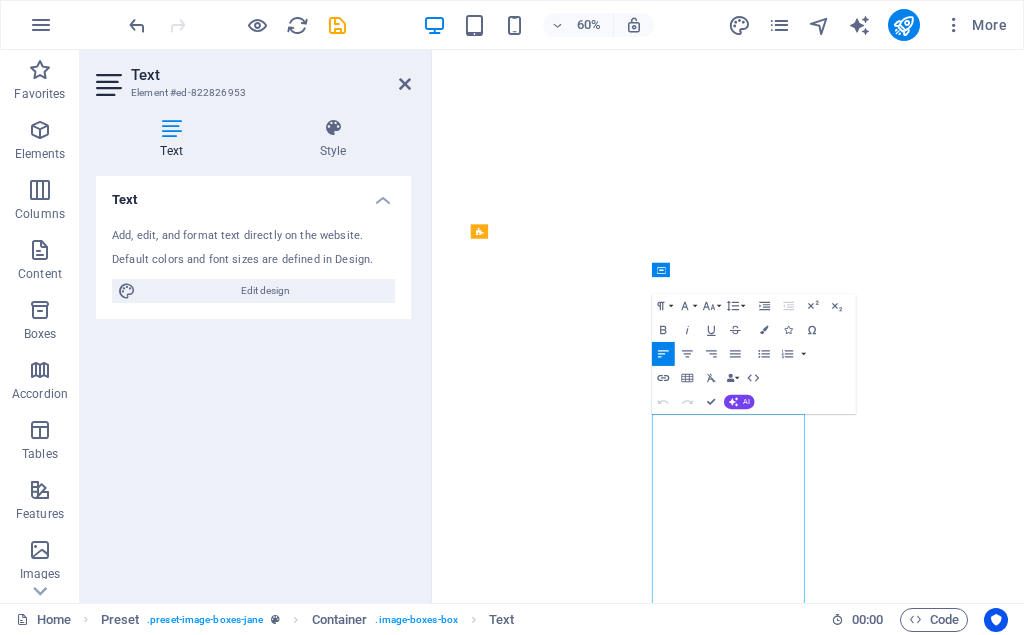 drag, startPoint x: 885, startPoint y: 737, endPoint x: 810, endPoint y: 678, distance: 95.42536 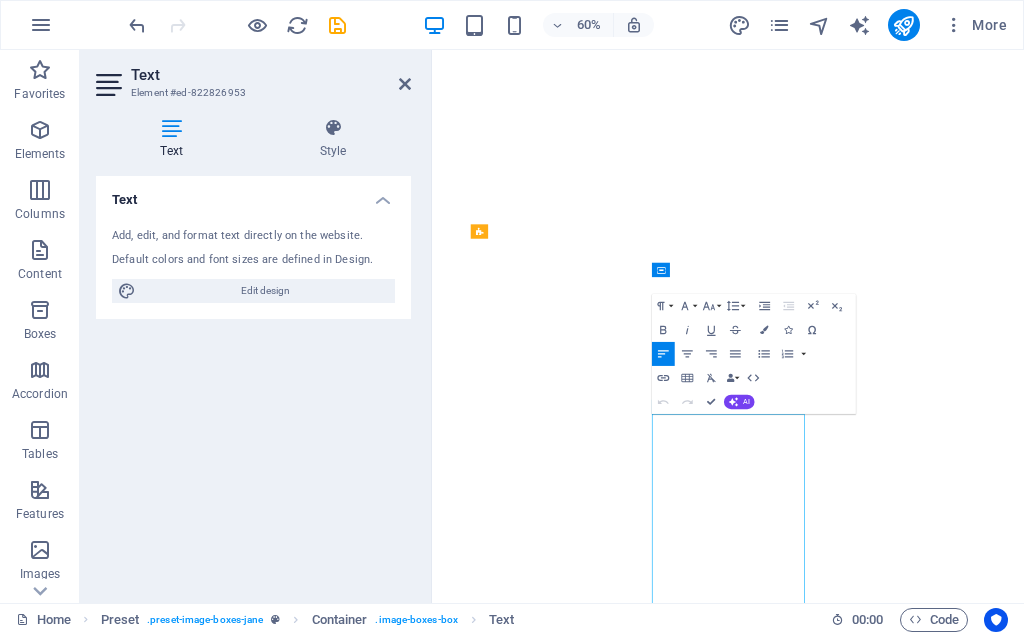 click on "Work With Me You don’t have to come with a five-year plan. You don’t need to be polished or ready. You just have to be willing to slow down—and get honest. That’s where we begin. At ZenUnstoppable Coaching, I offer grounded, present-moment conversations that help you reconnect with what’s already true inside you. No pressure. No performance. Just space to notice, feel, and begin again. ✦ What I Offer 1:1 Coaching Sessions For when you need to pause, reflect, and shift something that’s been stuck. 60-minute session | $90 3-Session Bundle For those moments when one session isn’t enough—and you want space to go deeper. 3 sessions | $250 6-Week Coaching Series A supportive rhythm—one session per week—designed for steady inner movement and lasting clarity. 6 sessions over 6 weeks | $480 What It’s Like to Work Together I don’t give advice. I don’t lead with answers. I ask the kind of grounded, thoughtful questions that help  you This isn’t coaching that tries to fix you." at bounding box center [925, 2562] 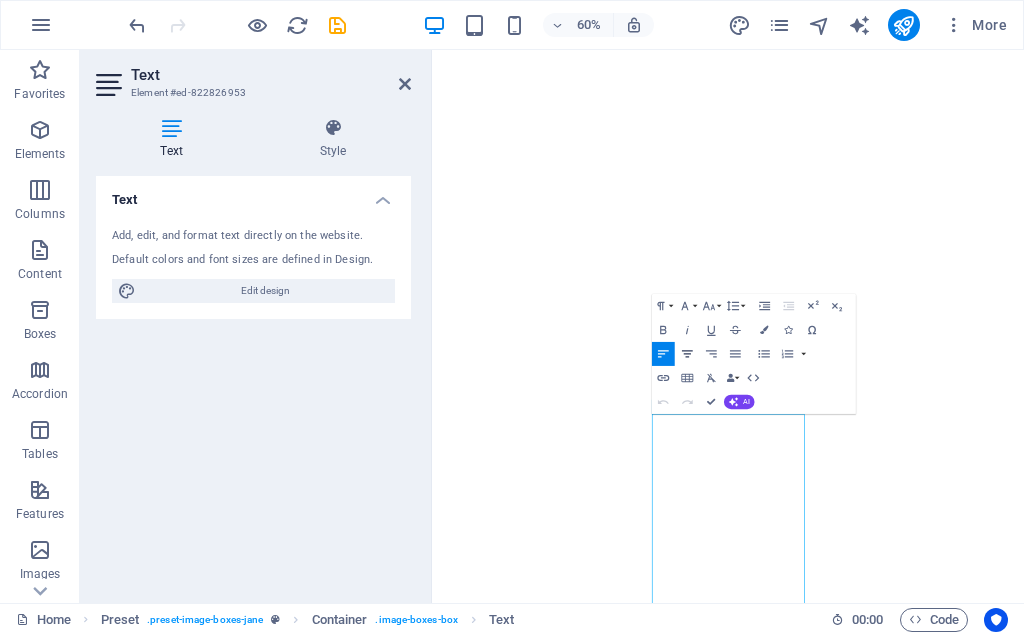 click 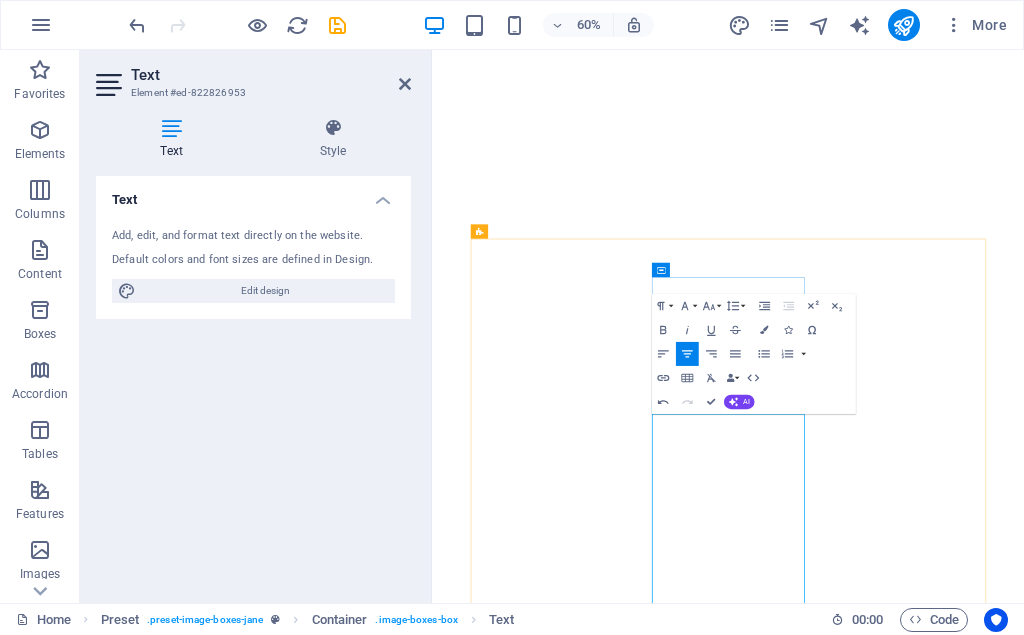 drag, startPoint x: 942, startPoint y: 860, endPoint x: 714, endPoint y: 783, distance: 240.6512 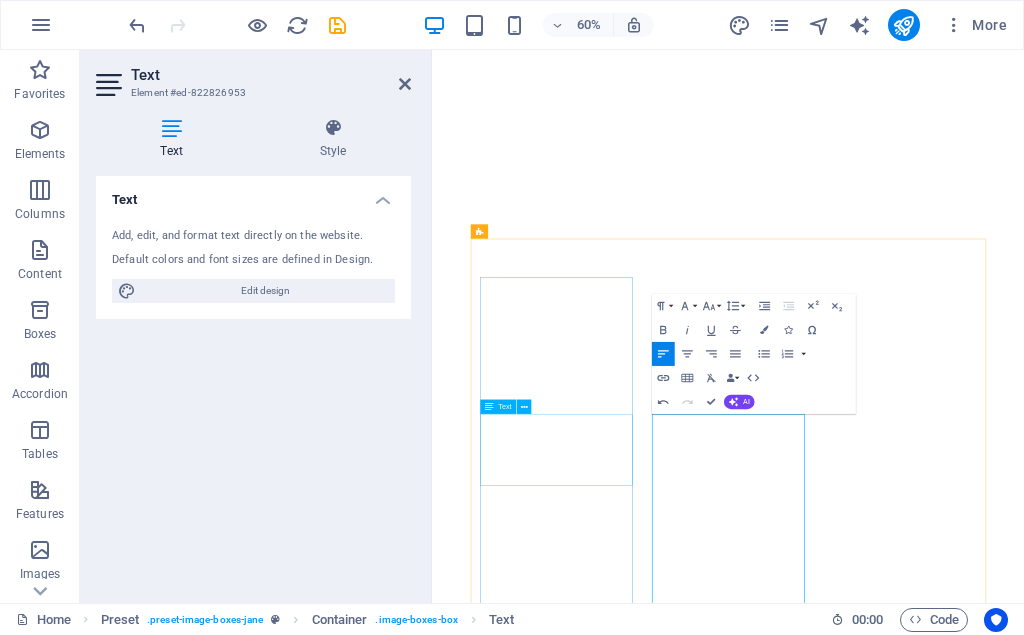 click on "Lorem ipsum dolor sit amet, consectetuer adipiscing elit. Aenean commodo ligula eget dolor. Lorem ipsum dolor sit amet." at bounding box center [925, 1634] 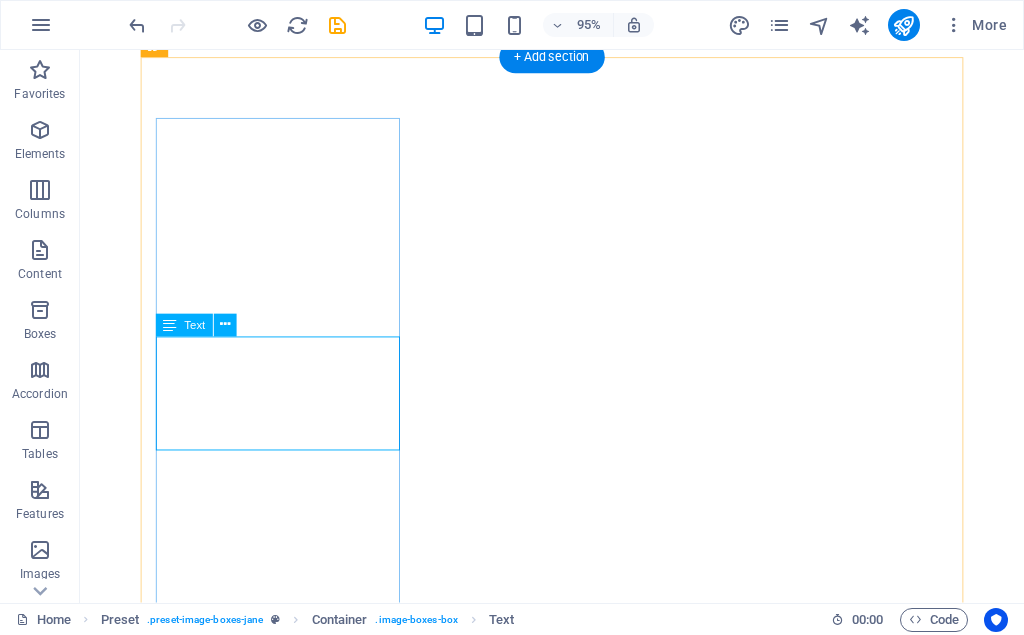 click on "Lorem ipsum dolor sit amet, consectetuer adipiscing elit. Aenean commodo ligula eget dolor. Lorem ipsum dolor sit amet." at bounding box center [577, 1328] 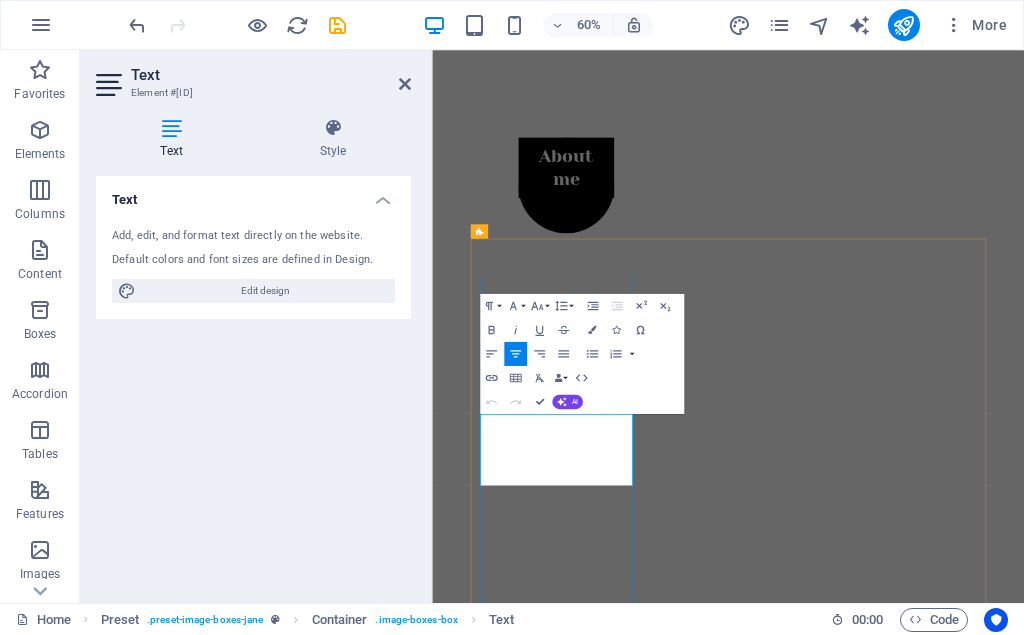 drag, startPoint x: 535, startPoint y: 667, endPoint x: 704, endPoint y: 755, distance: 190.53871 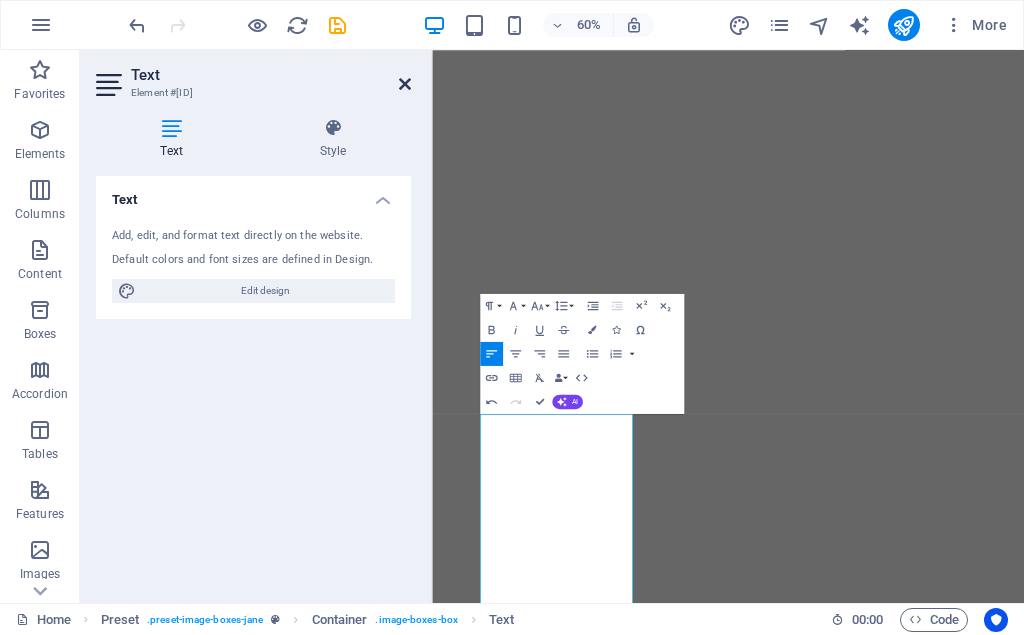 click at bounding box center (405, 84) 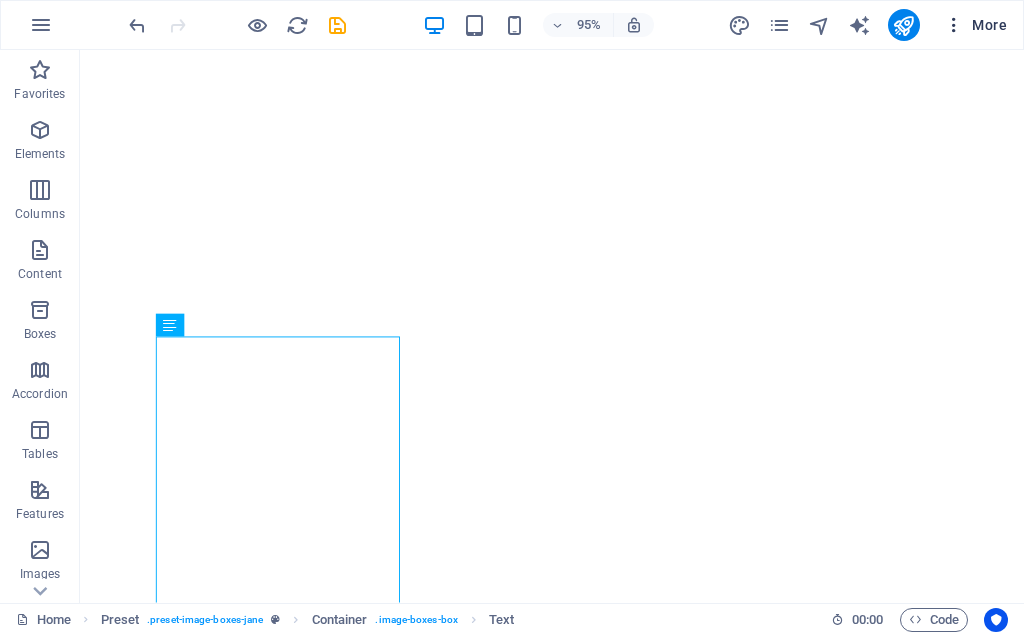 click at bounding box center (954, 25) 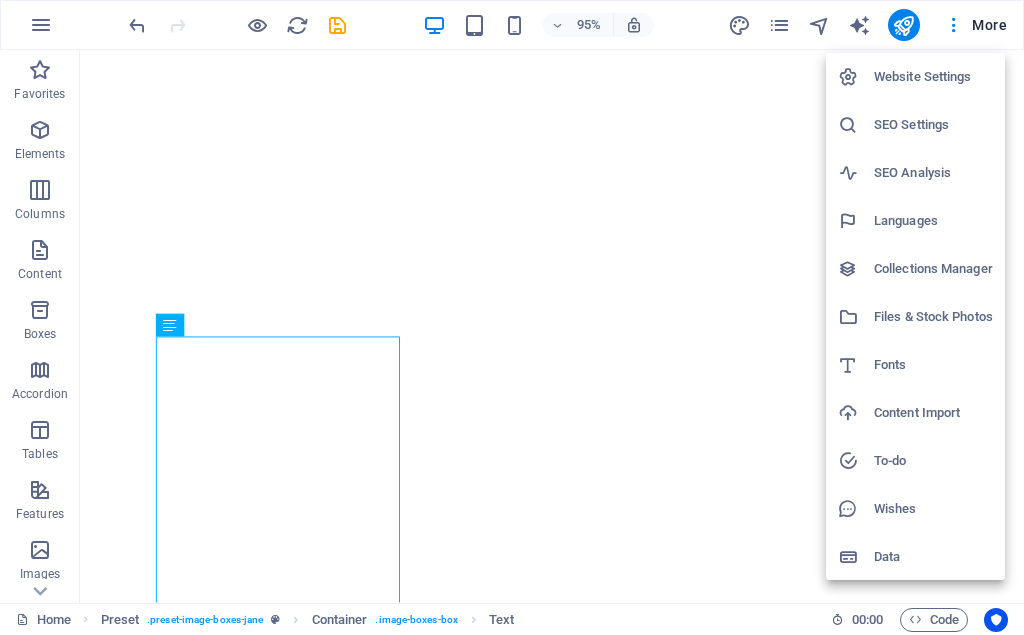 click at bounding box center [512, 317] 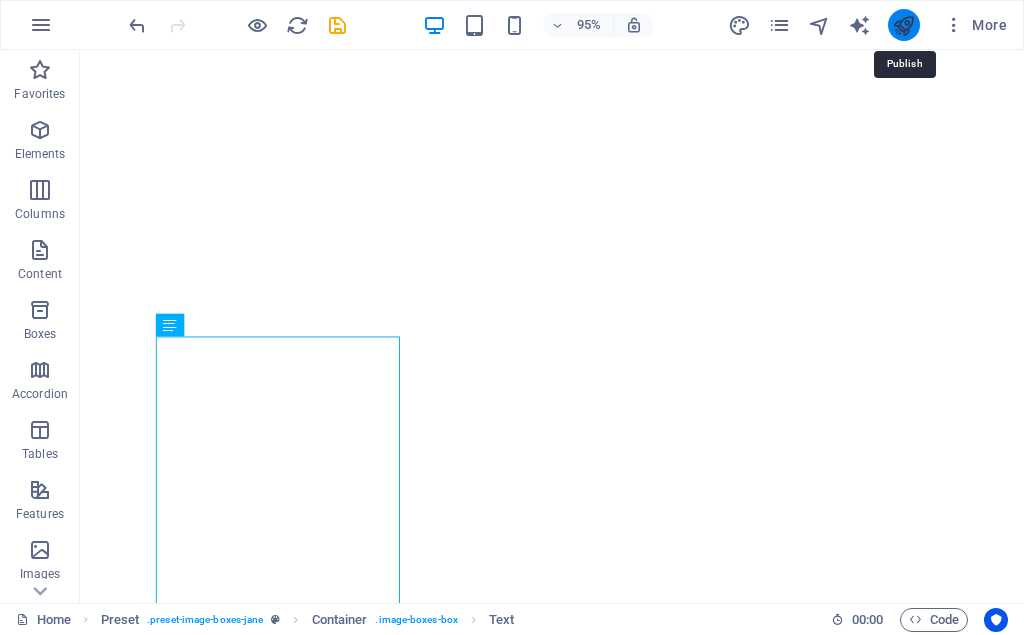 click at bounding box center [903, 25] 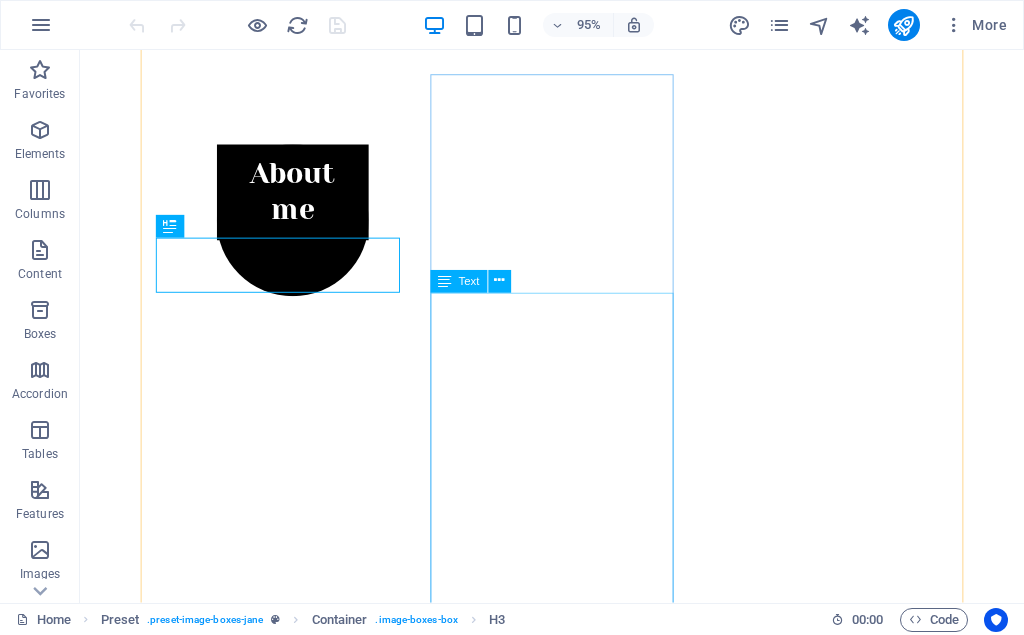 scroll, scrollTop: 815, scrollLeft: 0, axis: vertical 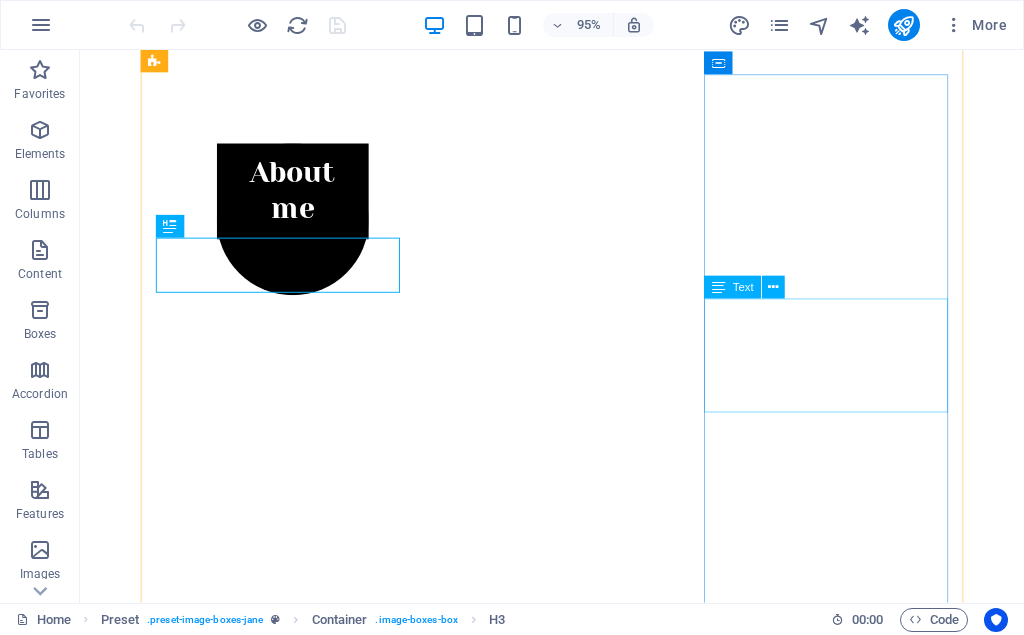 click on "Lorem ipsum dolor sit amet, consectetuer adipiscing elit. Aenean commodo ligula eget dolor. Lorem ipsum dolor sit amet." at bounding box center (577, 4360) 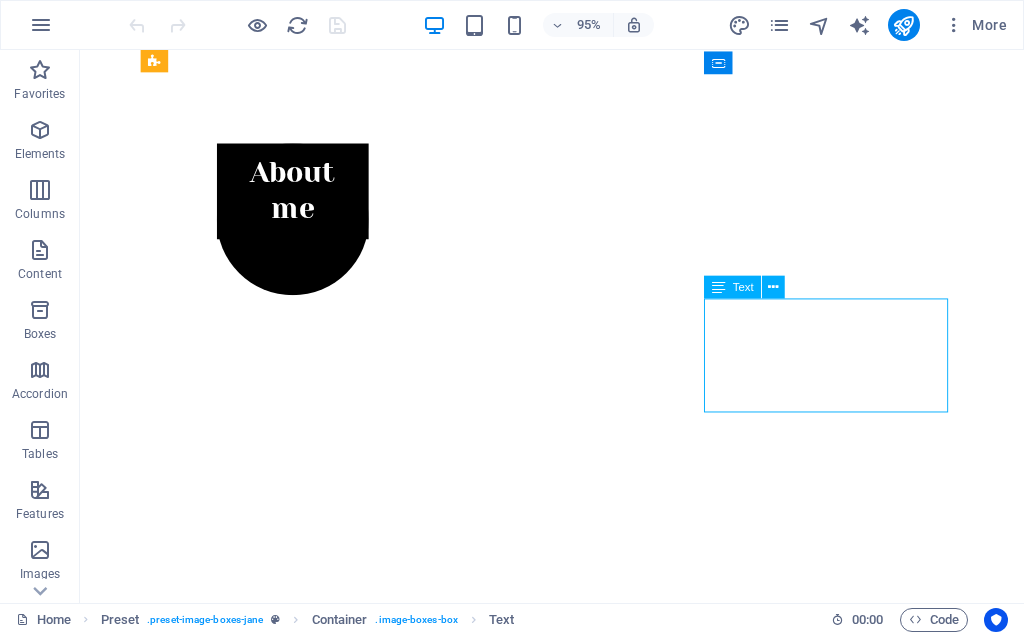 click on "Lorem ipsum dolor sit amet, consectetuer adipiscing elit. Aenean commodo ligula eget dolor. Lorem ipsum dolor sit amet." at bounding box center [577, 4360] 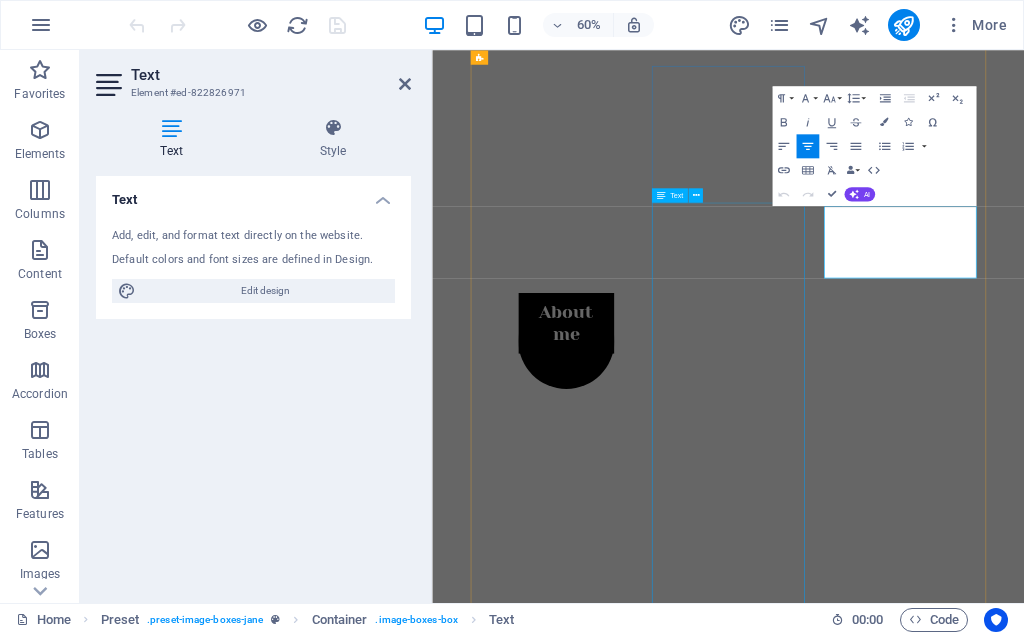 scroll, scrollTop: 1121, scrollLeft: 0, axis: vertical 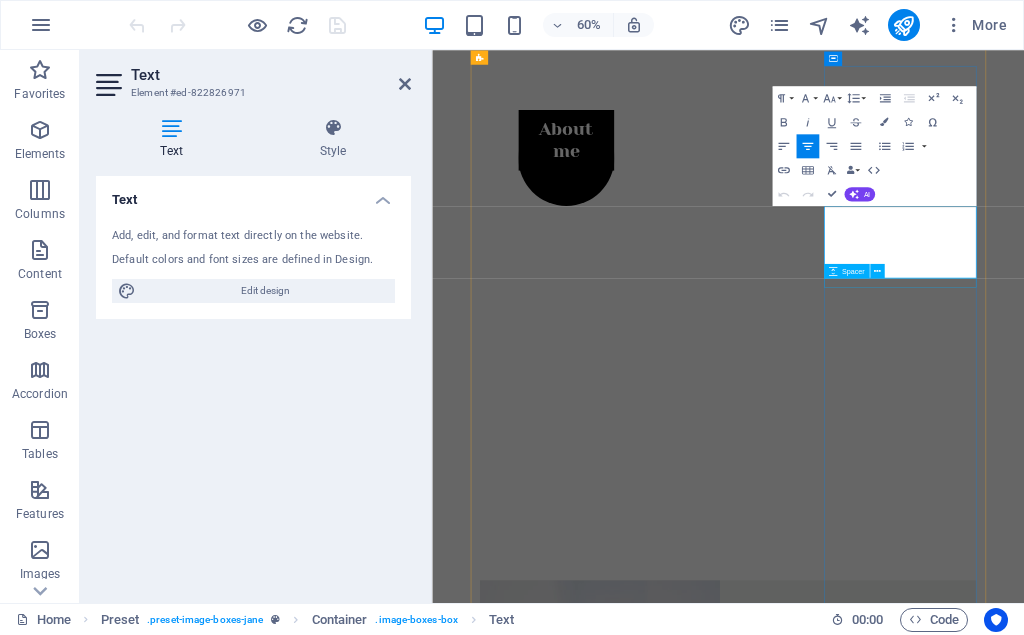 drag, startPoint x: 1109, startPoint y: 322, endPoint x: 1324, endPoint y: 435, distance: 242.88681 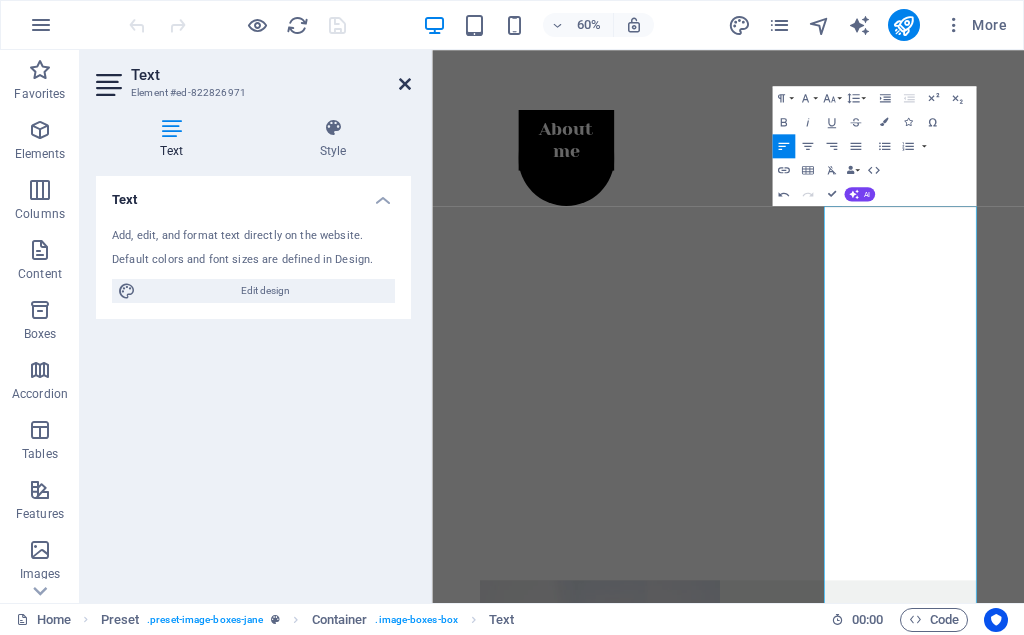 click at bounding box center [405, 84] 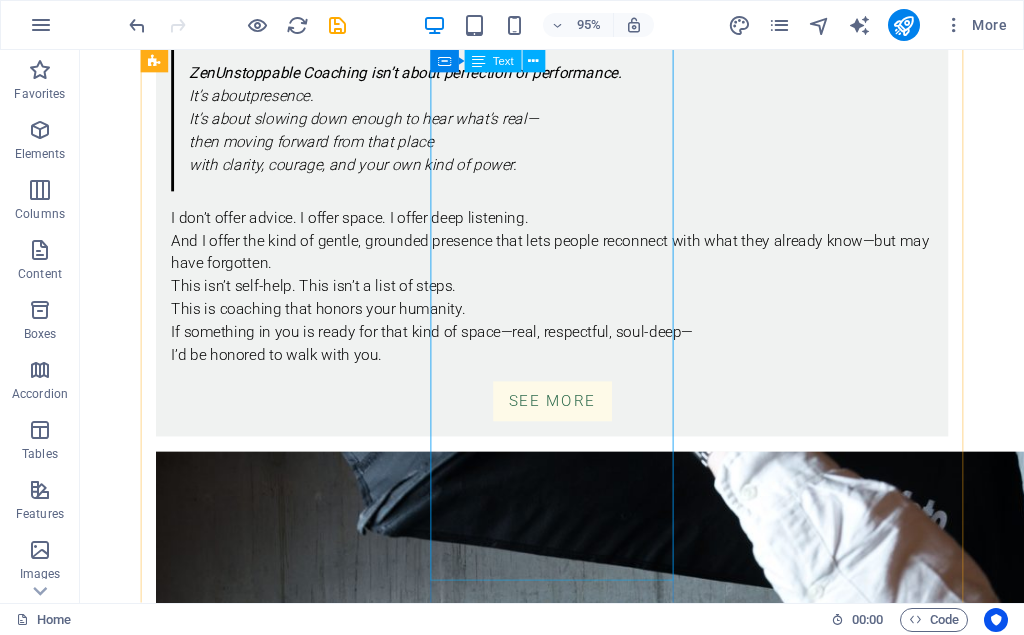 scroll, scrollTop: 2531, scrollLeft: 0, axis: vertical 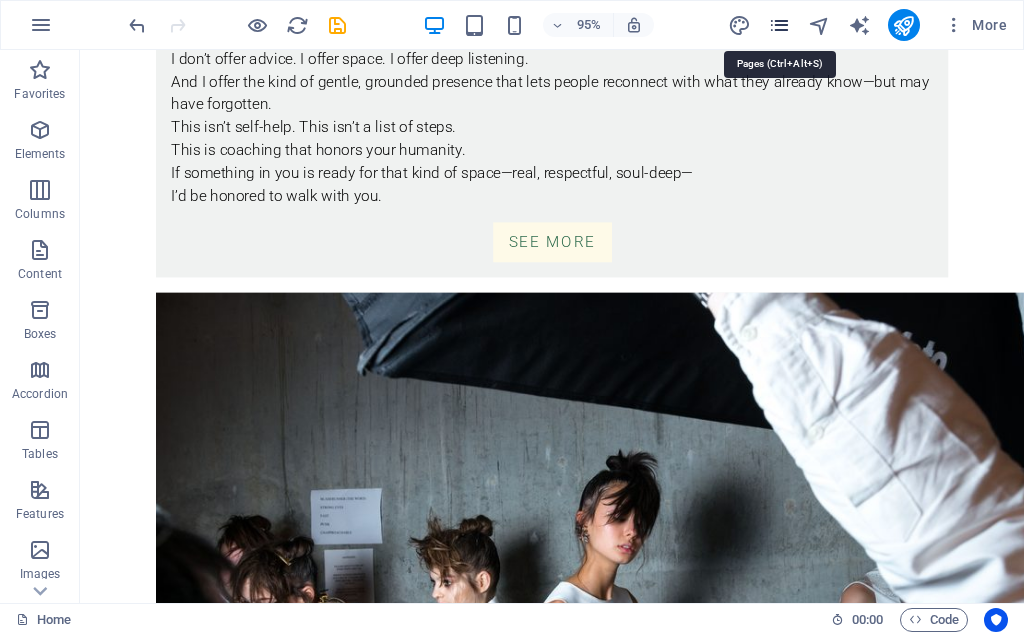 click at bounding box center (779, 25) 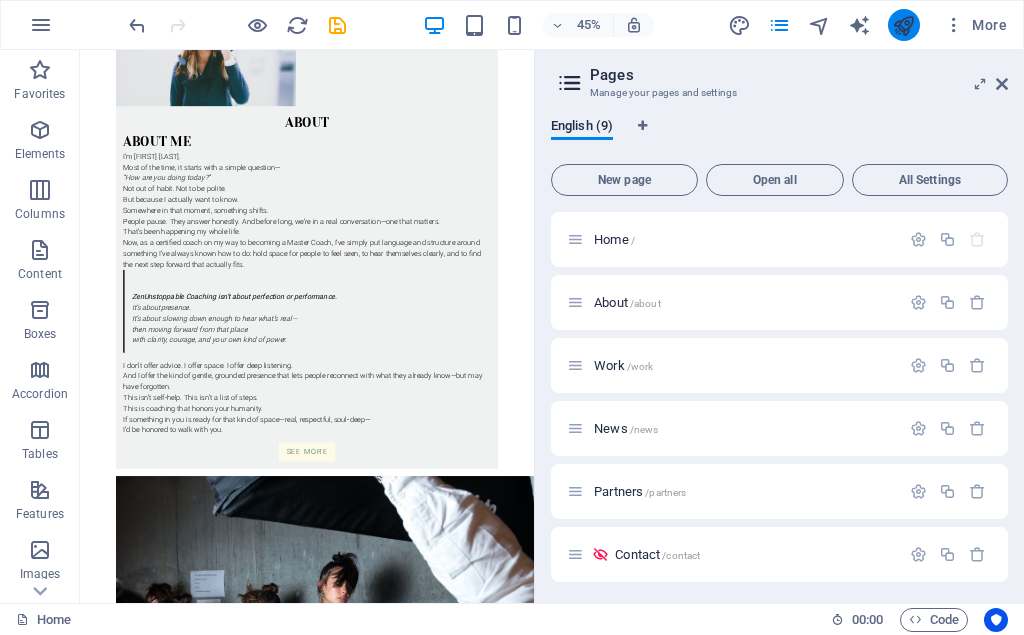 click at bounding box center (904, 25) 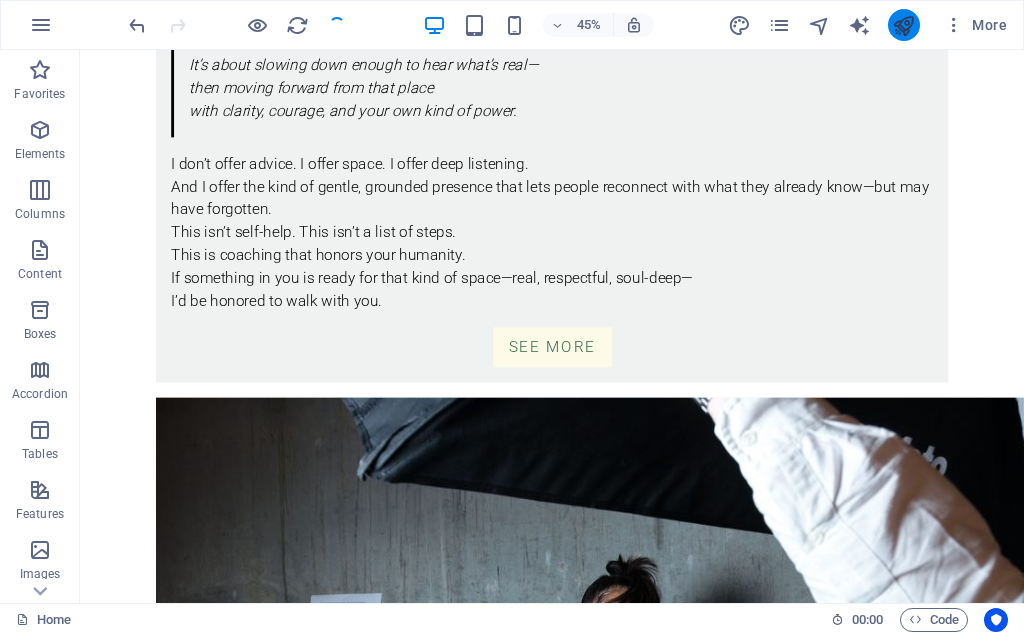scroll, scrollTop: 1838, scrollLeft: 0, axis: vertical 